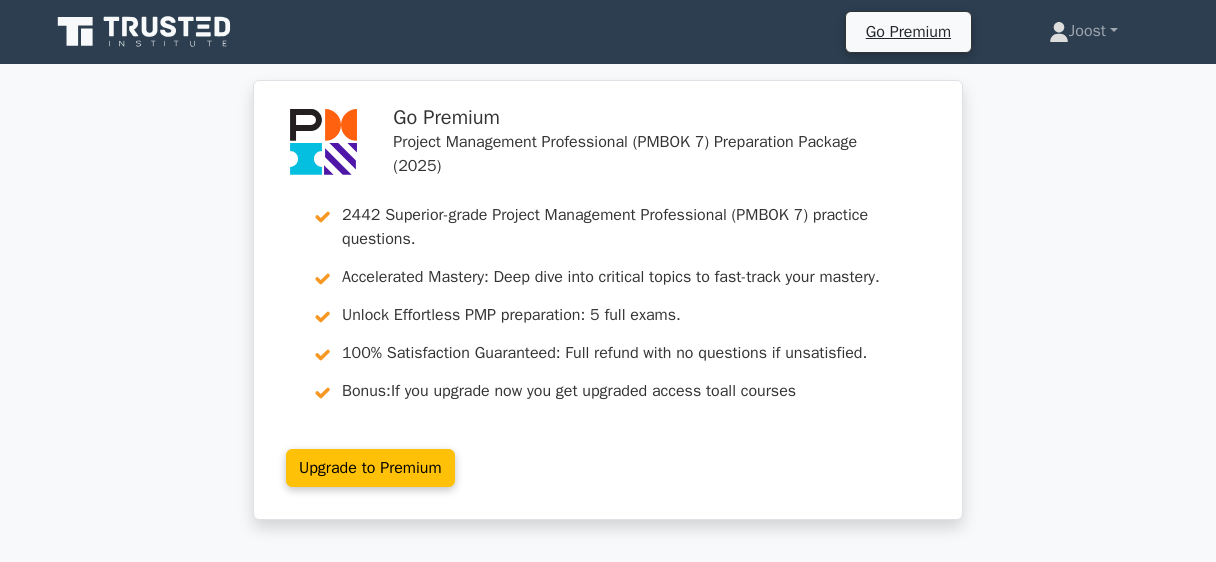 scroll, scrollTop: 0, scrollLeft: 0, axis: both 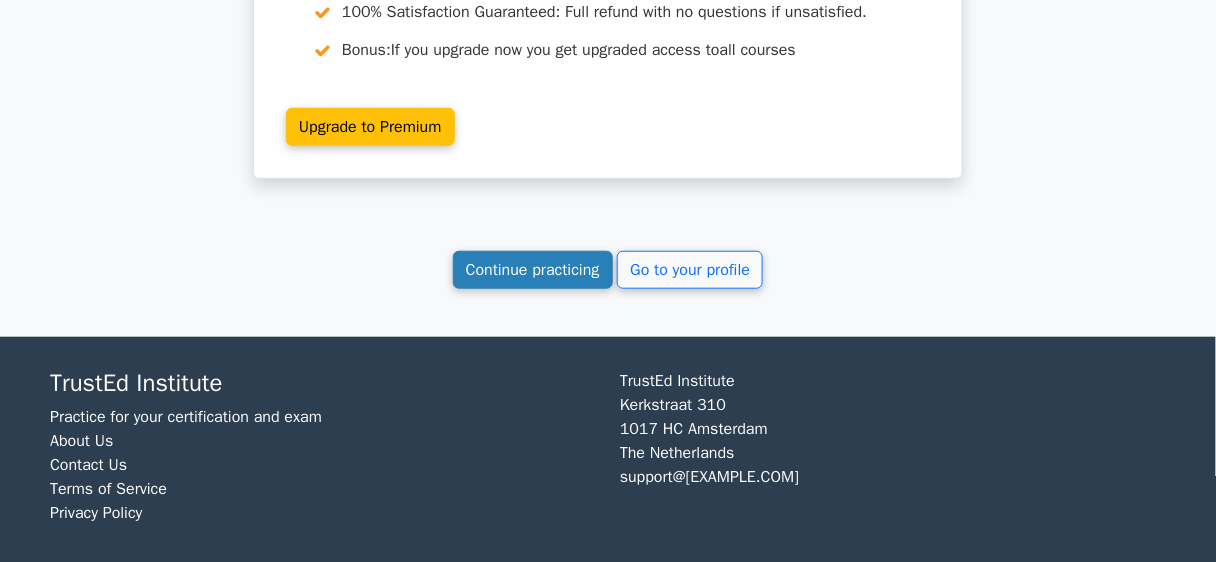 click on "Continue practicing" at bounding box center [533, 270] 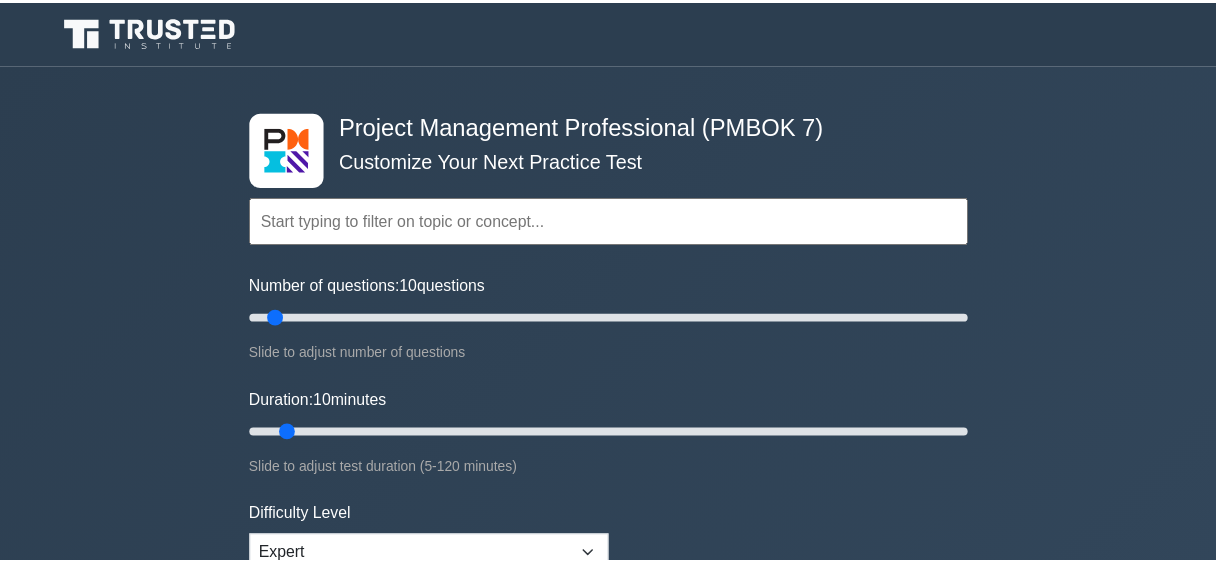 scroll, scrollTop: 0, scrollLeft: 0, axis: both 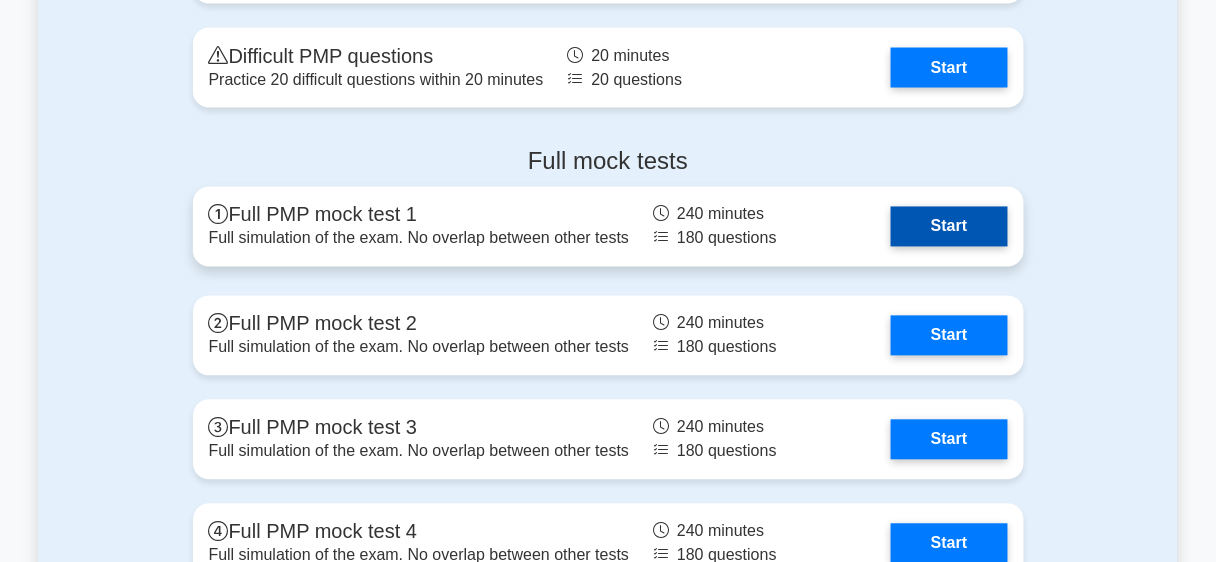 click on "Start" at bounding box center [949, 227] 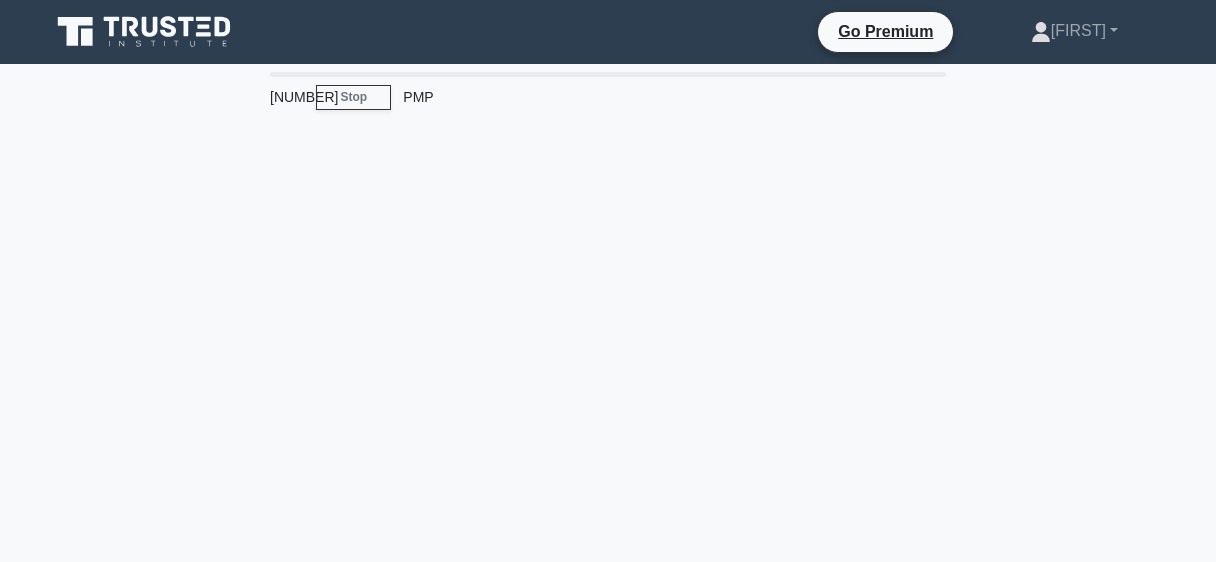 scroll, scrollTop: 0, scrollLeft: 0, axis: both 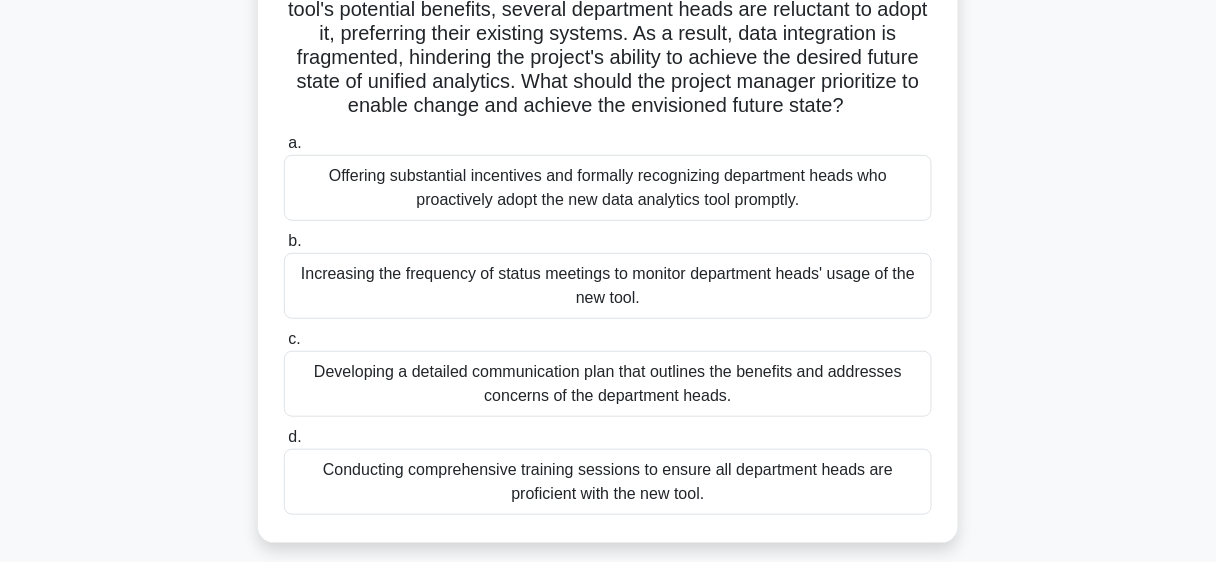 click on "Offering substantial incentives and formally recognizing department heads who proactively adopt the new data analytics tool promptly." at bounding box center [608, 188] 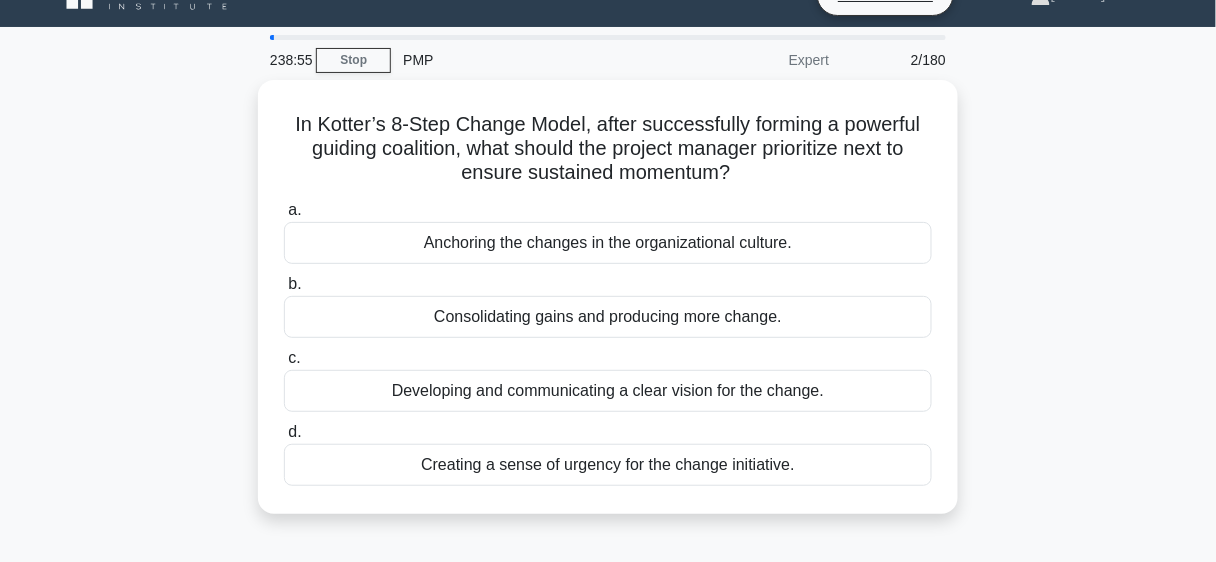 scroll, scrollTop: 44, scrollLeft: 0, axis: vertical 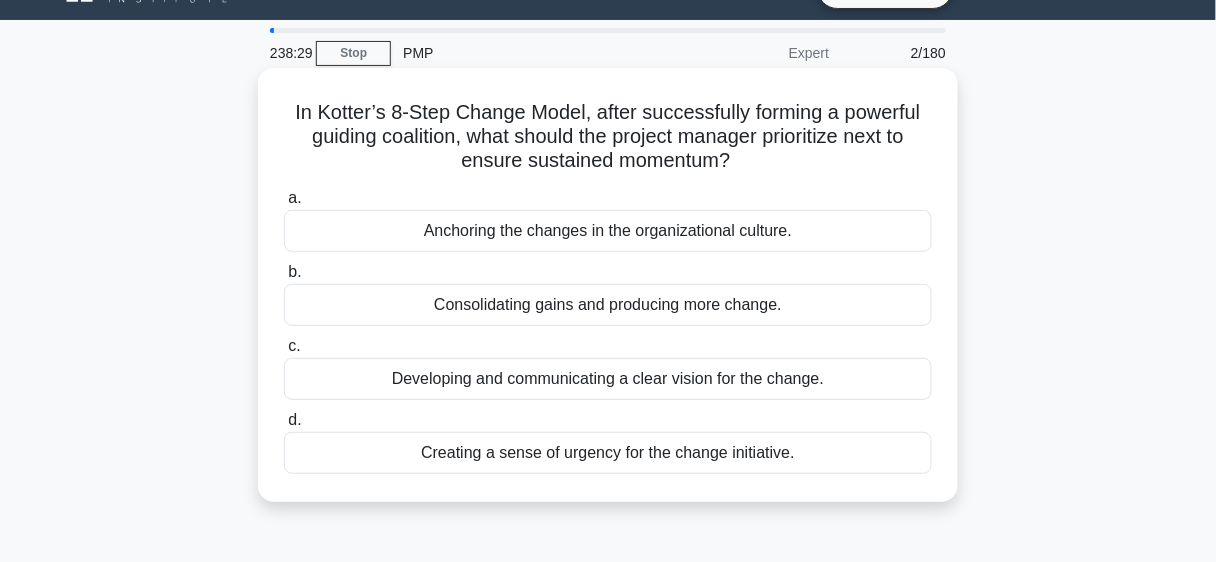 click on "Developing and communicating a clear vision for the change." at bounding box center (608, 379) 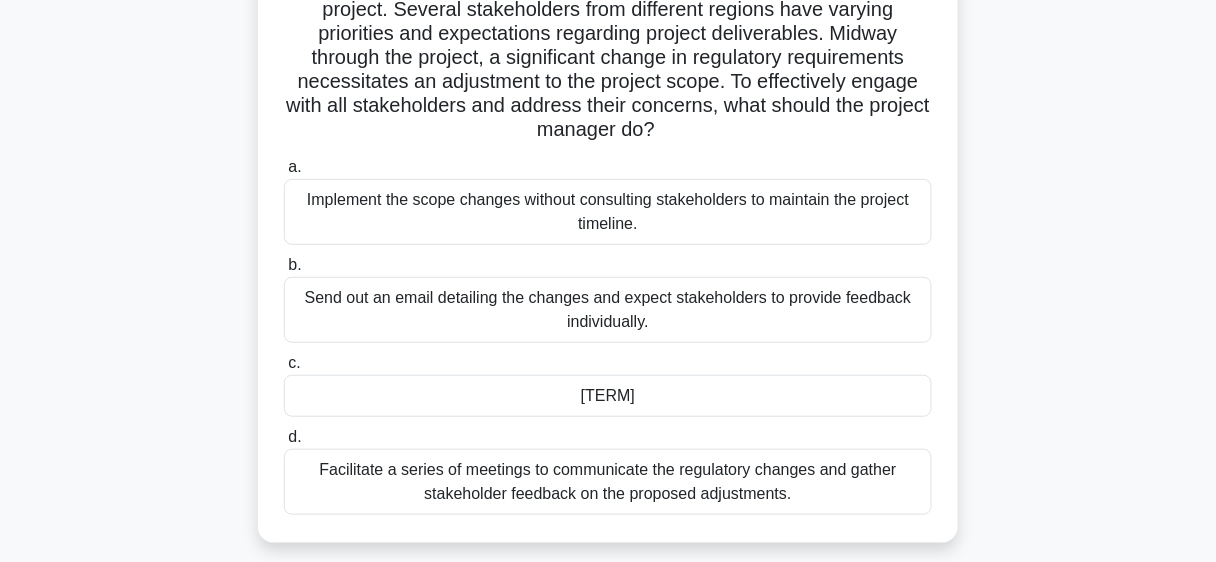 scroll, scrollTop: 175, scrollLeft: 0, axis: vertical 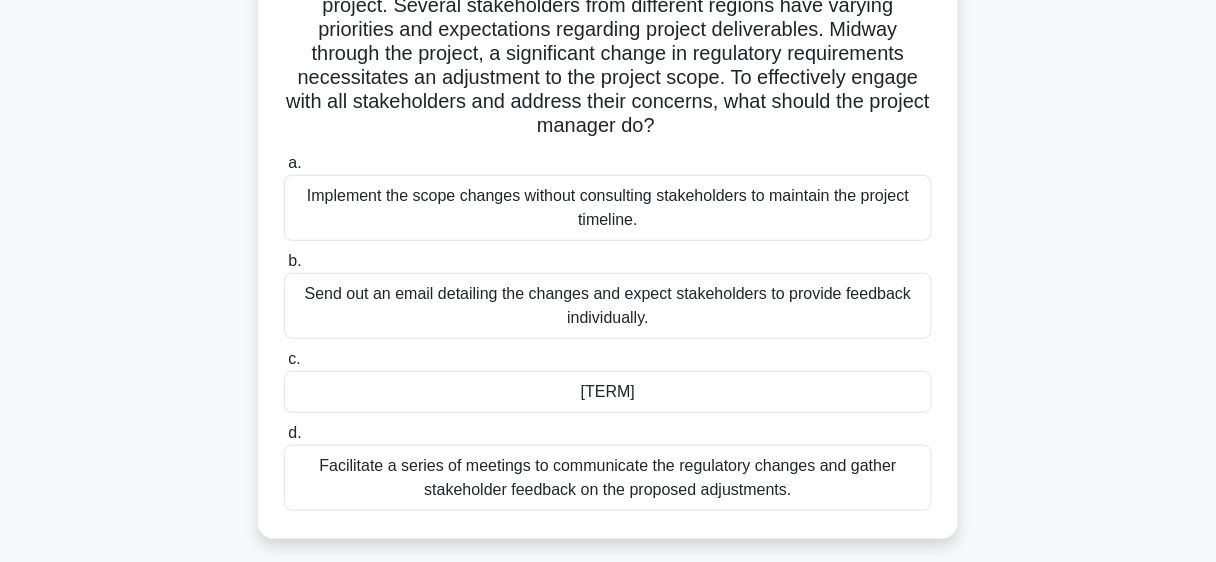 click on "Facilitate a series of meetings to communicate the regulatory changes and gather stakeholder feedback on the proposed adjustments." at bounding box center (608, 478) 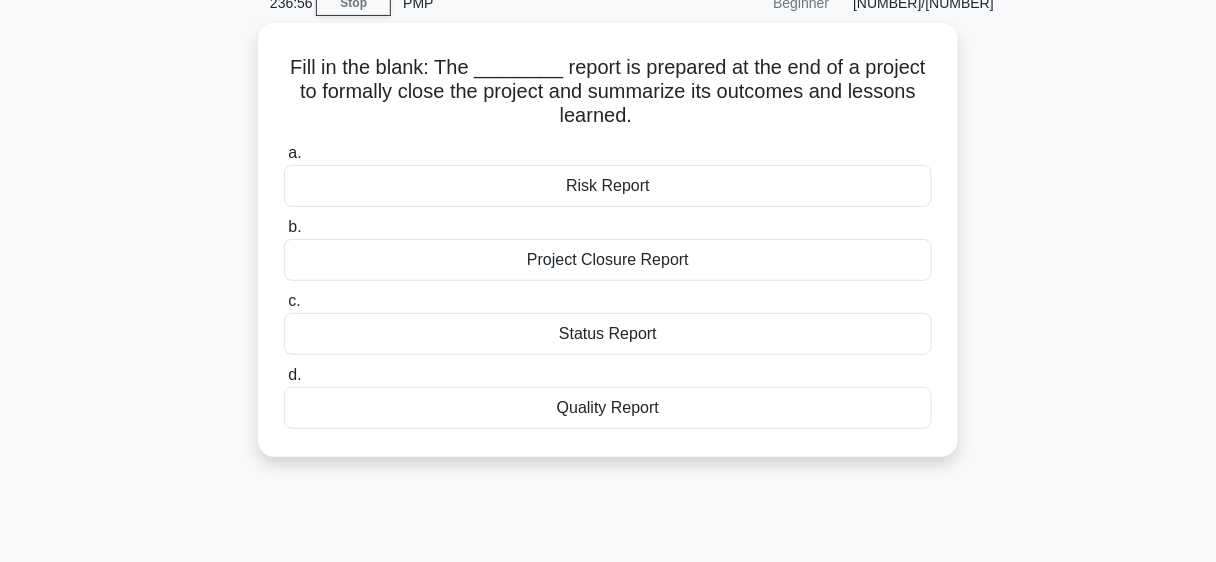 scroll, scrollTop: 95, scrollLeft: 0, axis: vertical 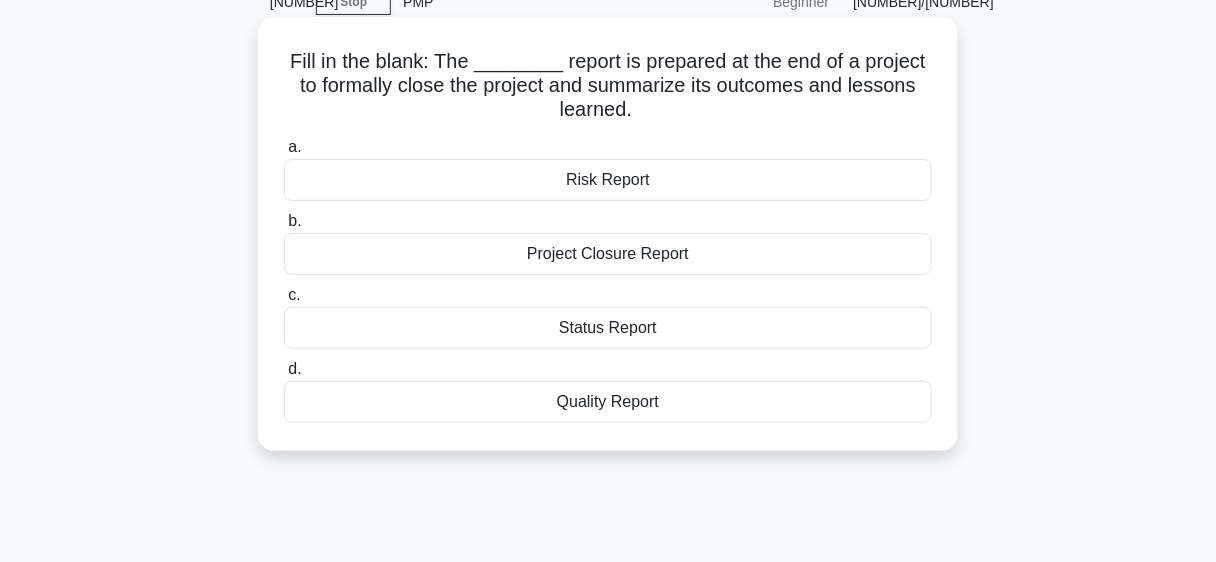 click on "Project Closure Report" at bounding box center [608, 254] 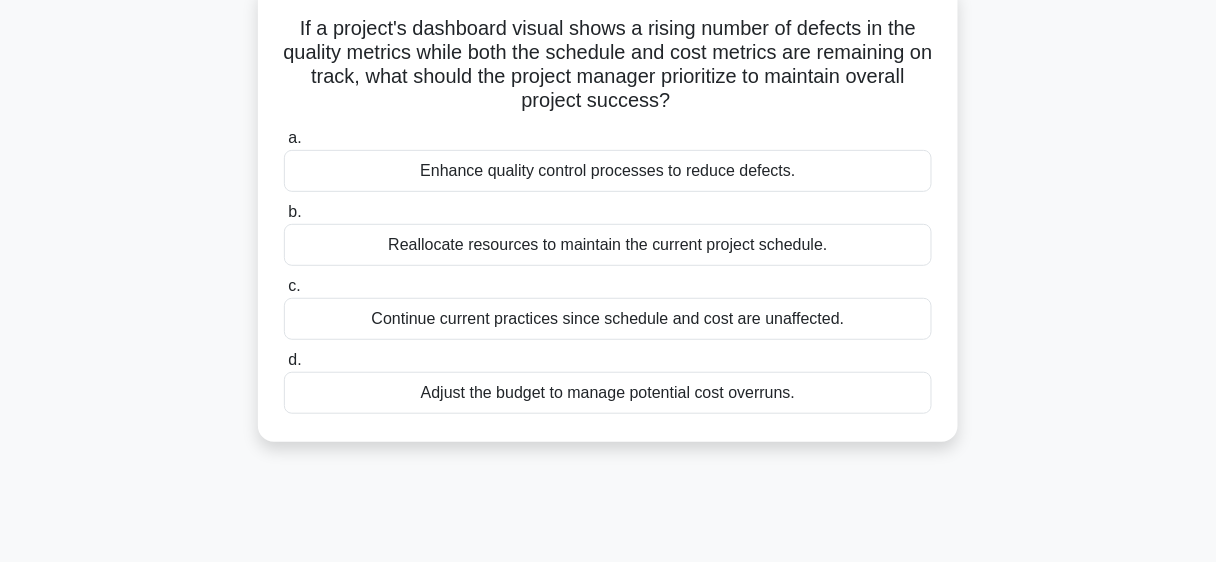 scroll, scrollTop: 133, scrollLeft: 0, axis: vertical 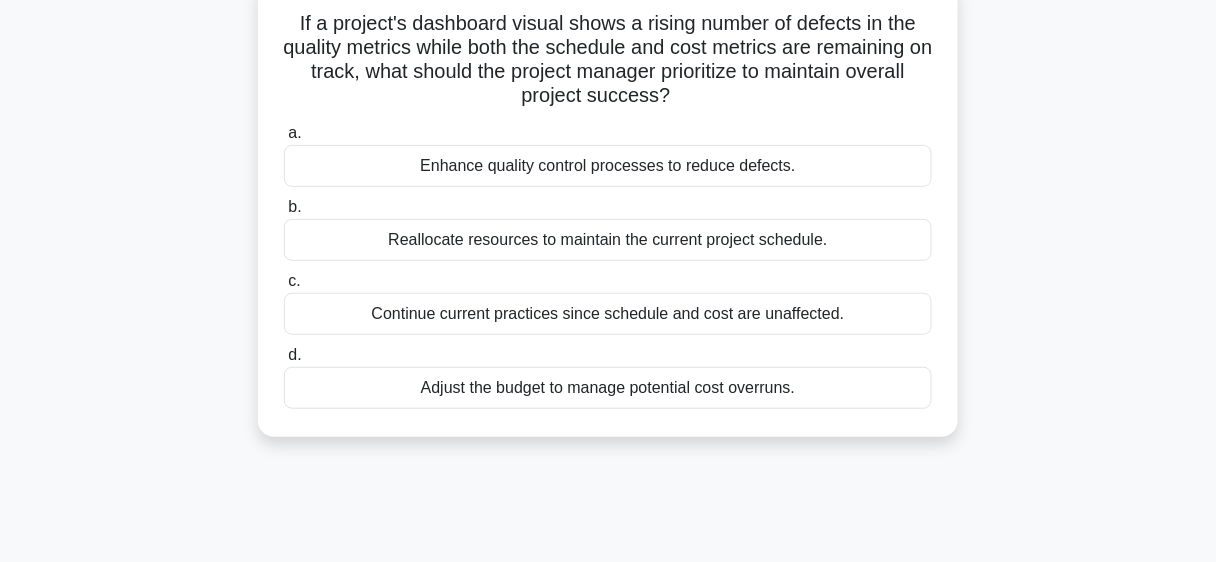 click on "Enhance quality control processes to reduce defects." at bounding box center [608, 166] 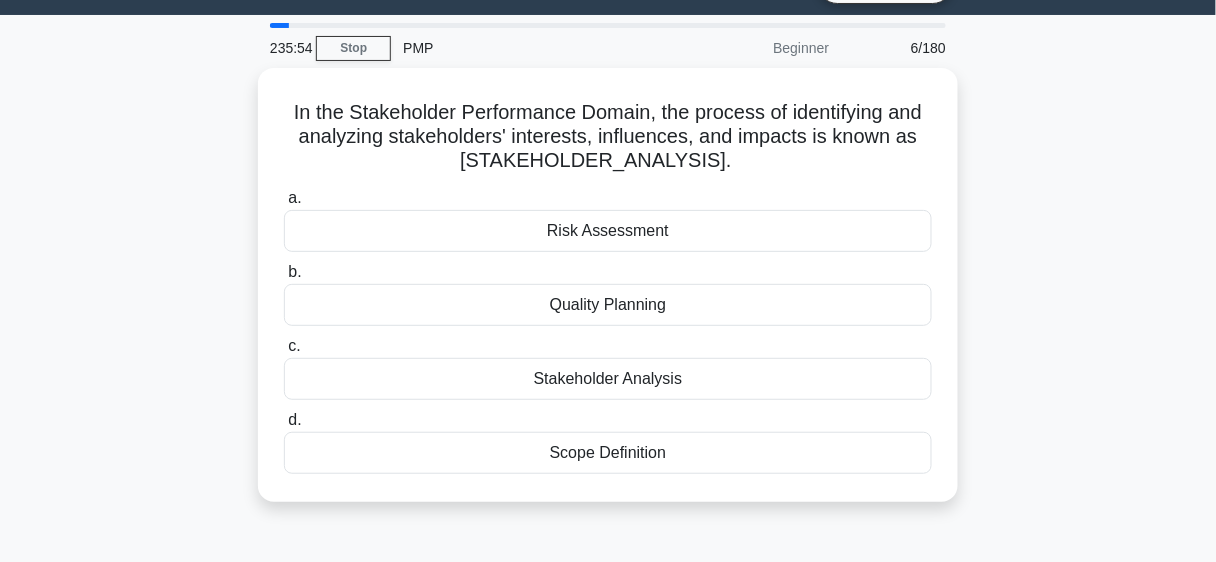 scroll, scrollTop: 48, scrollLeft: 0, axis: vertical 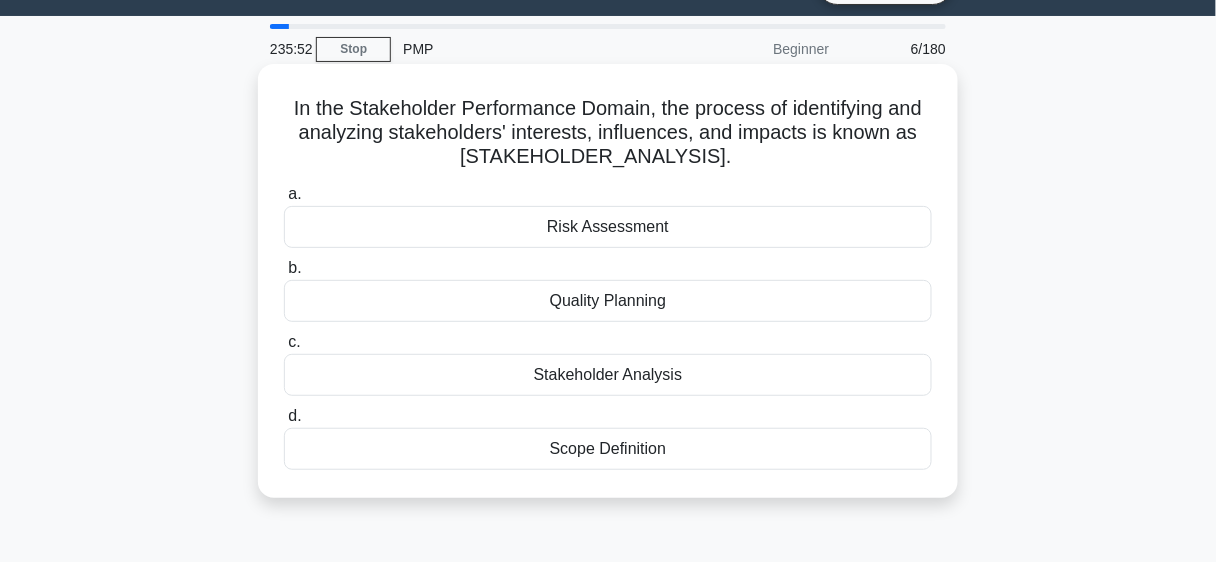 click on "Stakeholder Analysis" at bounding box center (608, 375) 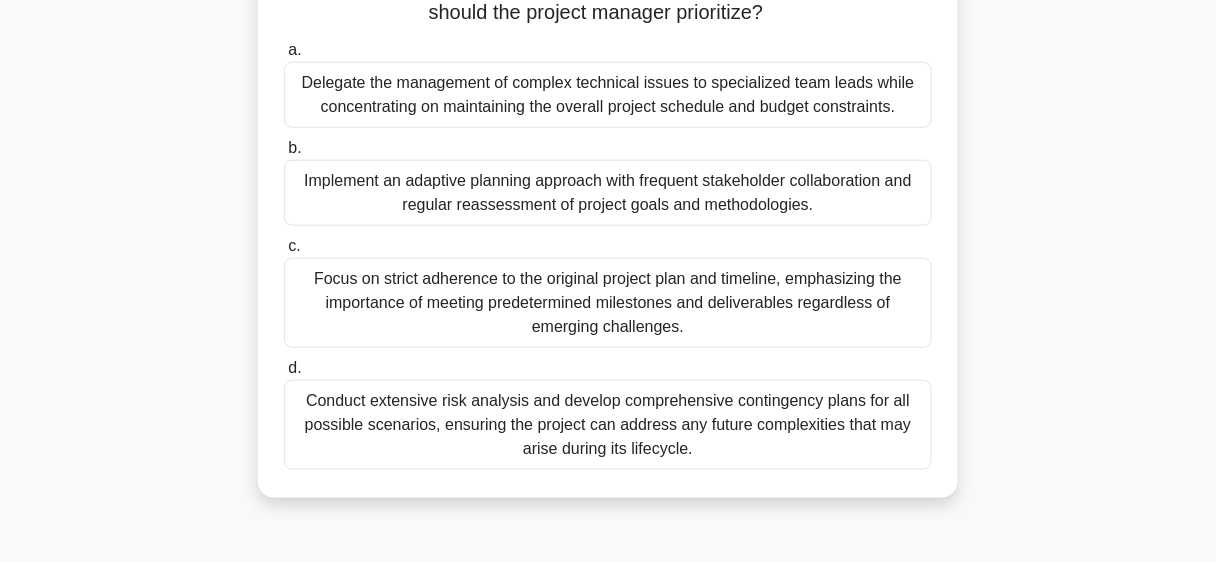 scroll, scrollTop: 416, scrollLeft: 0, axis: vertical 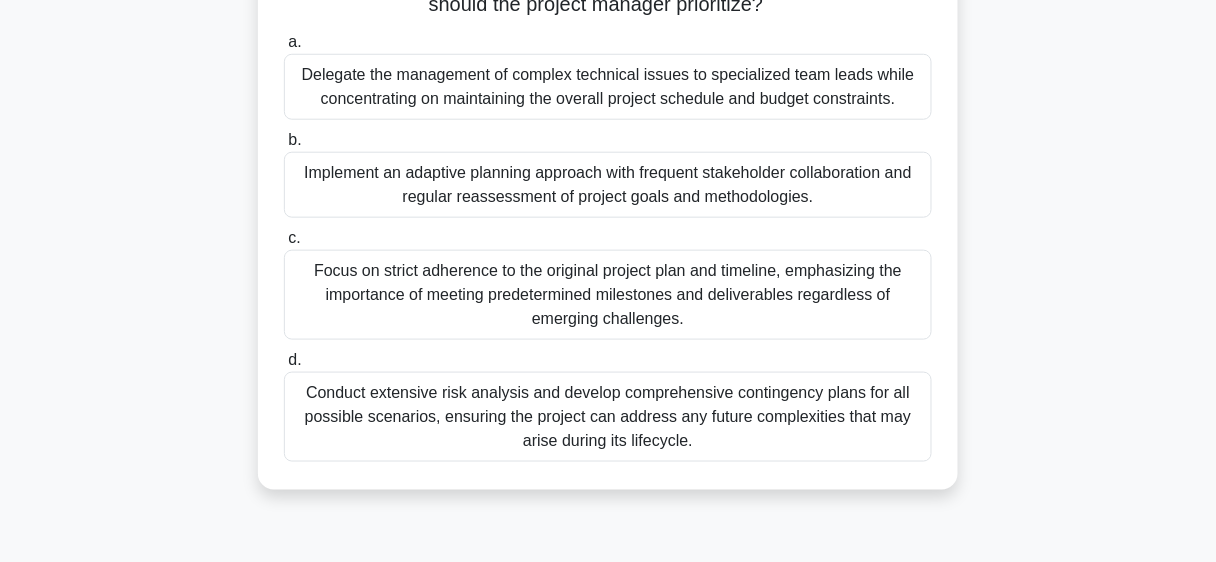 click on "Implement an adaptive planning approach with frequent stakeholder collaboration and regular reassessment of project goals and methodologies." at bounding box center [608, 185] 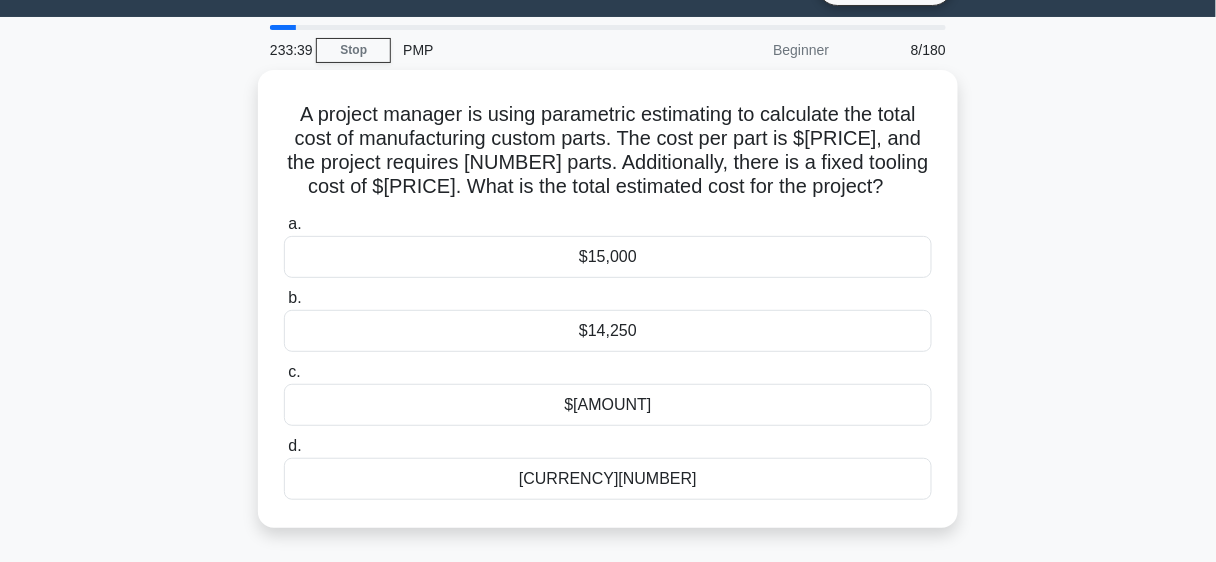 scroll, scrollTop: 60, scrollLeft: 0, axis: vertical 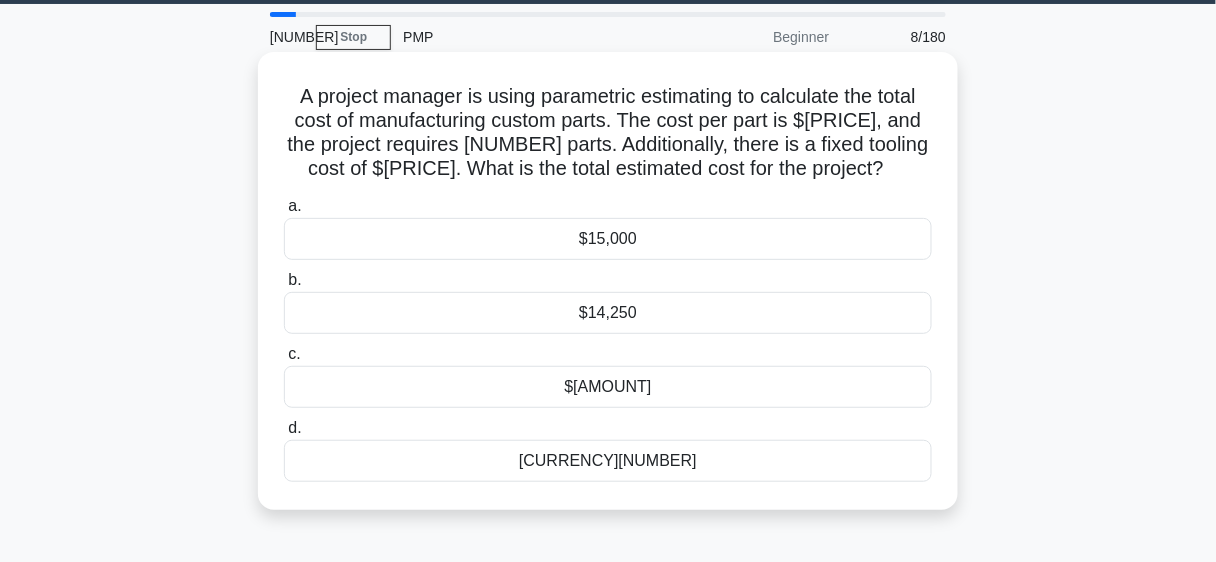 click on "$[AMOUNT]" at bounding box center (608, 387) 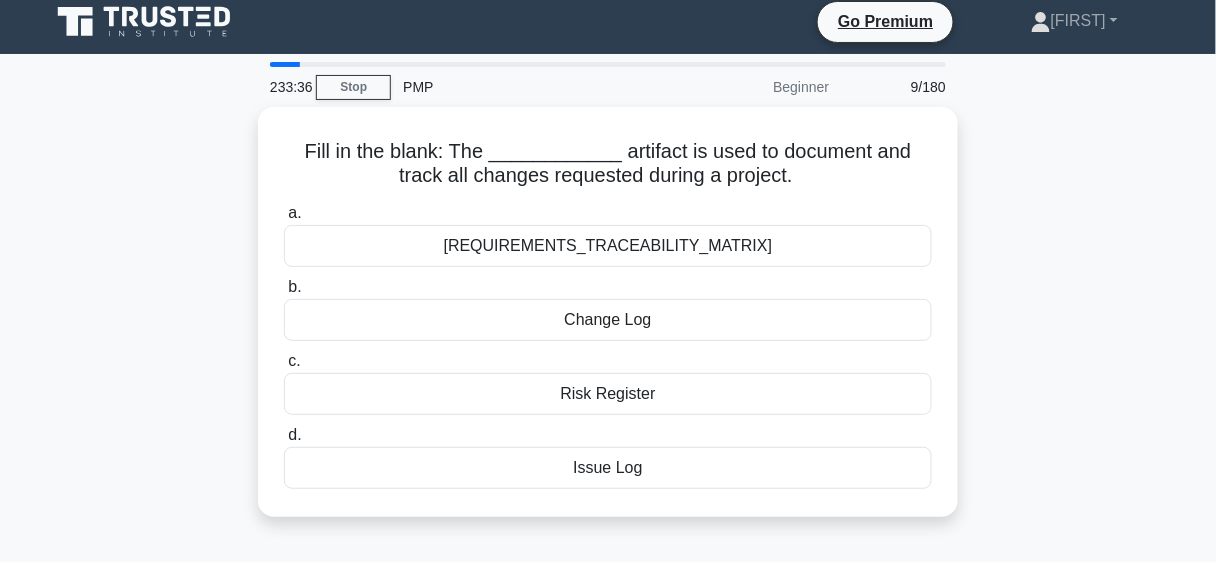 scroll, scrollTop: 0, scrollLeft: 0, axis: both 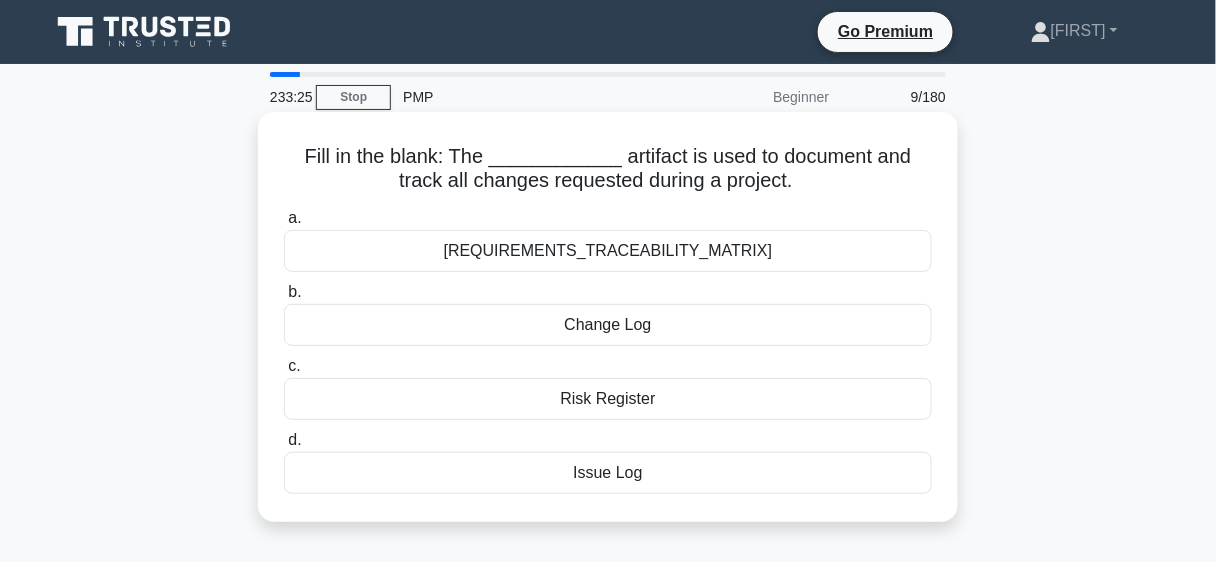 click on "Change Log" at bounding box center [608, 325] 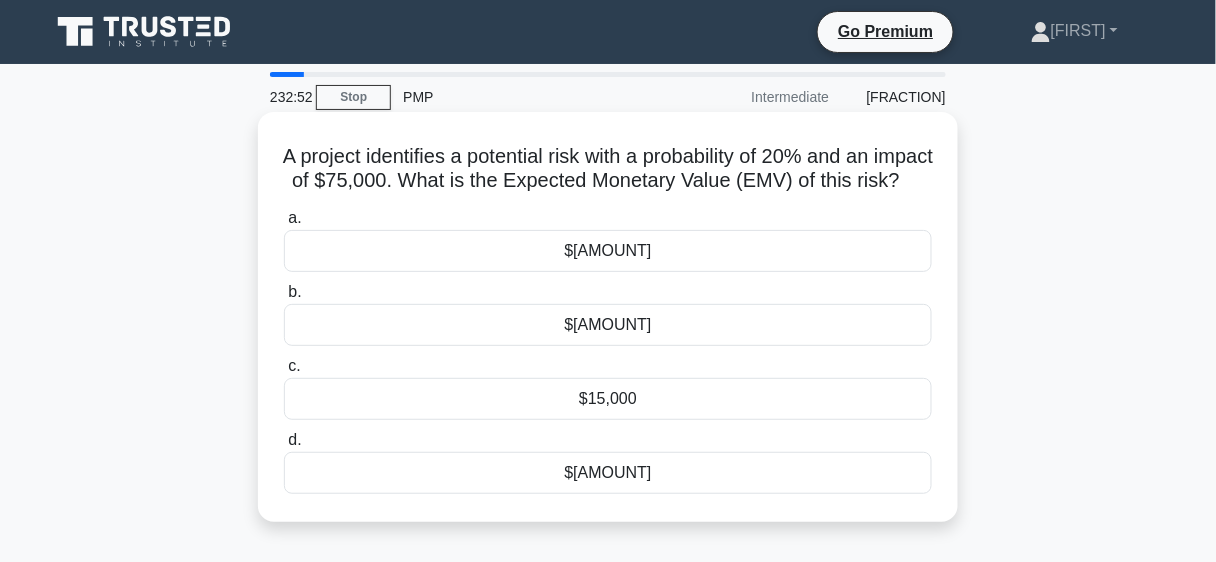 click on "$15,000" at bounding box center (608, 399) 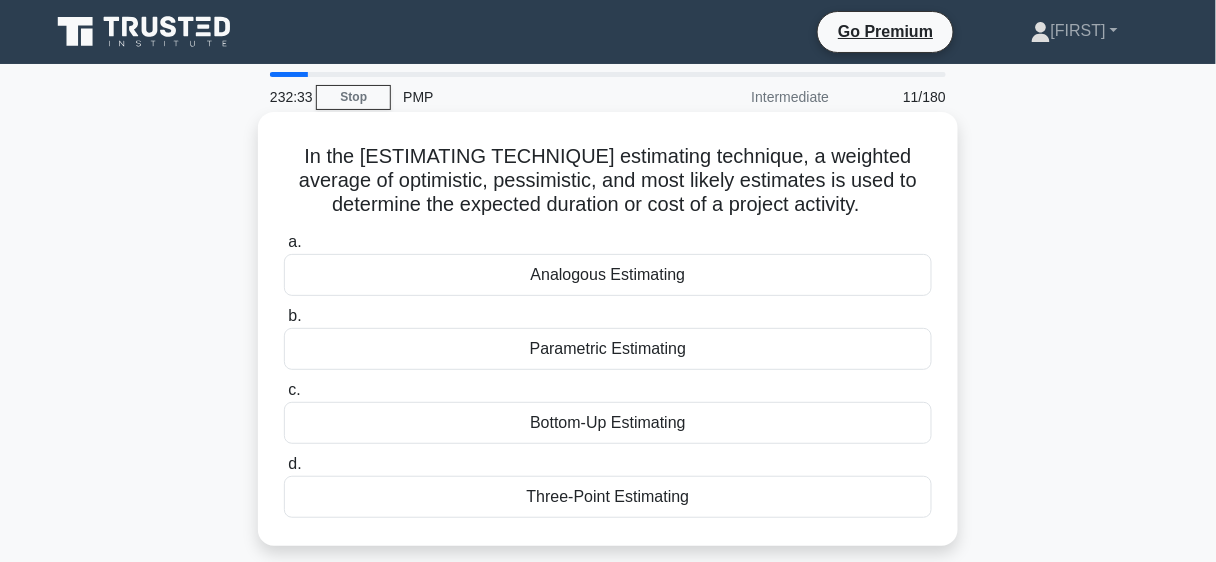 click on "Three-Point Estimating" at bounding box center [608, 497] 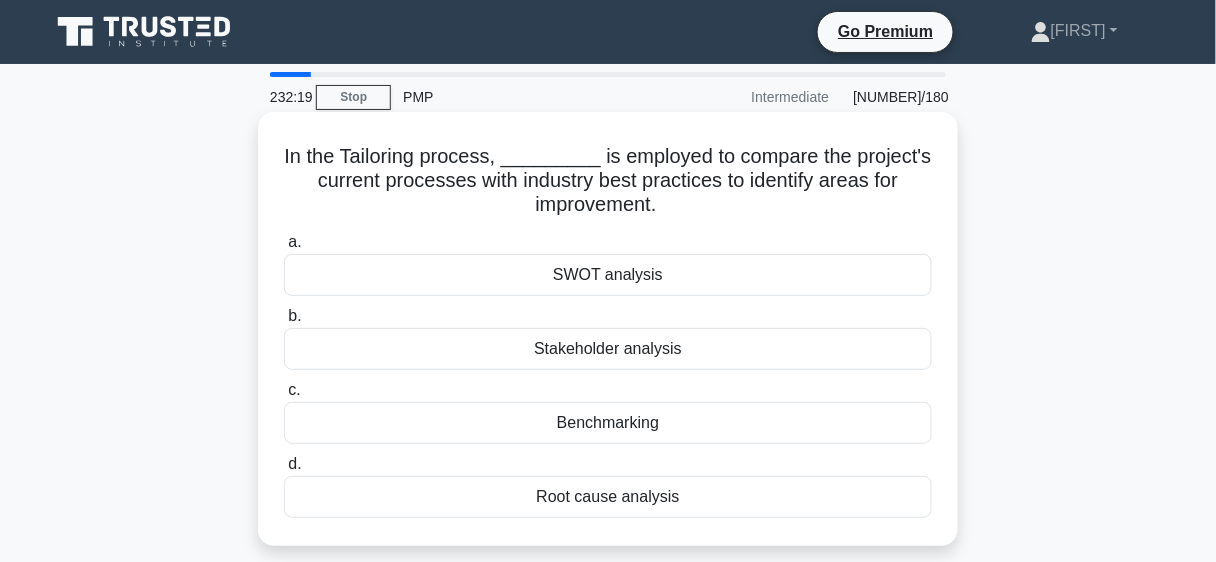 click on "Benchmarking" at bounding box center (608, 423) 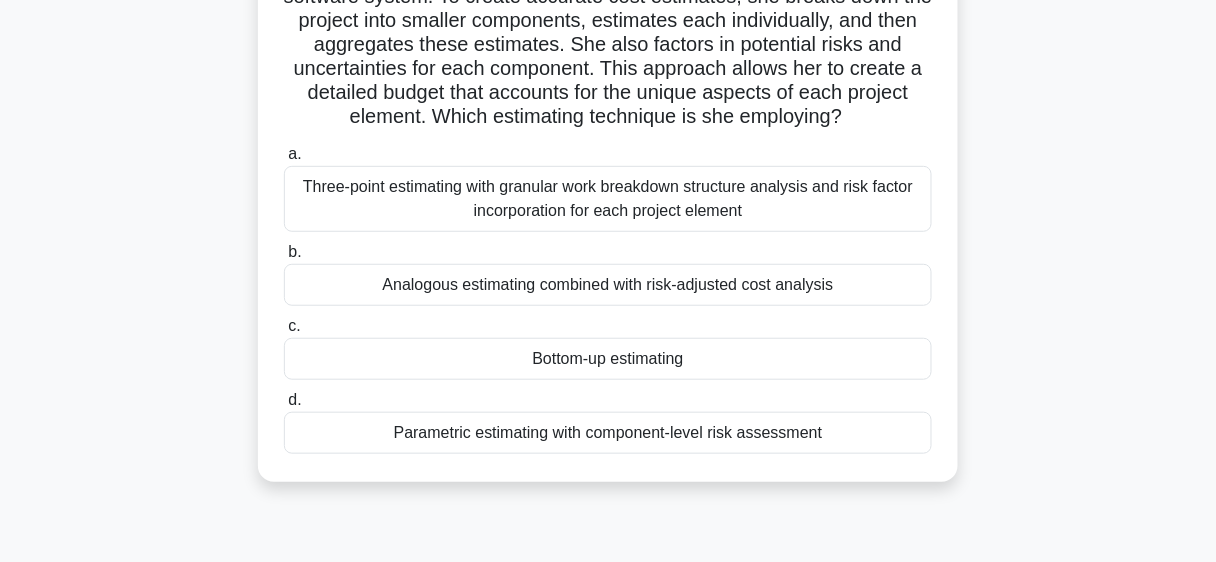 scroll, scrollTop: 190, scrollLeft: 0, axis: vertical 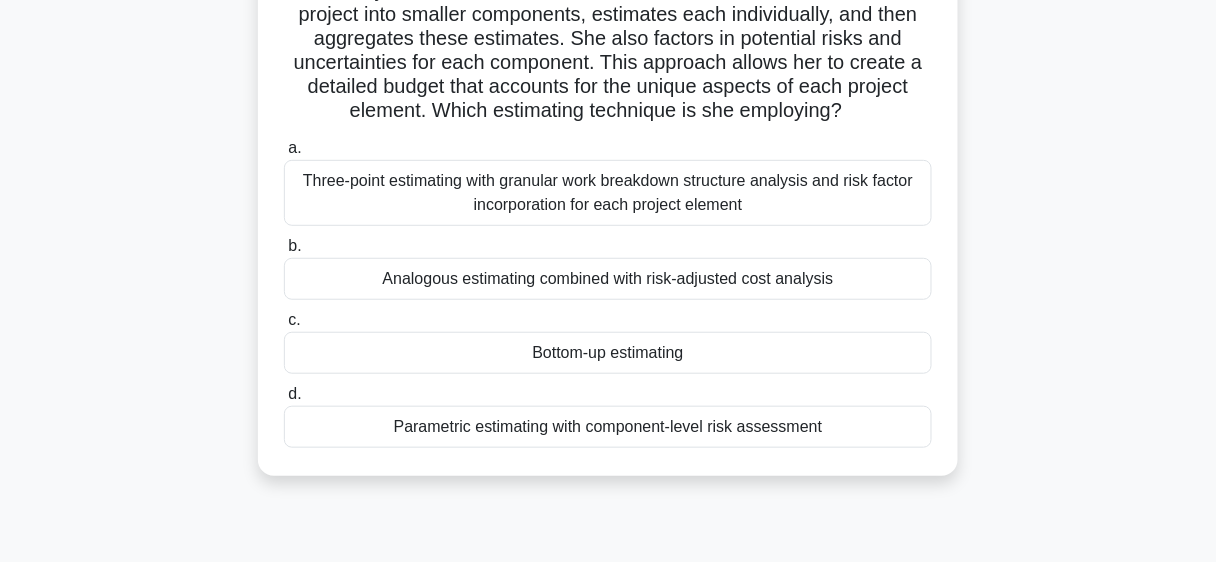 click on "Bottom-up estimating" at bounding box center [608, 353] 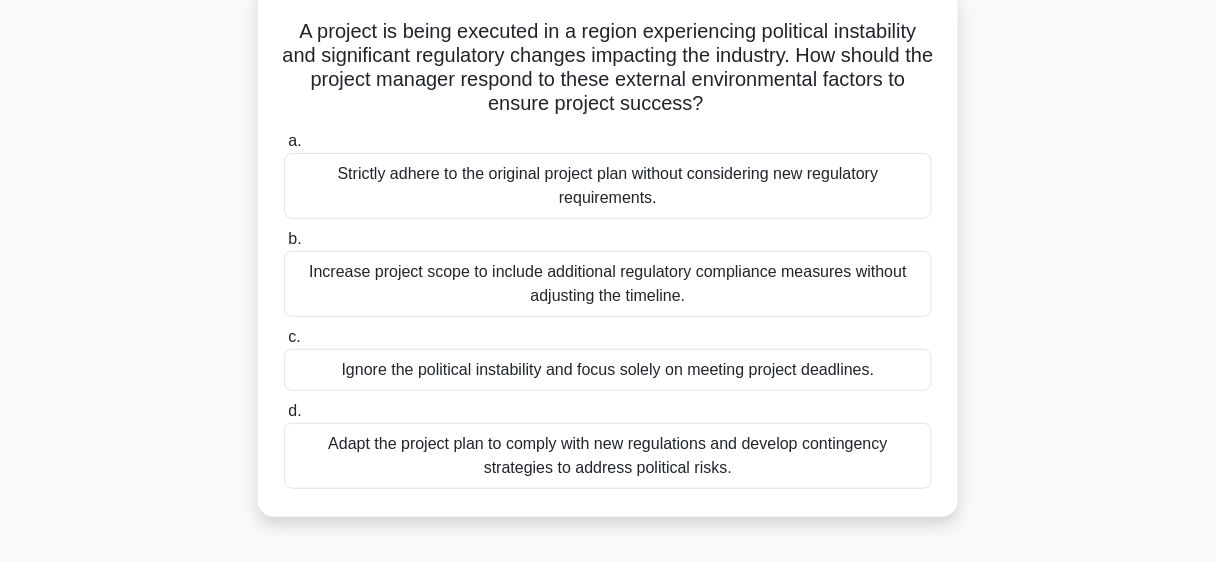 scroll, scrollTop: 131, scrollLeft: 0, axis: vertical 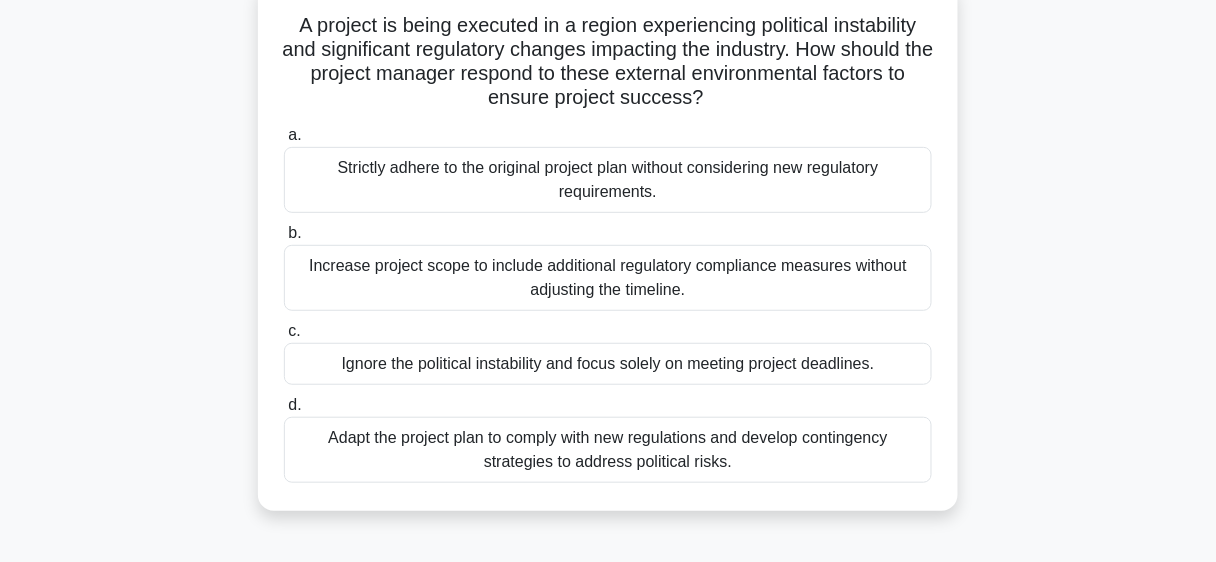 click on "Adapt the project plan to comply with new regulations and develop contingency strategies to address political risks." at bounding box center [608, 450] 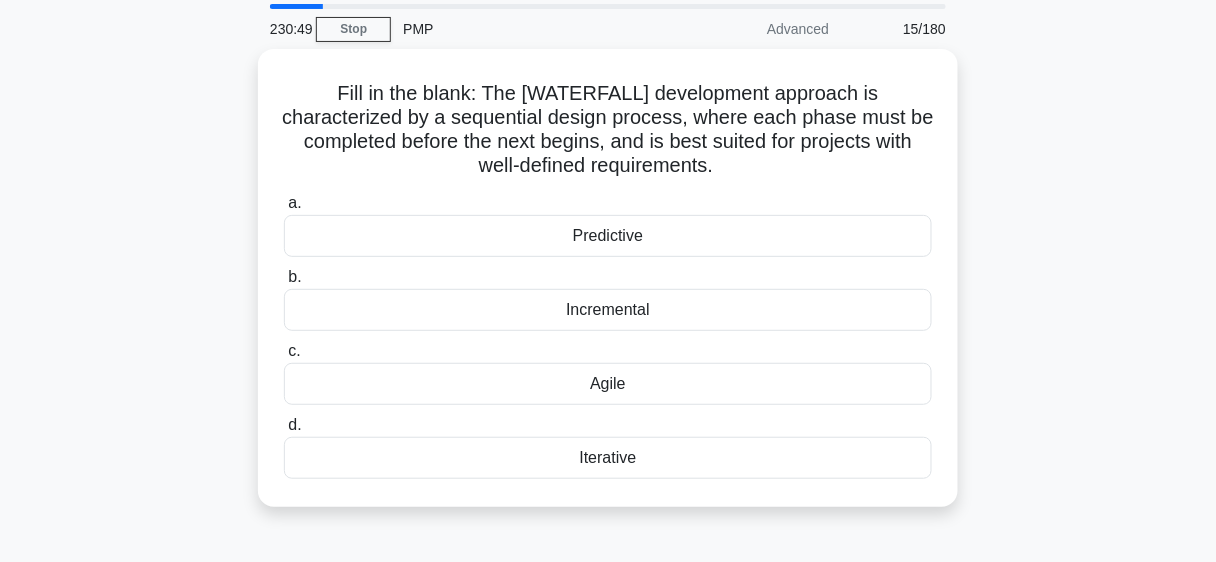 scroll, scrollTop: 0, scrollLeft: 0, axis: both 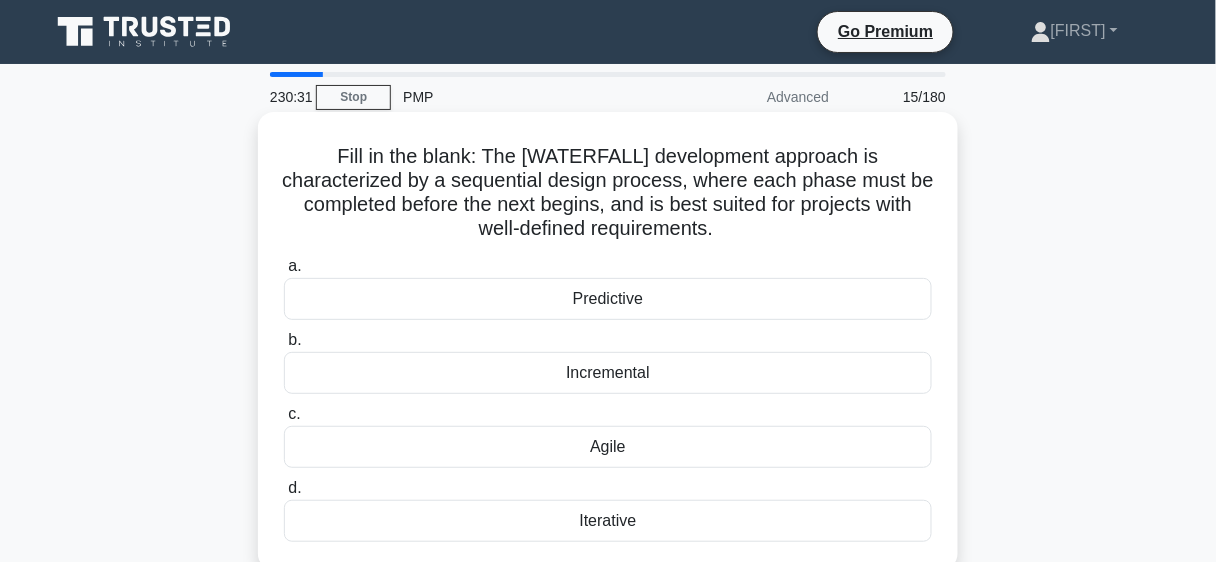 click on "Predictive" at bounding box center (608, 299) 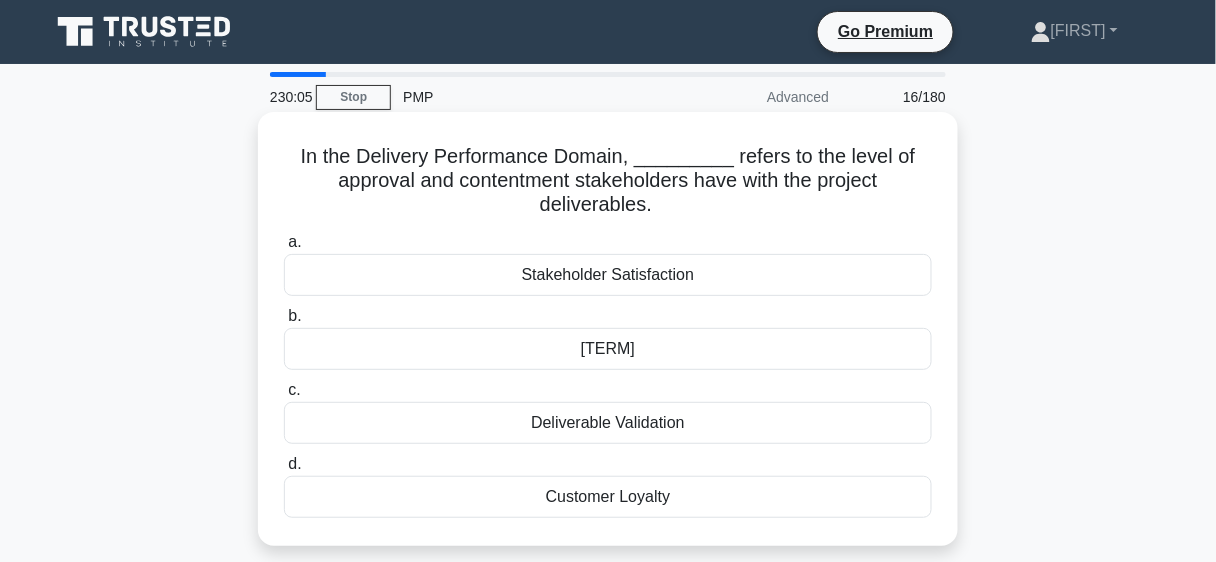 click on "Stakeholder Satisfaction" at bounding box center [608, 275] 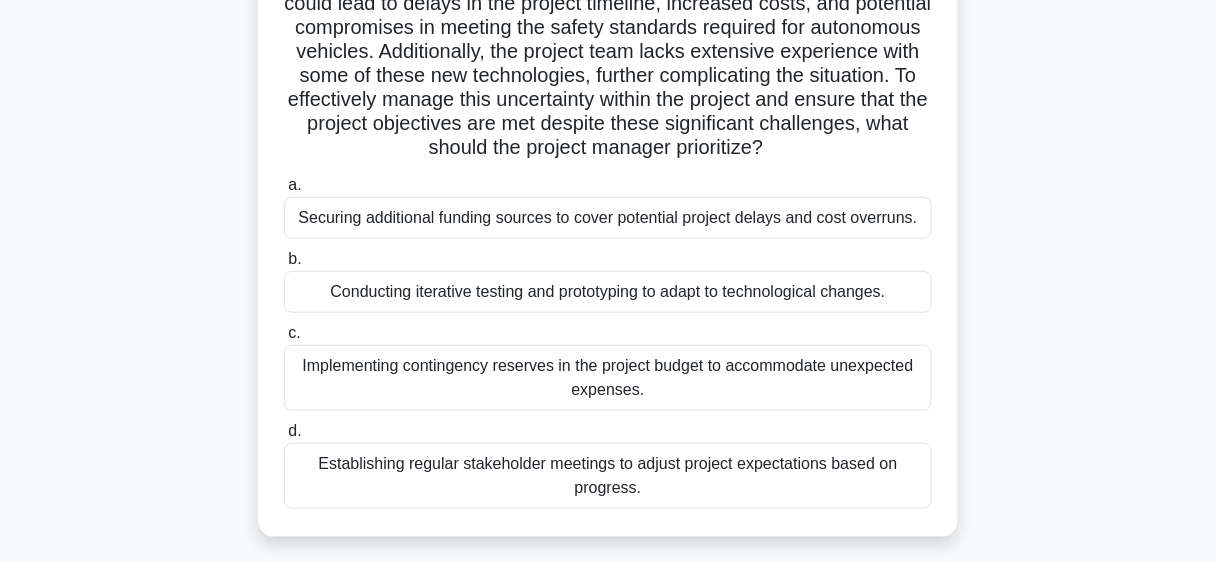 scroll, scrollTop: 277, scrollLeft: 0, axis: vertical 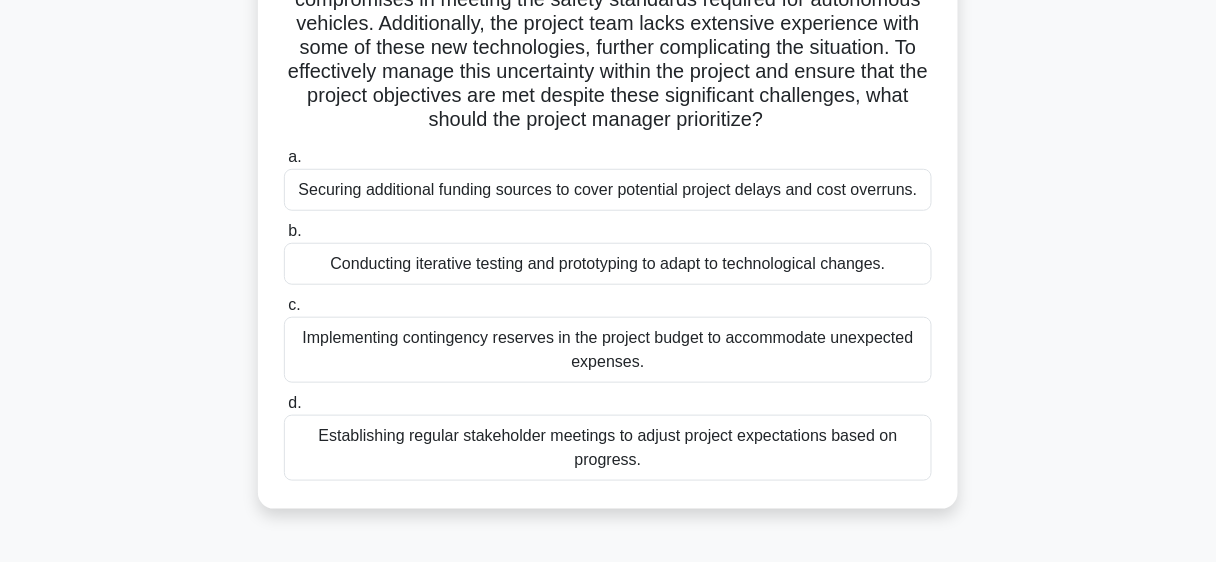 click on "Conducting iterative testing and prototyping to adapt to technological changes." at bounding box center (608, 264) 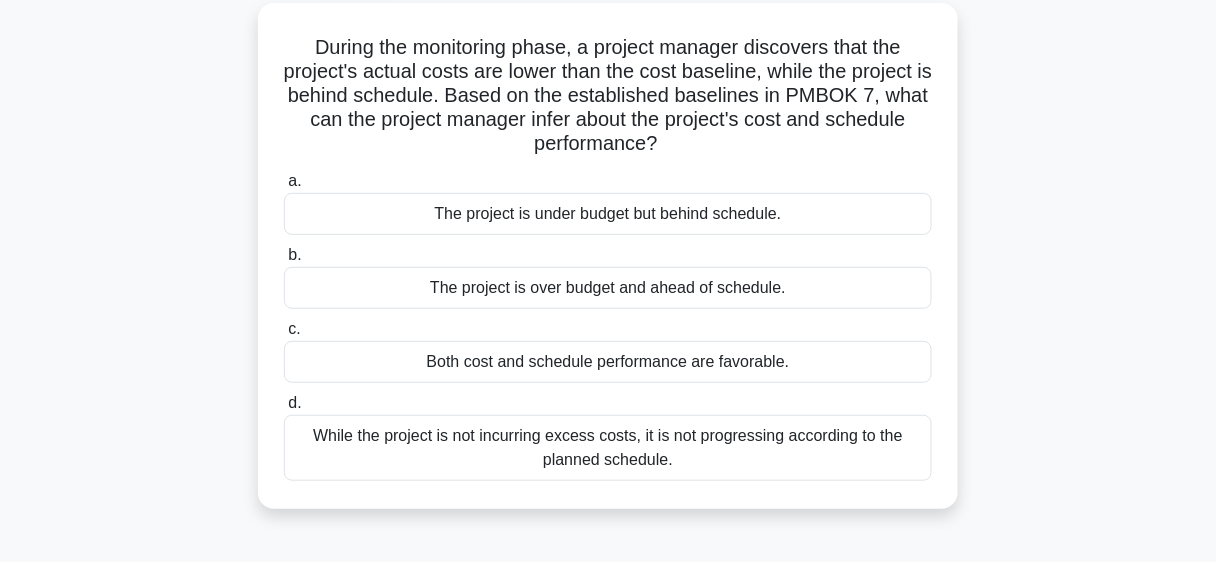 scroll, scrollTop: 117, scrollLeft: 0, axis: vertical 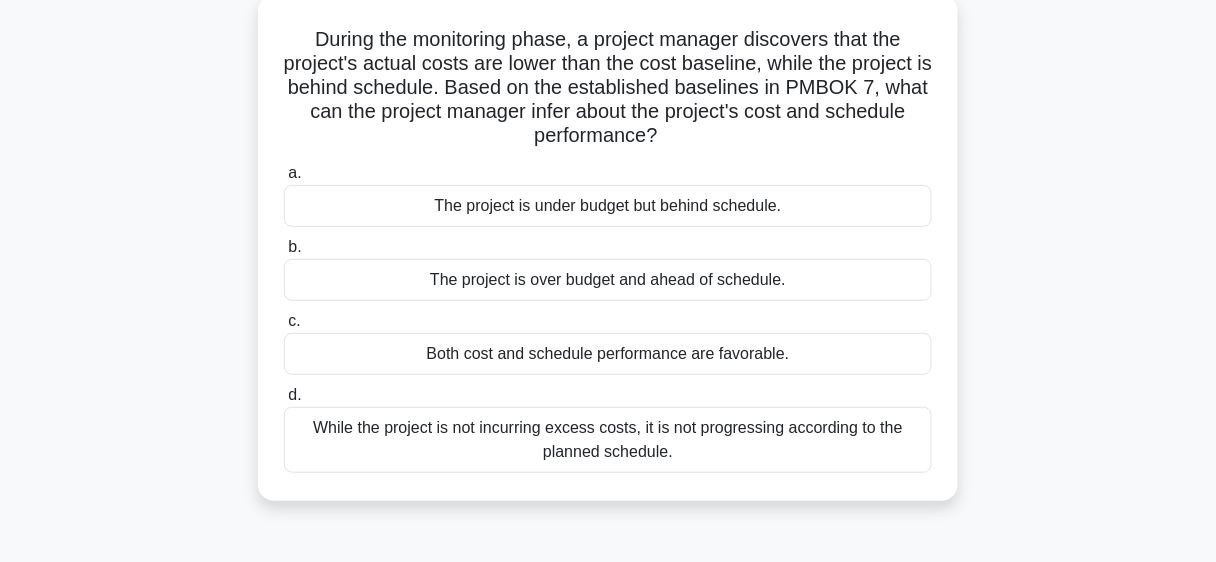 click on "The project is under budget but behind schedule." at bounding box center (608, 206) 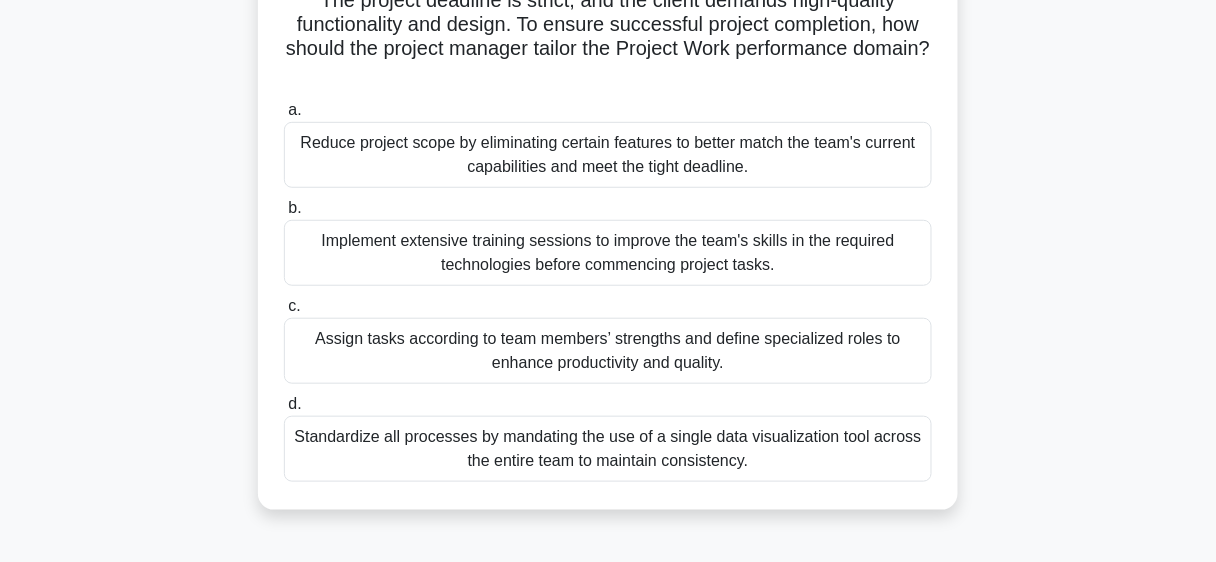 scroll, scrollTop: 241, scrollLeft: 0, axis: vertical 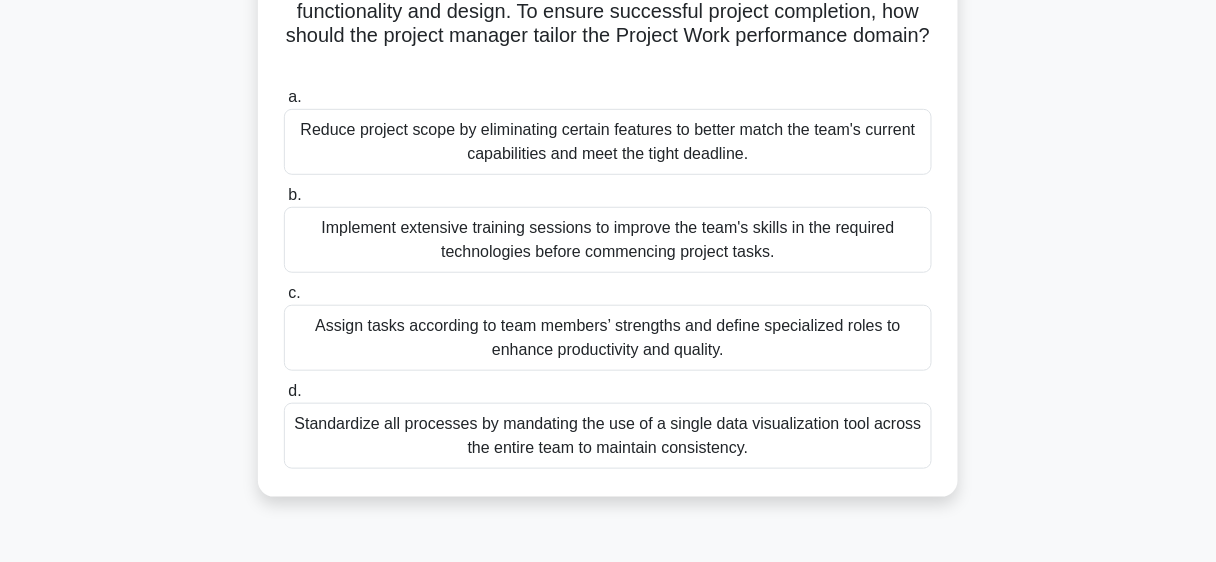 click on "Assign tasks according to team members’ strengths and define specialized roles to enhance productivity and quality." at bounding box center (608, 338) 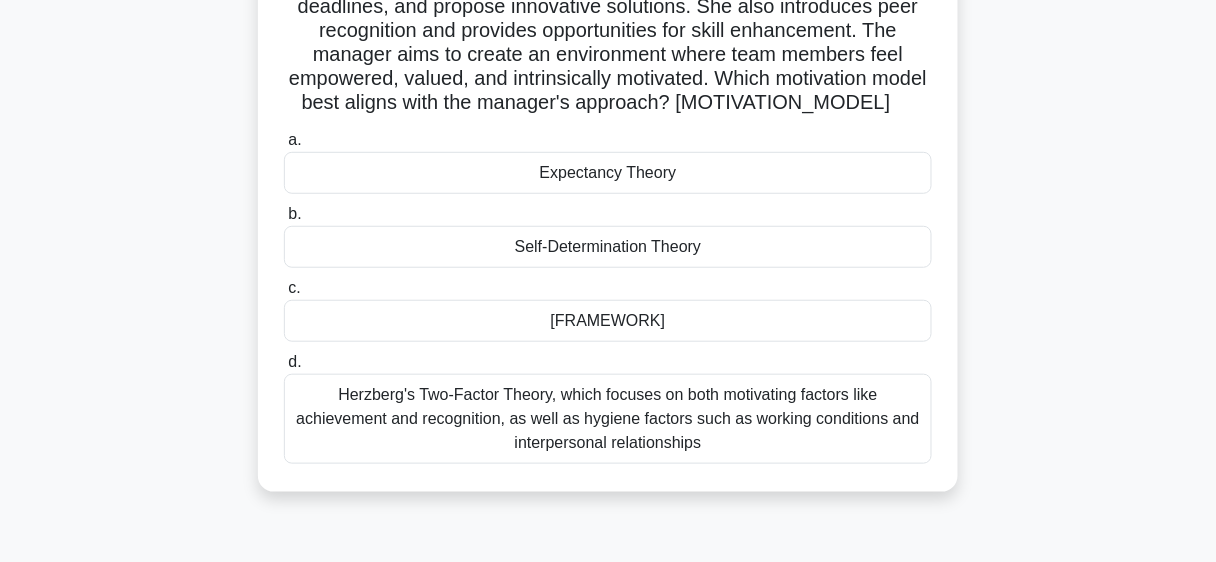 scroll, scrollTop: 229, scrollLeft: 0, axis: vertical 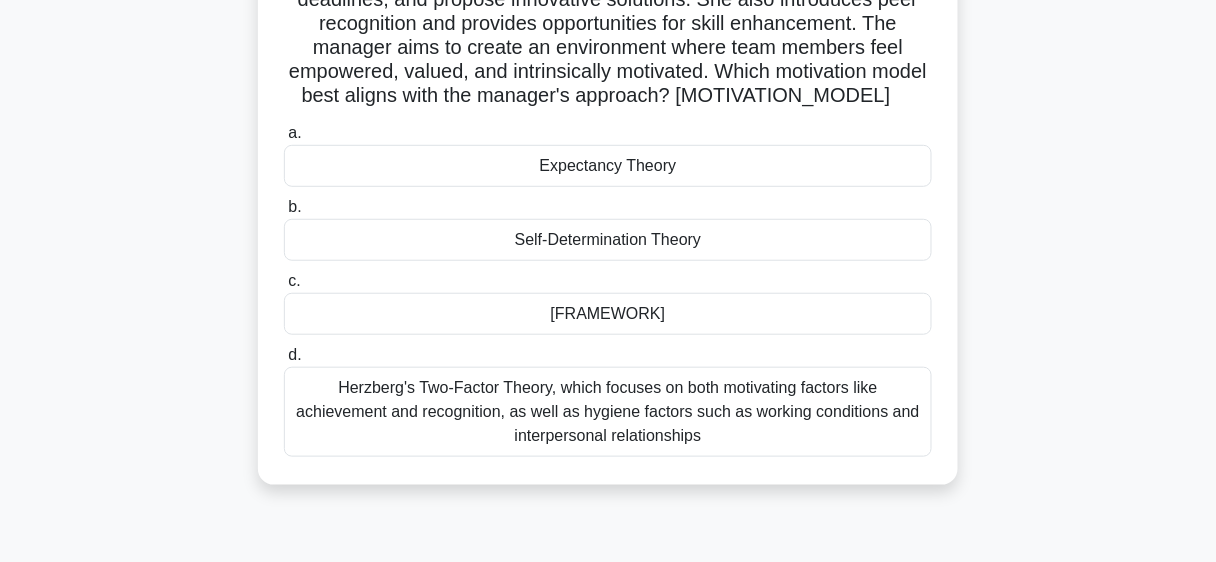 click on "Herzberg's Two-Factor Theory, which focuses on both motivating factors like achievement and recognition, as well as hygiene factors such as working conditions and interpersonal relationships" at bounding box center (608, 412) 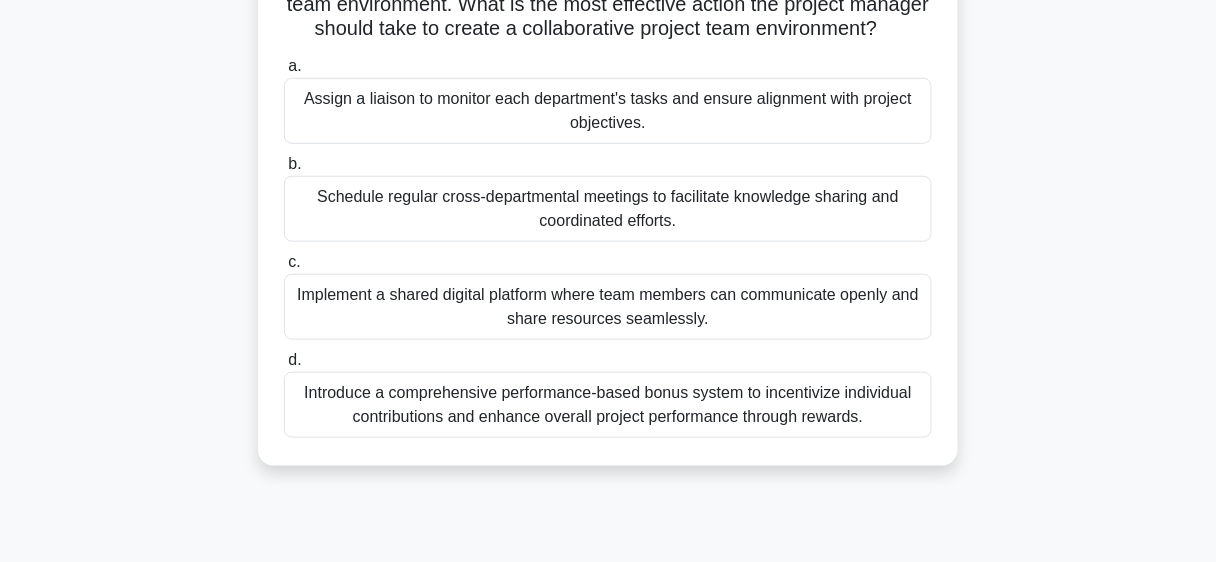 scroll, scrollTop: 323, scrollLeft: 0, axis: vertical 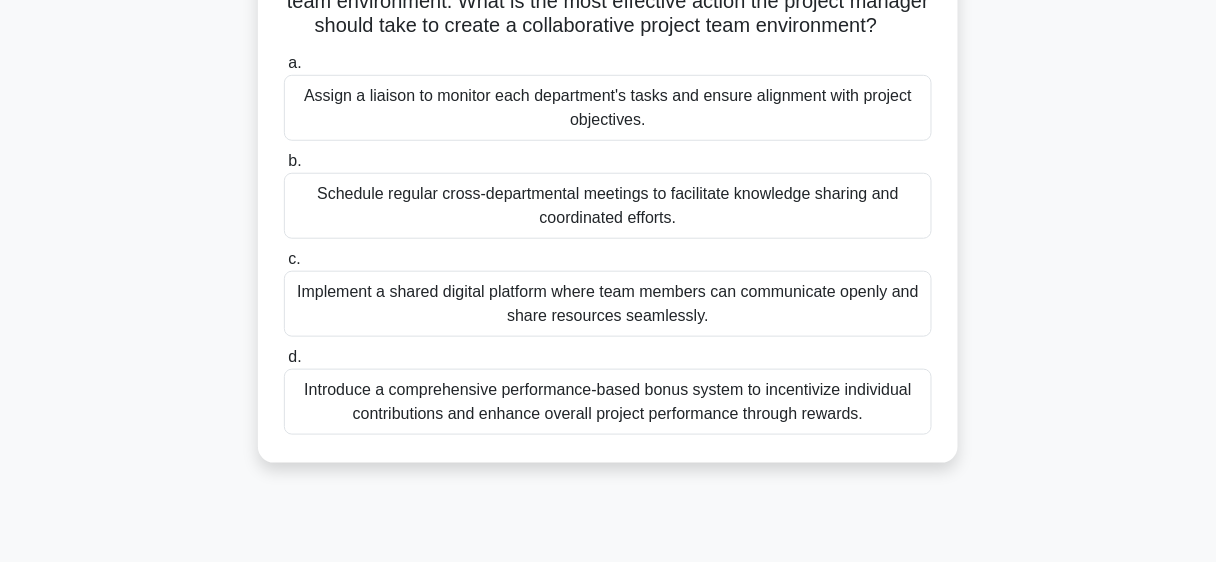click on "Implement a shared digital platform where team members can communicate openly and share resources seamlessly." at bounding box center [608, 304] 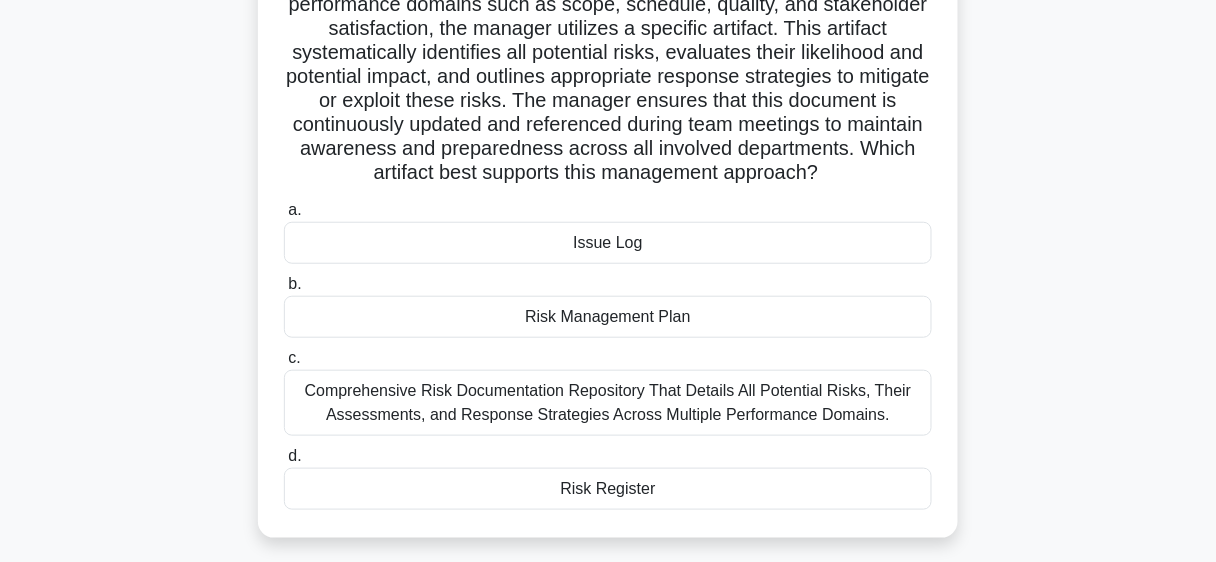 scroll, scrollTop: 252, scrollLeft: 0, axis: vertical 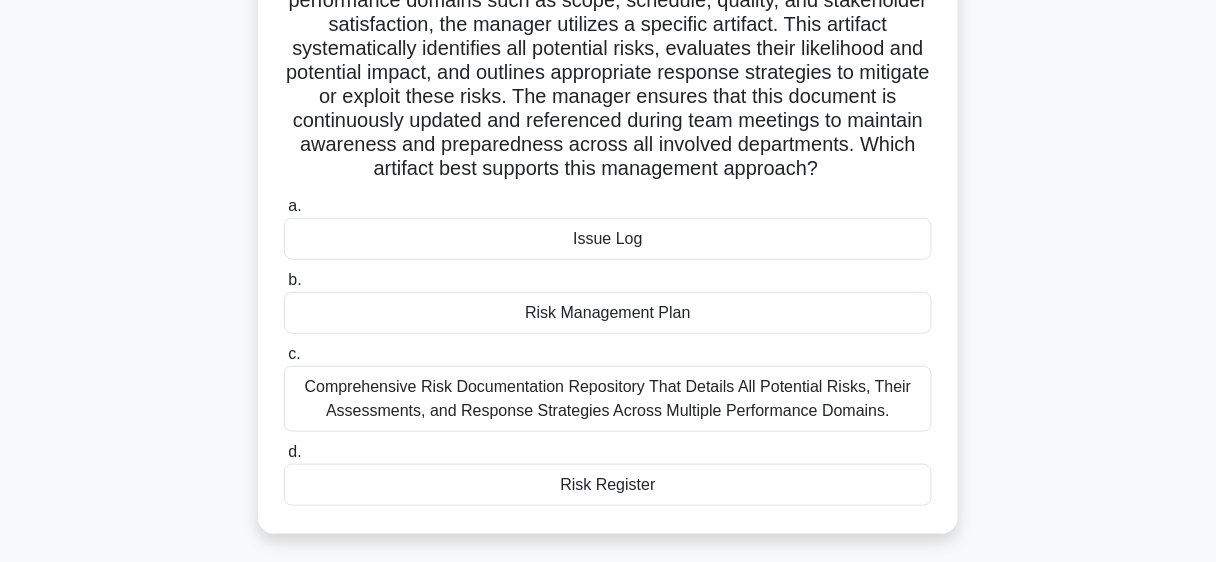 click on "Comprehensive Risk Documentation Repository That Details All Potential Risks, Their Assessments, and Response Strategies Across Multiple Performance Domains." at bounding box center [608, 399] 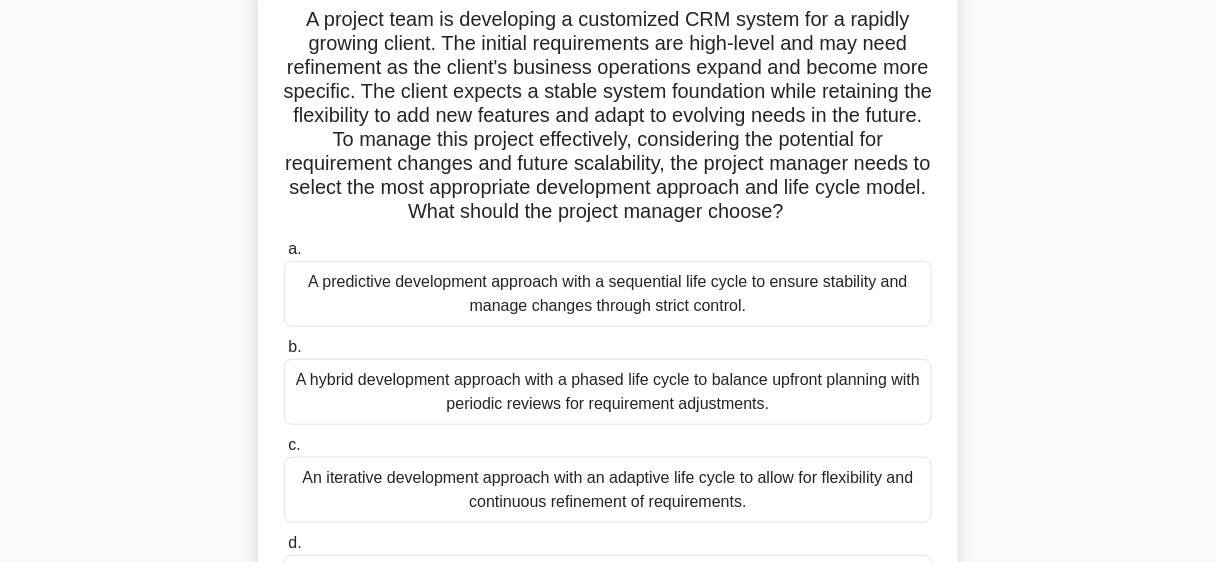scroll, scrollTop: 140, scrollLeft: 0, axis: vertical 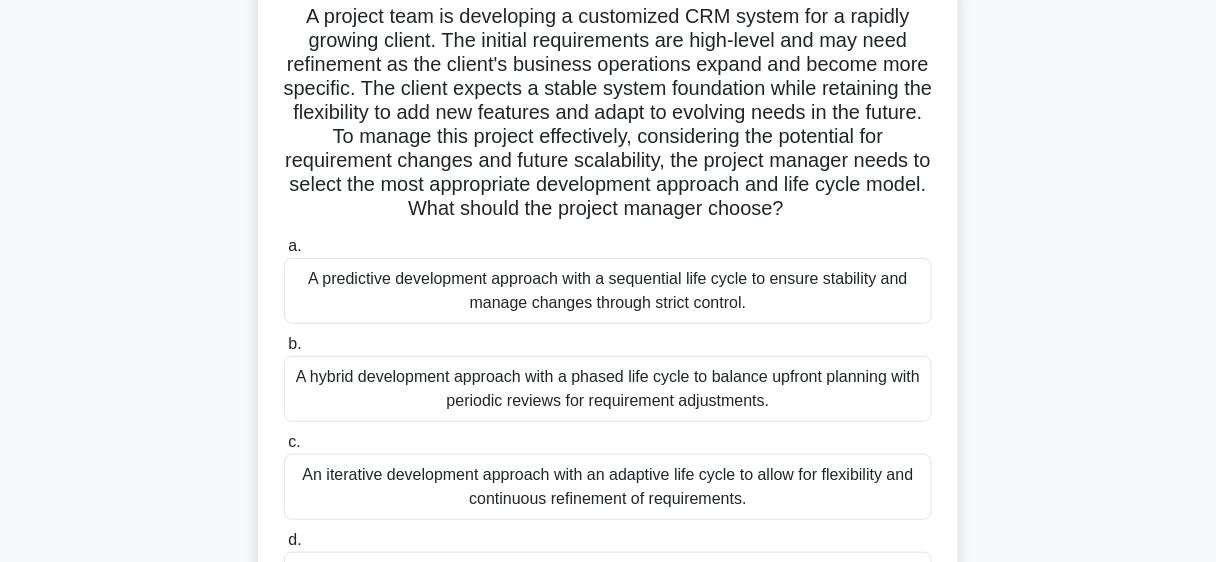 click on "A hybrid development approach with a phased life cycle to balance upfront planning with periodic reviews for requirement adjustments." at bounding box center [608, 389] 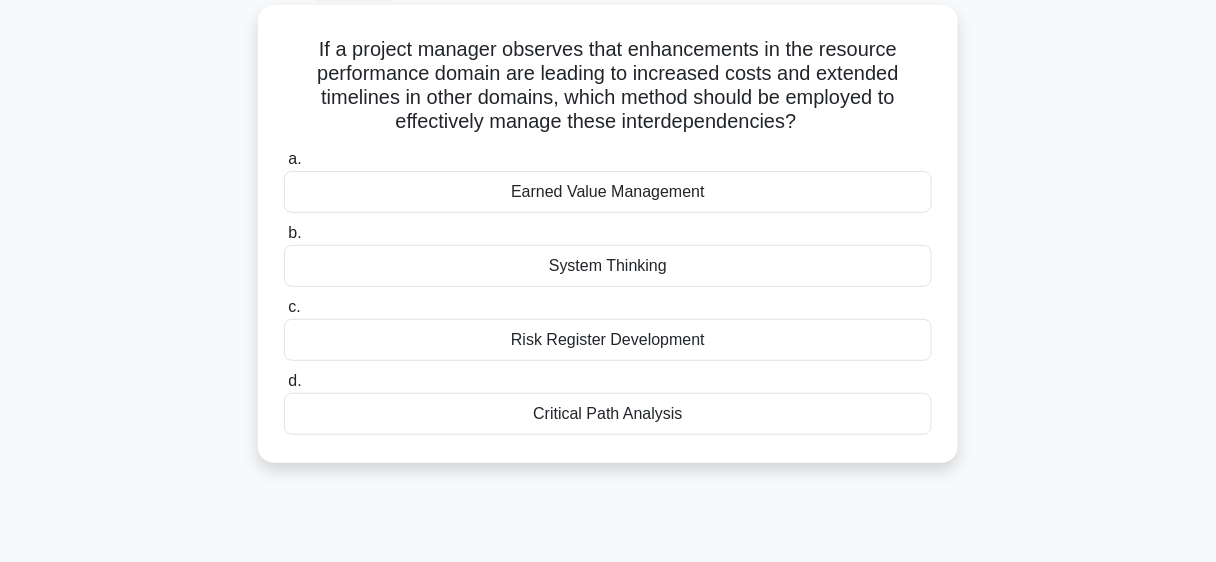 scroll, scrollTop: 112, scrollLeft: 0, axis: vertical 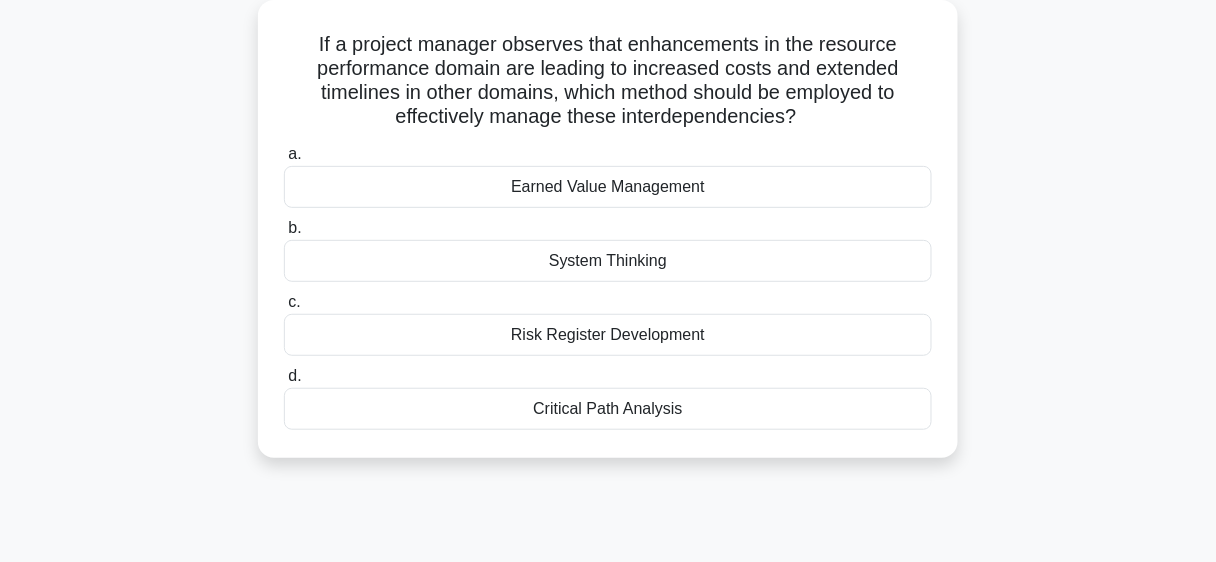 click on "System Thinking" at bounding box center (608, 261) 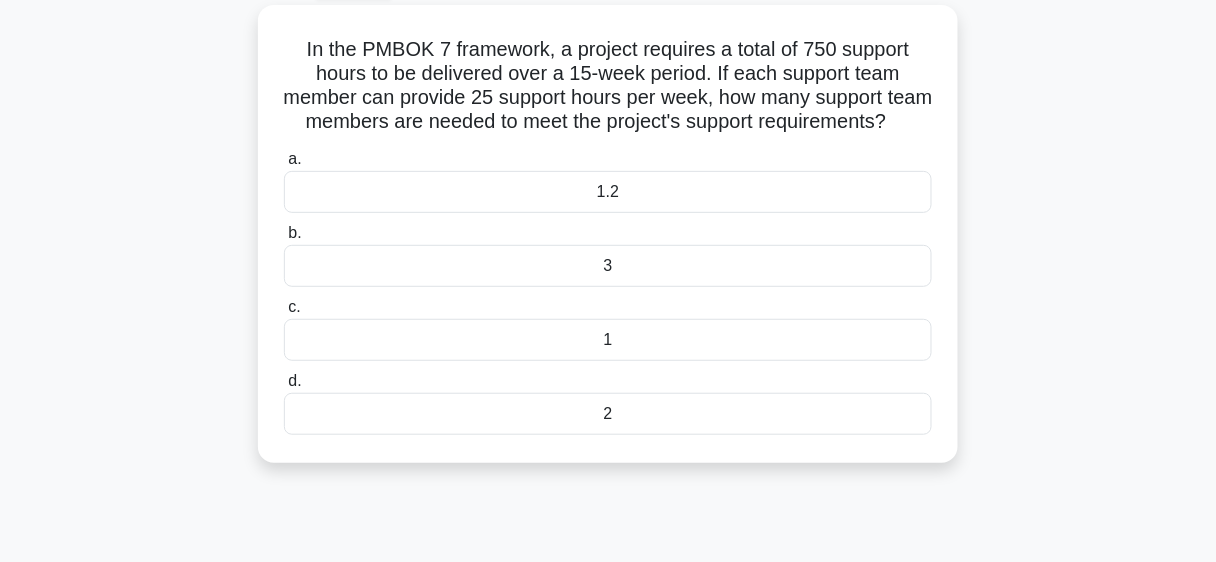 scroll, scrollTop: 117, scrollLeft: 0, axis: vertical 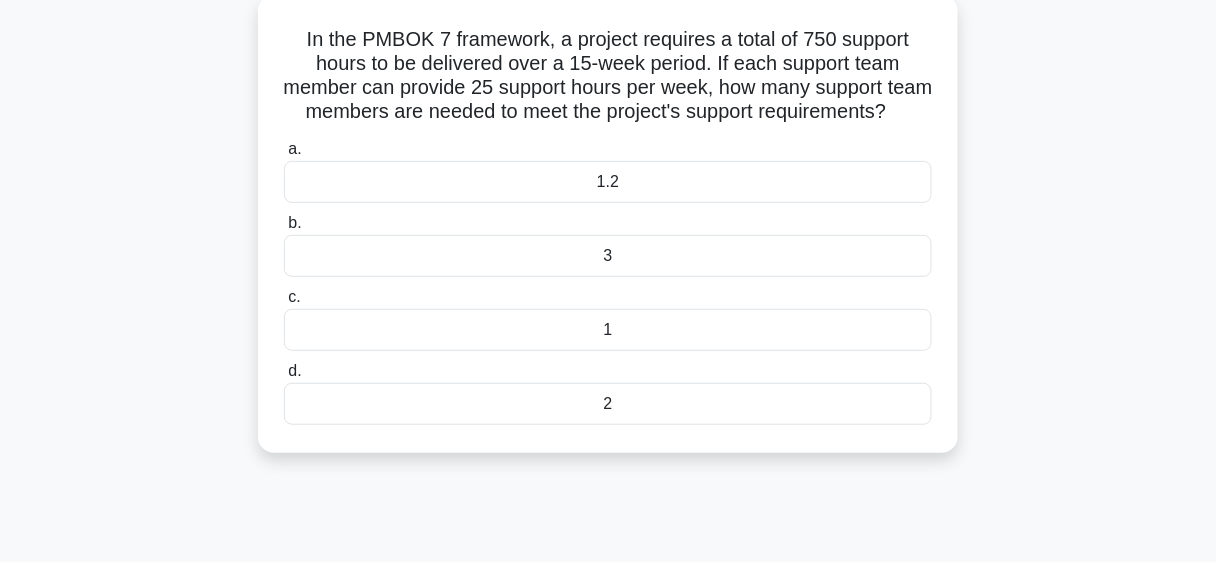 click on "2" at bounding box center (608, 404) 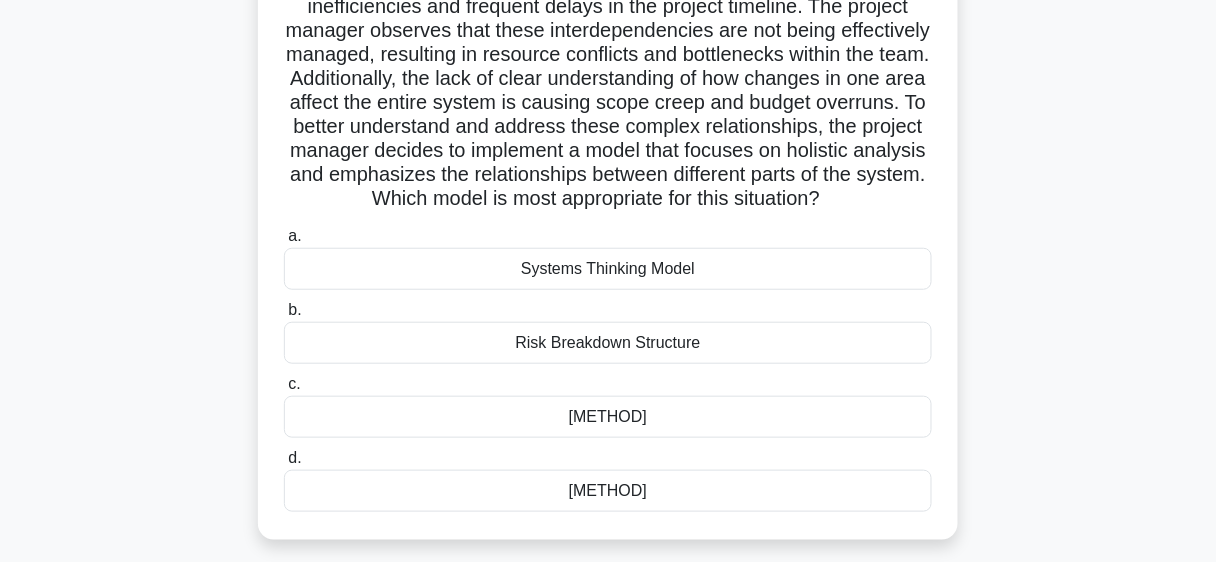 scroll, scrollTop: 226, scrollLeft: 0, axis: vertical 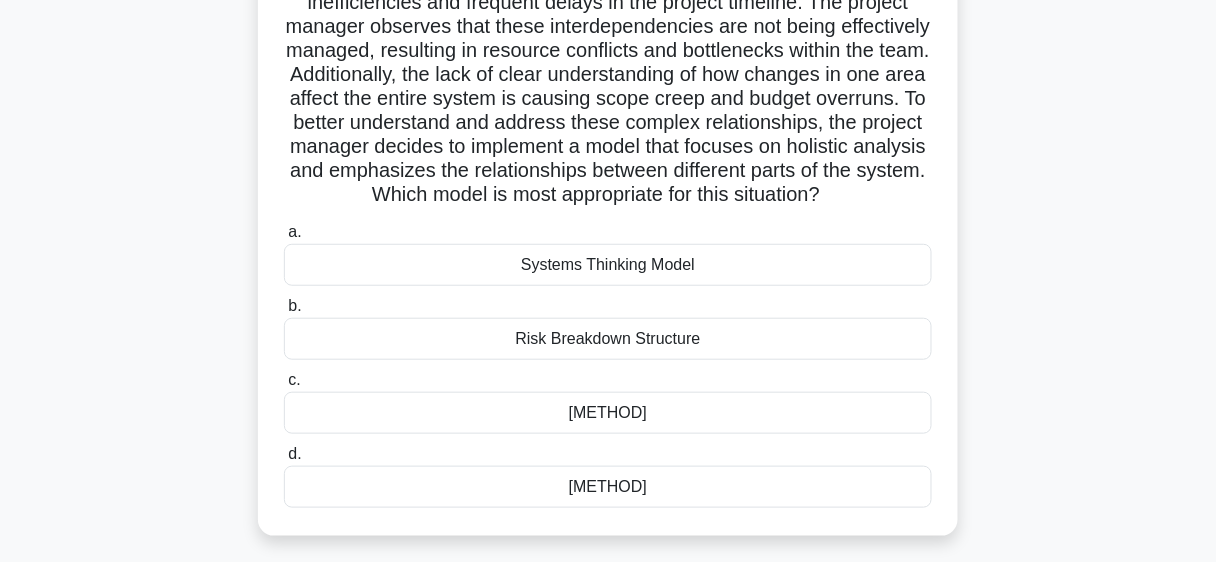 click on "Systems Thinking Model" at bounding box center [608, 265] 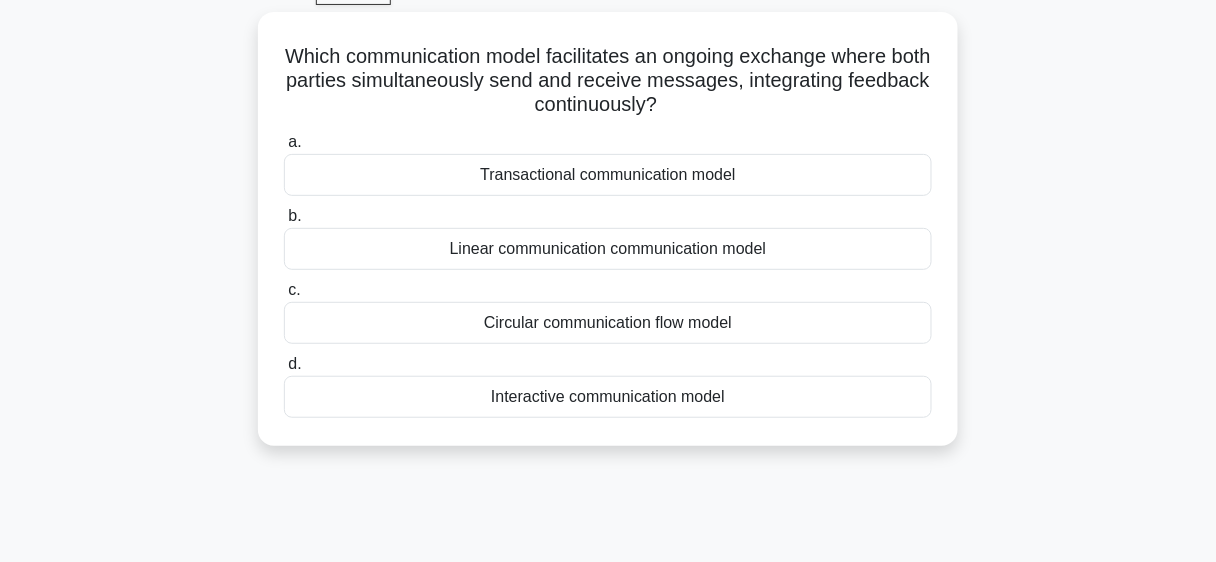 scroll, scrollTop: 112, scrollLeft: 0, axis: vertical 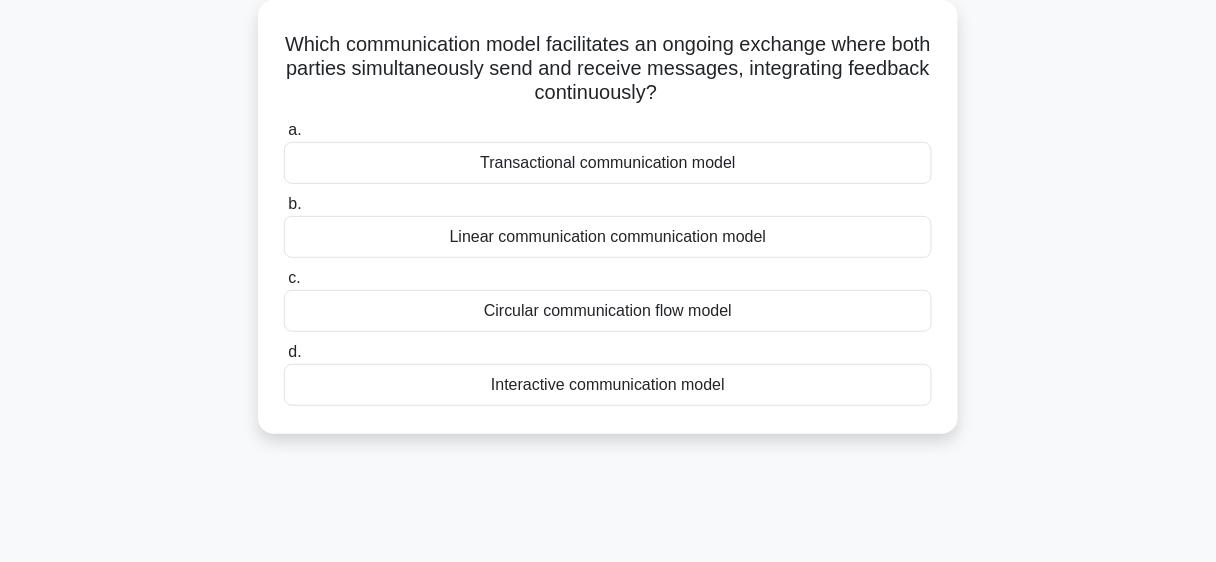 click on "Transactional communication model" at bounding box center (608, 163) 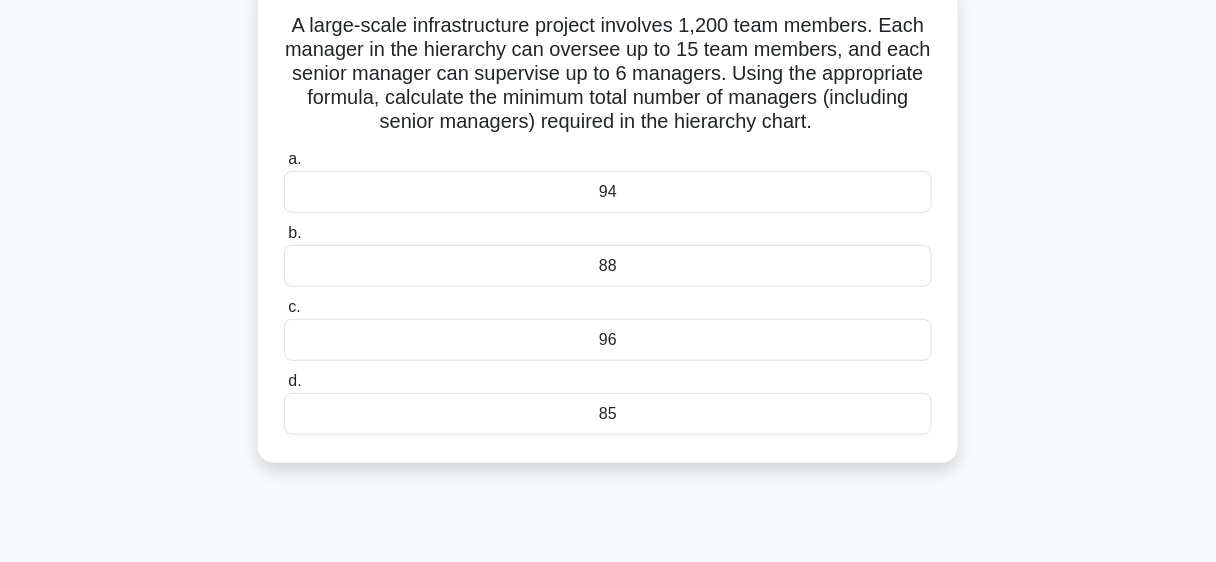 scroll, scrollTop: 135, scrollLeft: 0, axis: vertical 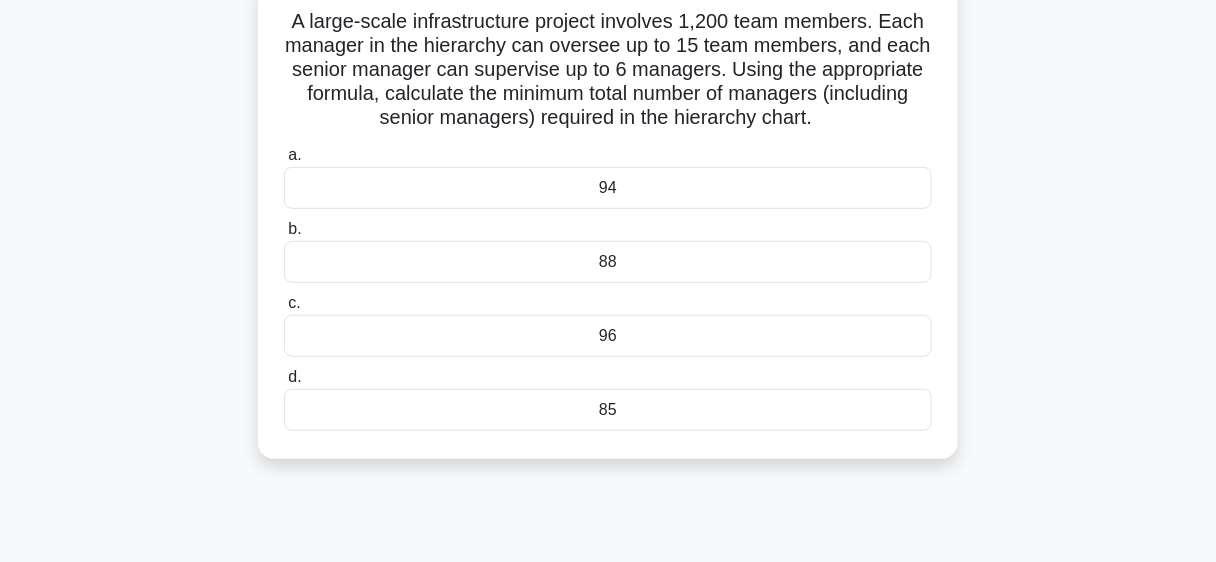 click on "94" at bounding box center [608, 188] 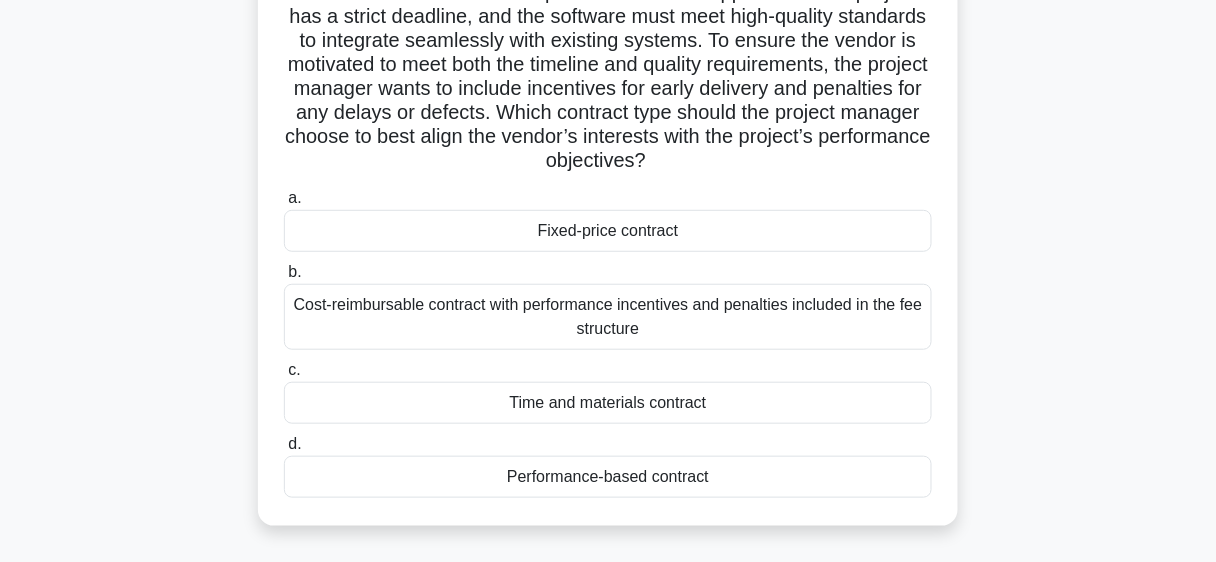 scroll, scrollTop: 191, scrollLeft: 0, axis: vertical 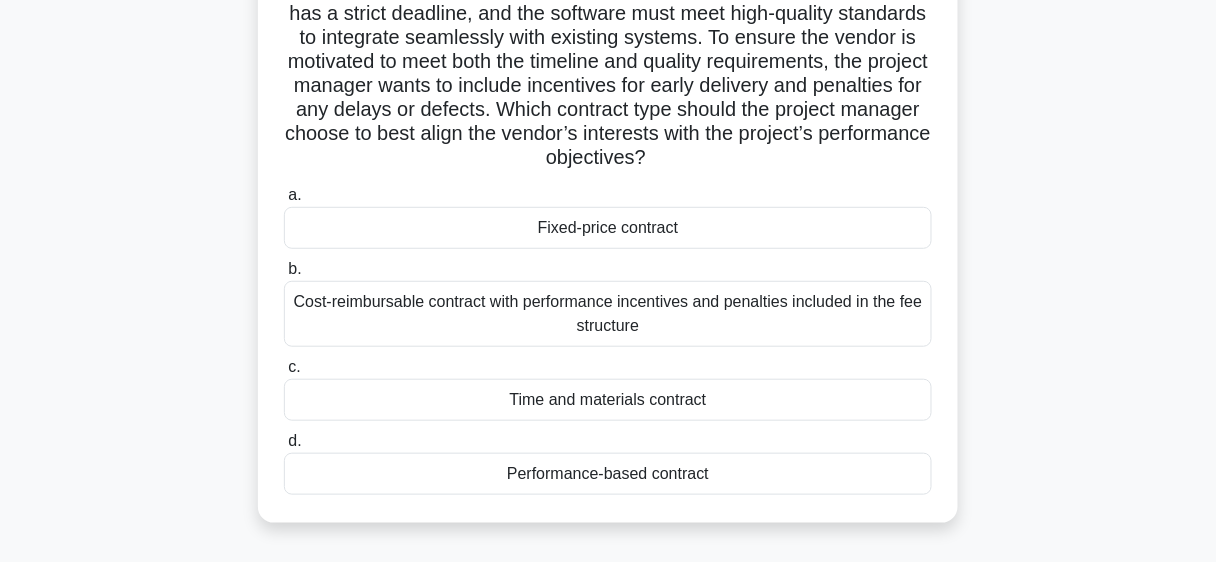 click on "Time and materials contract" at bounding box center (608, 400) 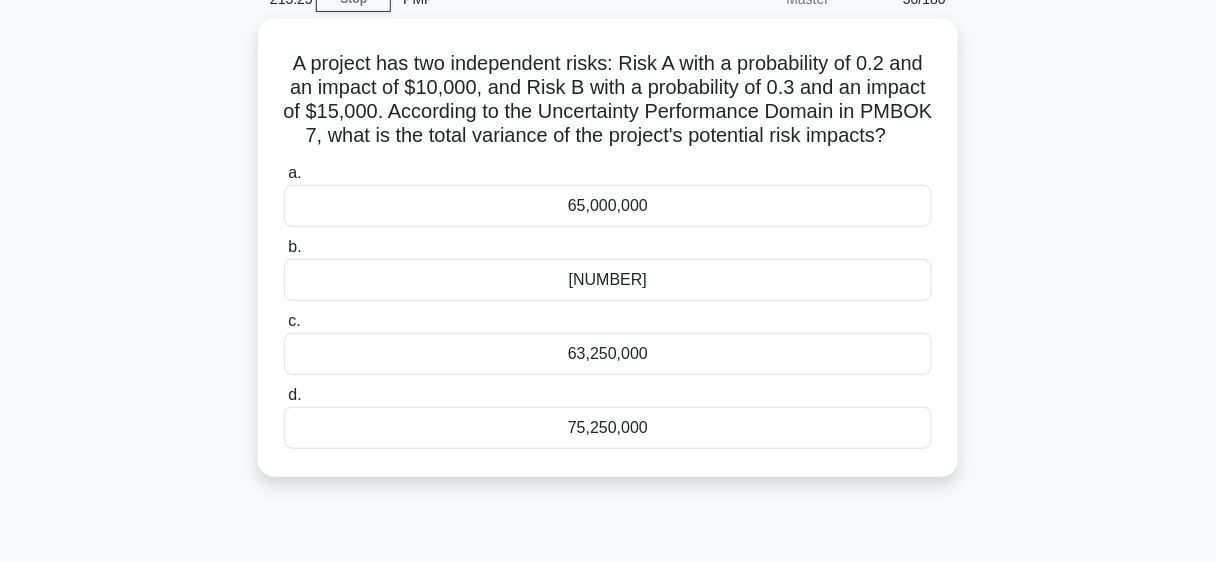 scroll, scrollTop: 99, scrollLeft: 0, axis: vertical 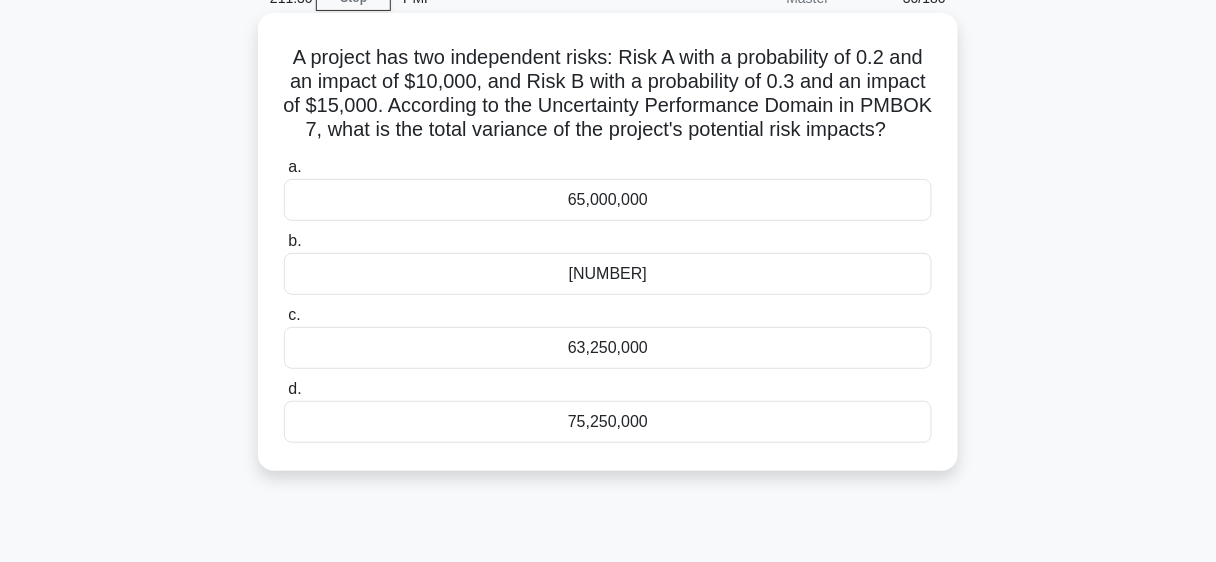 click on "65,000,000" at bounding box center [608, 200] 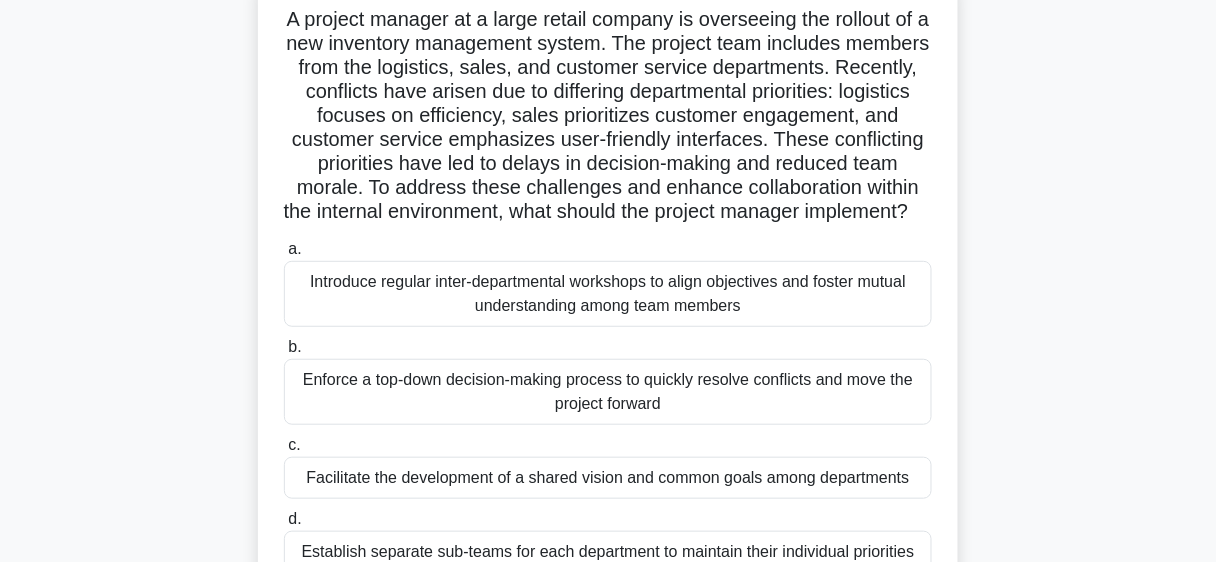 scroll, scrollTop: 141, scrollLeft: 0, axis: vertical 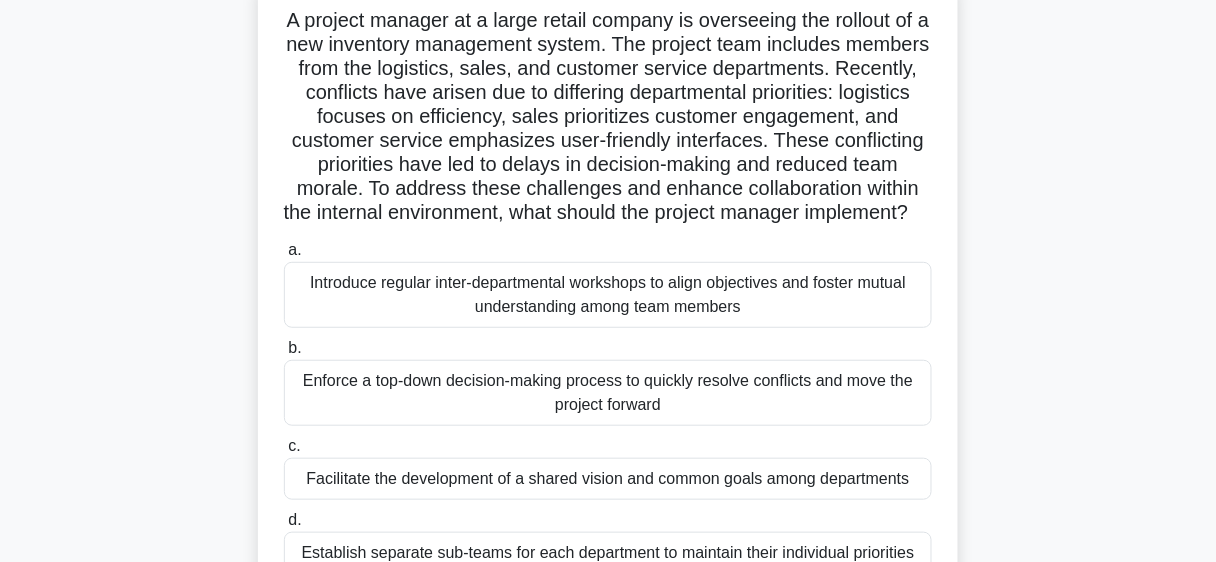 click on "A project manager at a large retail company is overseeing the rollout of a new inventory management system. The project team includes members from the logistics, sales, and customer service departments. Recently, conflicts have arisen due to differing departmental priorities: logistics focuses on efficiency, sales prioritizes customer engagement, and customer service emphasizes user-friendly interfaces. These conflicting priorities have led to delays in decision-making and reduced team morale. To address these challenges and enhance collaboration within the internal environment, what should the project manager implement?
.spinner_0XTQ{transform-origin:center;animation:spinner_y6GP .75s linear infinite}@keyframes spinner_y6GP{100%{transform:rotate(360deg)}}
a. b. c. d." at bounding box center (608, 313) 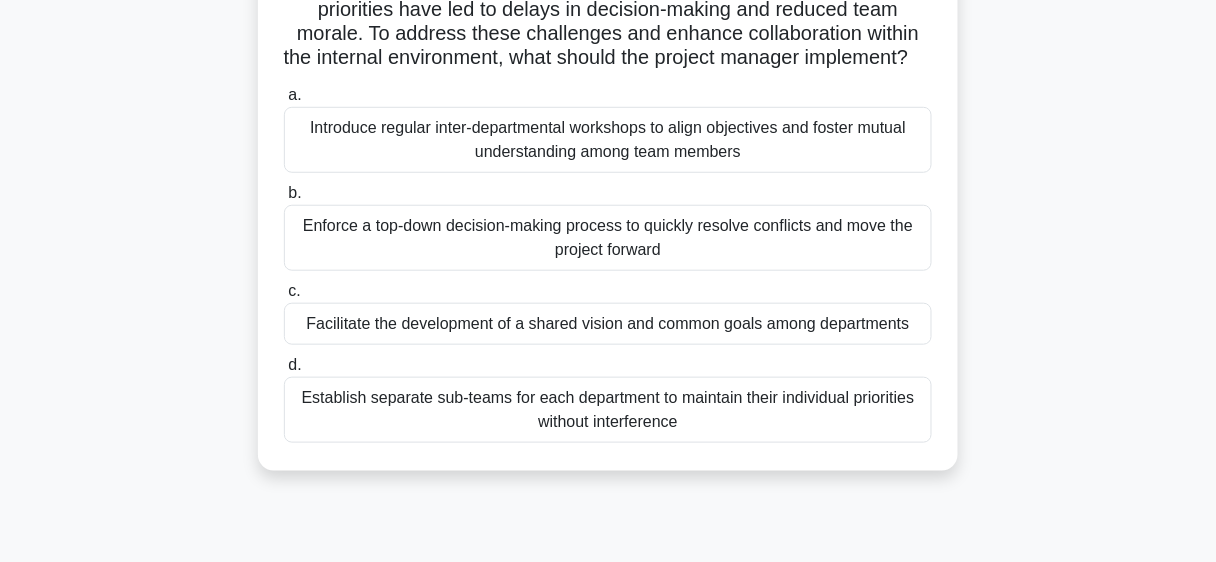 scroll, scrollTop: 300, scrollLeft: 0, axis: vertical 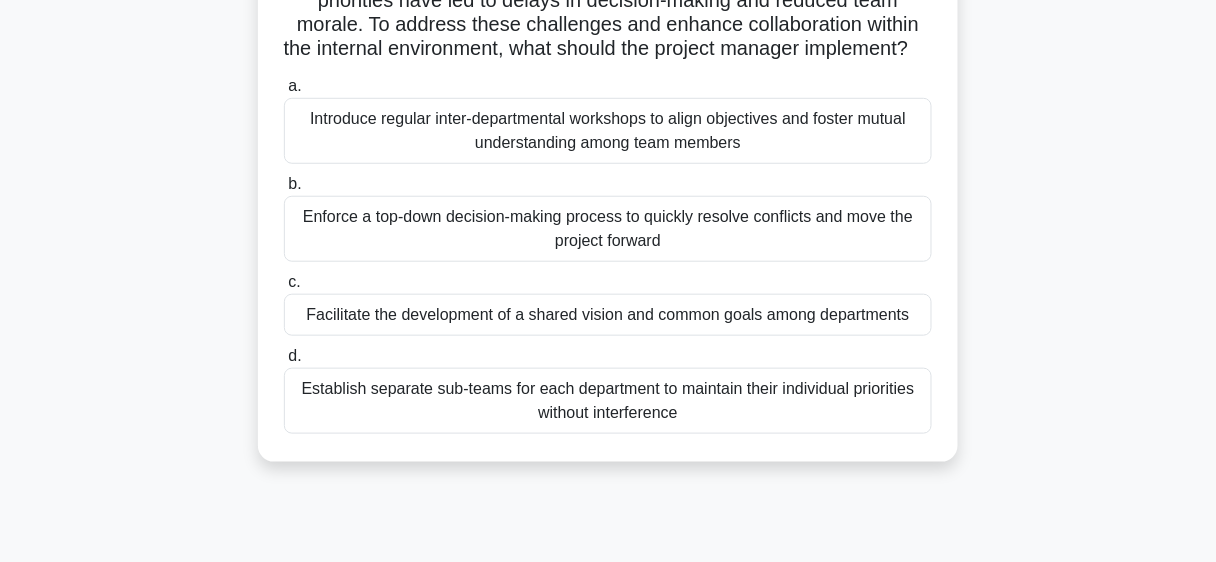 click on "Introduce regular inter-departmental workshops to align objectives and foster mutual understanding among team members" at bounding box center (608, 131) 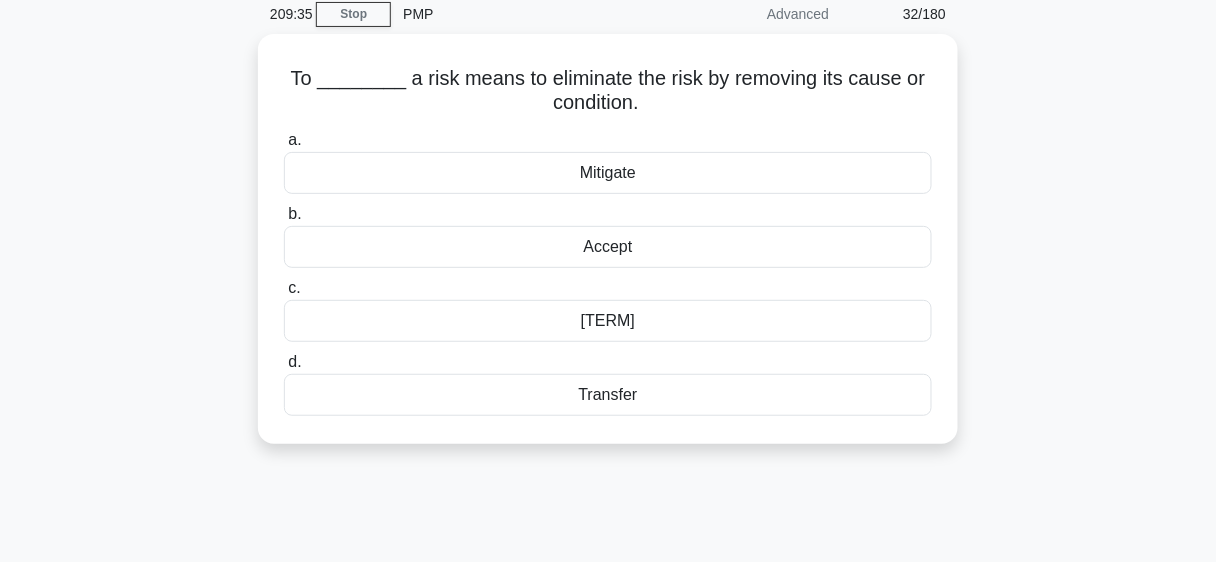 scroll, scrollTop: 83, scrollLeft: 0, axis: vertical 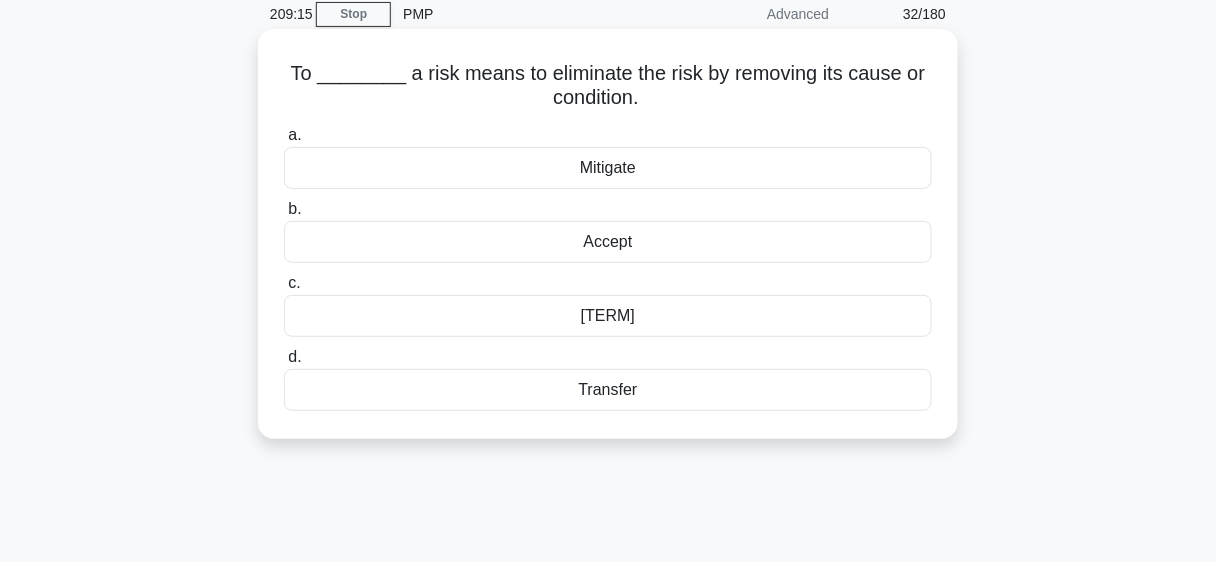 click on "Mitigate" at bounding box center [608, 168] 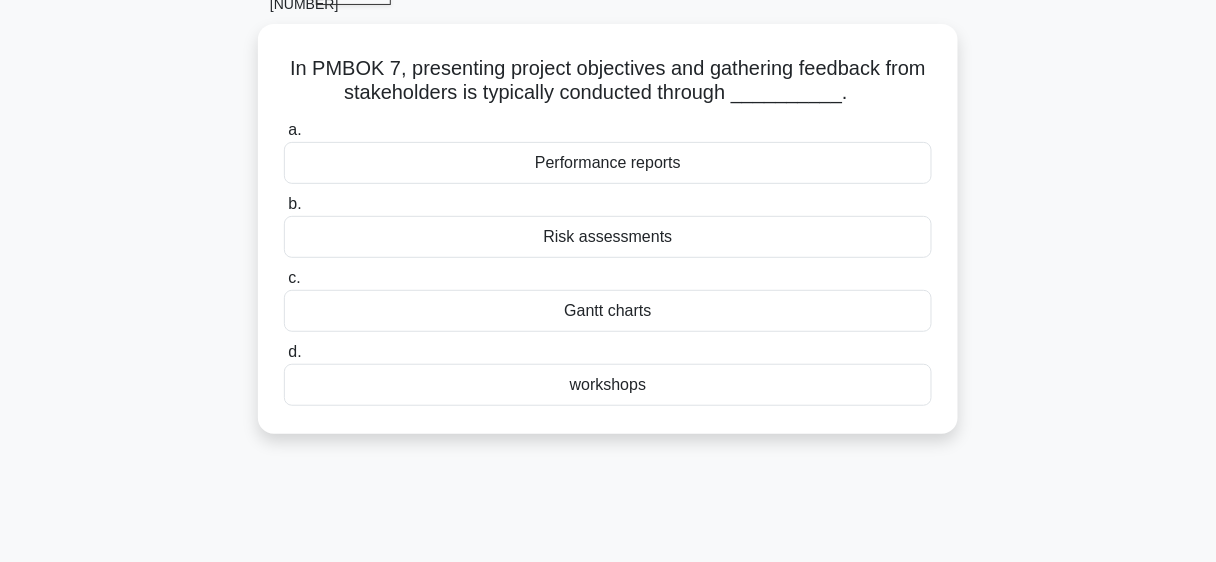 scroll, scrollTop: 115, scrollLeft: 0, axis: vertical 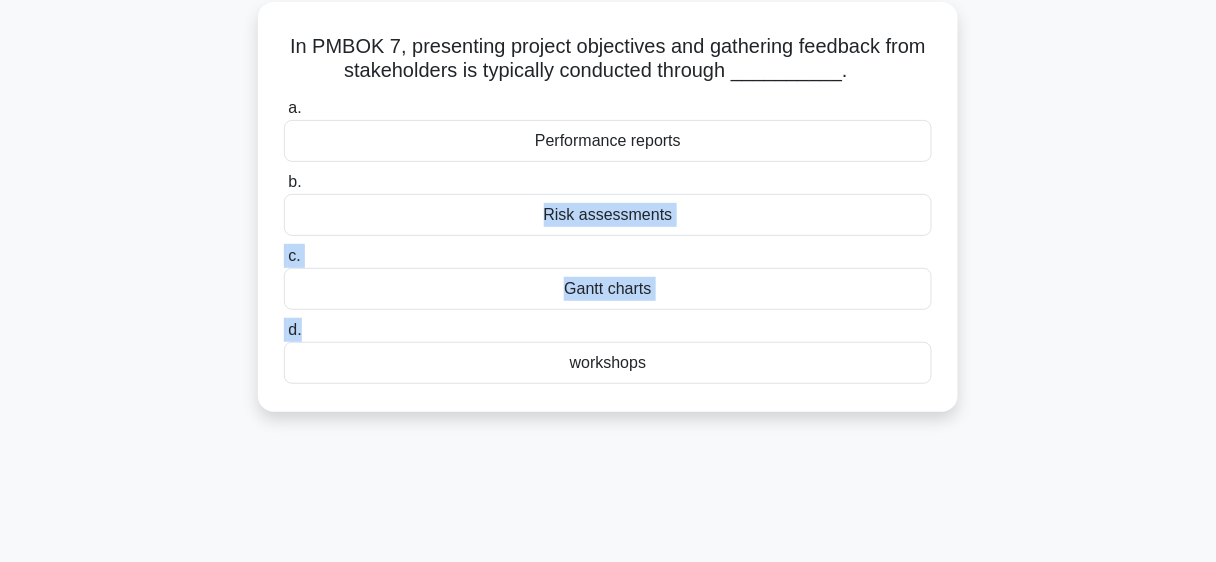 drag, startPoint x: 1075, startPoint y: 328, endPoint x: 1024, endPoint y: 171, distance: 165.07574 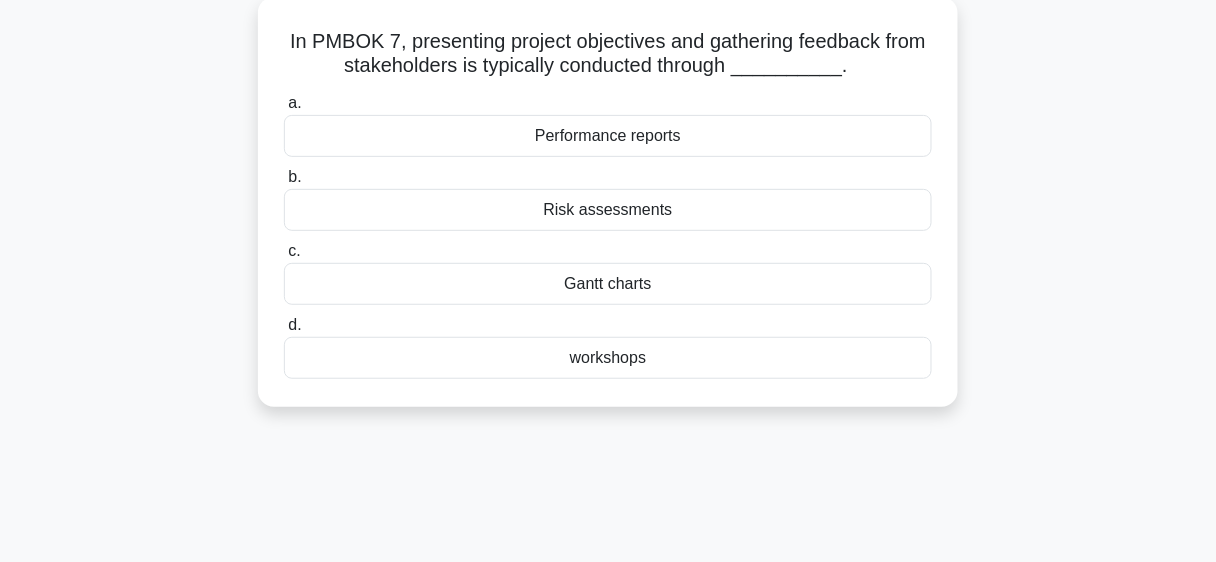 click on "Performance reports" at bounding box center (608, 136) 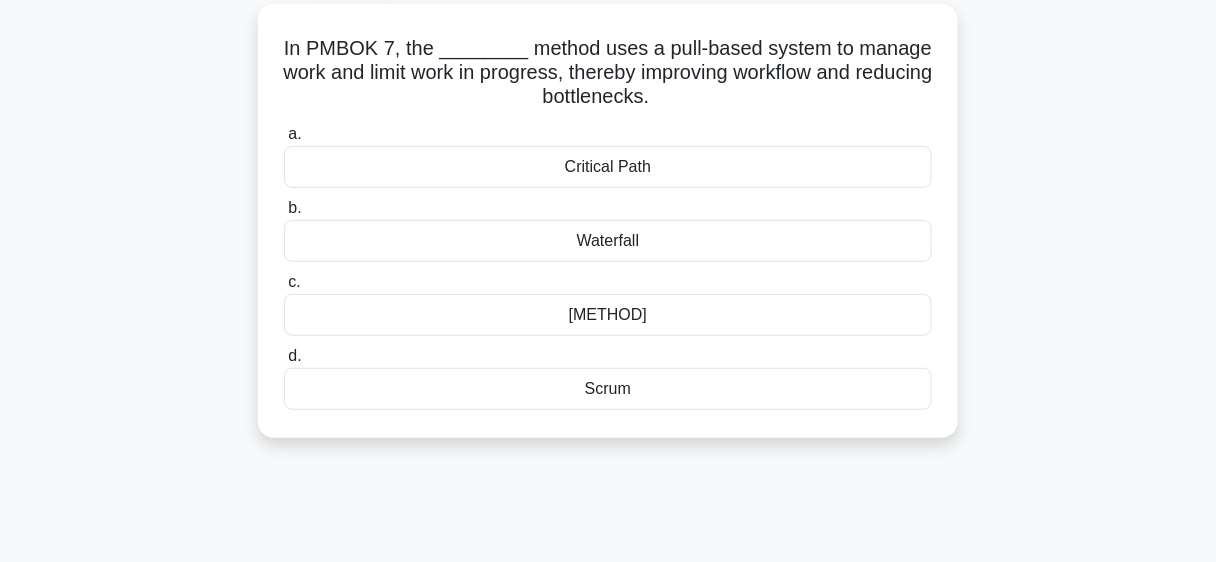 scroll, scrollTop: 112, scrollLeft: 0, axis: vertical 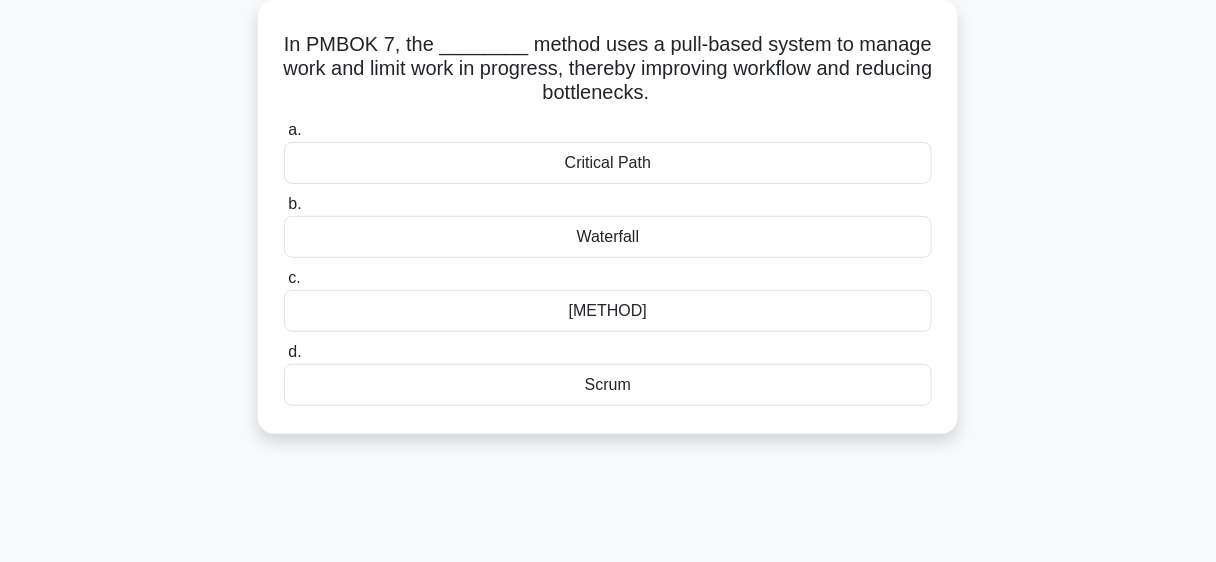 click on "[METHOD]" at bounding box center (608, 311) 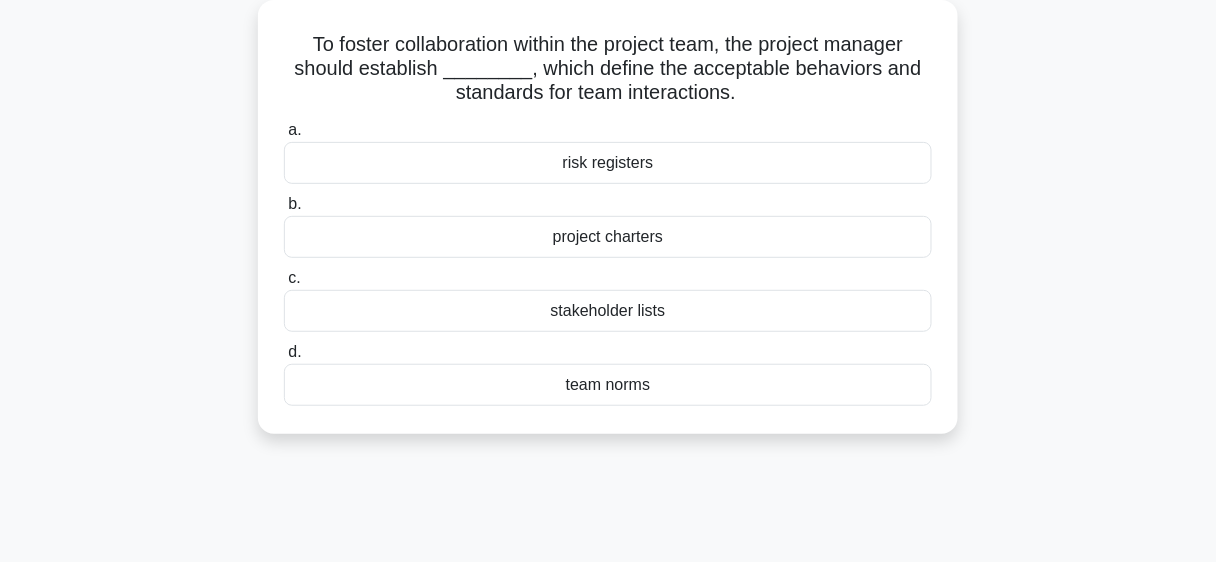 scroll, scrollTop: 131, scrollLeft: 0, axis: vertical 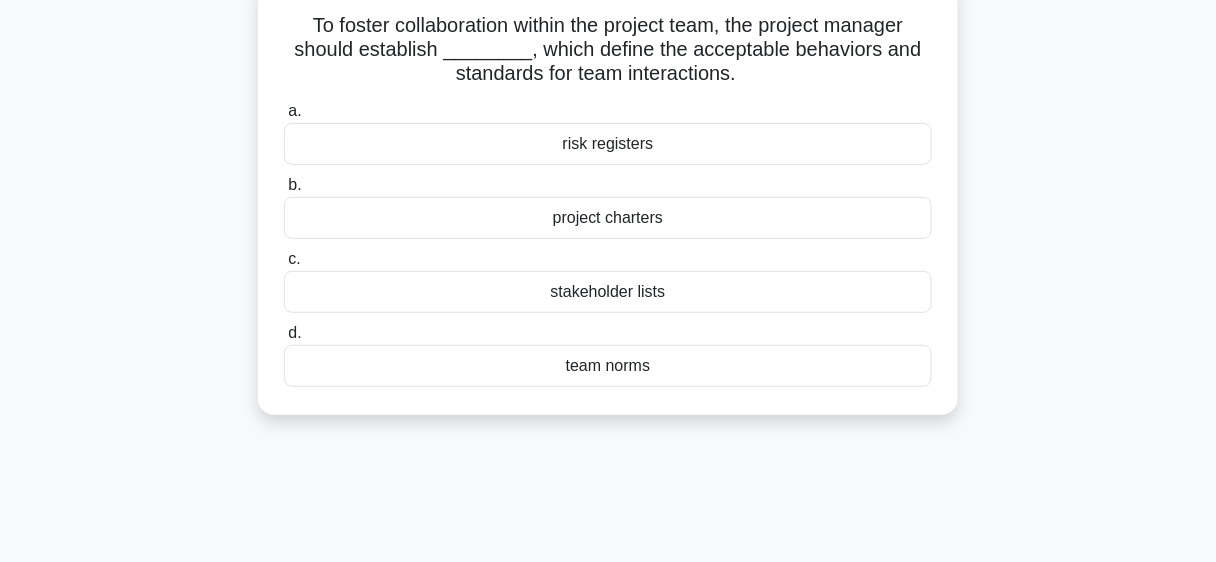 click on "team norms" at bounding box center [608, 366] 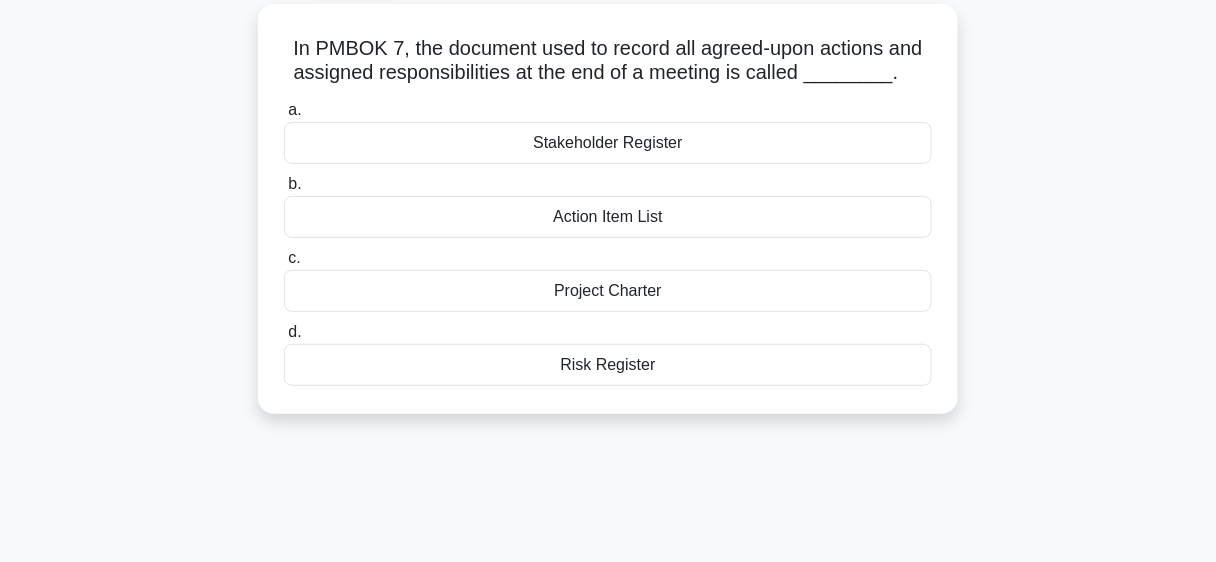 scroll, scrollTop: 115, scrollLeft: 0, axis: vertical 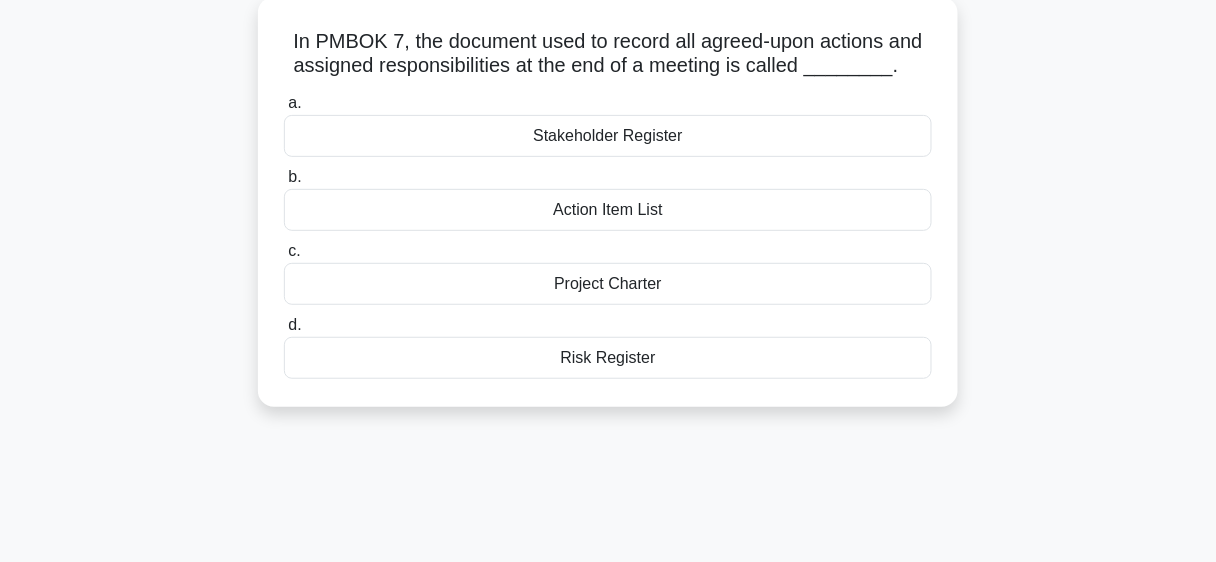 click on "Action Item List" at bounding box center [608, 210] 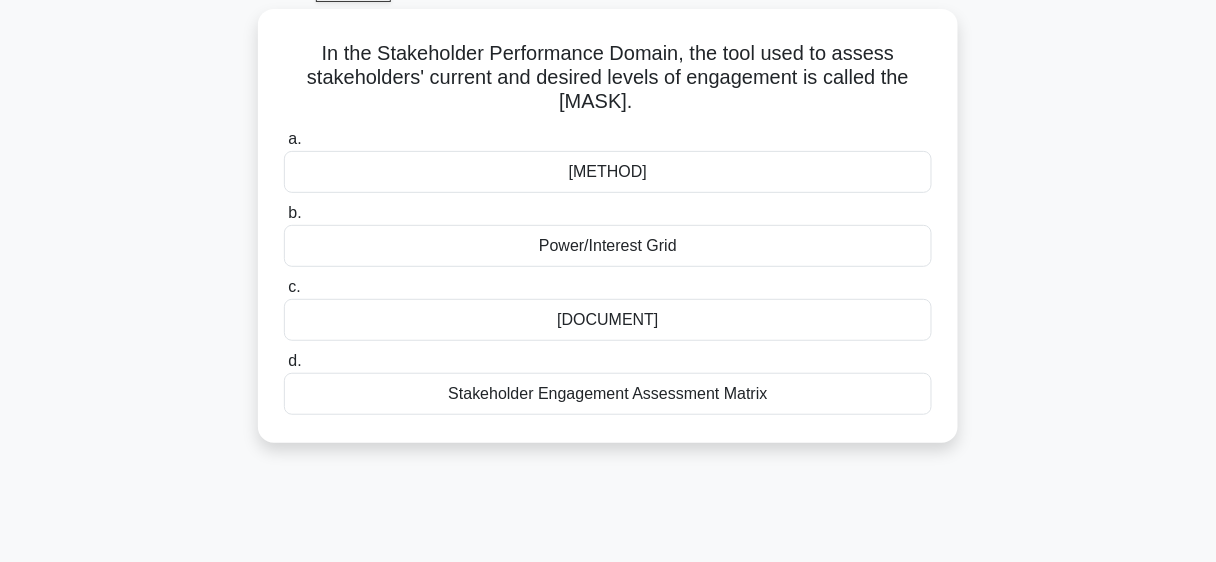 scroll, scrollTop: 108, scrollLeft: 0, axis: vertical 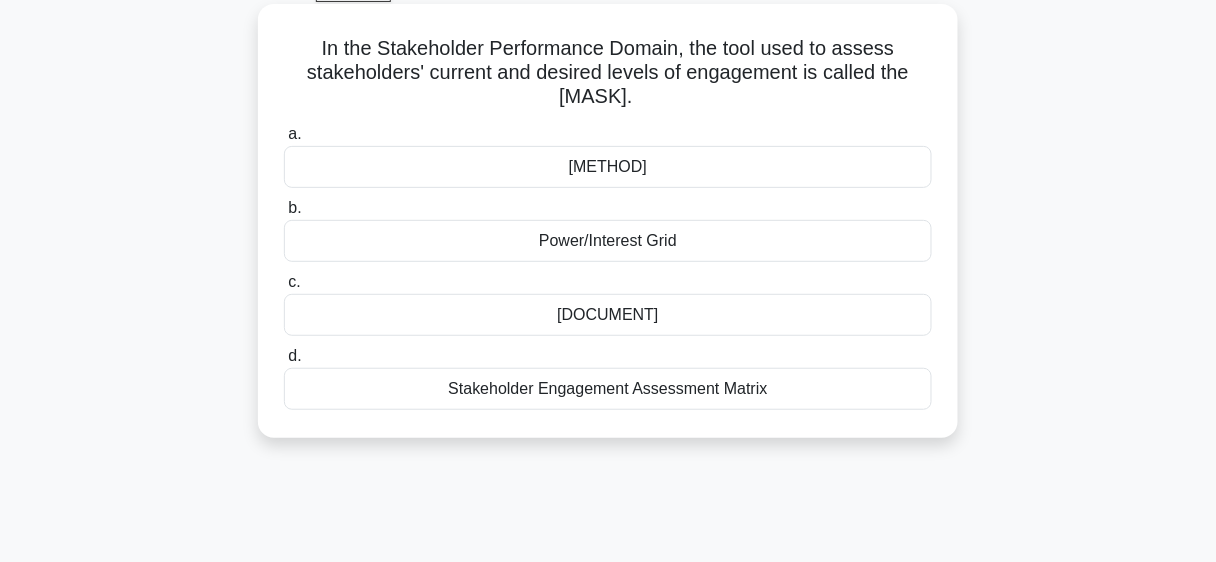 click on "[METHOD]" at bounding box center (608, 167) 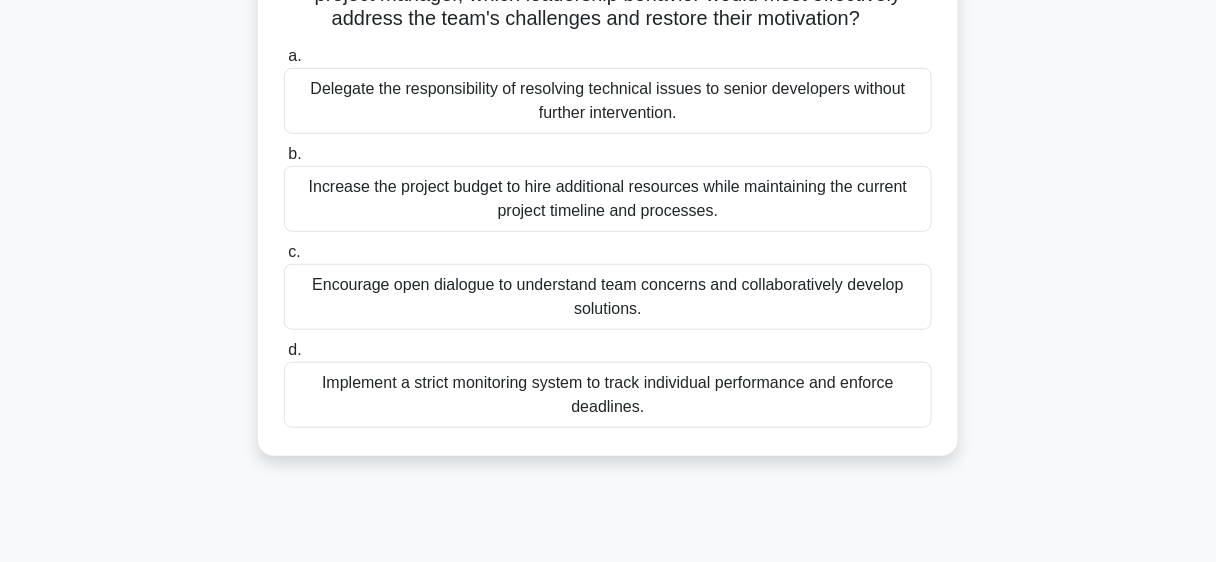 scroll, scrollTop: 240, scrollLeft: 0, axis: vertical 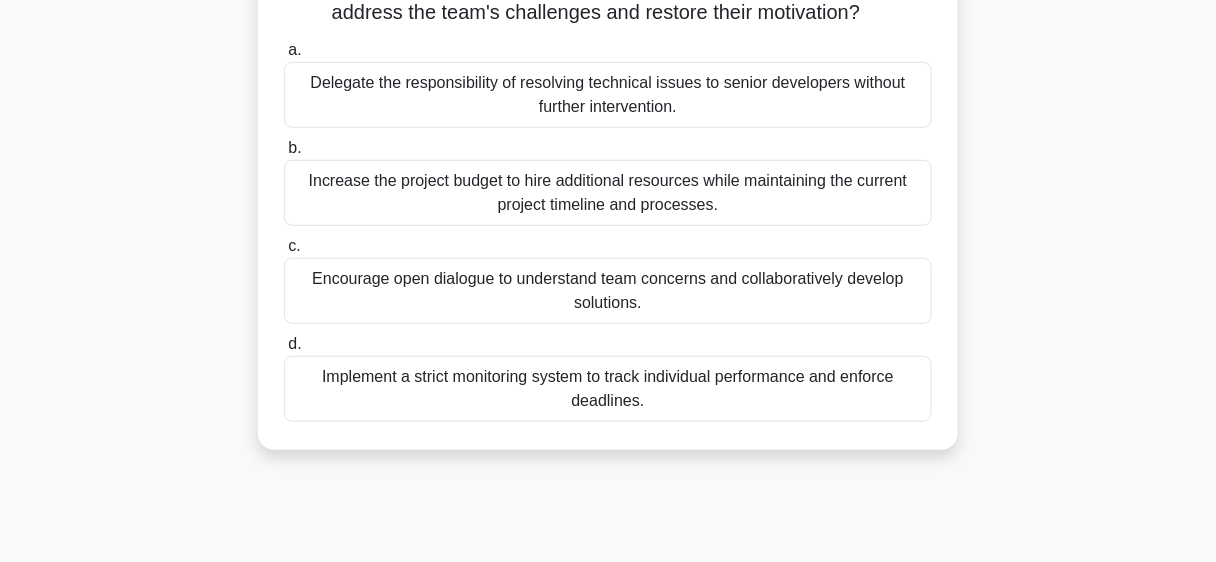 click on "Encourage open dialogue to understand team concerns and collaboratively develop solutions." at bounding box center (608, 291) 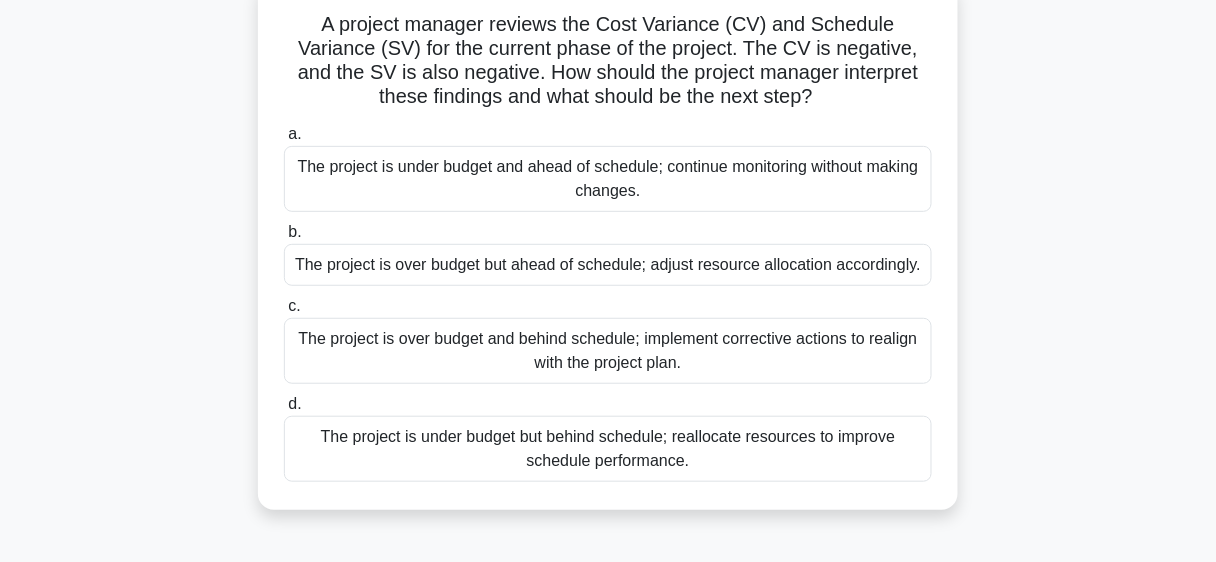 scroll, scrollTop: 138, scrollLeft: 0, axis: vertical 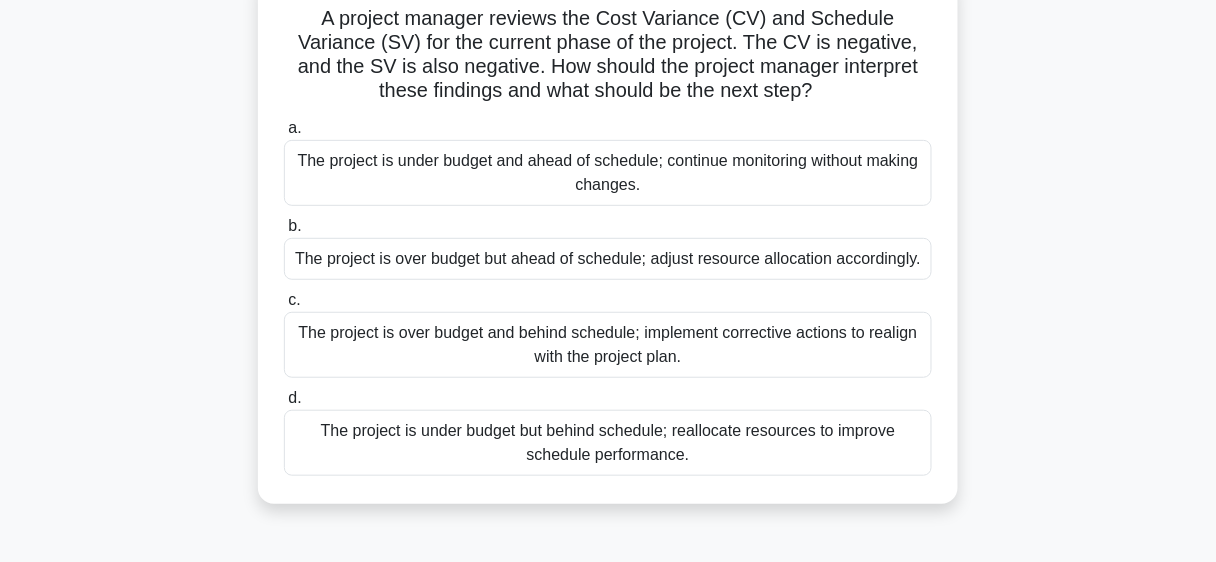 click on "The project is over budget and behind schedule; implement corrective actions to realign with the project plan." at bounding box center [608, 345] 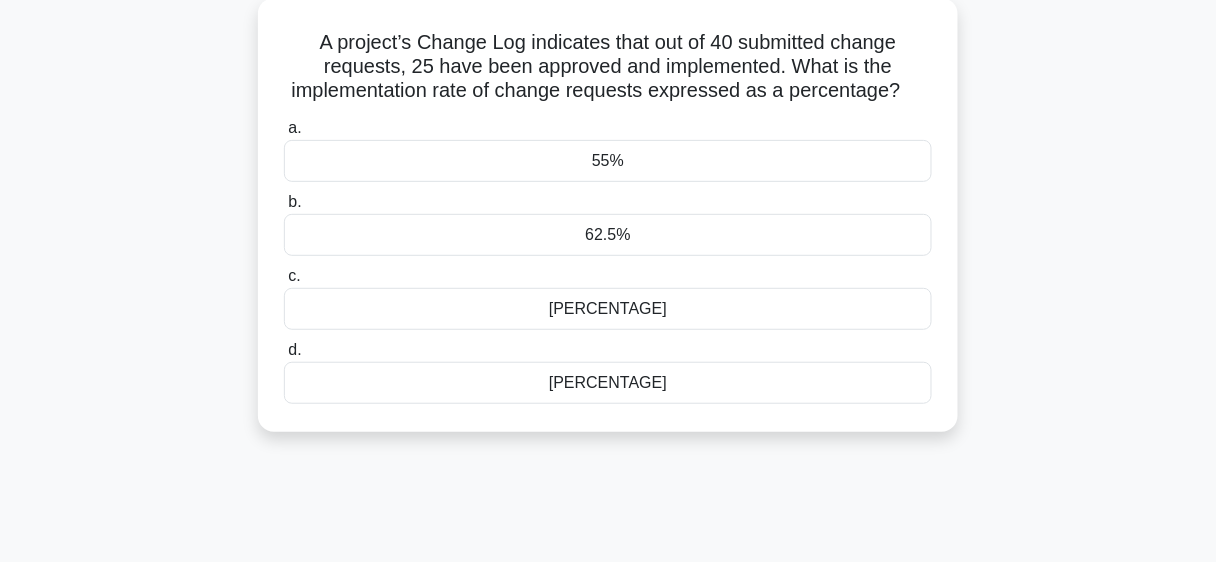 scroll, scrollTop: 118, scrollLeft: 0, axis: vertical 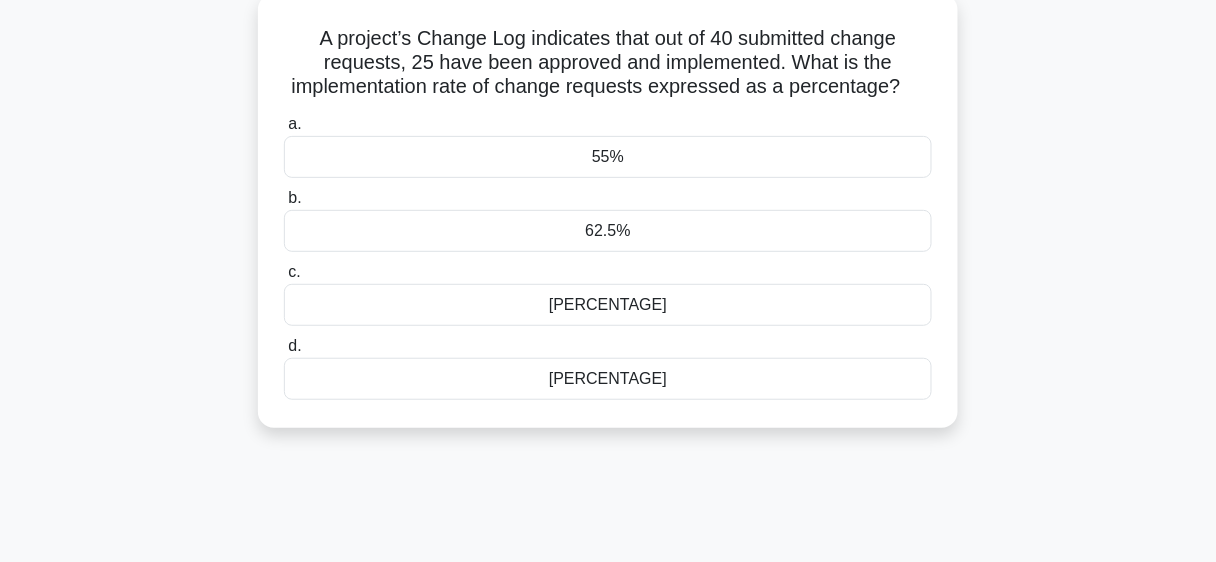 click on "62.5%" at bounding box center (608, 231) 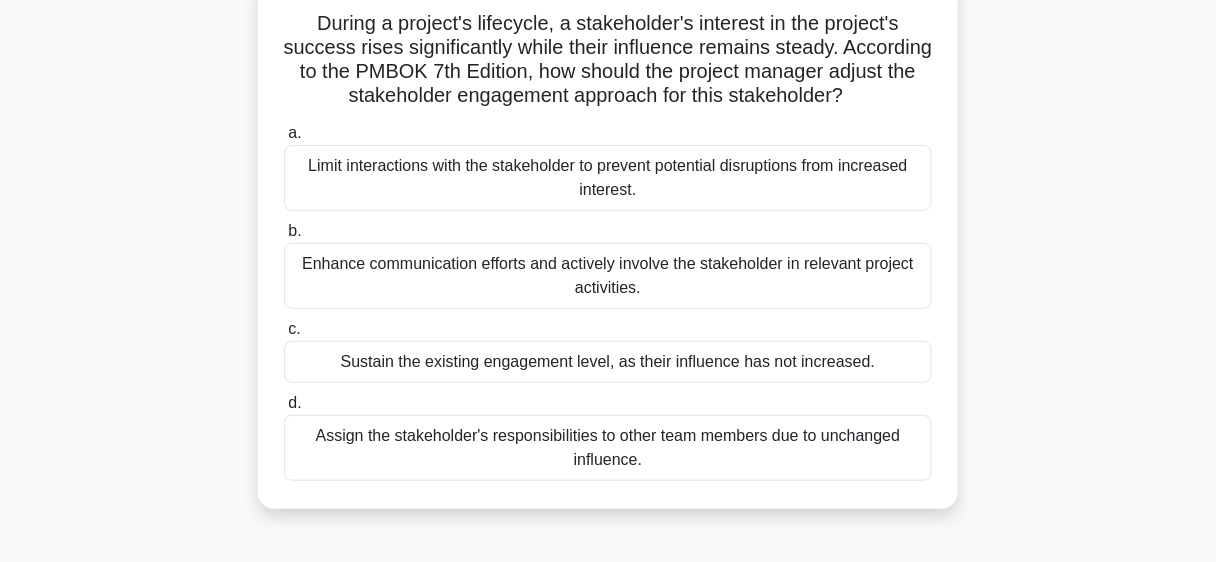 scroll, scrollTop: 134, scrollLeft: 0, axis: vertical 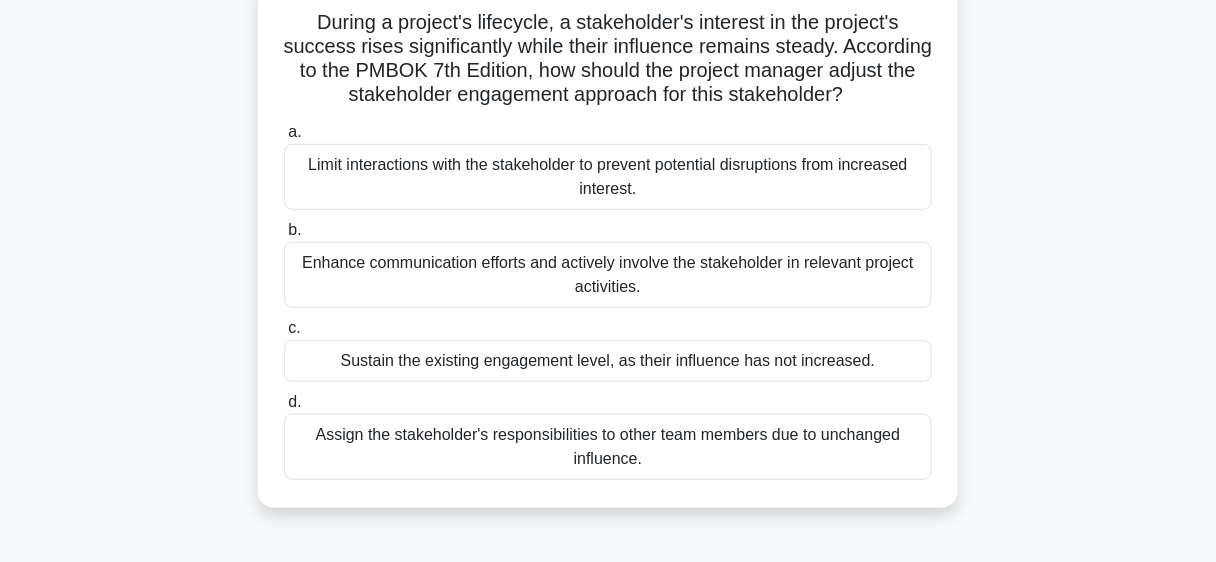 click on "Enhance communication efforts and actively involve the stakeholder in relevant project activities." at bounding box center (608, 275) 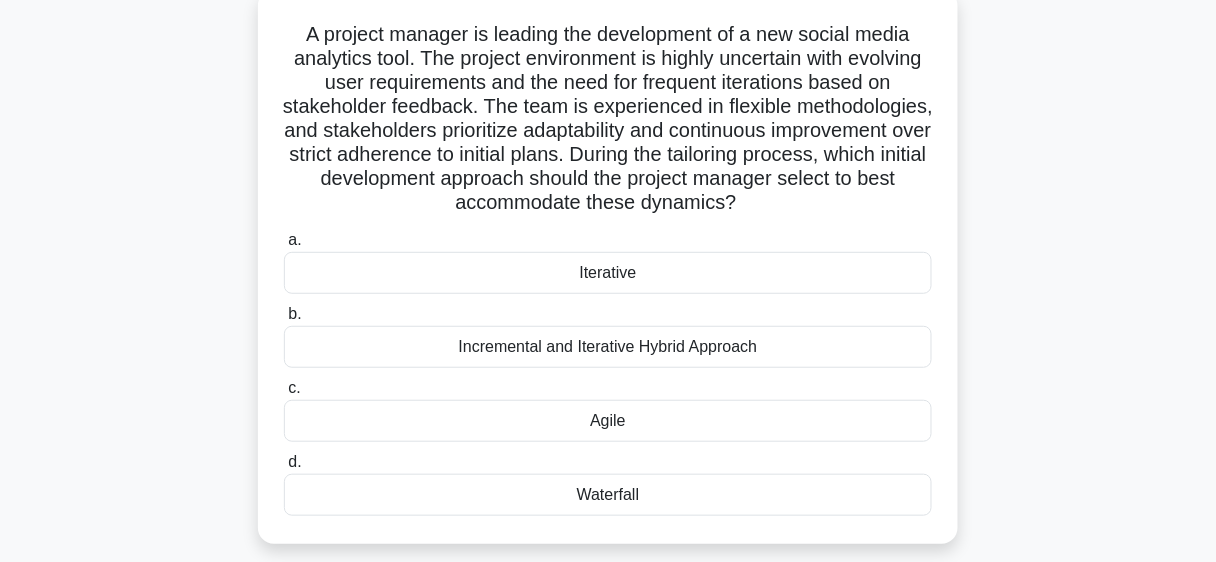 scroll, scrollTop: 128, scrollLeft: 0, axis: vertical 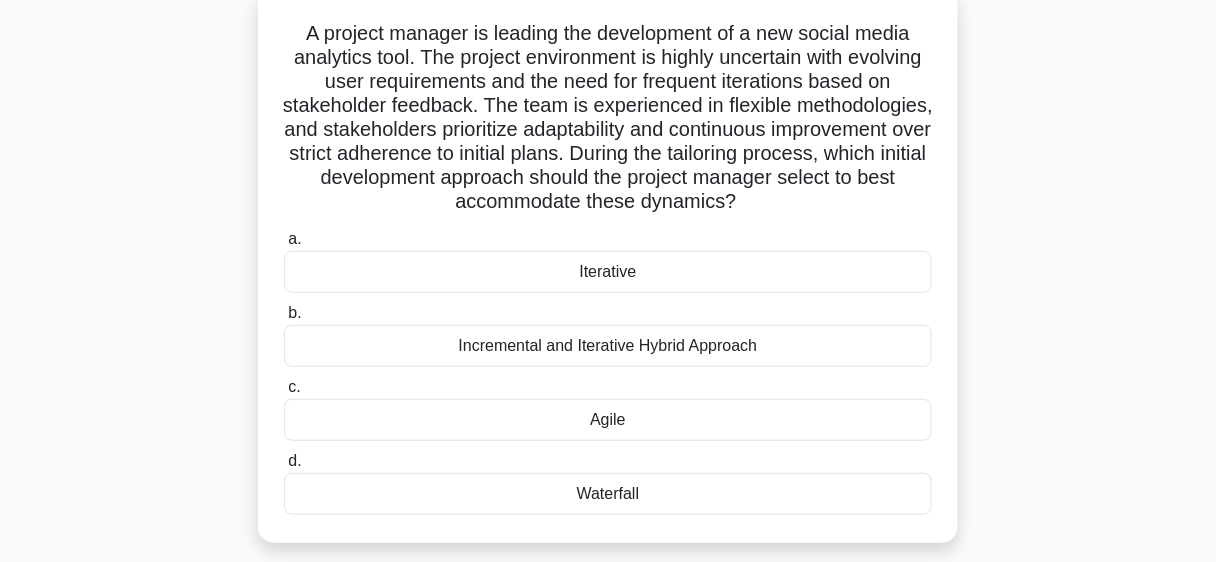 click on "A project manager is leading the development of a new social media analytics tool. The project environment is highly uncertain with evolving user requirements and the need for frequent iterations based on stakeholder feedback. The team is experienced in flexible methodologies, and stakeholders prioritize adaptability and continuous improvement over strict adherence to initial plans. During the tailoring process, which initial development approach should the project manager select to best accommodate these dynamics?
.spinner_0XTQ{transform-origin:center;animation:spinner_y6GP .75s linear infinite}@keyframes spinner_y6GP{100%{transform:rotate(360deg)}}
a. b. c. d." at bounding box center (608, 278) 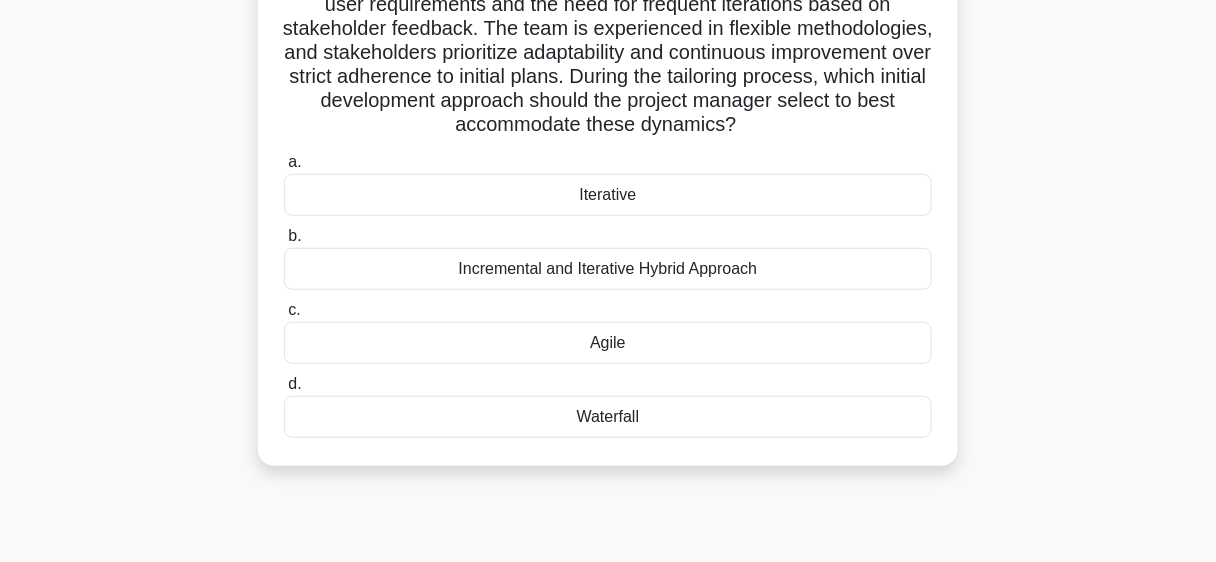 scroll, scrollTop: 207, scrollLeft: 0, axis: vertical 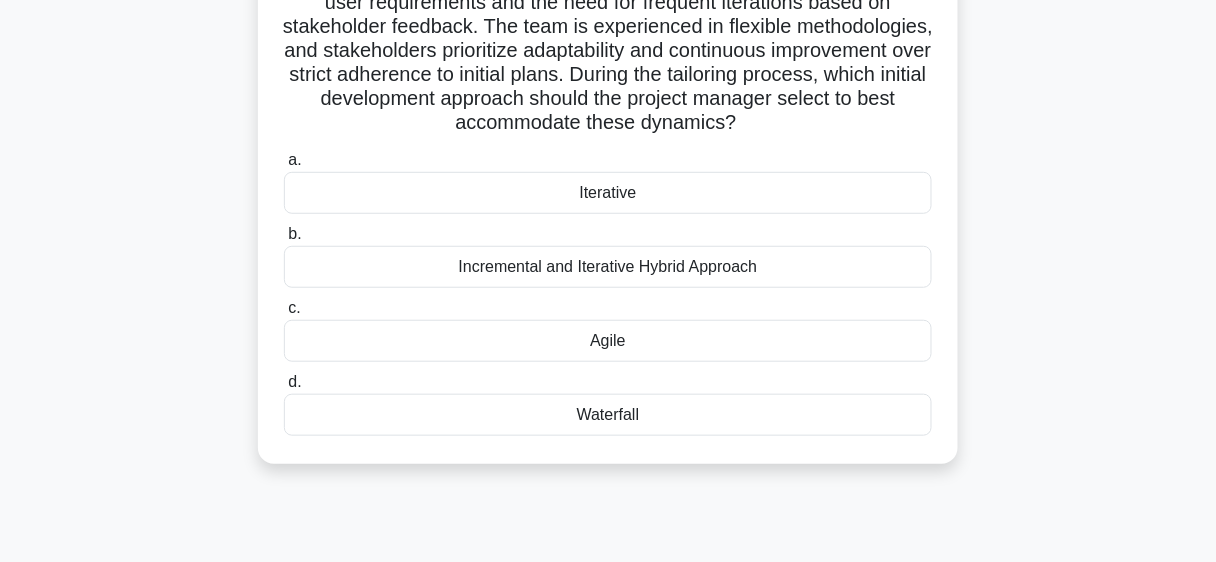 drag, startPoint x: 1057, startPoint y: 372, endPoint x: 1064, endPoint y: 429, distance: 57.428215 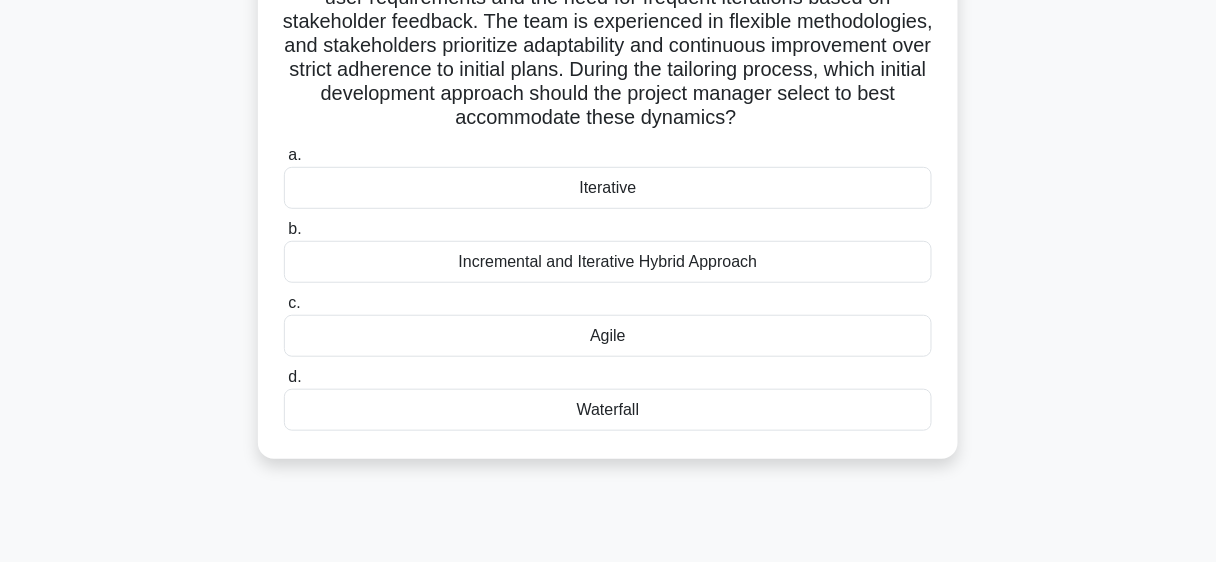 click on "Iterative" at bounding box center [608, 188] 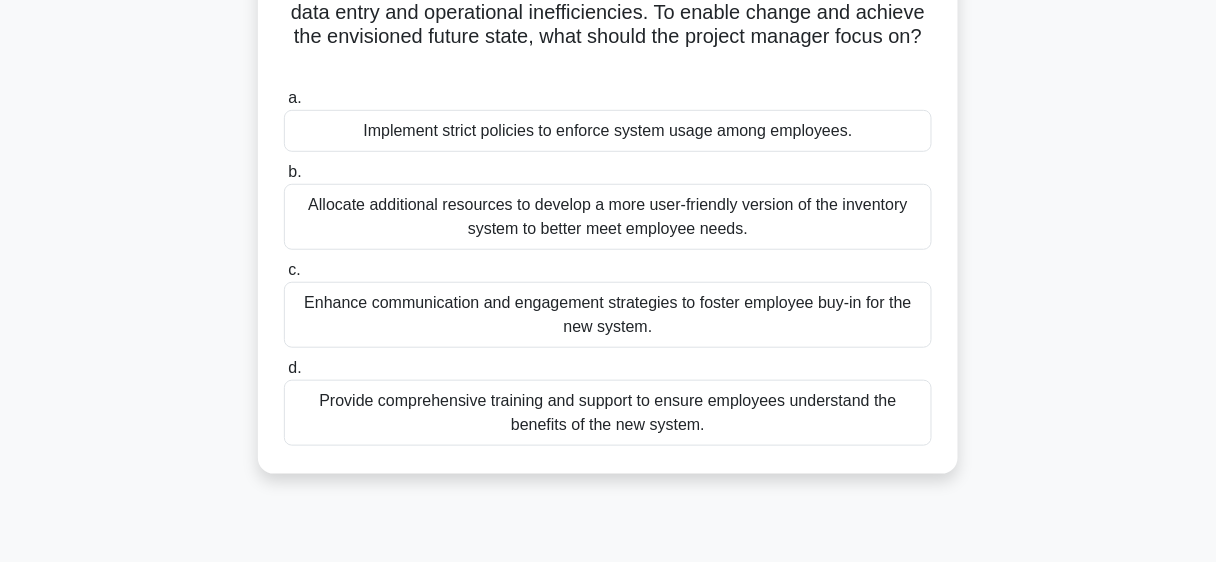 scroll, scrollTop: 255, scrollLeft: 0, axis: vertical 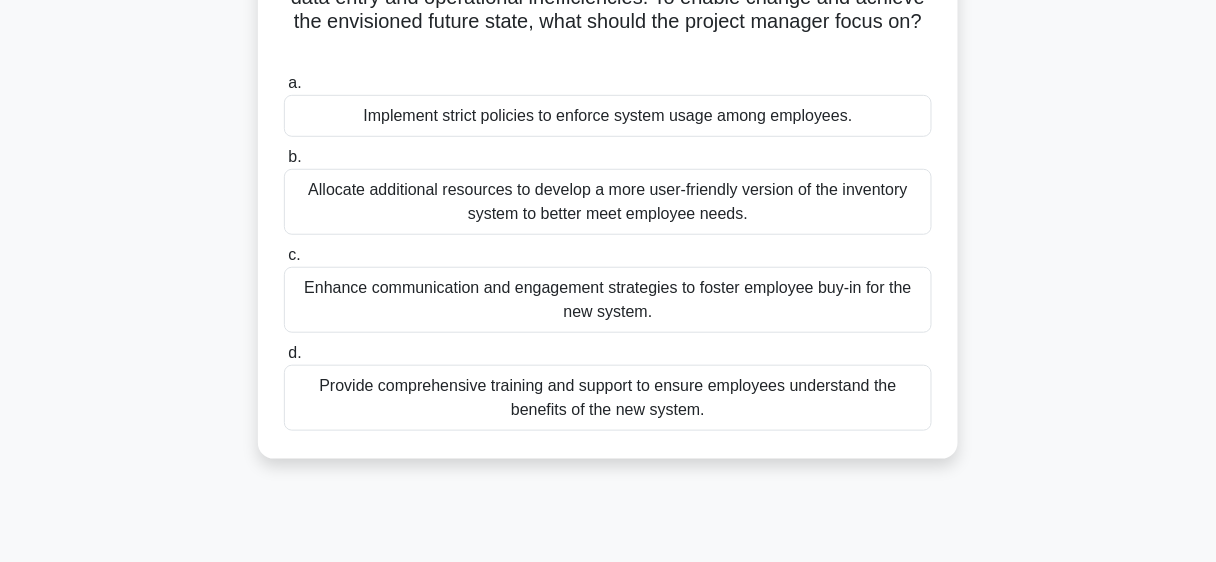 click on "Provide comprehensive training and support to ensure employees understand the benefits of the new system." at bounding box center [608, 398] 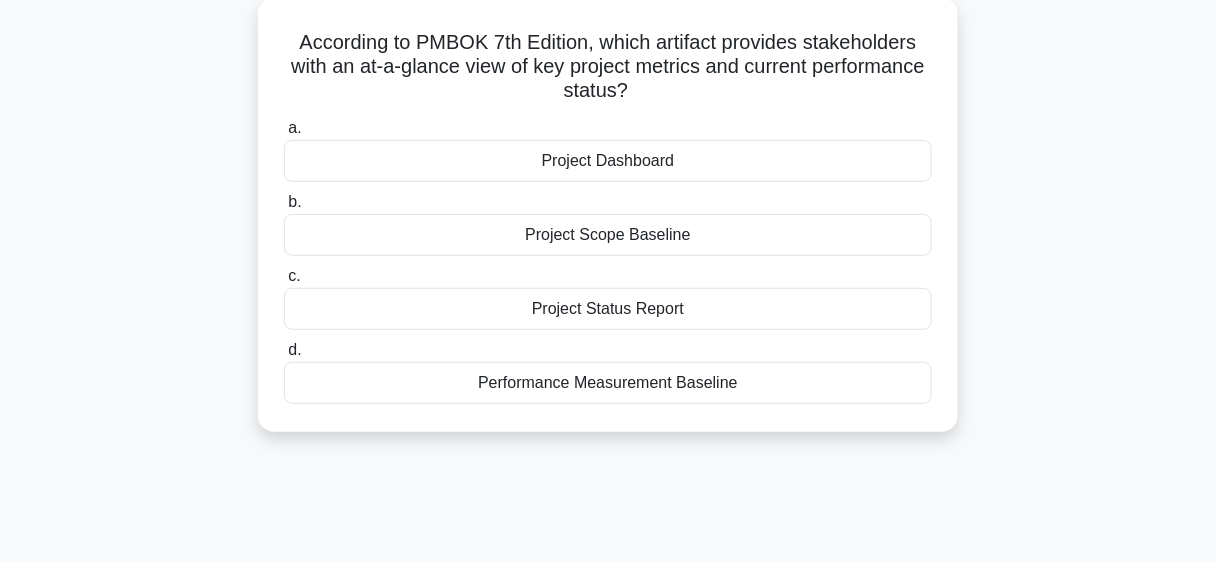 scroll, scrollTop: 120, scrollLeft: 0, axis: vertical 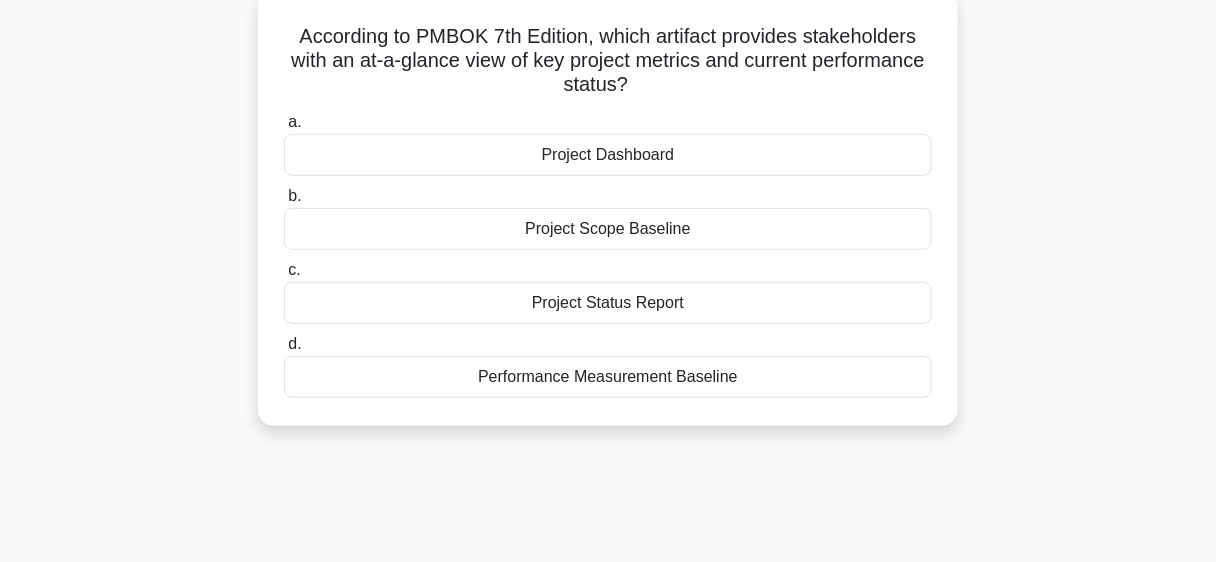 click on "Project Dashboard" at bounding box center [608, 155] 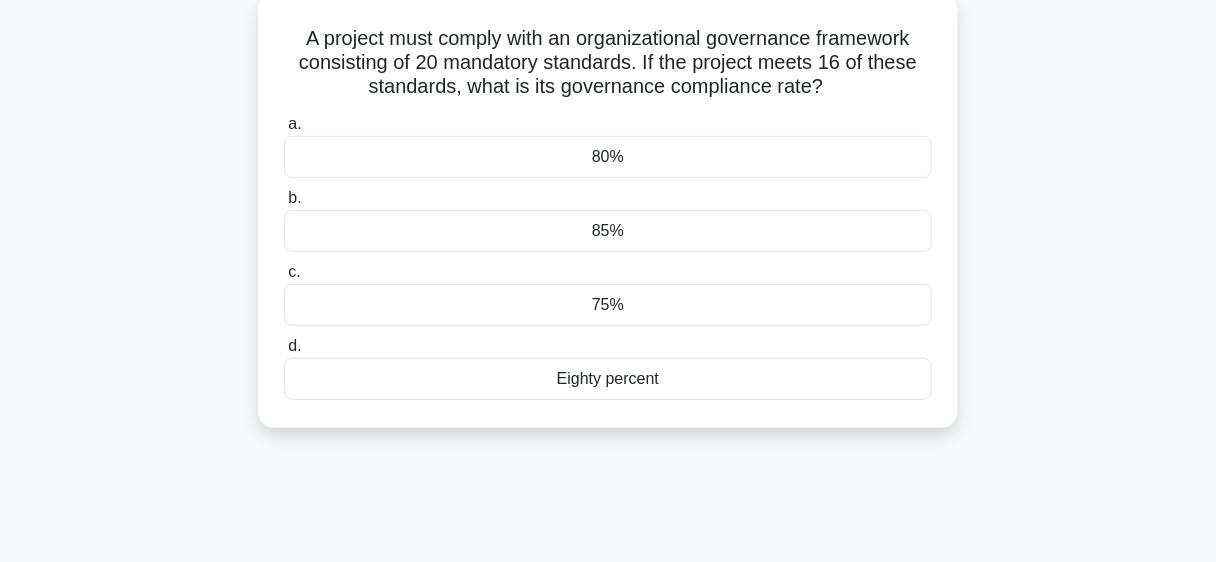 scroll, scrollTop: 129, scrollLeft: 0, axis: vertical 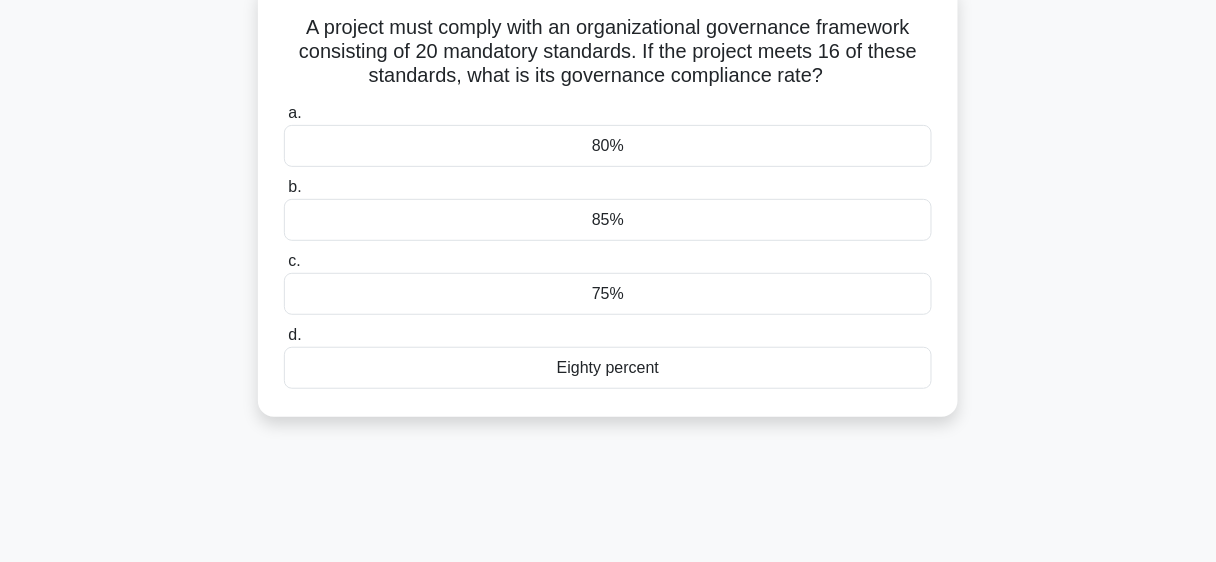 click on "80%" at bounding box center (608, 146) 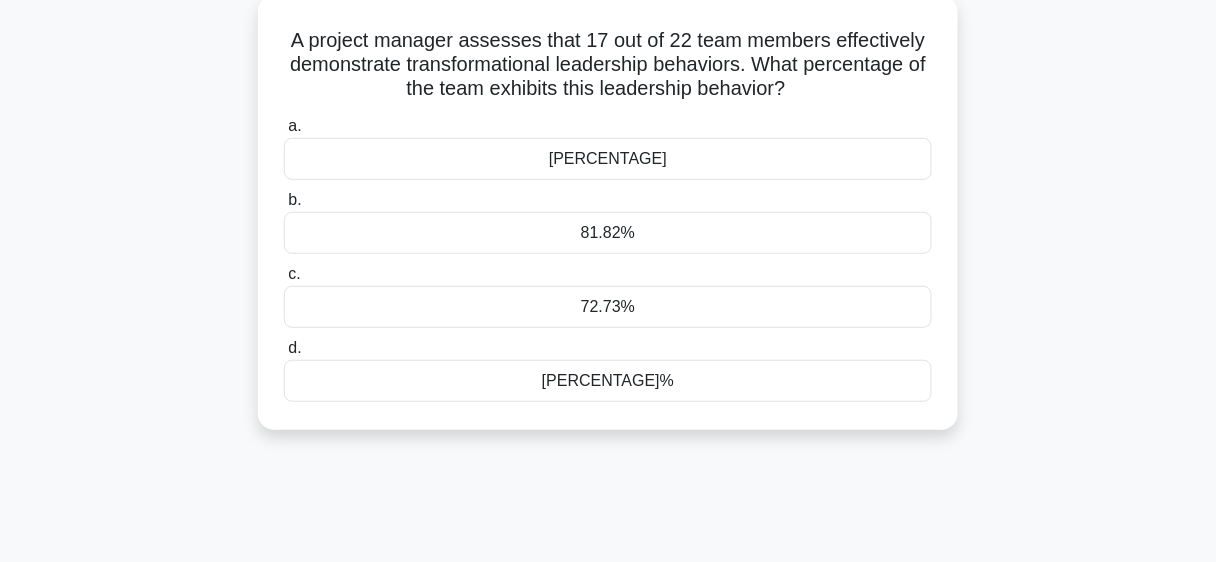 scroll, scrollTop: 124, scrollLeft: 0, axis: vertical 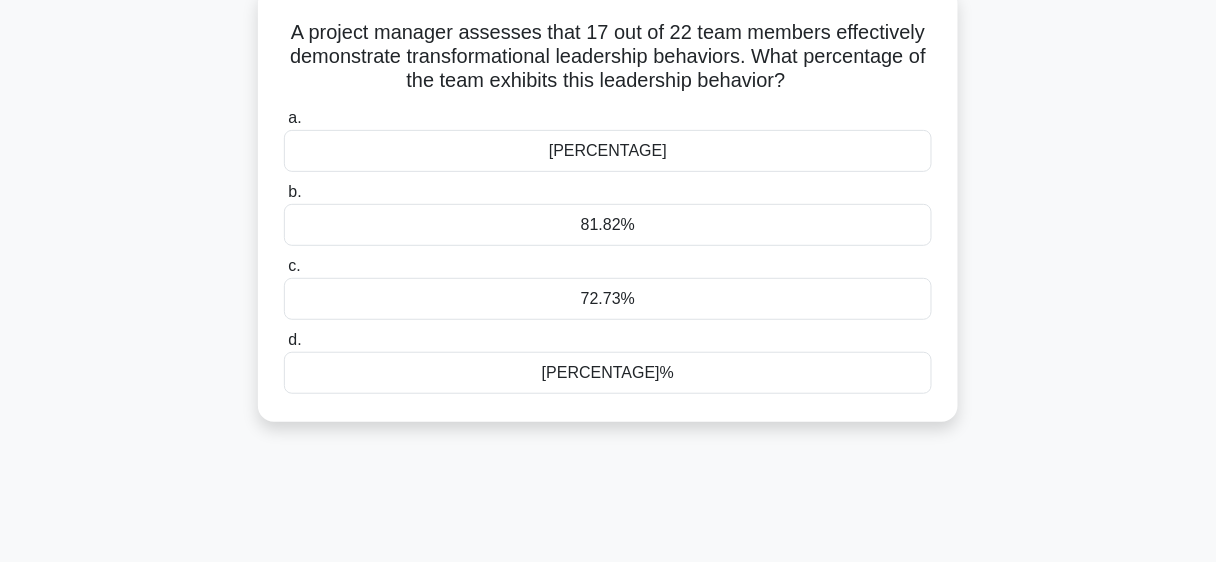 click on "[PERCENTAGE]" at bounding box center (608, 151) 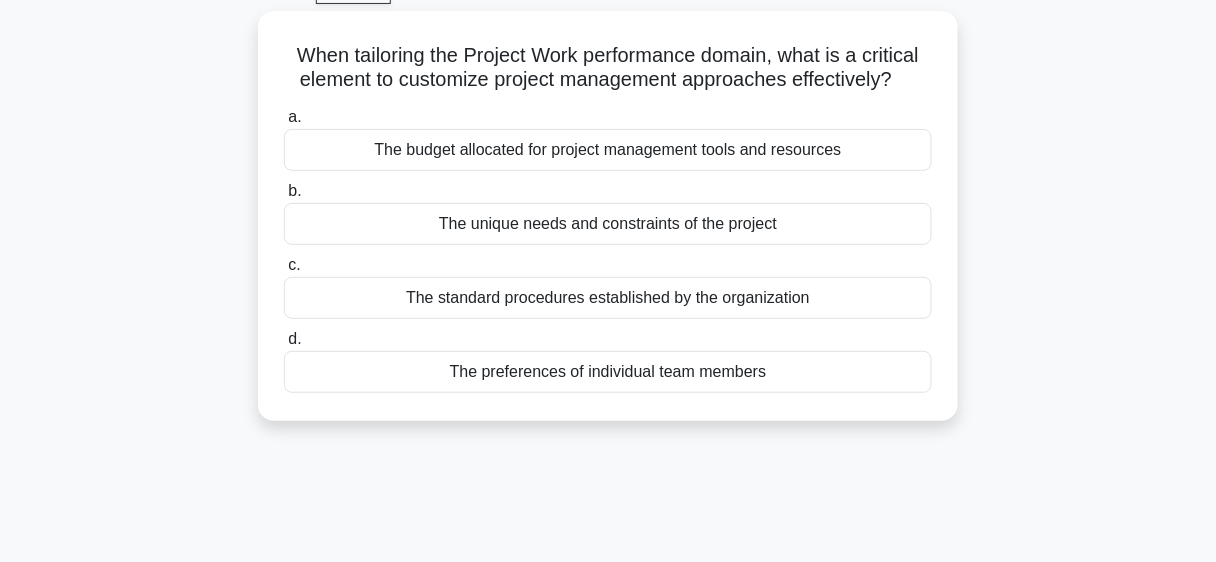 scroll, scrollTop: 128, scrollLeft: 0, axis: vertical 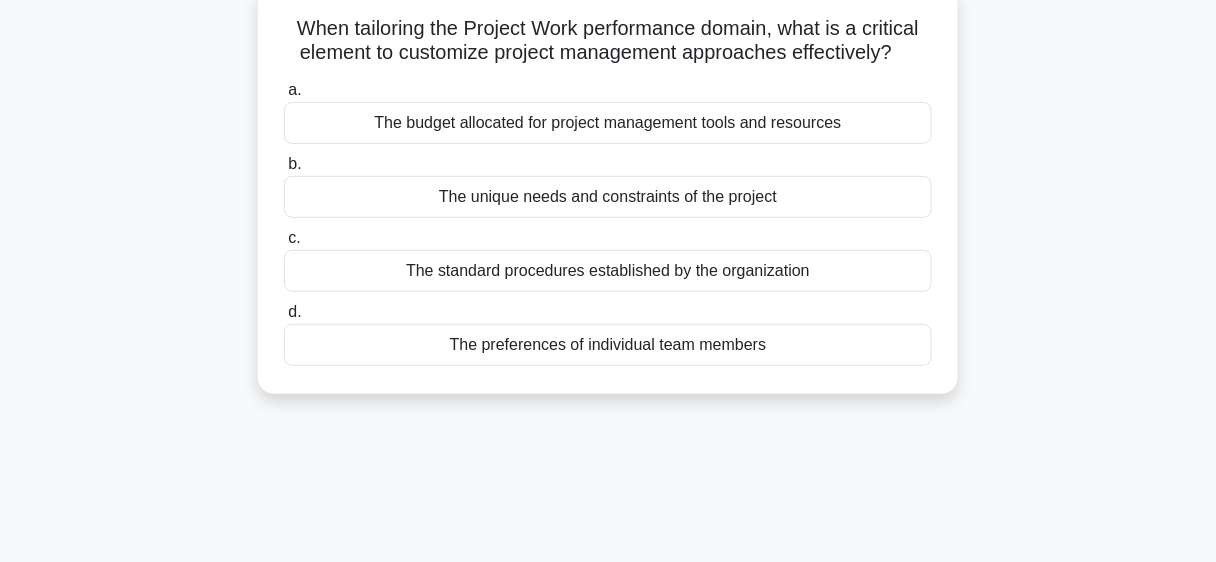 click on "The standard procedures established by the organization" at bounding box center [608, 271] 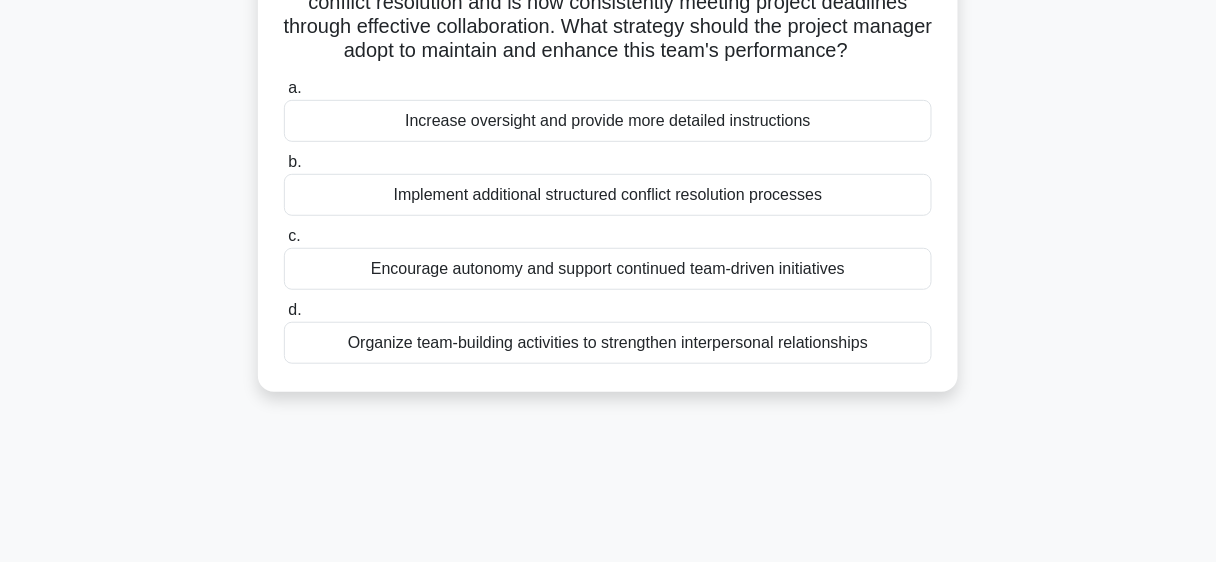 scroll, scrollTop: 208, scrollLeft: 0, axis: vertical 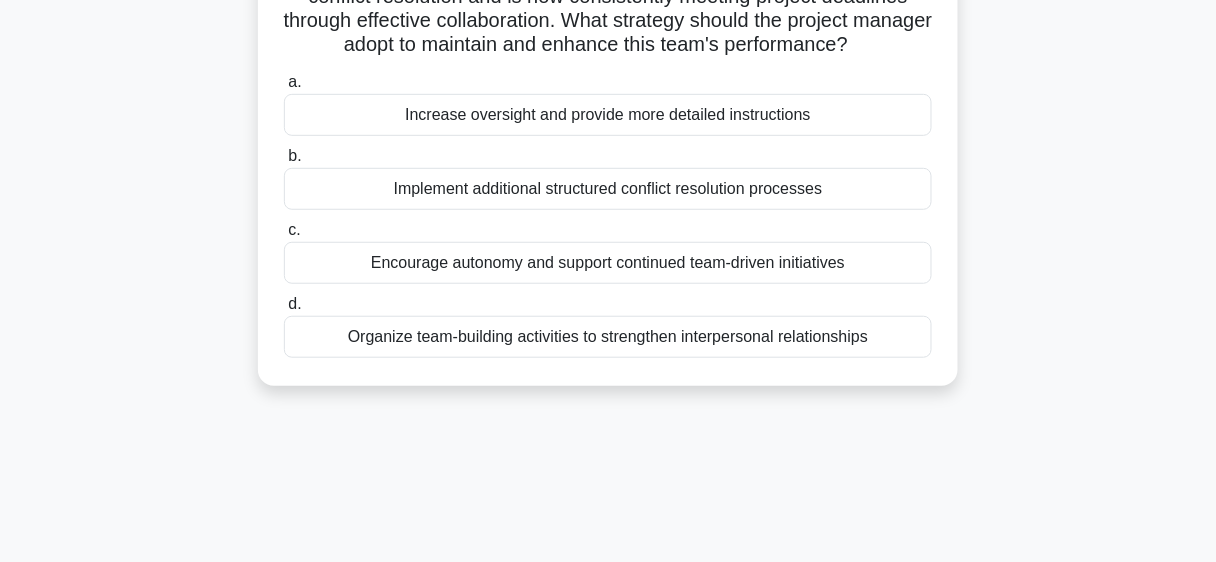 click on "Encourage autonomy and support continued team-driven initiatives" at bounding box center (608, 263) 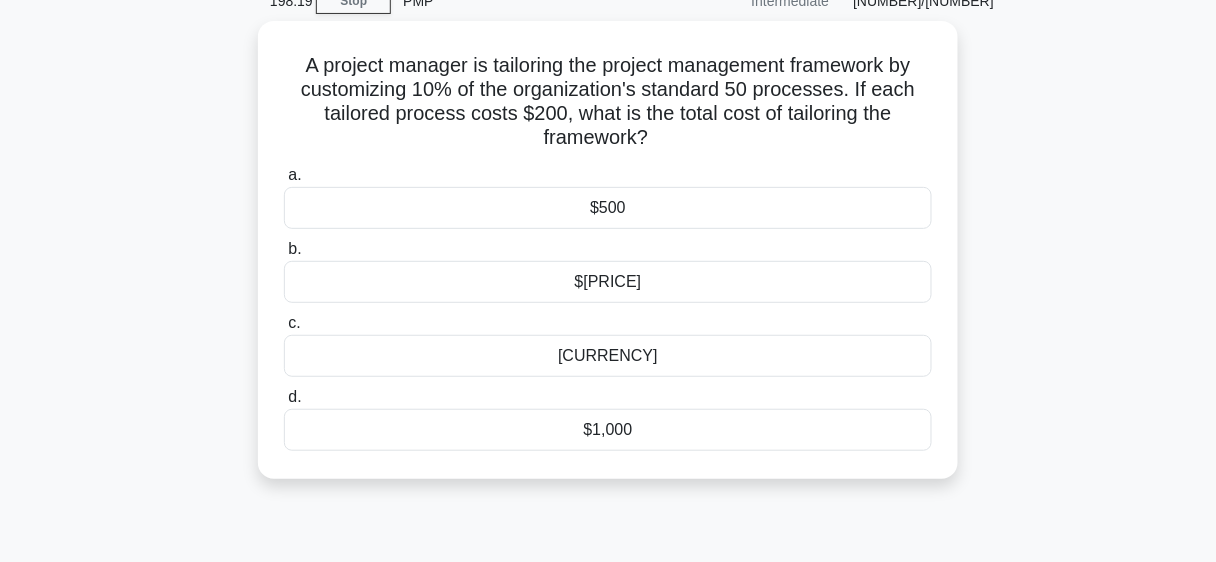 scroll, scrollTop: 98, scrollLeft: 0, axis: vertical 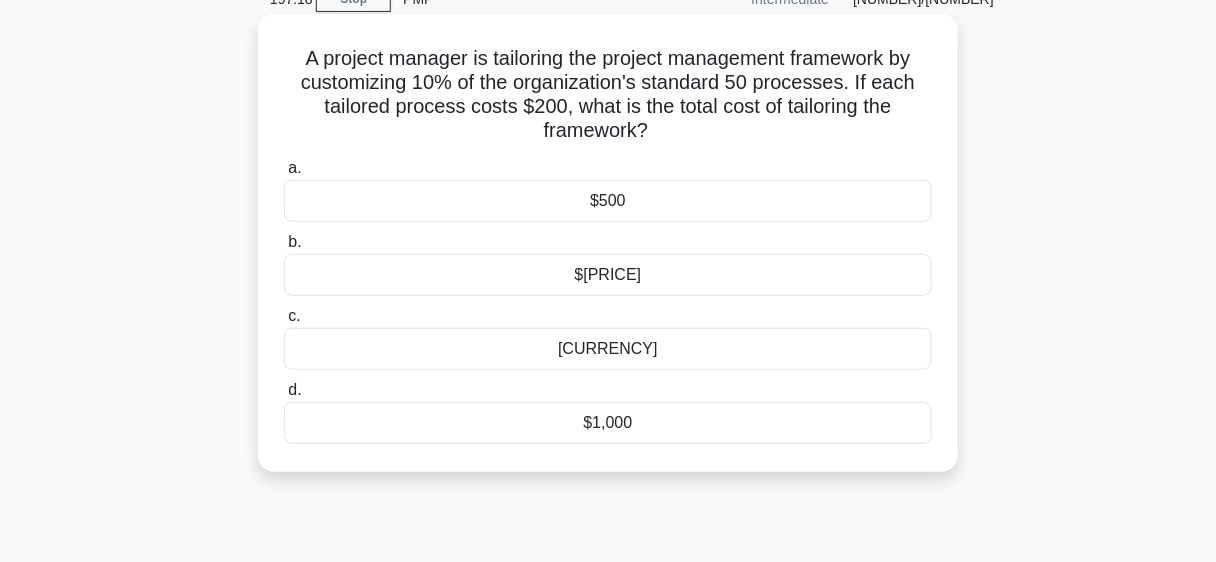click on "$1,000" at bounding box center (608, 423) 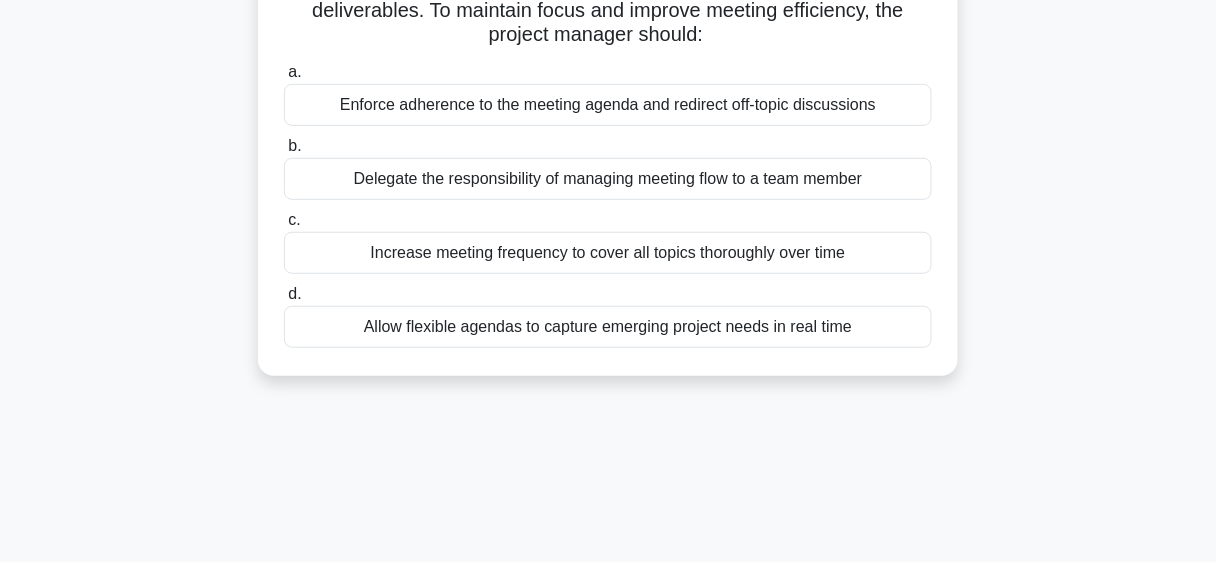 scroll, scrollTop: 200, scrollLeft: 0, axis: vertical 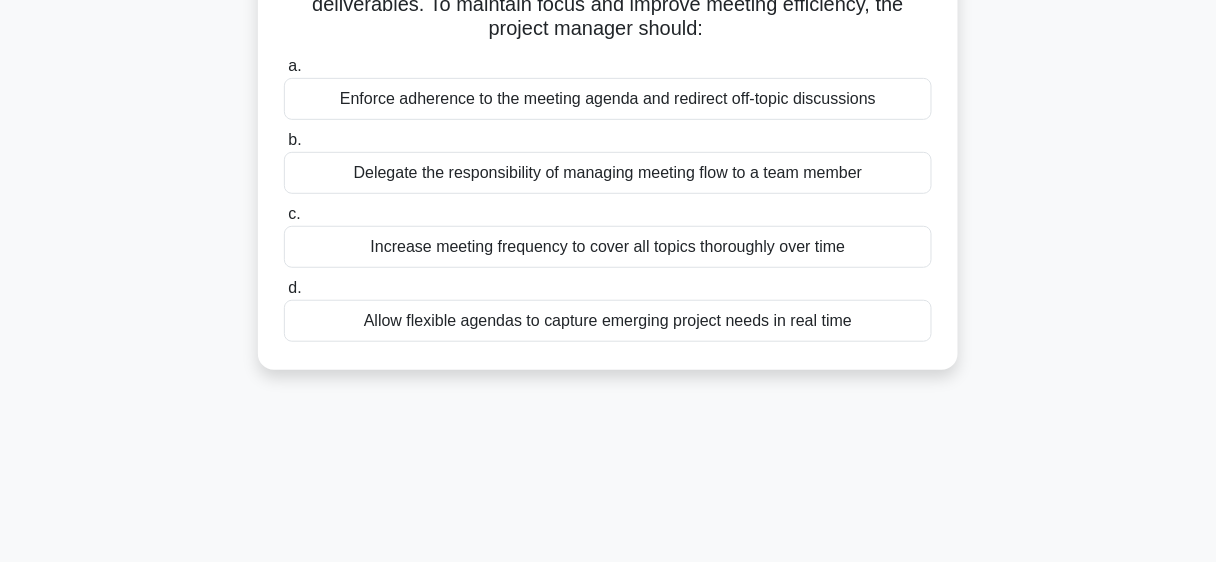 click on "Enforce adherence to the meeting agenda and redirect off-topic discussions" at bounding box center (608, 99) 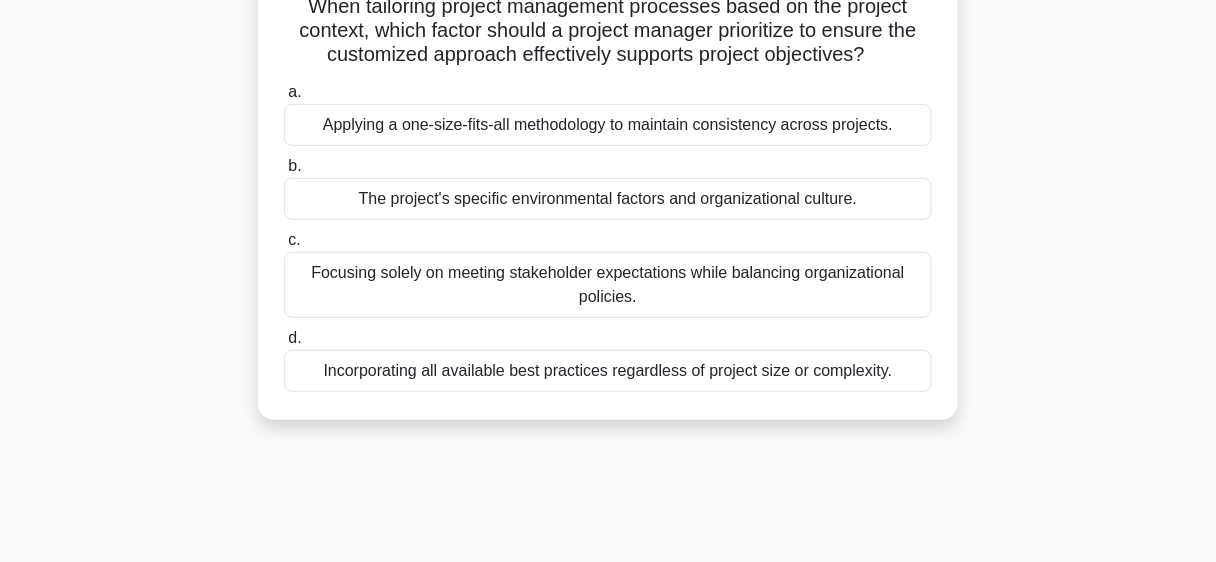 scroll, scrollTop: 154, scrollLeft: 0, axis: vertical 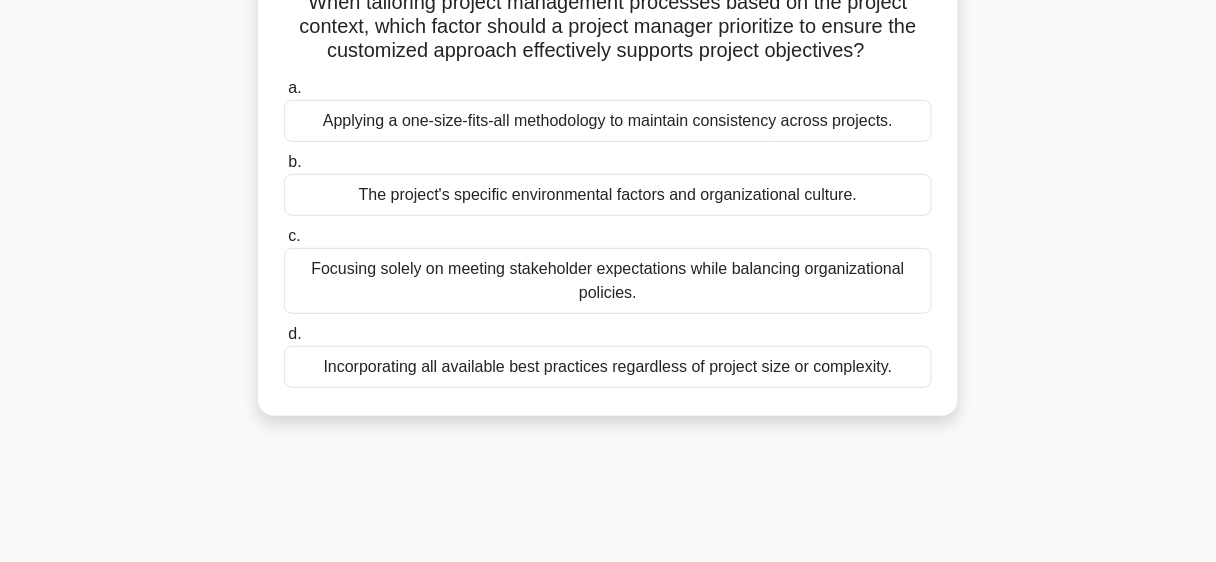 click on "Incorporating all available best practices regardless of project size or complexity." at bounding box center [608, 367] 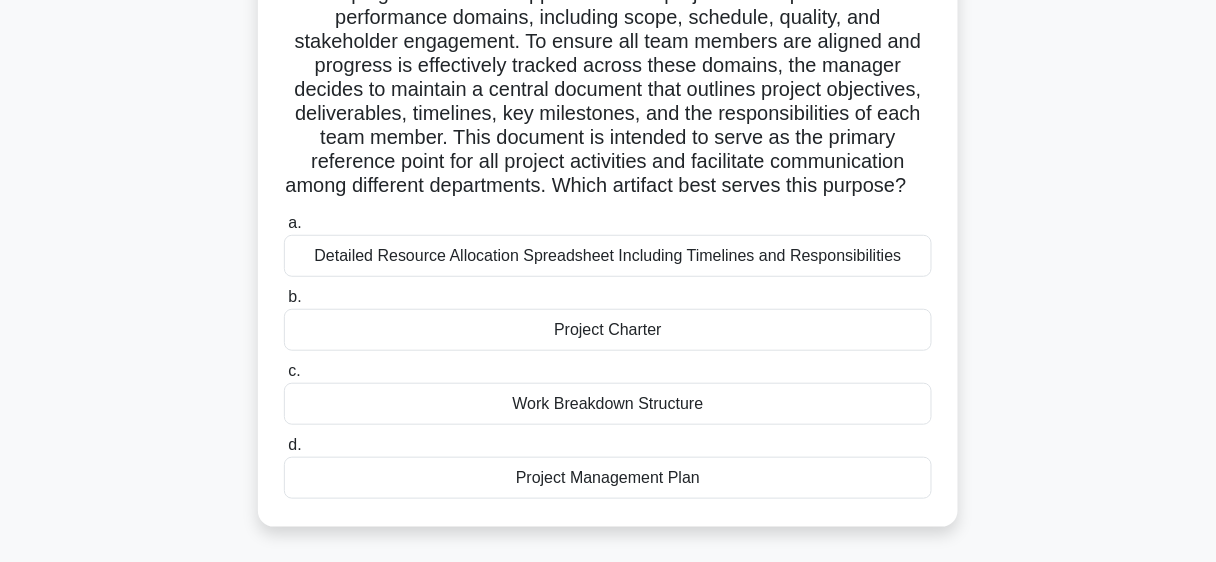 scroll, scrollTop: 190, scrollLeft: 0, axis: vertical 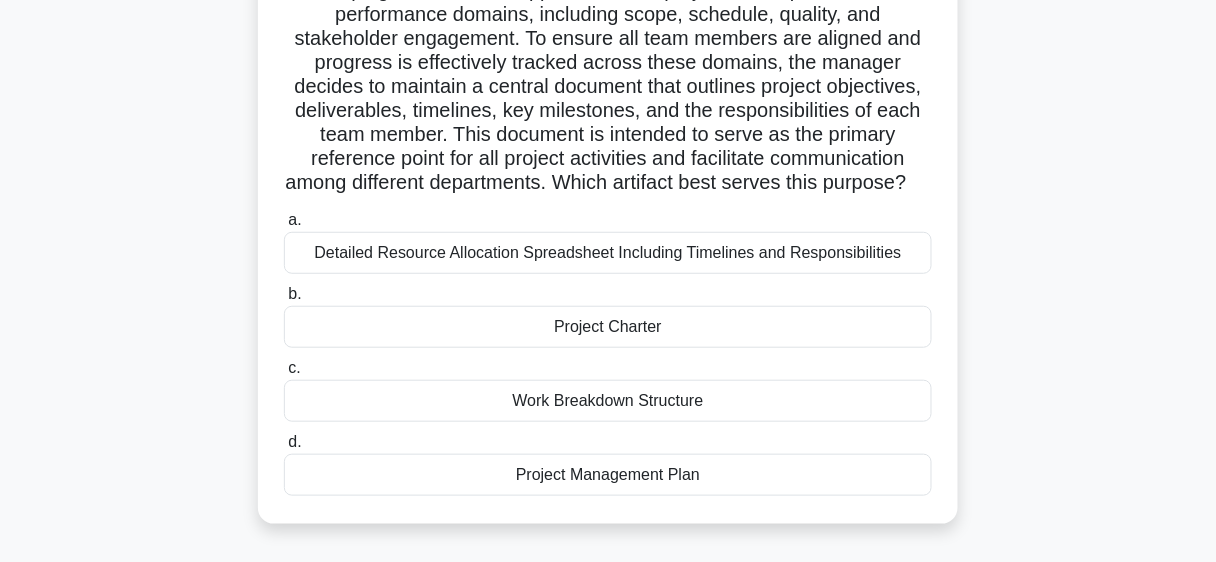 click on "Project Charter" at bounding box center [608, 327] 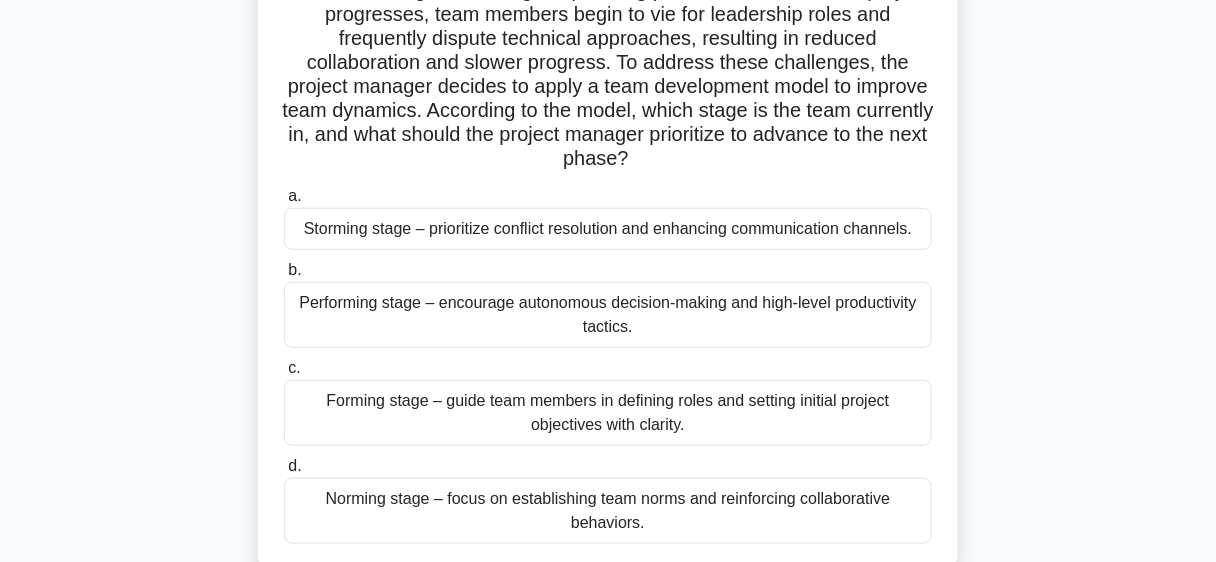 scroll, scrollTop: 198, scrollLeft: 0, axis: vertical 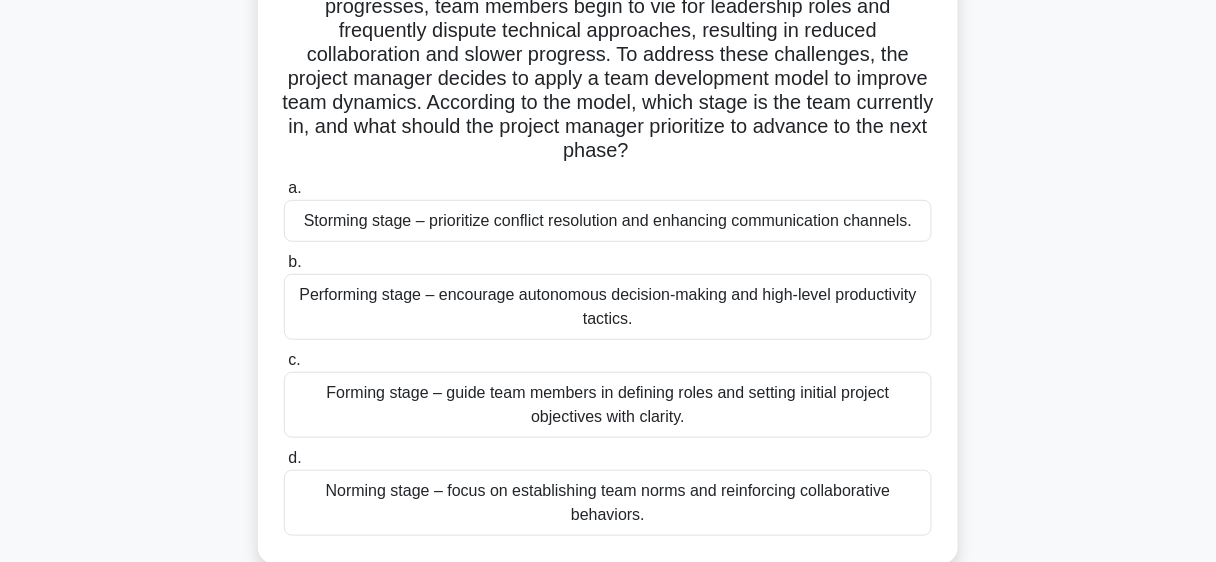 click on "Storming stage – prioritize conflict resolution and enhancing communication channels." at bounding box center (608, 221) 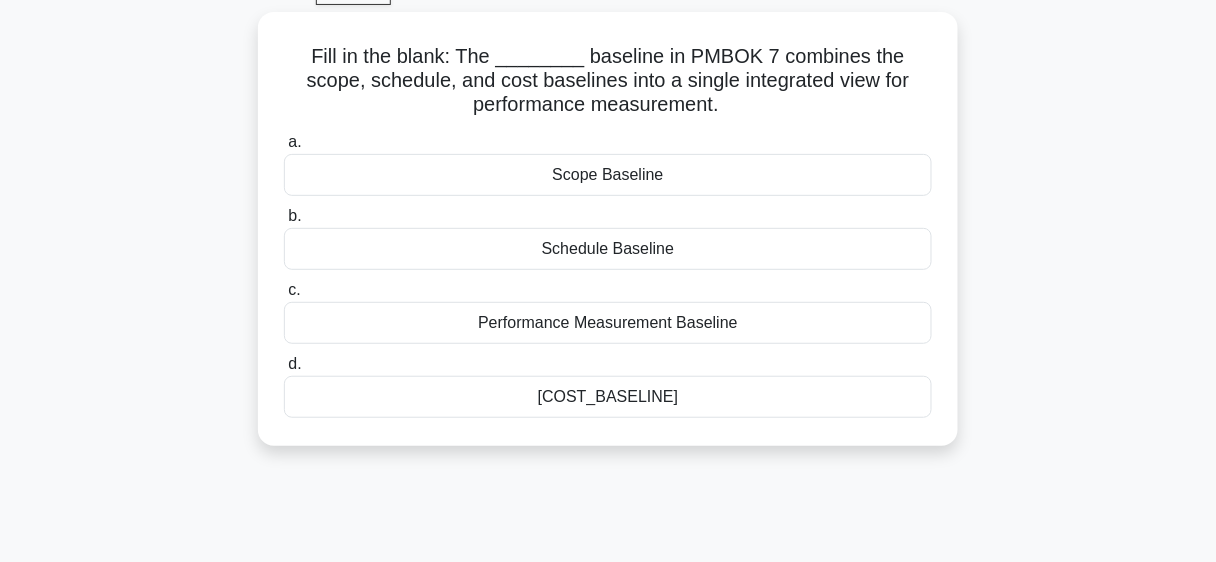 scroll, scrollTop: 111, scrollLeft: 0, axis: vertical 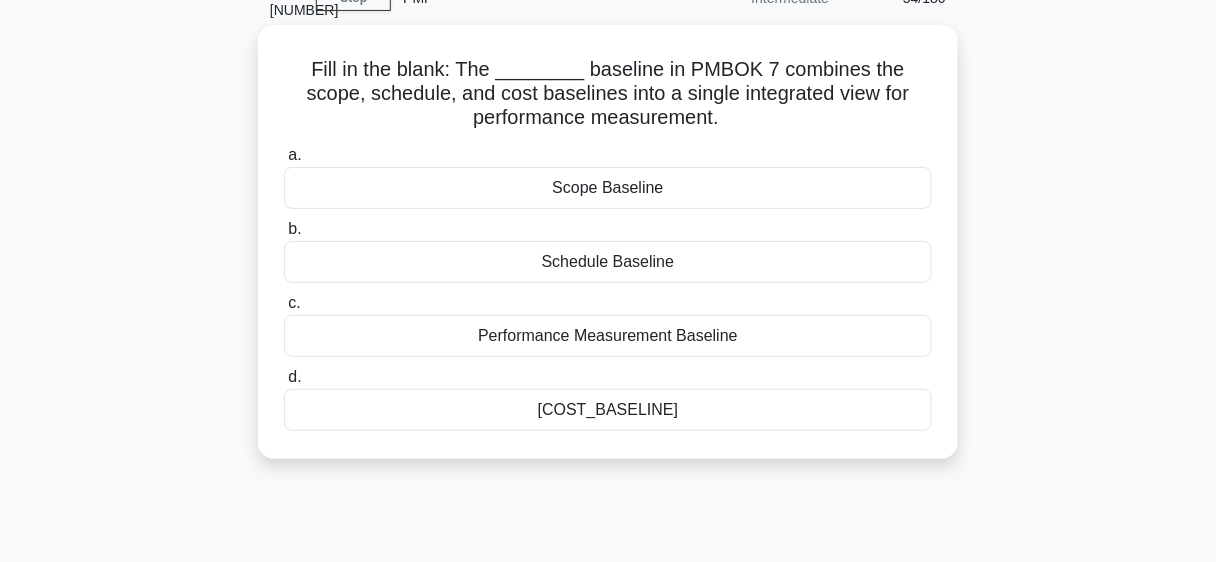 click on "Performance Measurement Baseline" at bounding box center [608, 336] 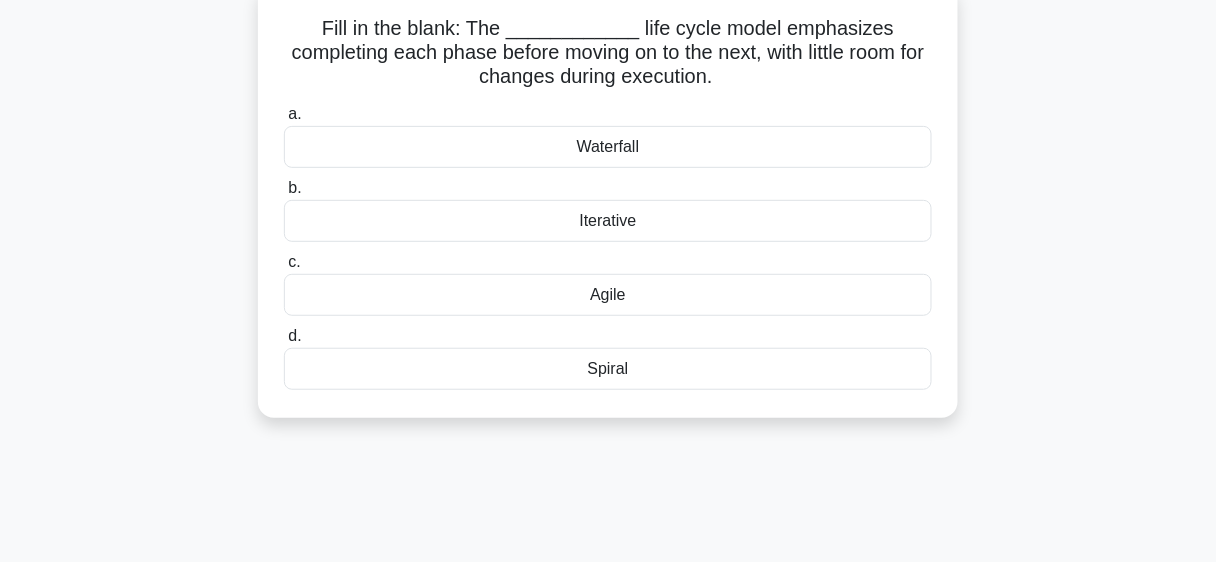 scroll, scrollTop: 133, scrollLeft: 0, axis: vertical 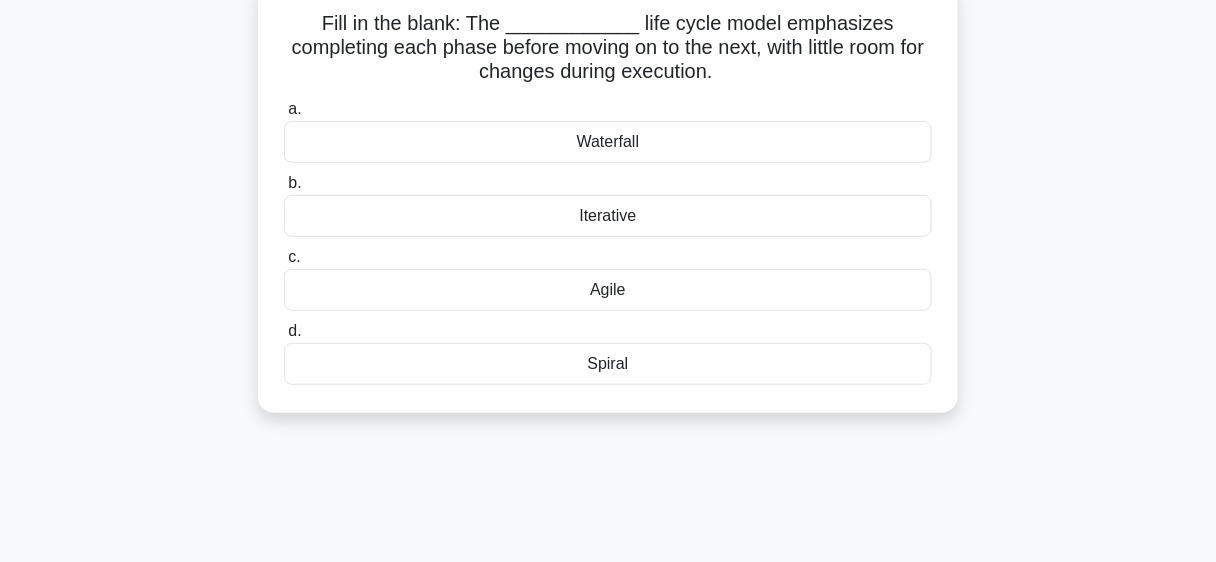 click on "Waterfall" at bounding box center [608, 142] 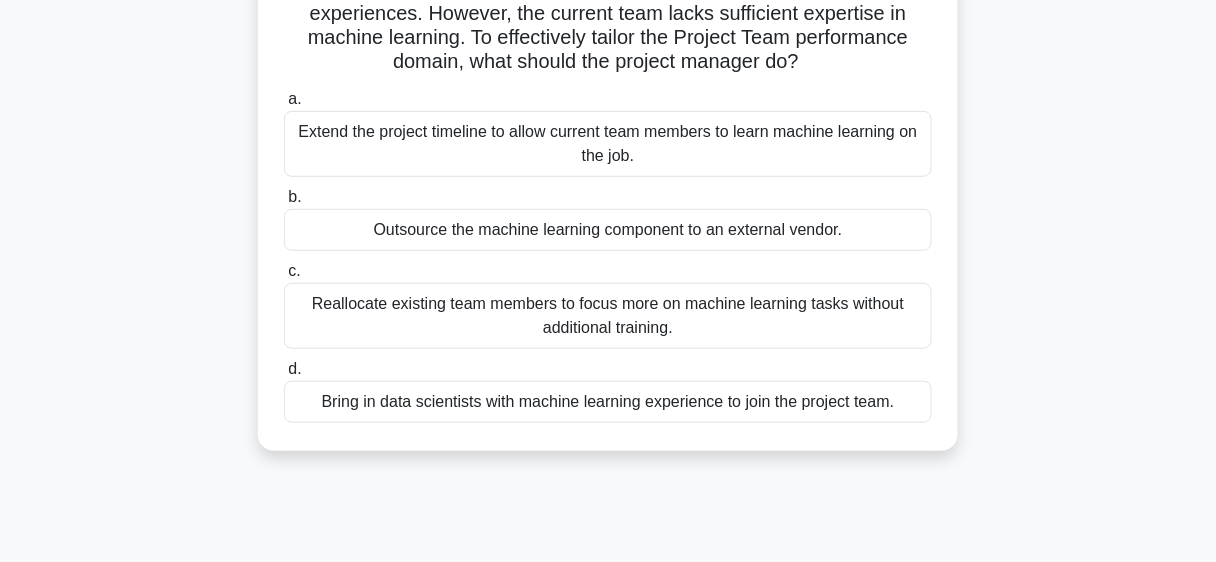 scroll, scrollTop: 220, scrollLeft: 0, axis: vertical 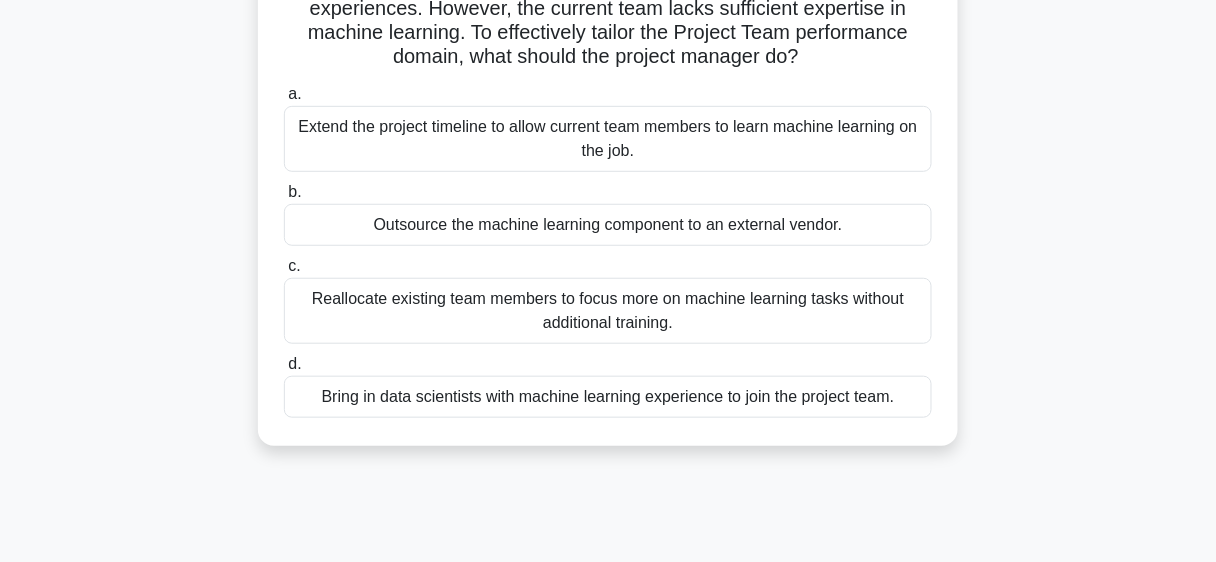 click on "Bring in data scientists with machine learning experience to join the project team." at bounding box center (608, 397) 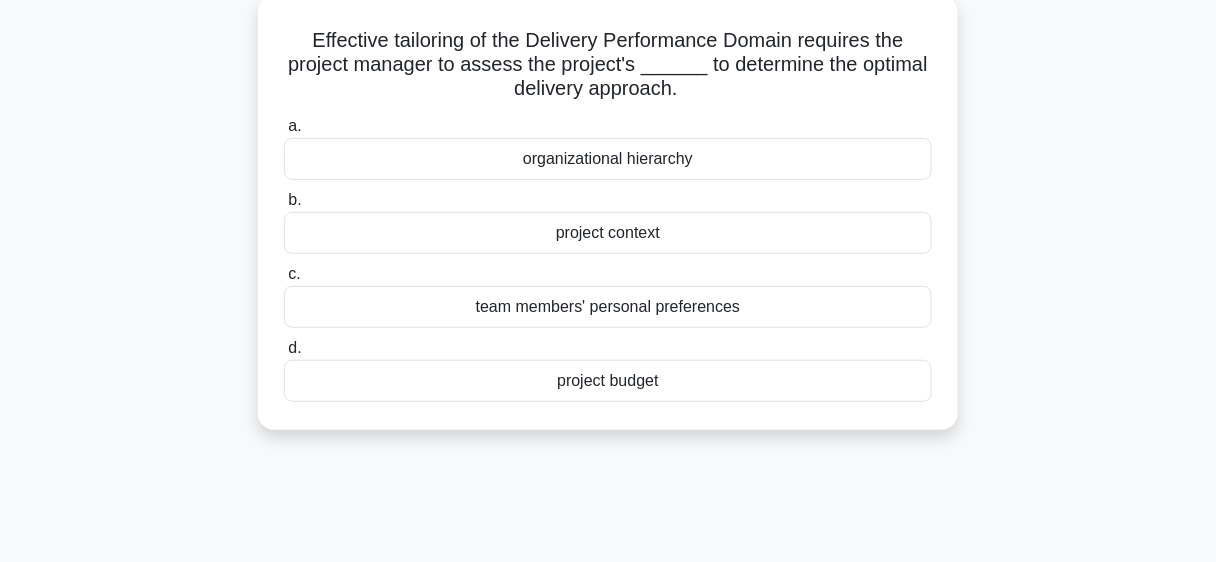 scroll, scrollTop: 121, scrollLeft: 0, axis: vertical 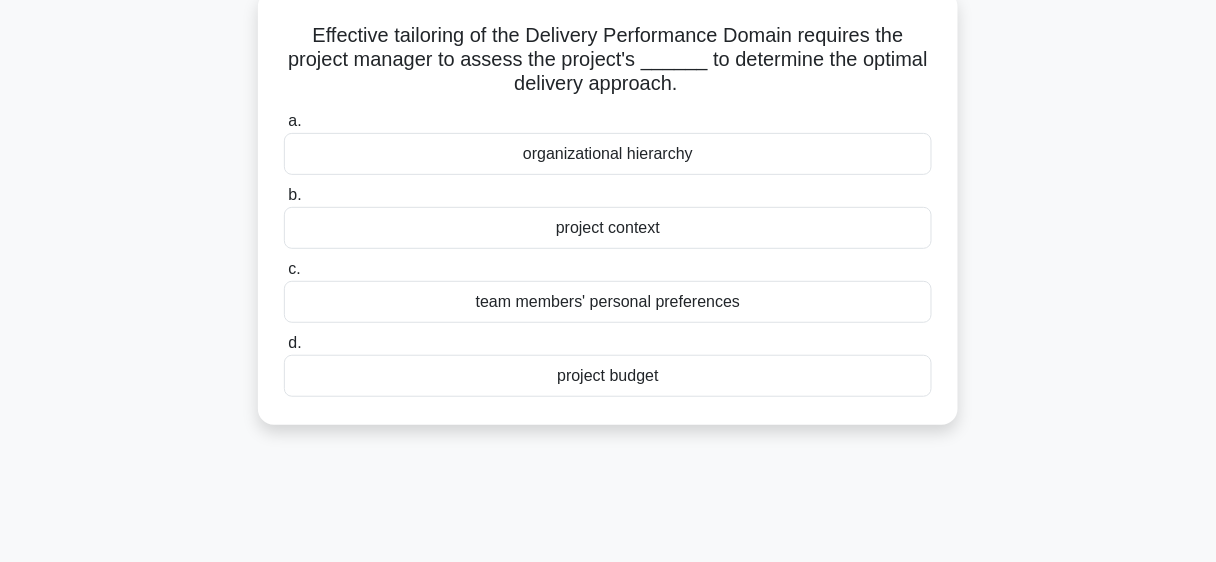click on "project budget" at bounding box center [608, 376] 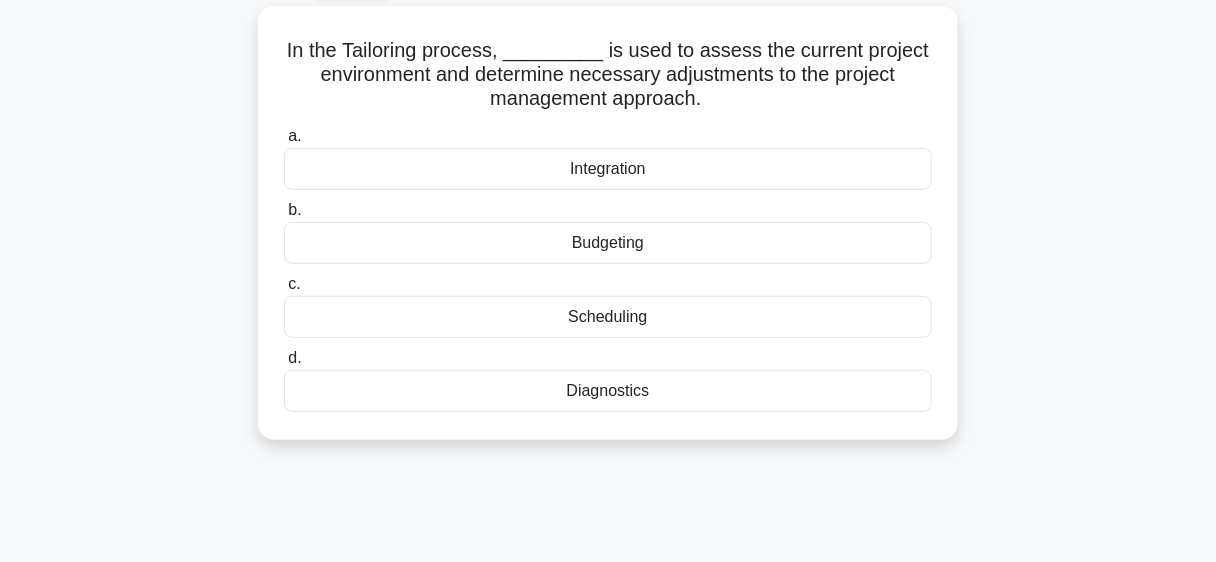 scroll, scrollTop: 112, scrollLeft: 0, axis: vertical 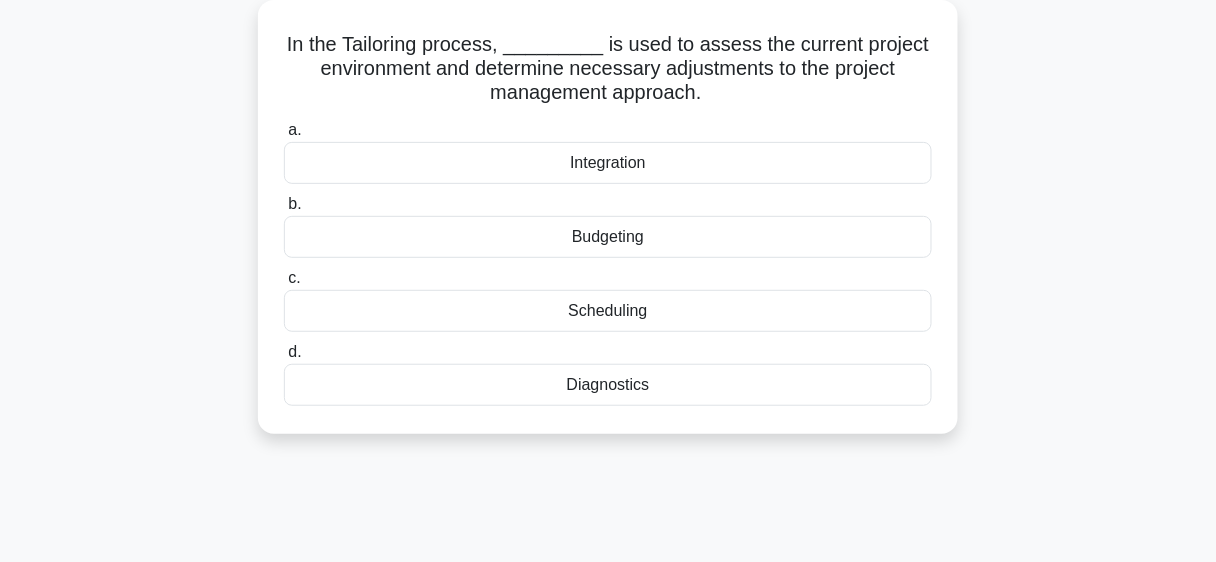 click on "Scheduling" at bounding box center (608, 311) 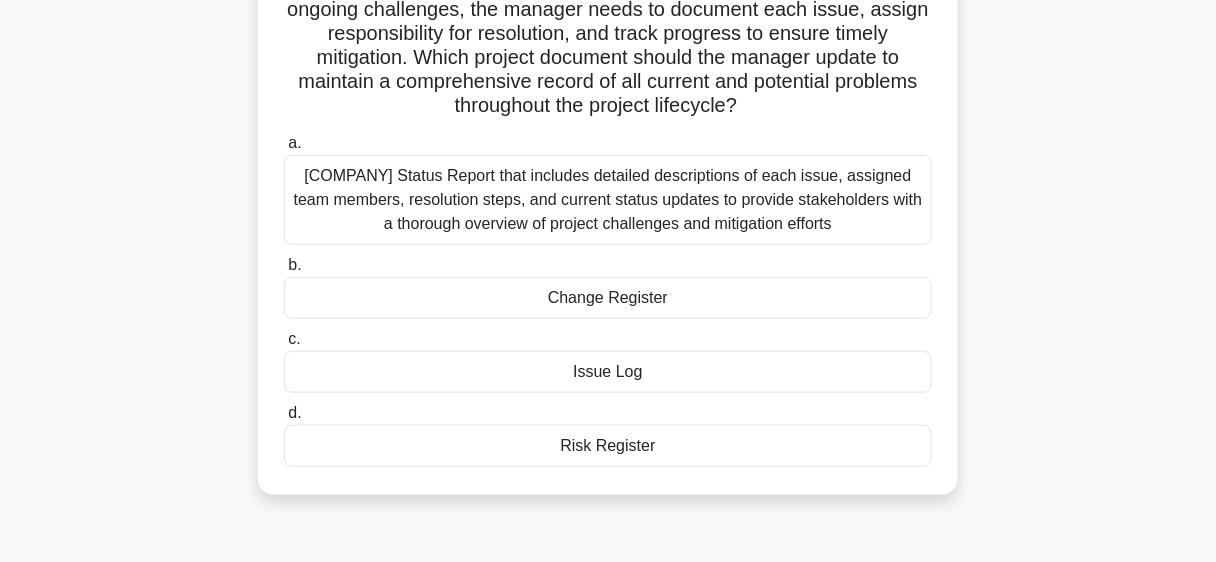 scroll, scrollTop: 275, scrollLeft: 0, axis: vertical 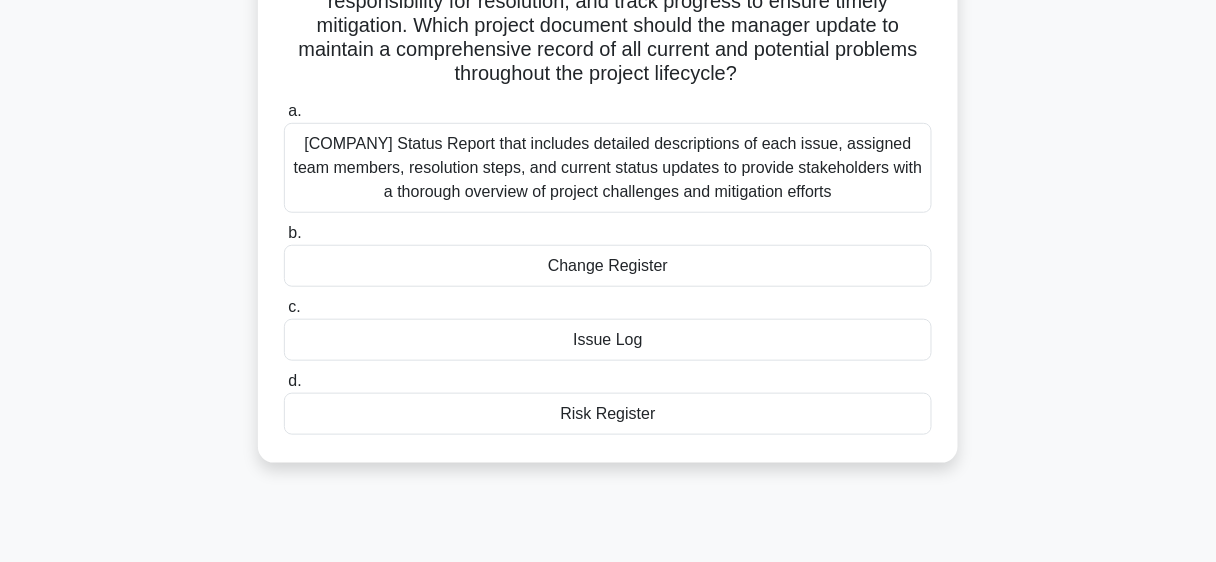 click on "Issue Log" at bounding box center [608, 340] 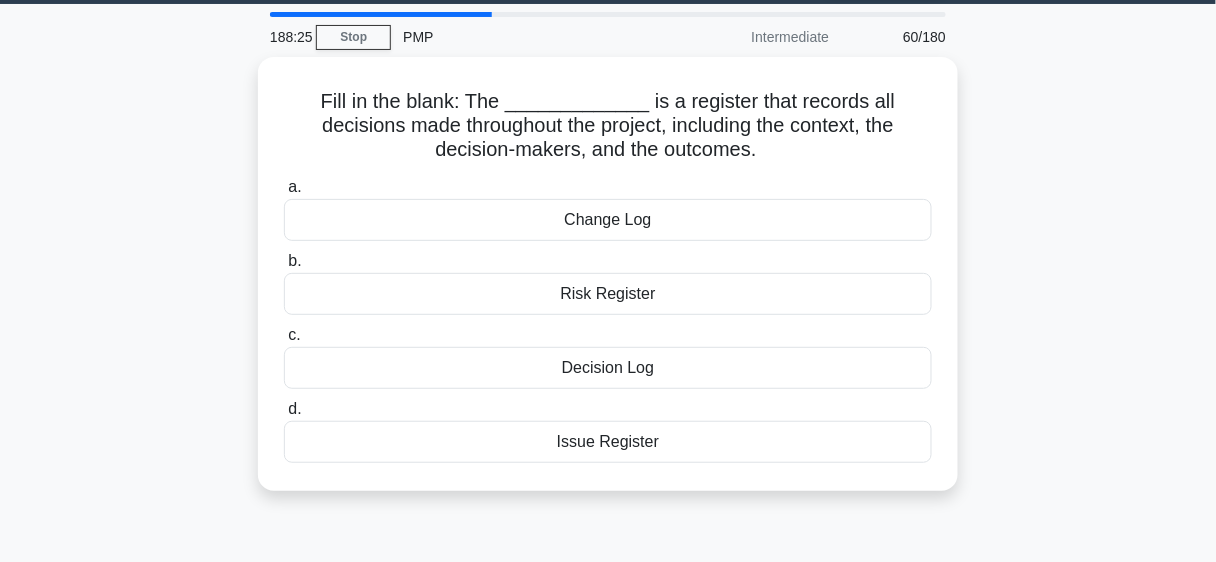 scroll, scrollTop: 0, scrollLeft: 0, axis: both 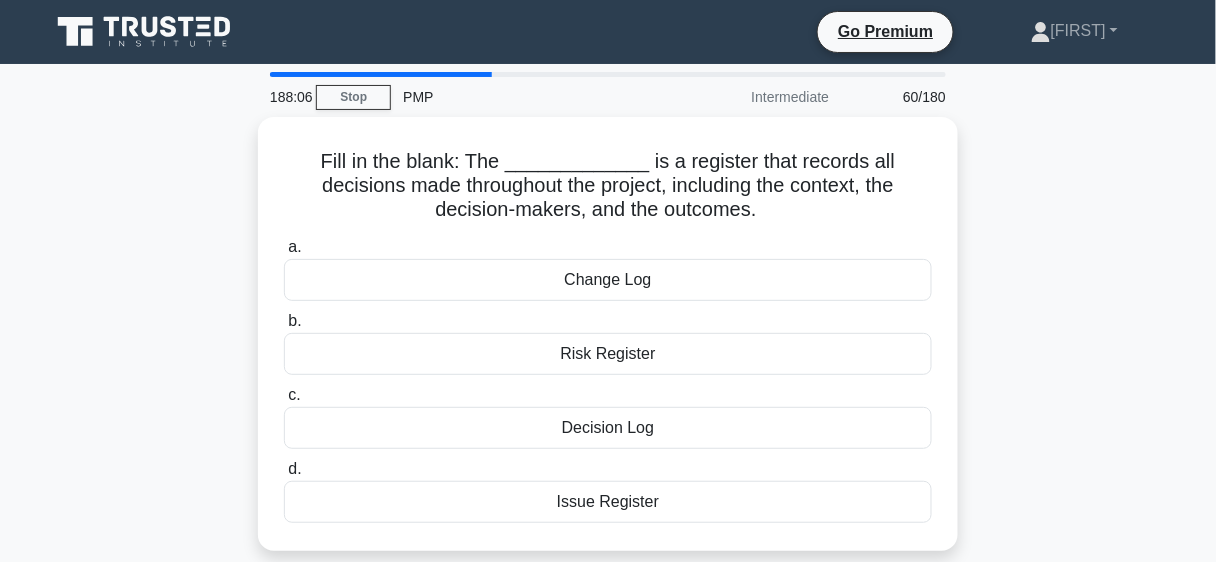 drag, startPoint x: 993, startPoint y: 371, endPoint x: 1005, endPoint y: 424, distance: 54.34151 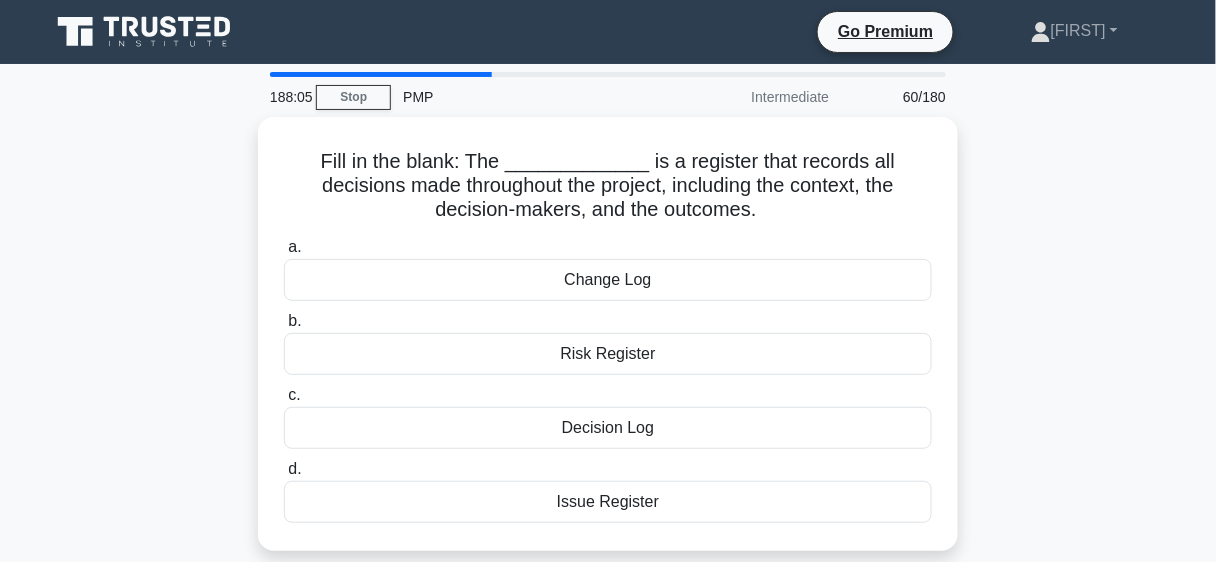 click on "Fill in the blank: The _____________ is a register that records all decisions made throughout the project, including the context, the decision-makers, and the outcomes.
.spinner_0XTQ{transform-origin:center;animation:spinner_y6GP .75s linear infinite}@keyframes spinner_y6GP{100%{transform:rotate(360deg)}}
a.
Change Log
b. c. d." at bounding box center (608, 346) 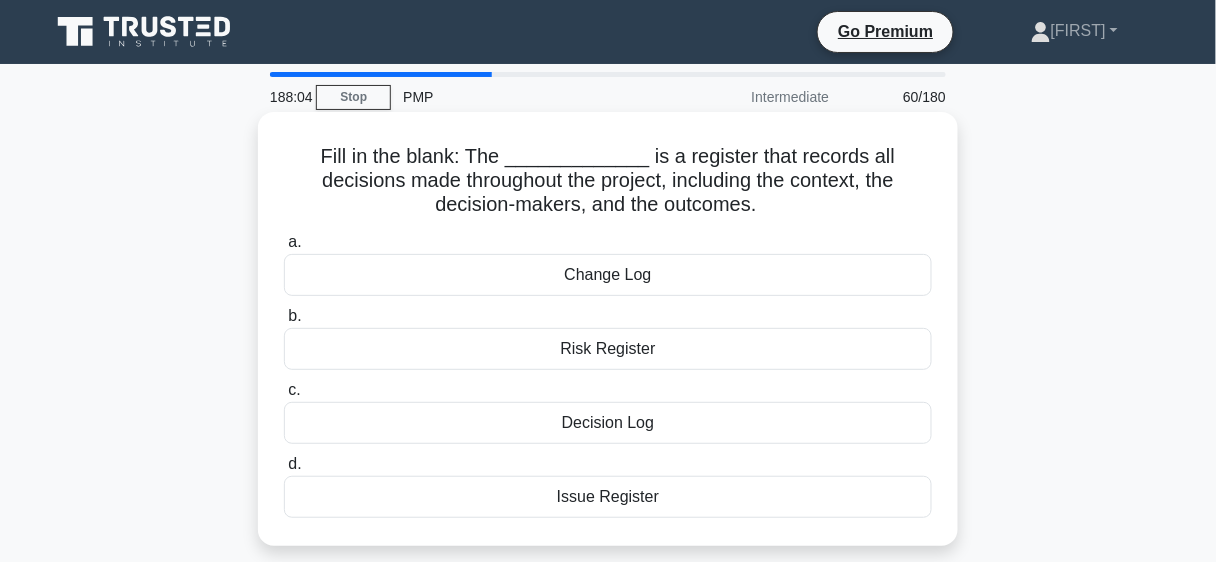 click on "Decision Log" at bounding box center (608, 423) 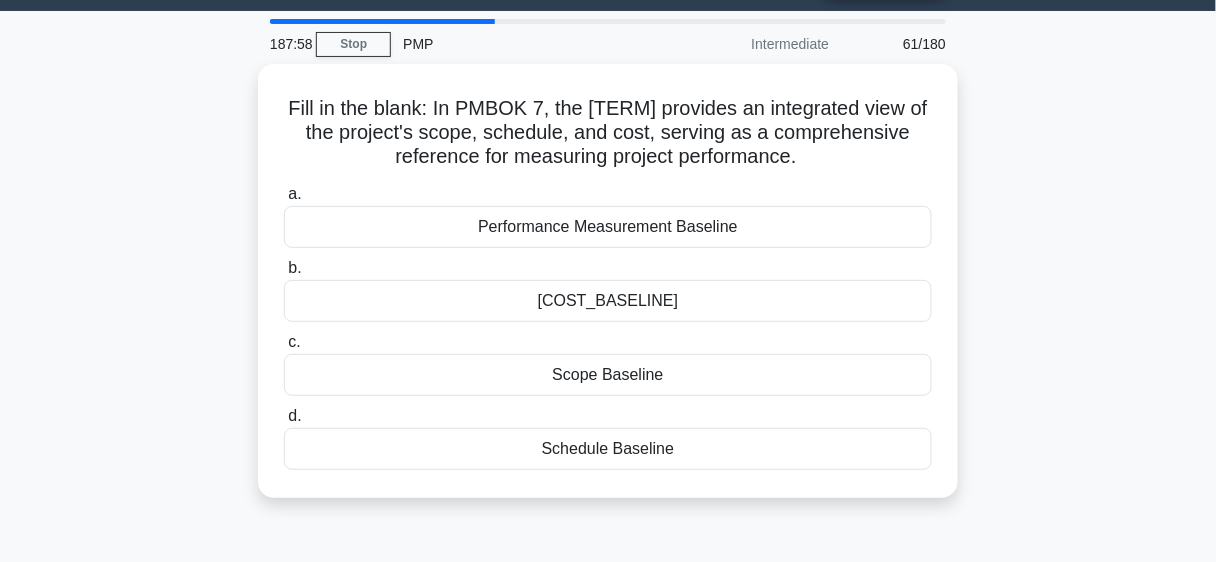 scroll, scrollTop: 55, scrollLeft: 0, axis: vertical 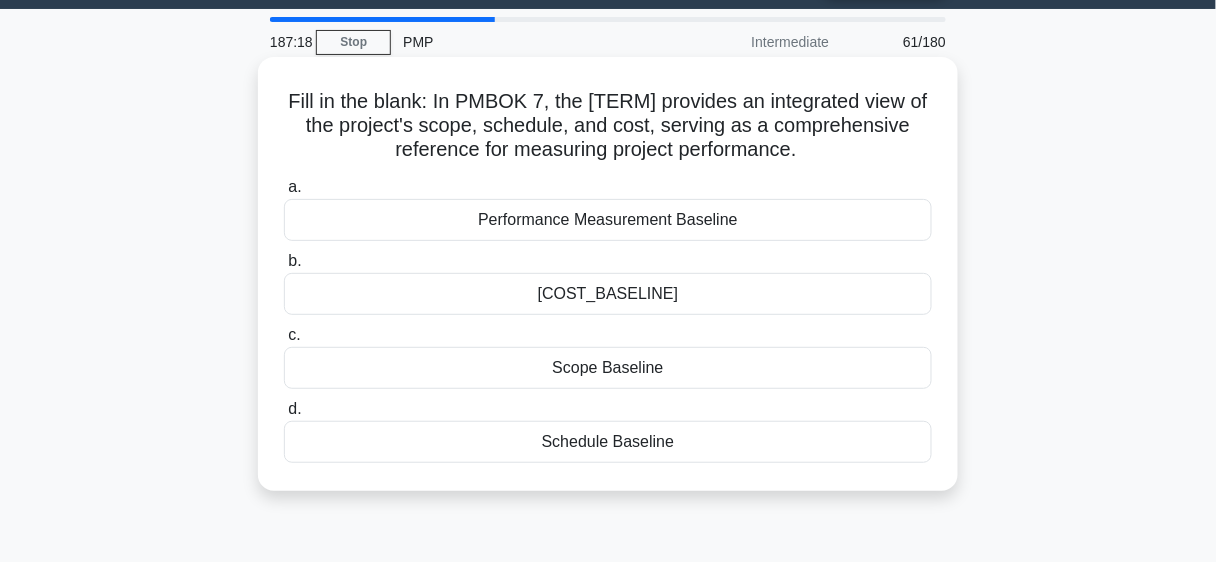click on "Performance Measurement Baseline" at bounding box center [608, 220] 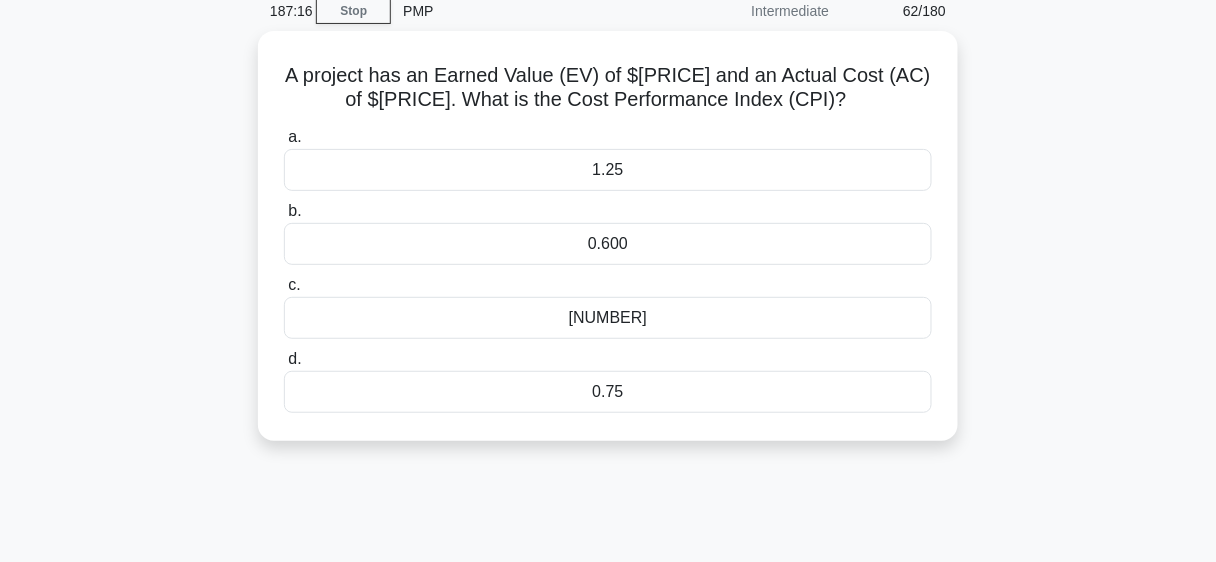 scroll, scrollTop: 92, scrollLeft: 0, axis: vertical 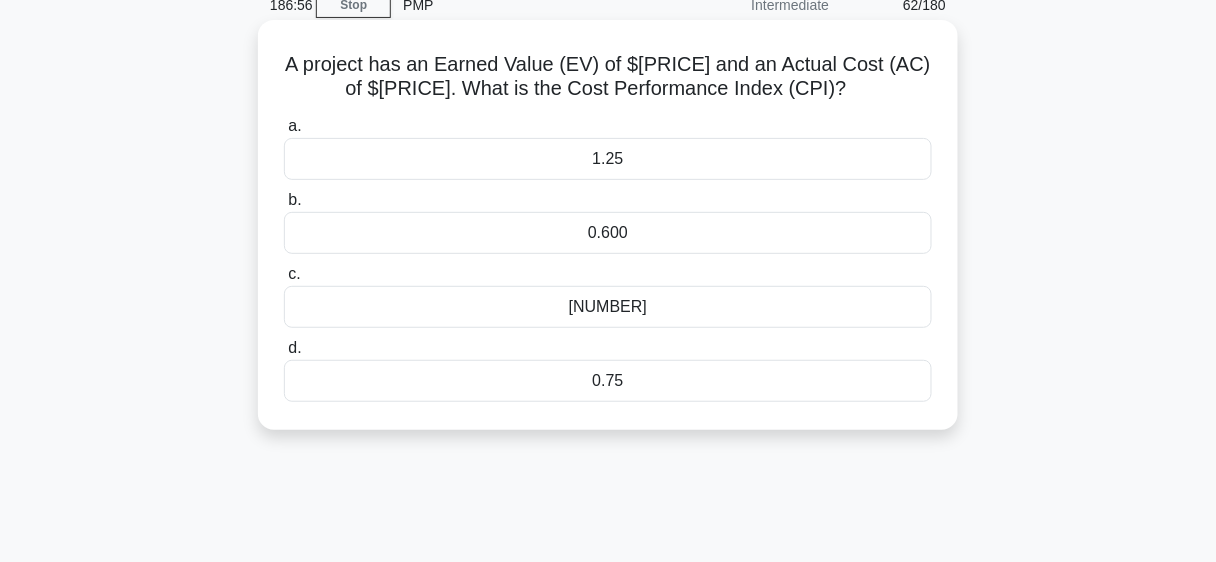 click on "[NUMBER]" at bounding box center (608, 307) 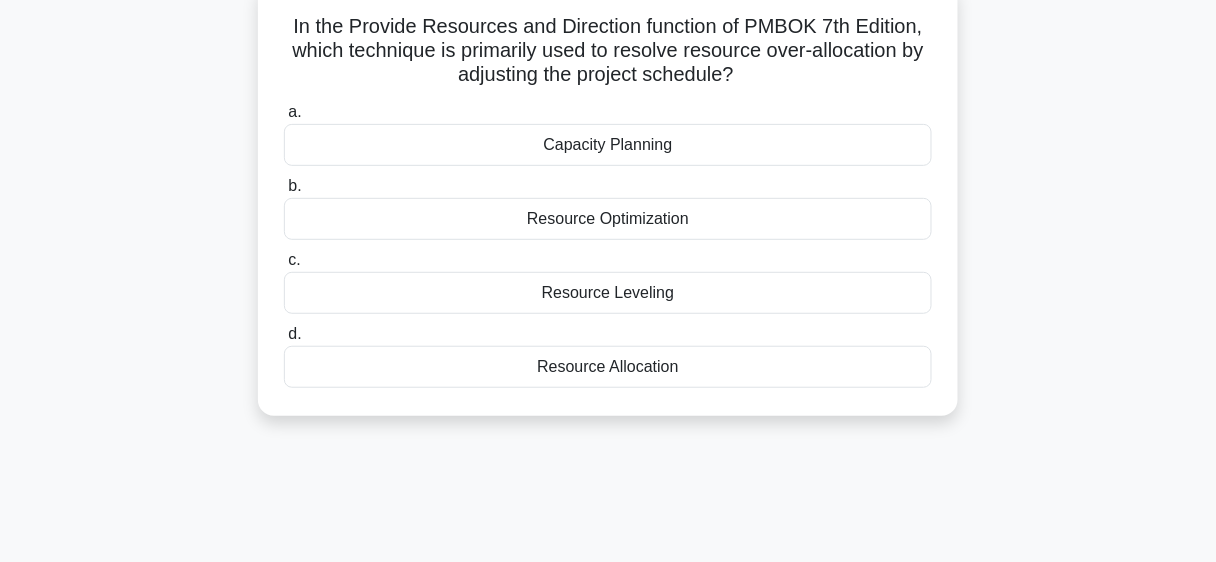 scroll, scrollTop: 134, scrollLeft: 0, axis: vertical 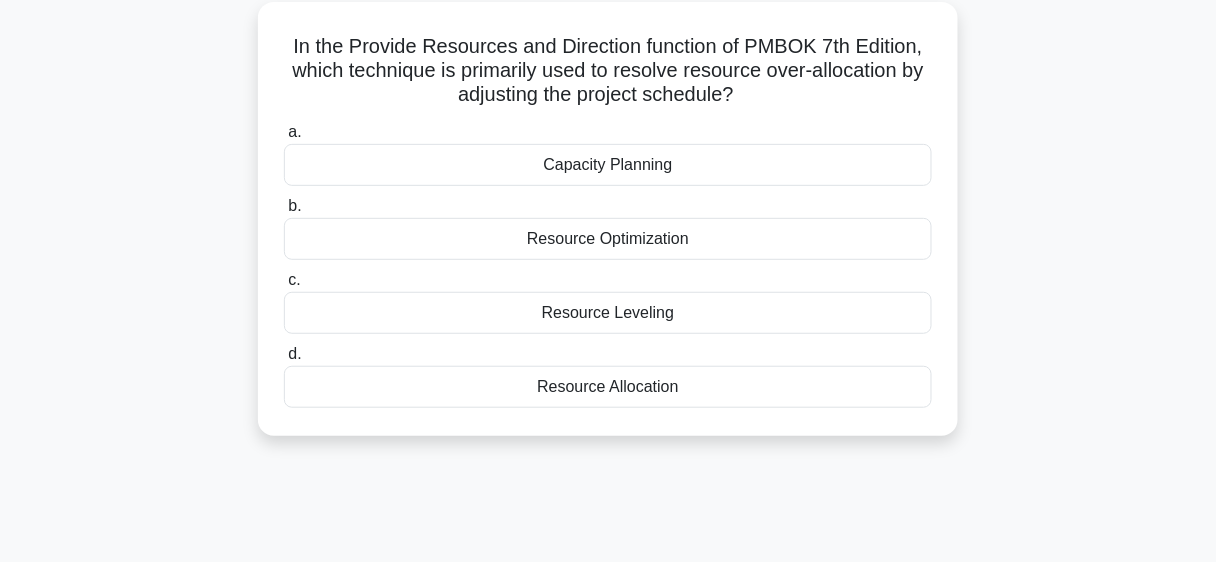 click on "Resource Leveling" at bounding box center [608, 313] 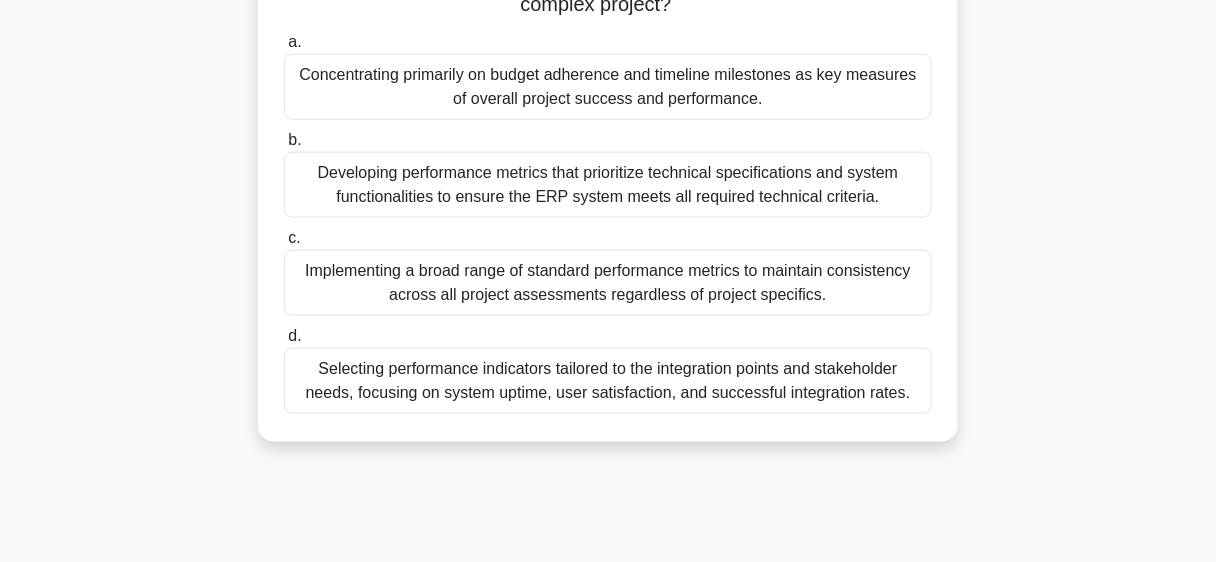 scroll, scrollTop: 469, scrollLeft: 0, axis: vertical 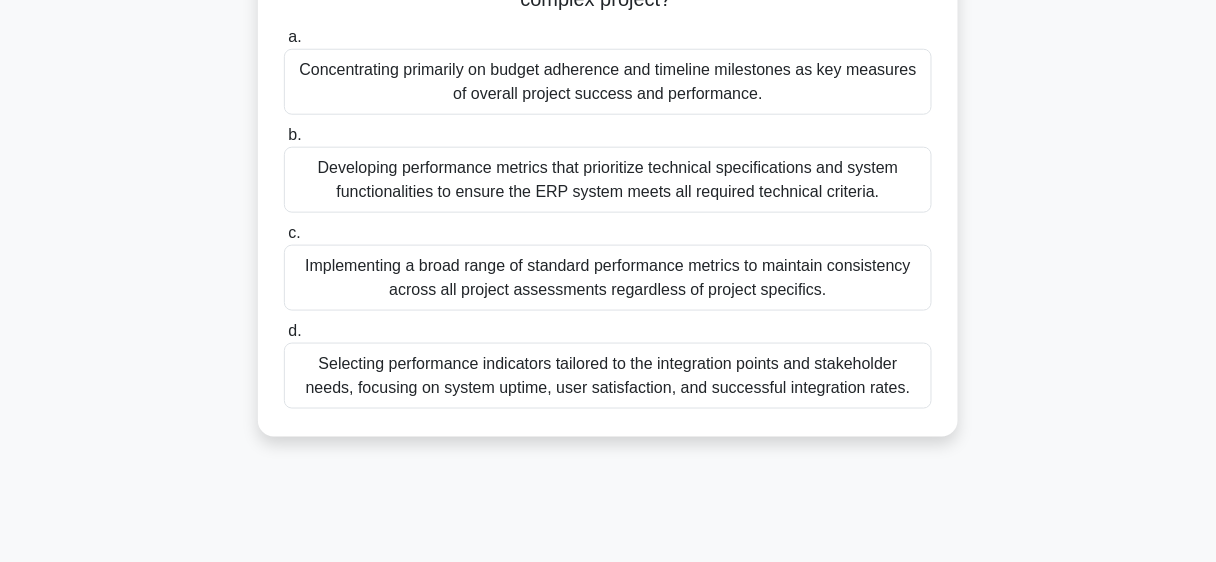 click on "Selecting performance indicators tailored to the integration points and stakeholder needs, focusing on system uptime, user satisfaction, and successful integration rates." at bounding box center [608, 376] 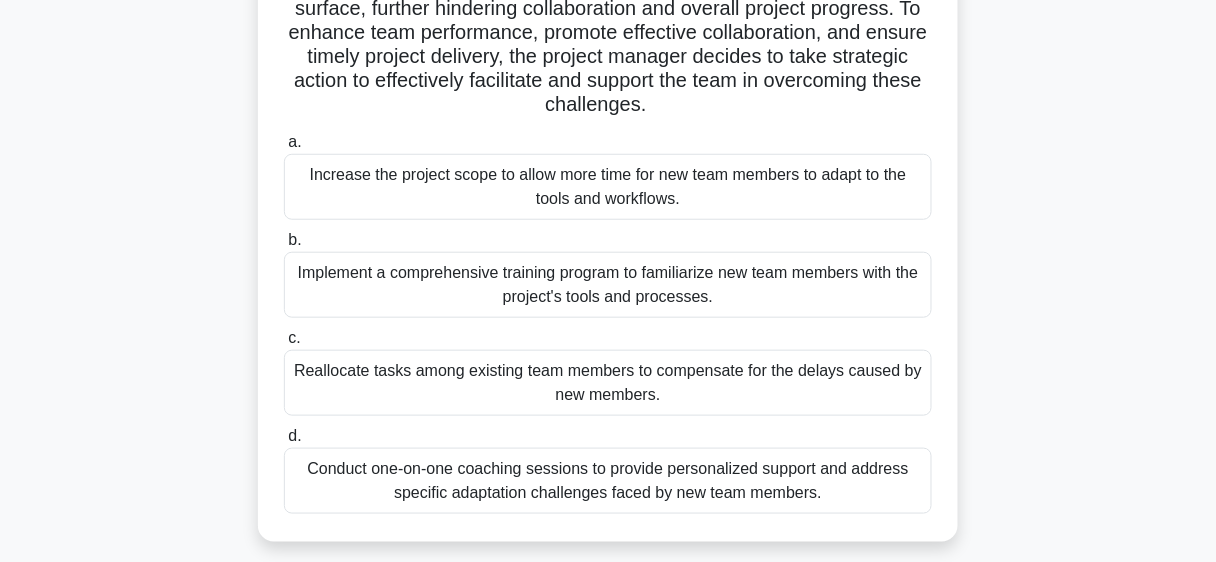 scroll, scrollTop: 296, scrollLeft: 0, axis: vertical 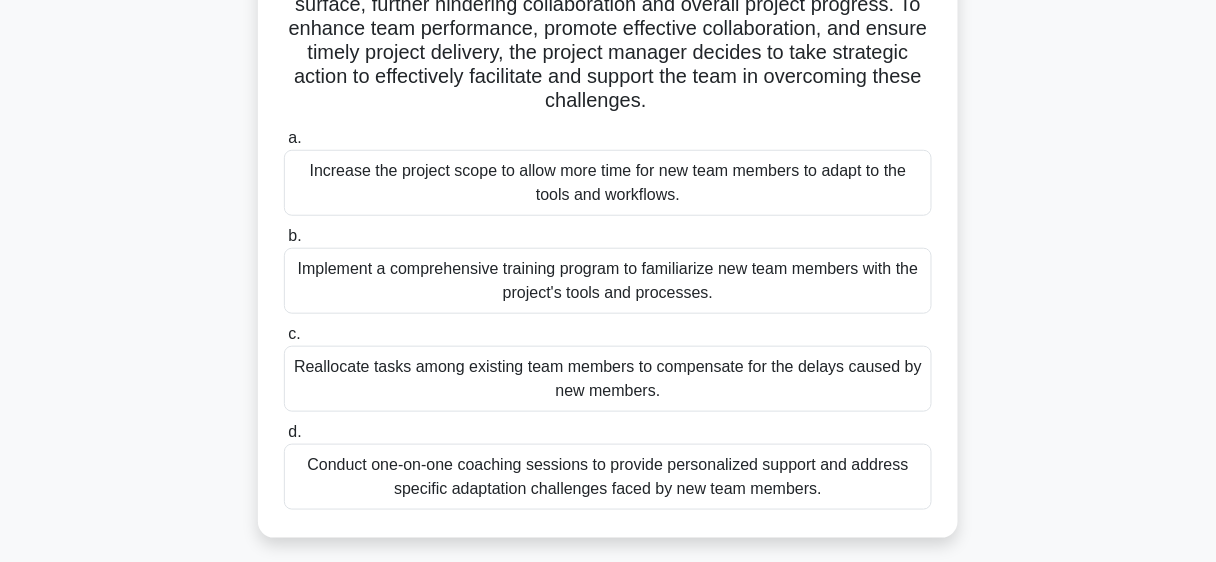 click on "Implement a comprehensive training program to familiarize new team members with the project's tools and processes." at bounding box center [608, 281] 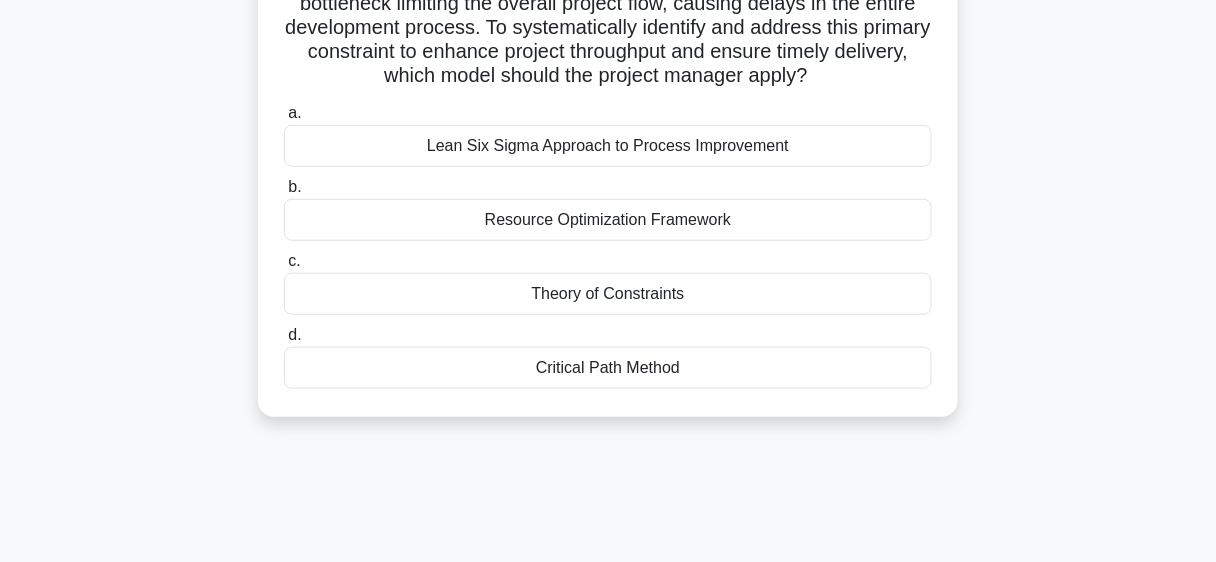 scroll, scrollTop: 277, scrollLeft: 0, axis: vertical 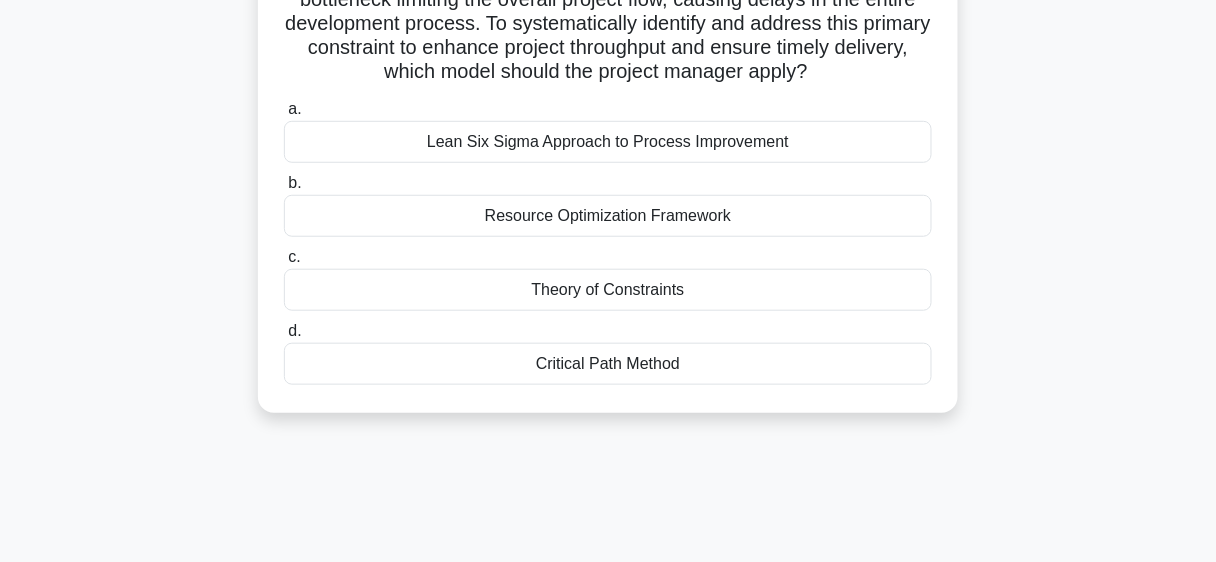 click on "Resource Optimization Framework" at bounding box center (608, 216) 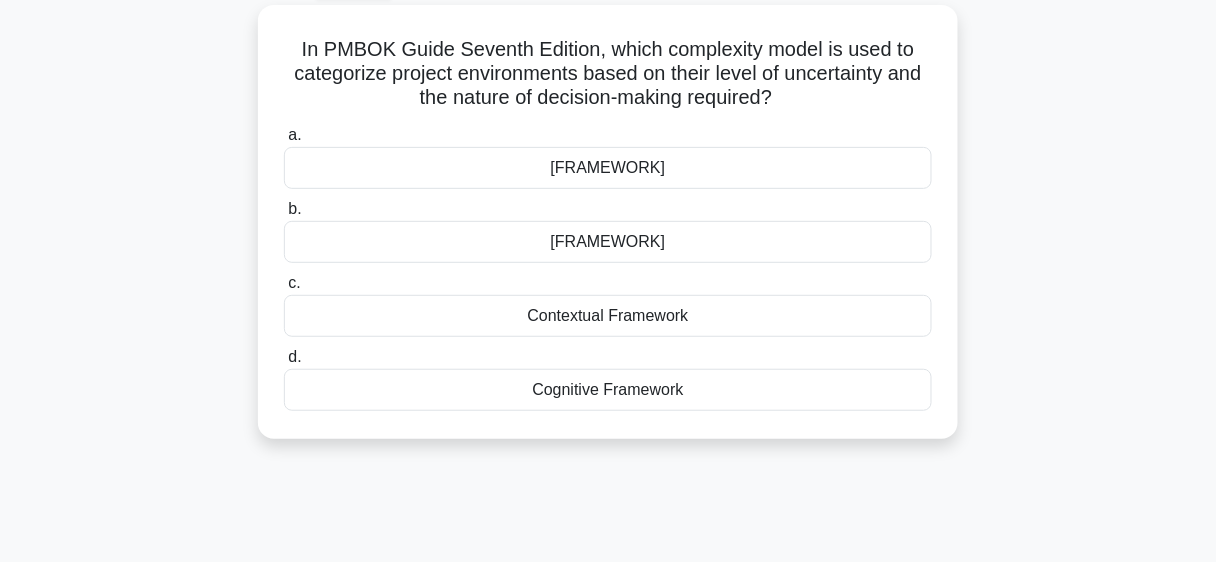 scroll, scrollTop: 112, scrollLeft: 0, axis: vertical 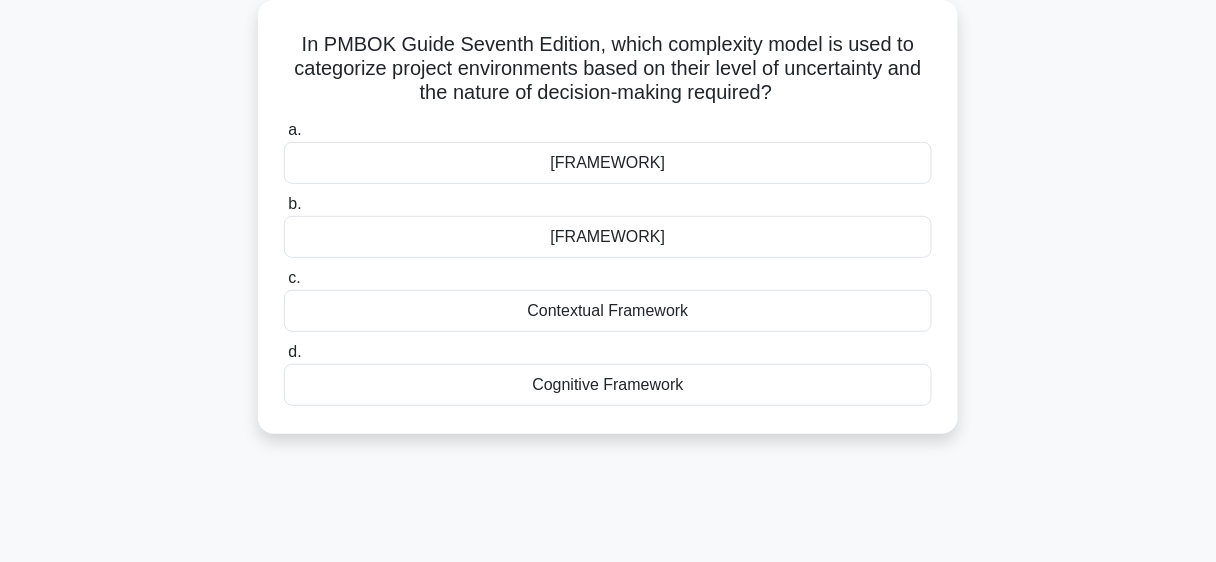 click on "[FRAMEWORK]" at bounding box center (608, 237) 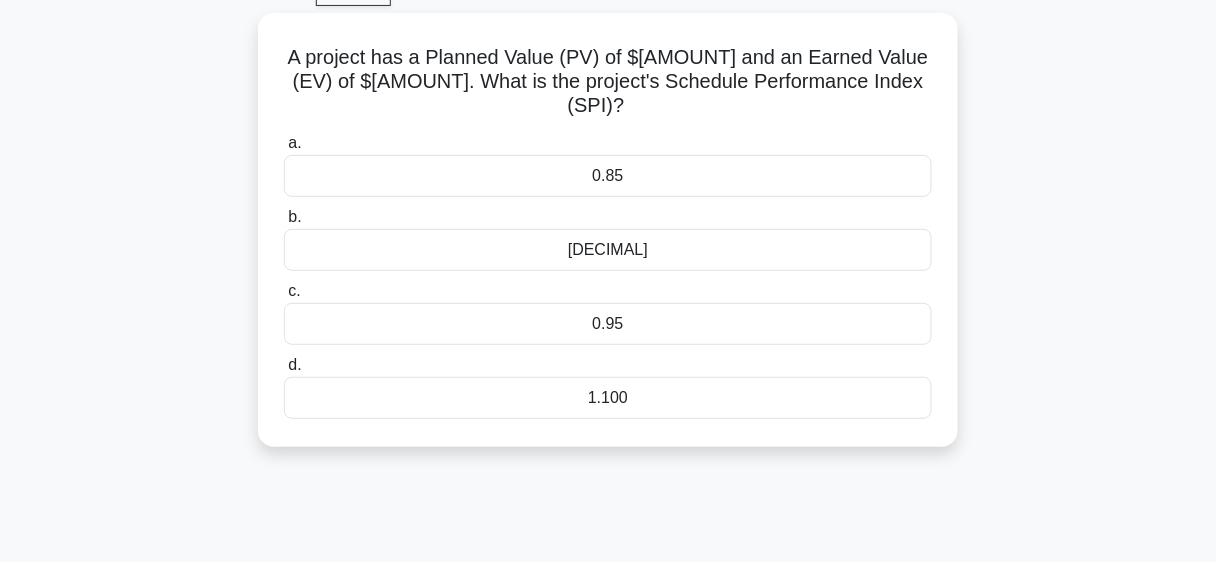 scroll, scrollTop: 104, scrollLeft: 0, axis: vertical 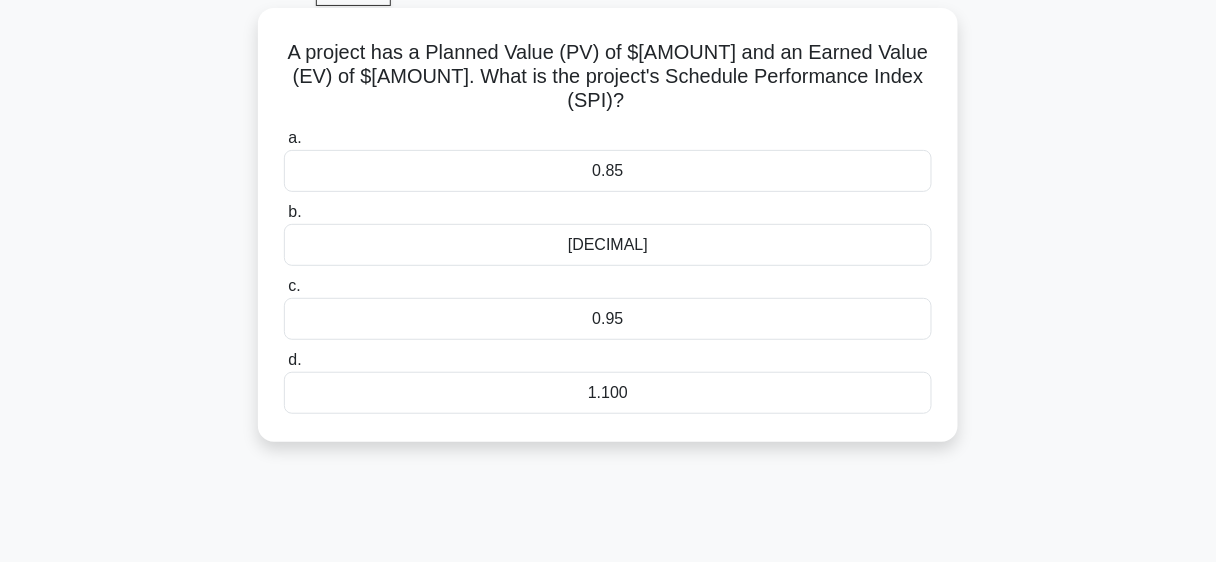 click on "[DECIMAL]" at bounding box center (608, 245) 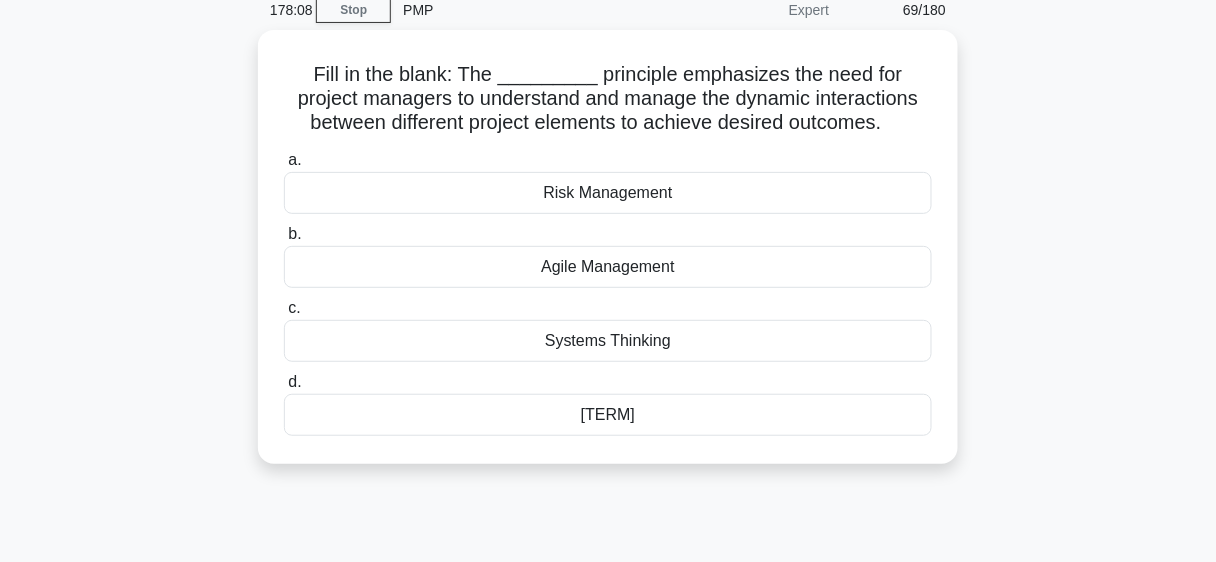 scroll, scrollTop: 94, scrollLeft: 0, axis: vertical 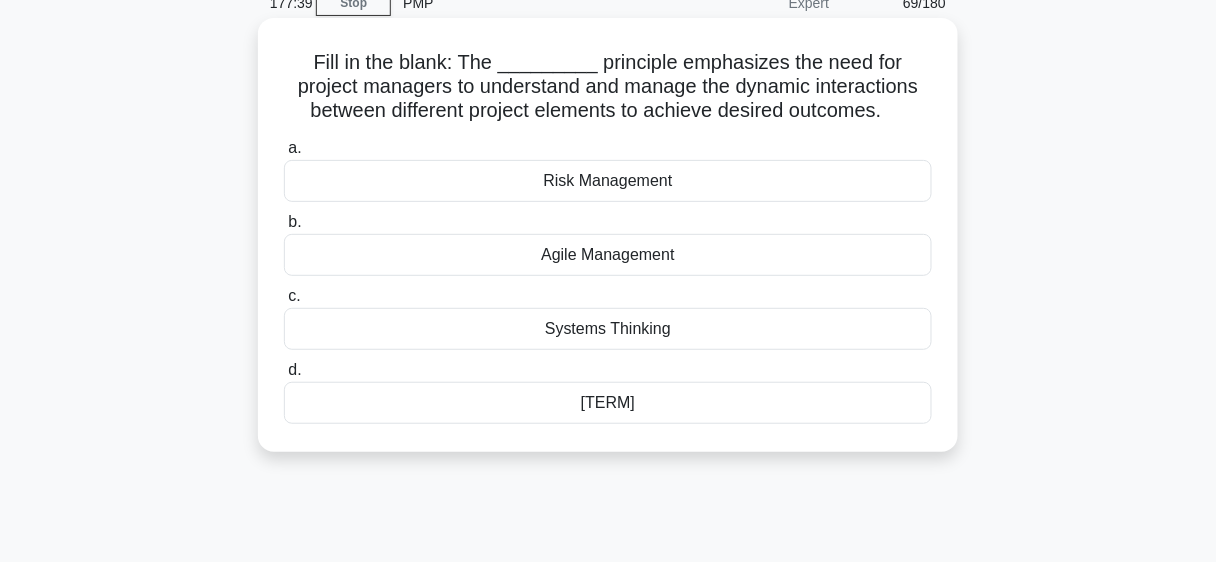 click on "Systems Thinking" at bounding box center (608, 329) 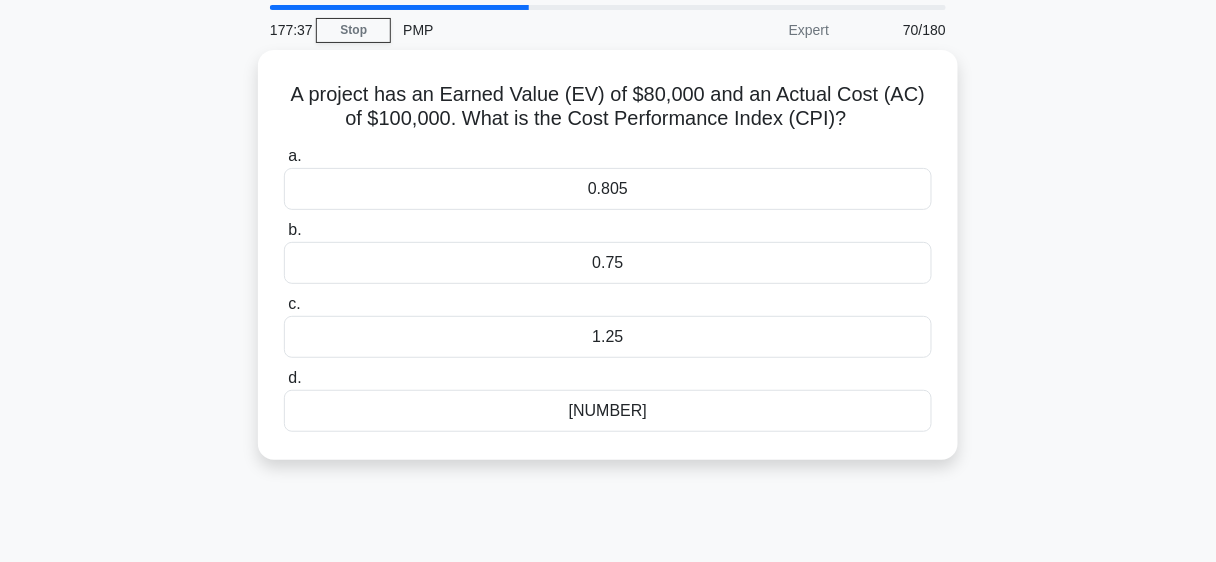 scroll, scrollTop: 69, scrollLeft: 0, axis: vertical 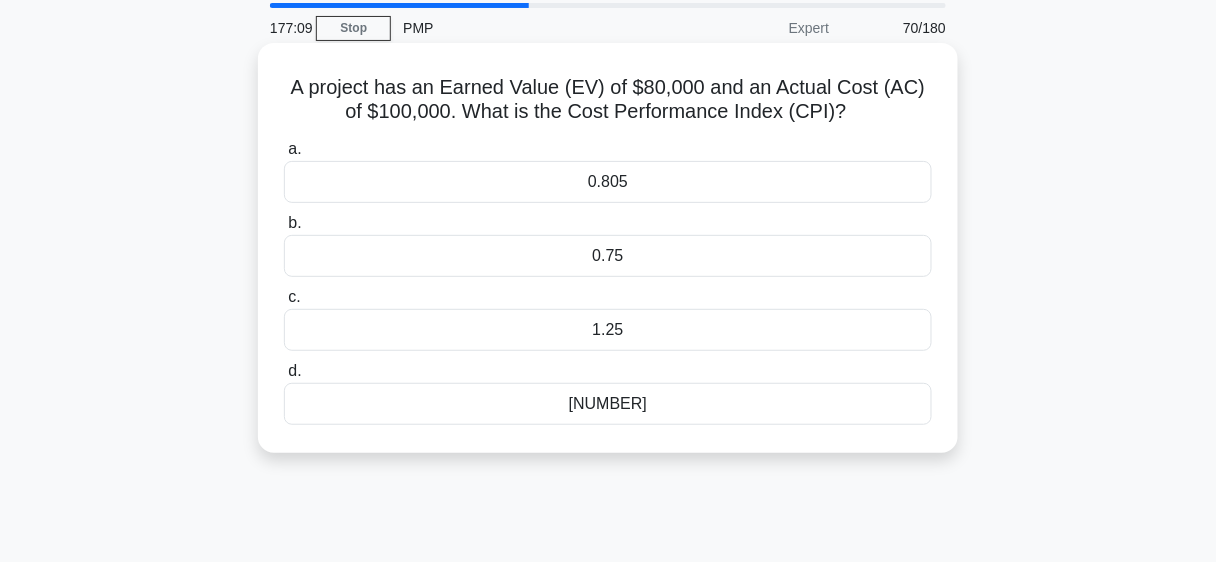 click on "[NUMBER]" at bounding box center [608, 404] 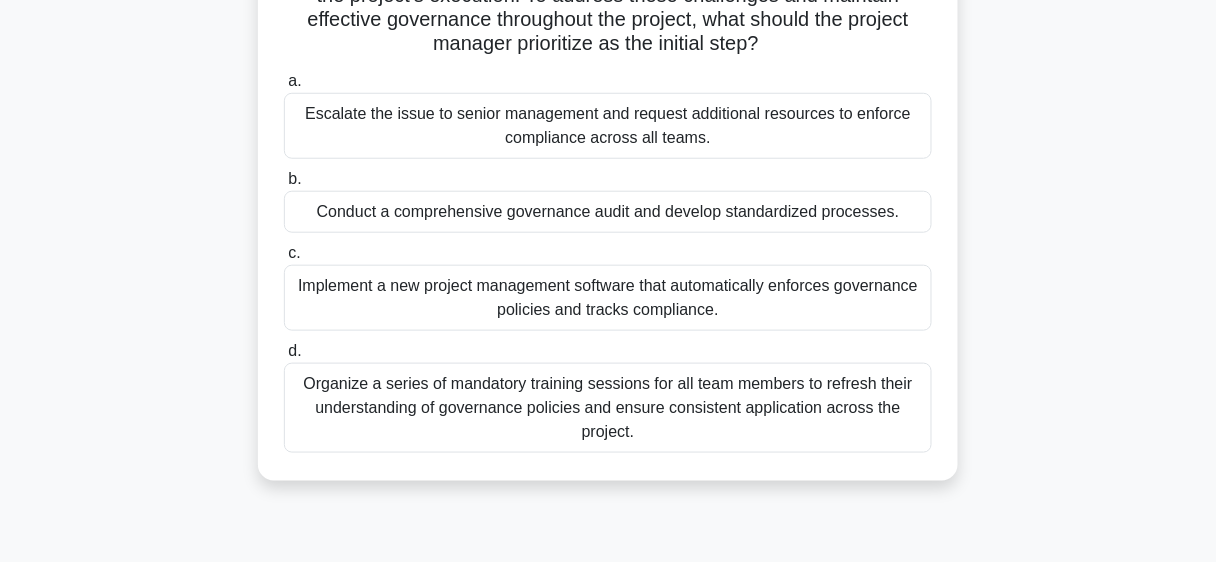 scroll, scrollTop: 363, scrollLeft: 0, axis: vertical 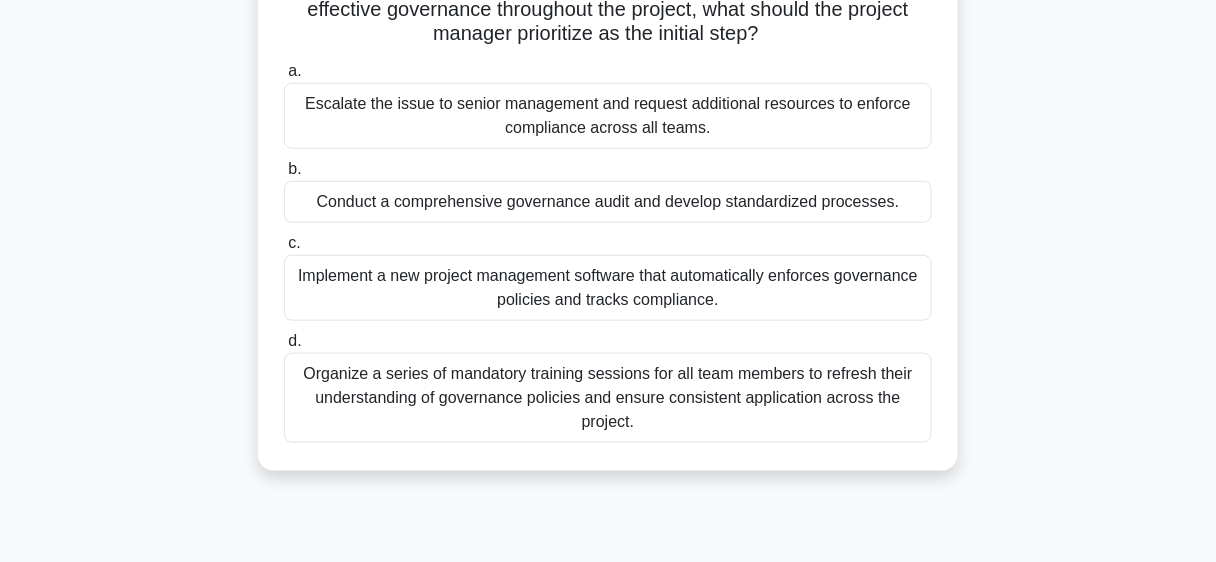 click on "Conduct a comprehensive governance audit and develop standardized processes." at bounding box center (608, 202) 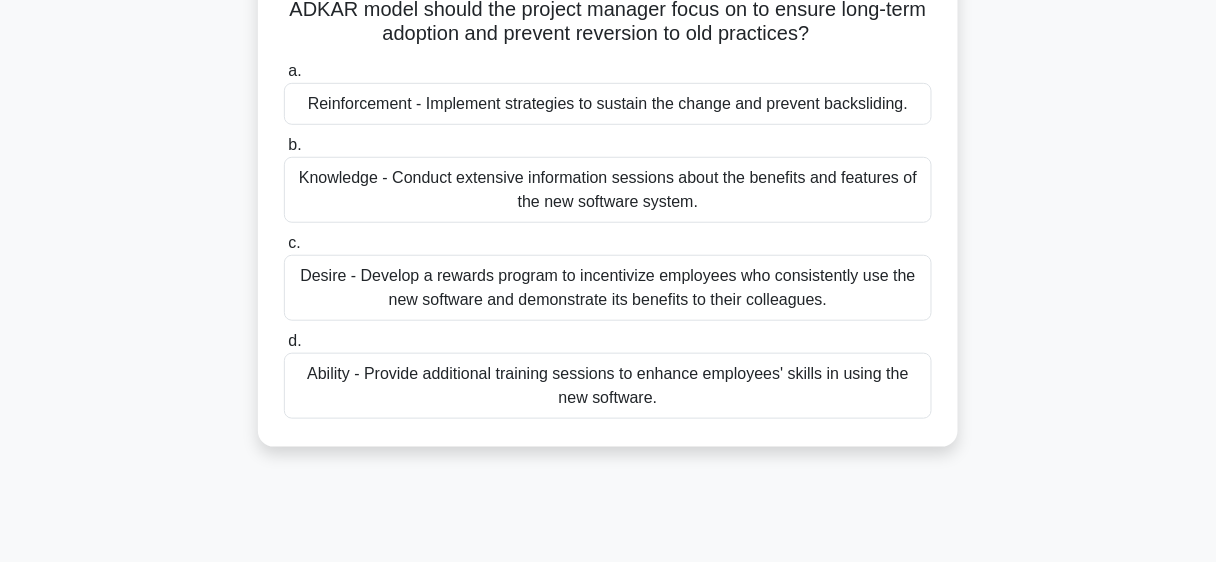 scroll, scrollTop: 271, scrollLeft: 0, axis: vertical 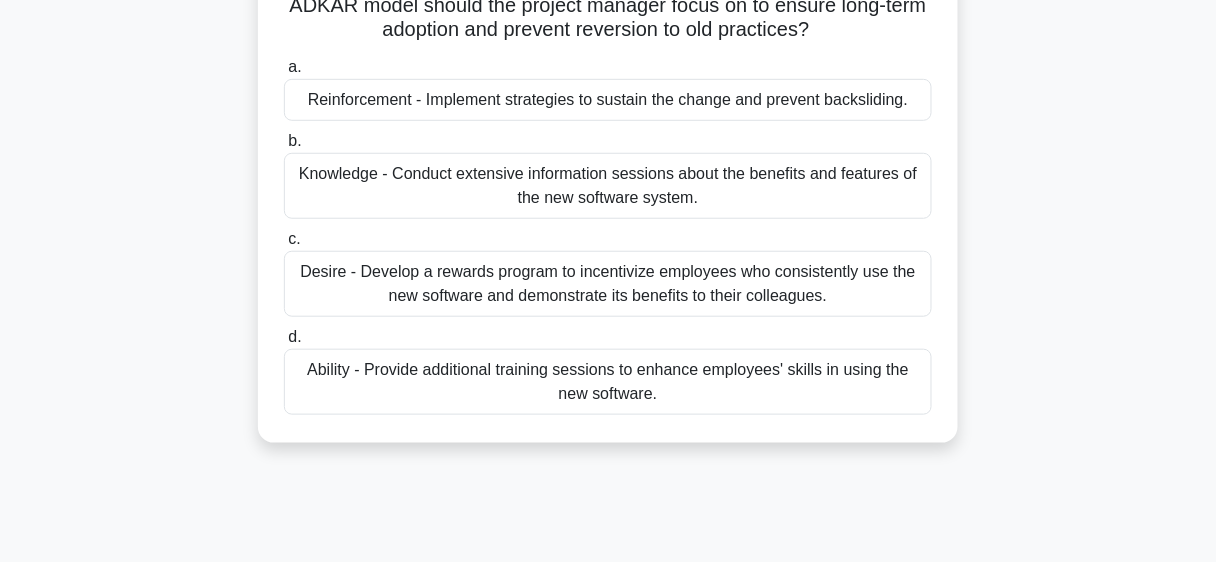 click on "Desire - Develop a rewards program to incentivize employees who consistently use the new software and demonstrate its benefits to their colleagues." at bounding box center (608, 284) 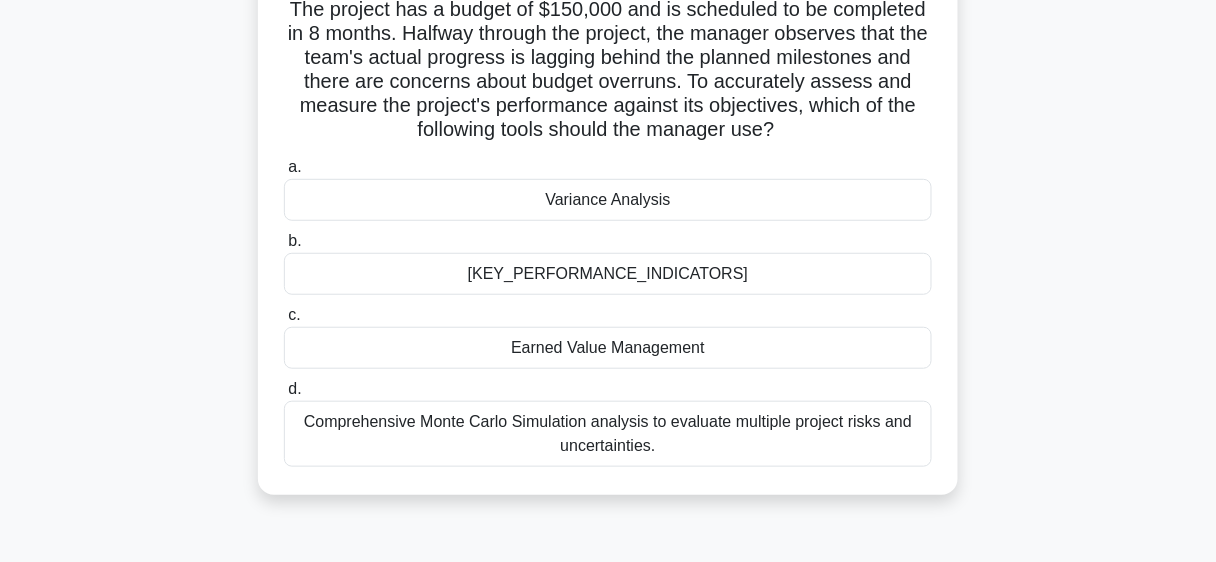 scroll, scrollTop: 193, scrollLeft: 0, axis: vertical 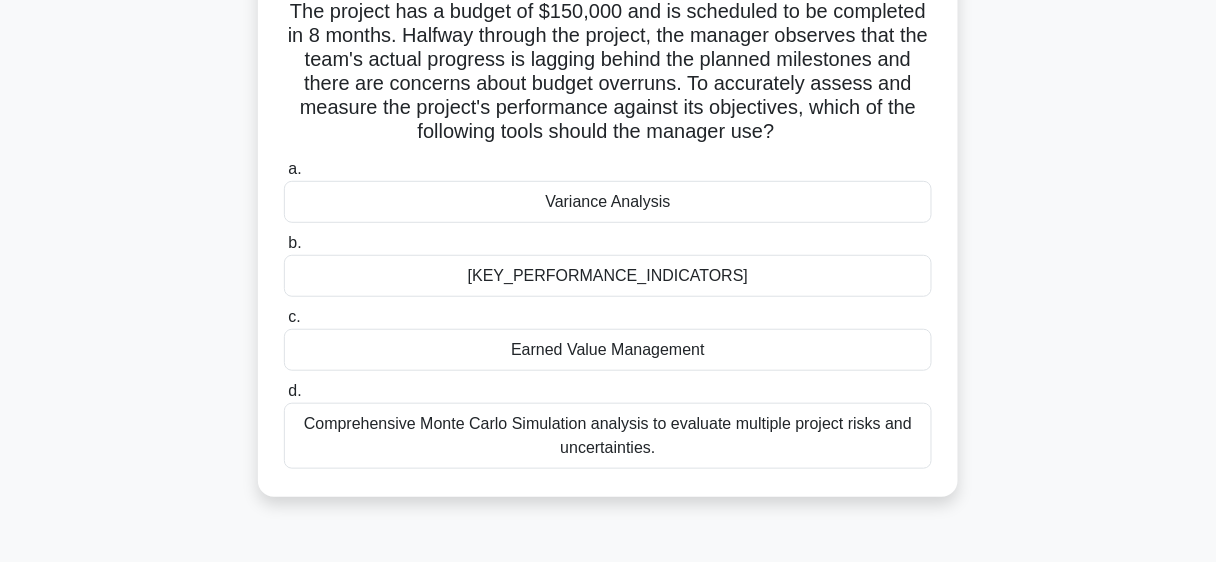 click on "Variance Analysis" at bounding box center [608, 202] 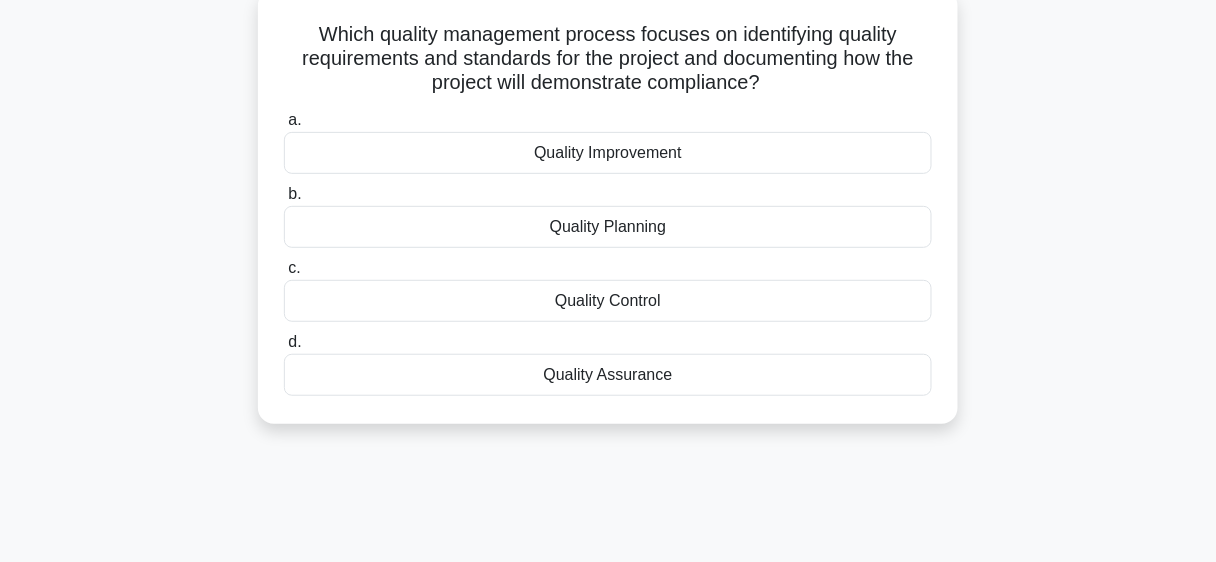 scroll, scrollTop: 126, scrollLeft: 0, axis: vertical 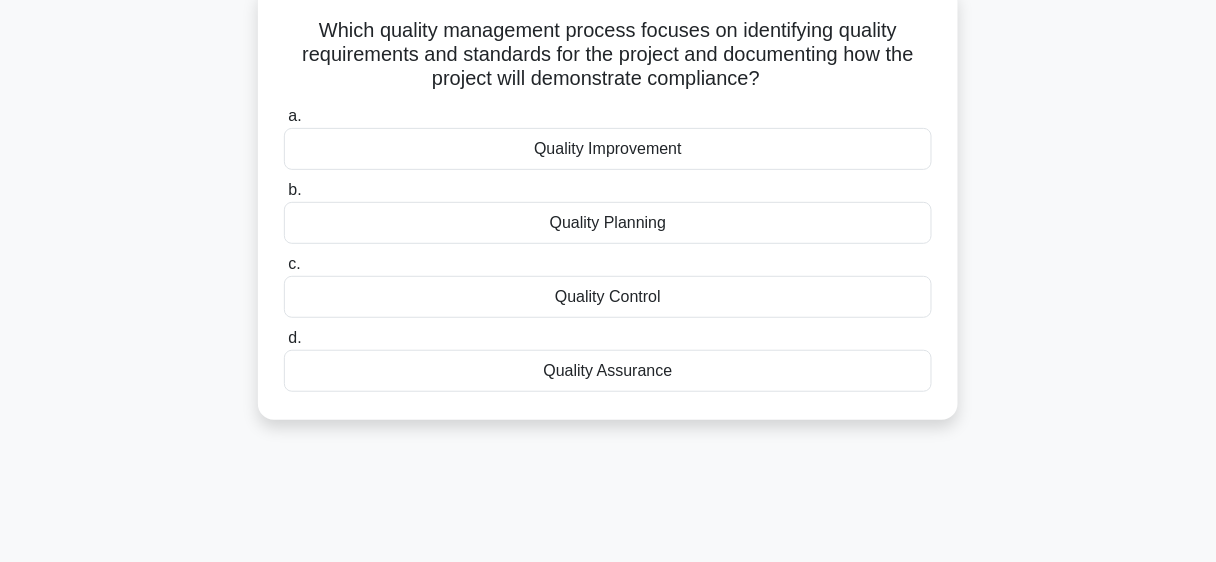 click on "Quality Assurance" at bounding box center [608, 371] 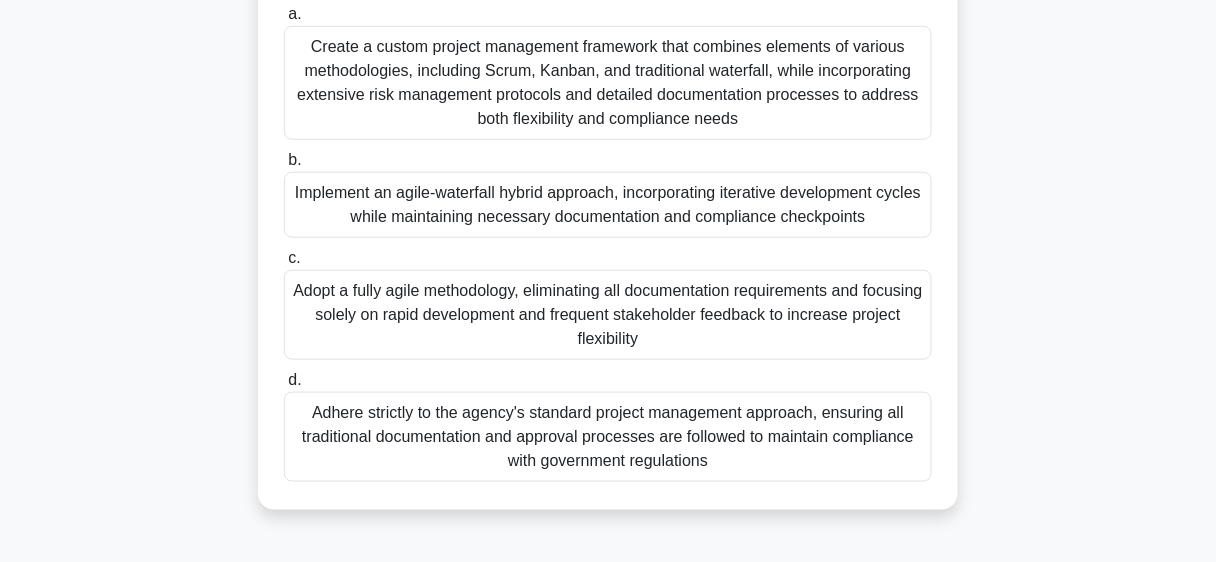 scroll, scrollTop: 376, scrollLeft: 0, axis: vertical 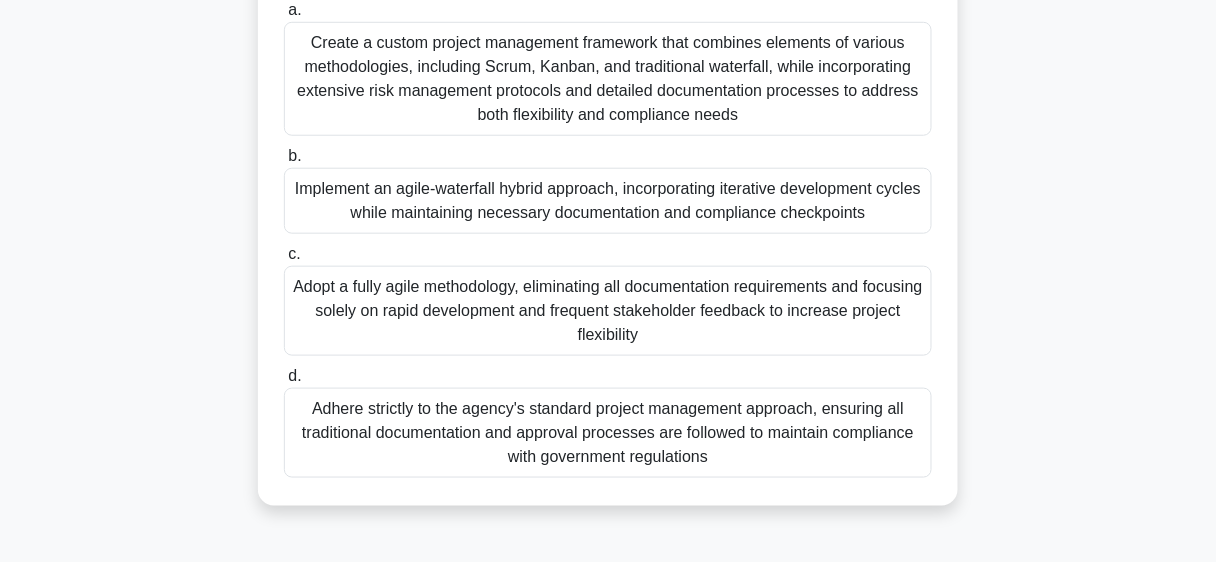 click on "Implement an agile-waterfall hybrid approach, incorporating iterative development cycles while maintaining necessary documentation and compliance checkpoints" at bounding box center [608, 201] 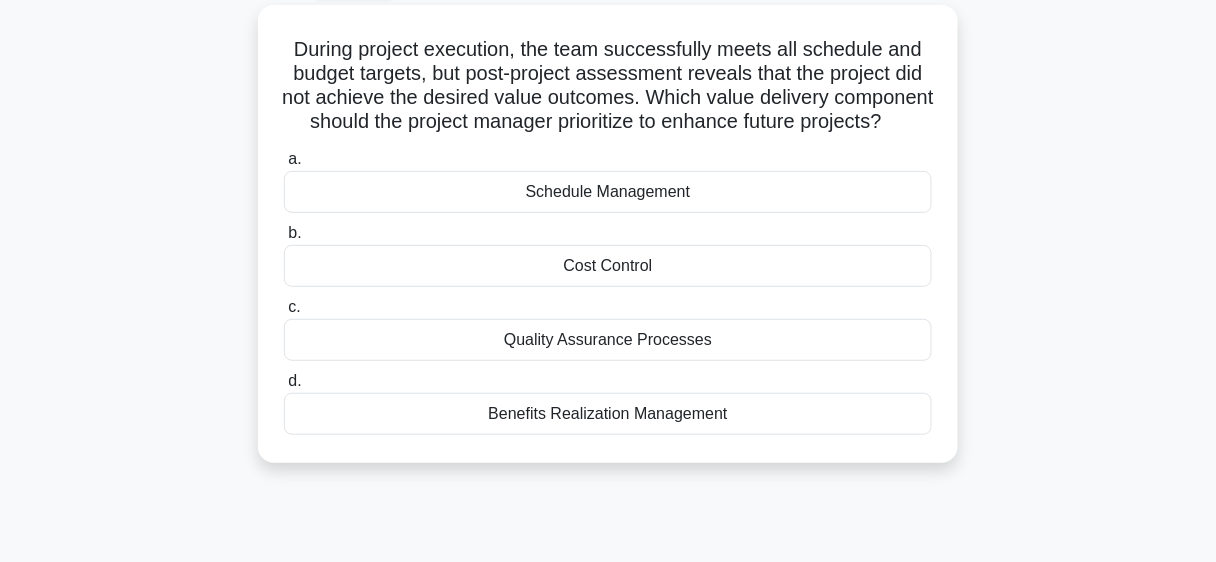 scroll, scrollTop: 111, scrollLeft: 0, axis: vertical 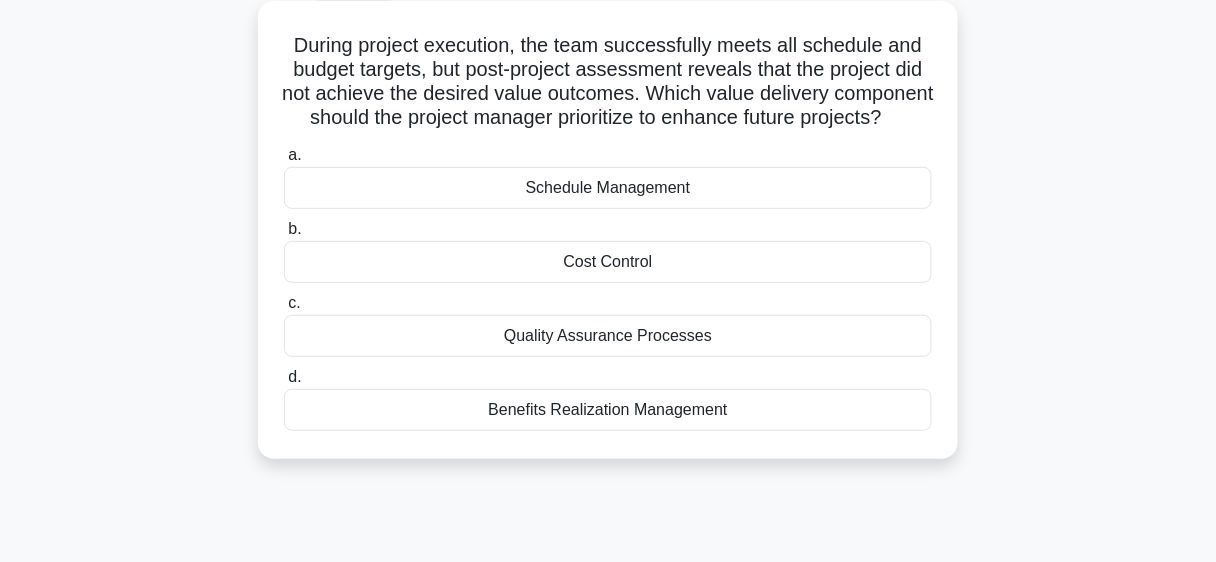 click on "Benefits Realization Management" at bounding box center (608, 410) 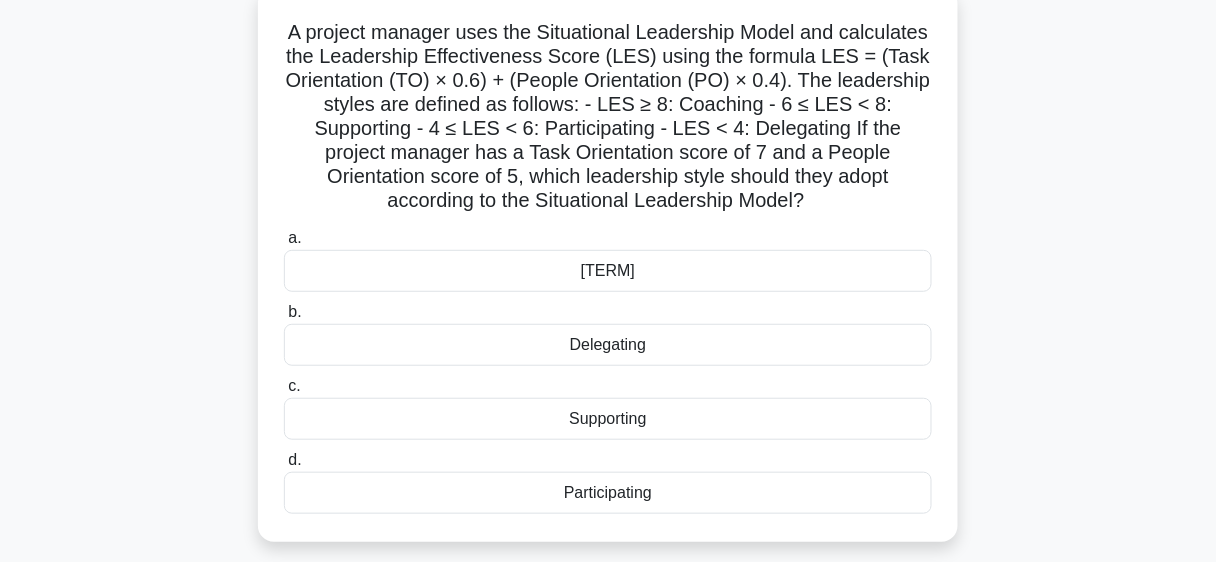 scroll, scrollTop: 128, scrollLeft: 0, axis: vertical 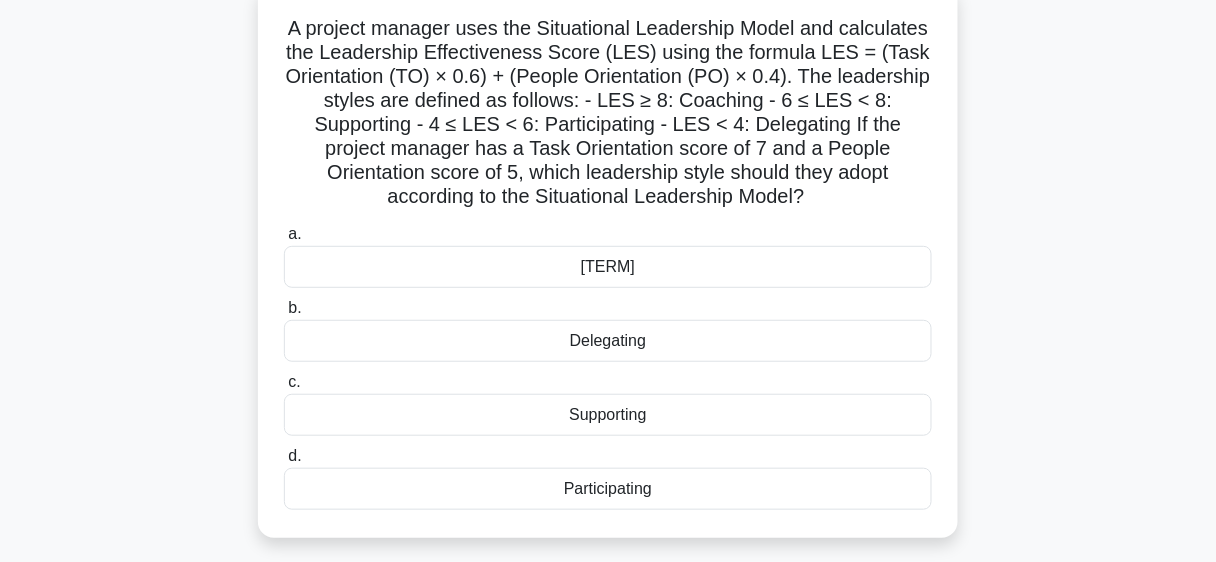 click on "Supporting" at bounding box center [608, 415] 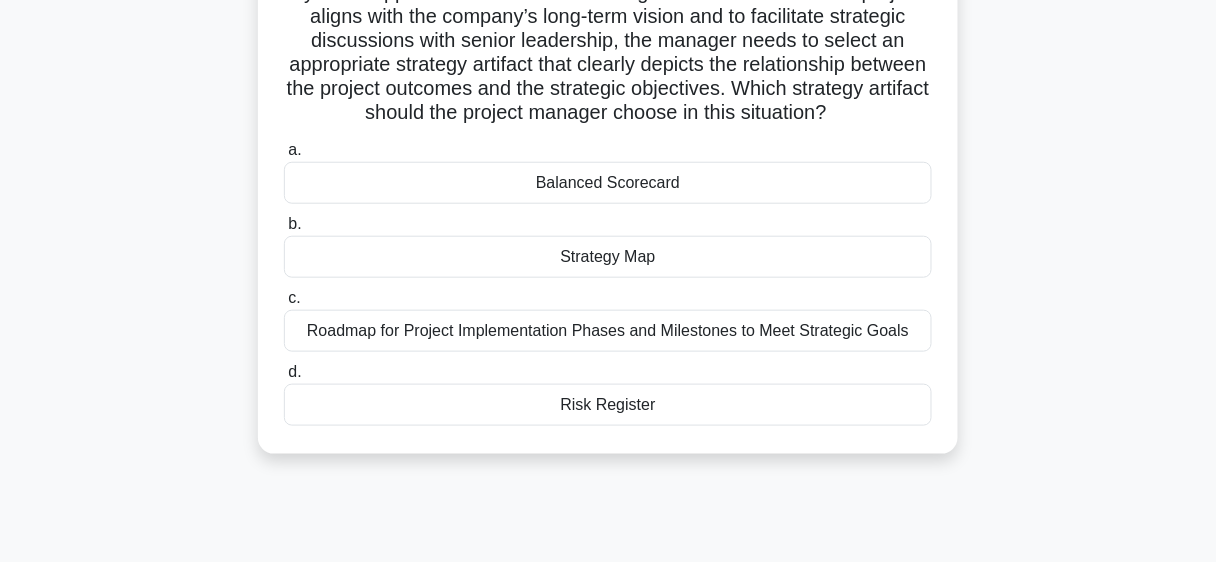 scroll, scrollTop: 336, scrollLeft: 0, axis: vertical 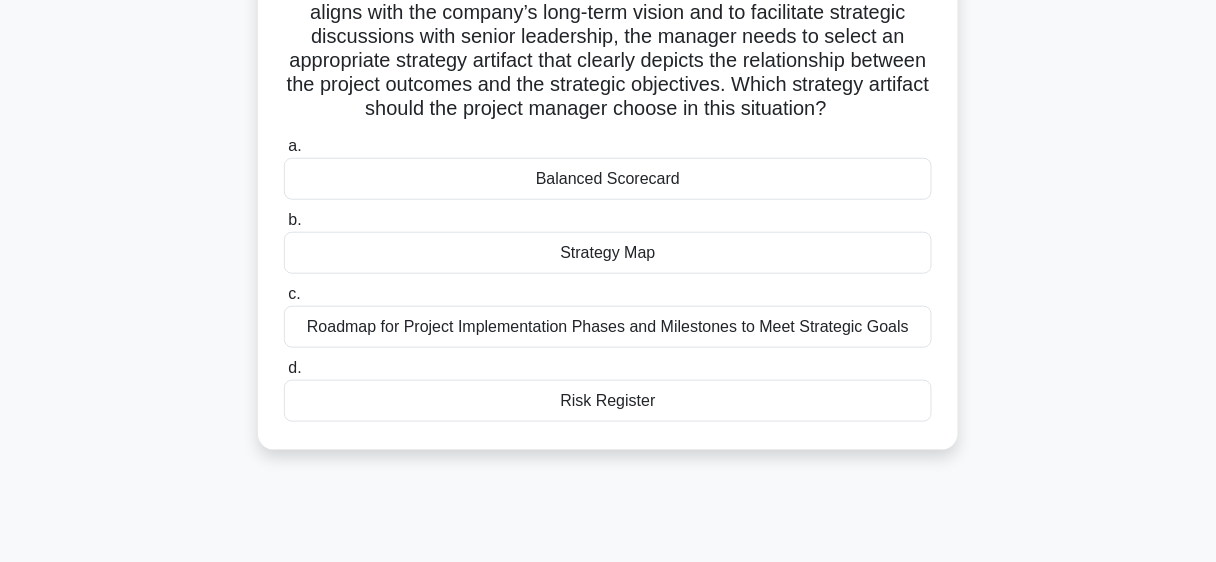 click on "Roadmap for Project Implementation Phases and Milestones to Meet Strategic Goals" at bounding box center (608, 327) 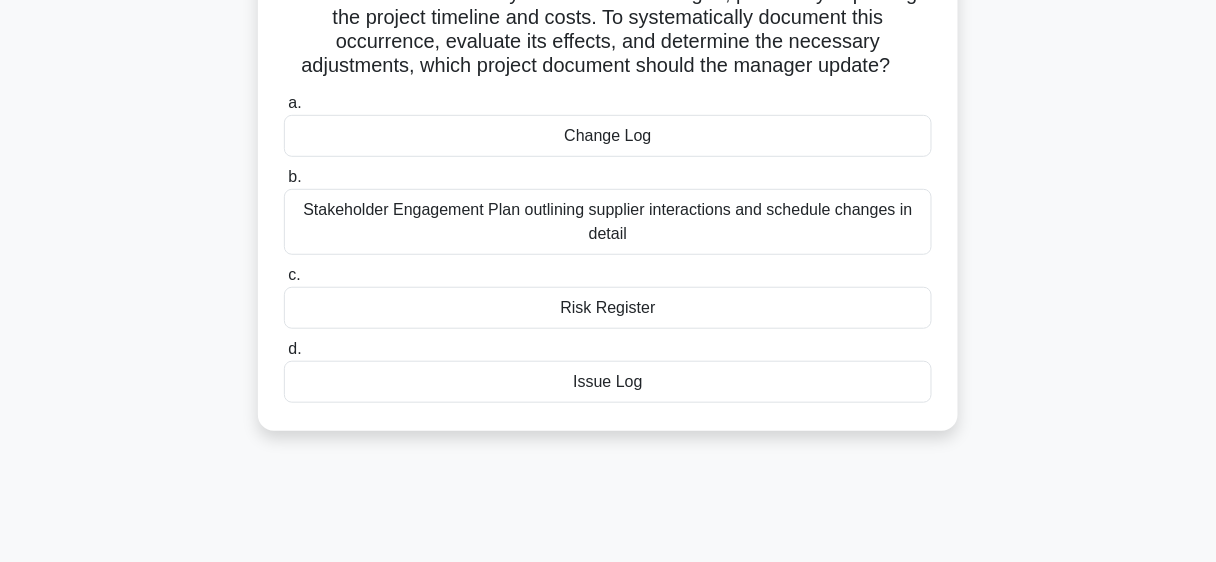 scroll, scrollTop: 215, scrollLeft: 0, axis: vertical 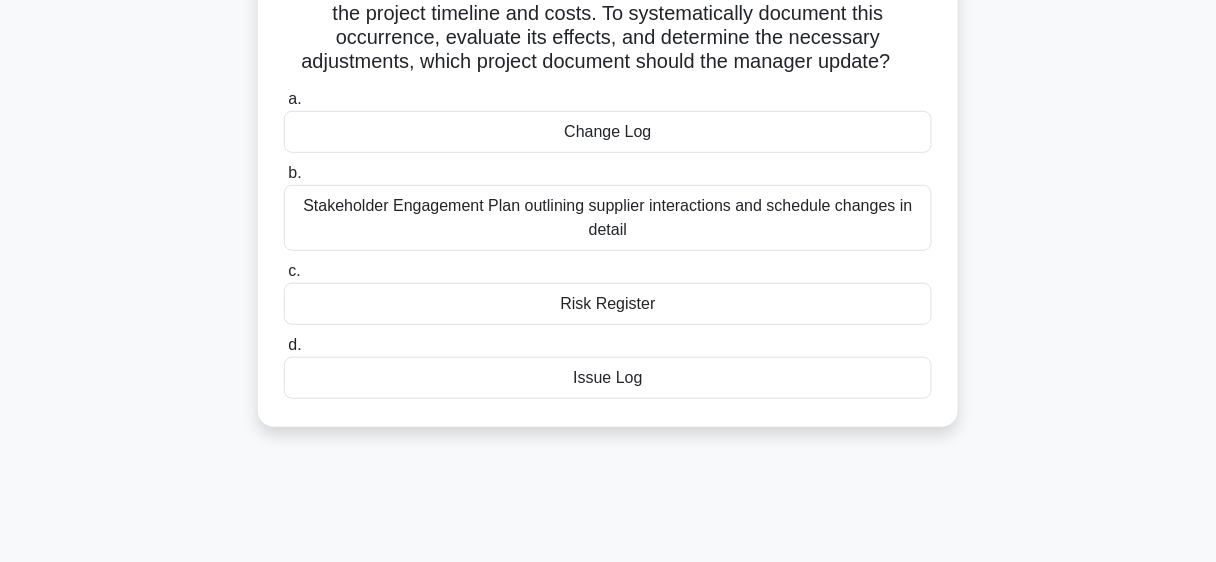 click on "Risk Register" at bounding box center [608, 304] 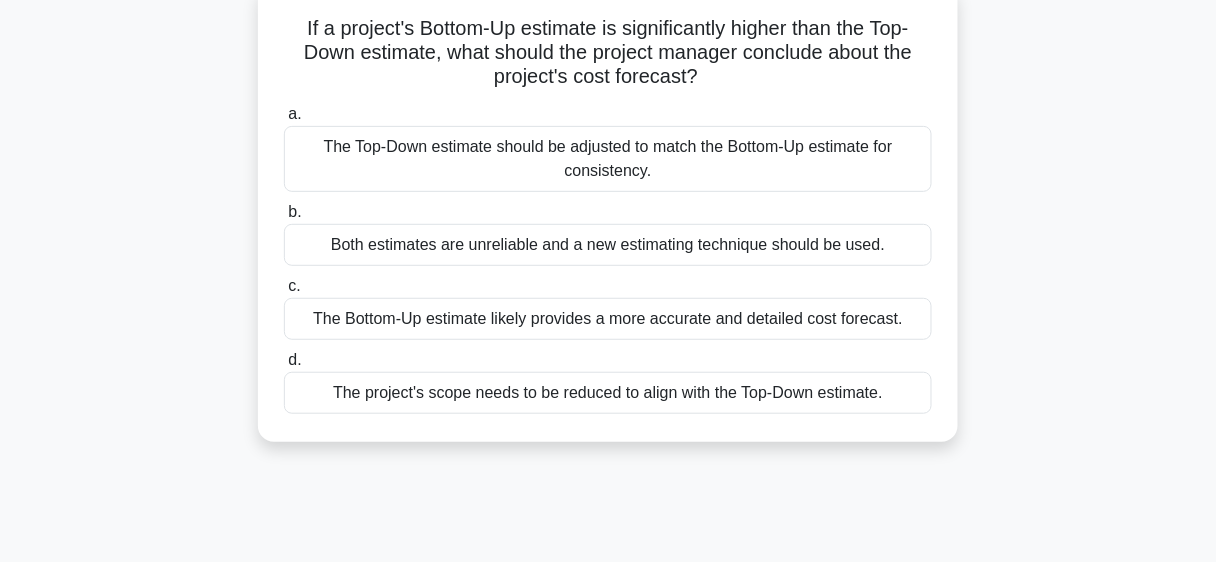 scroll, scrollTop: 131, scrollLeft: 0, axis: vertical 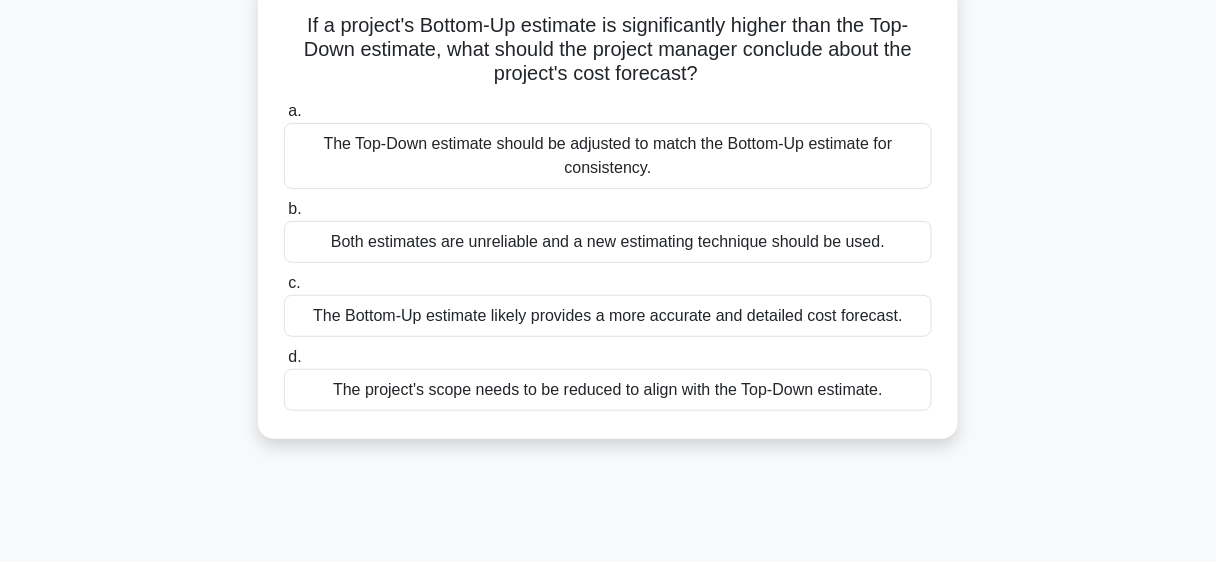 click on "The Bottom-Up estimate likely provides a more accurate and detailed cost forecast." at bounding box center (608, 316) 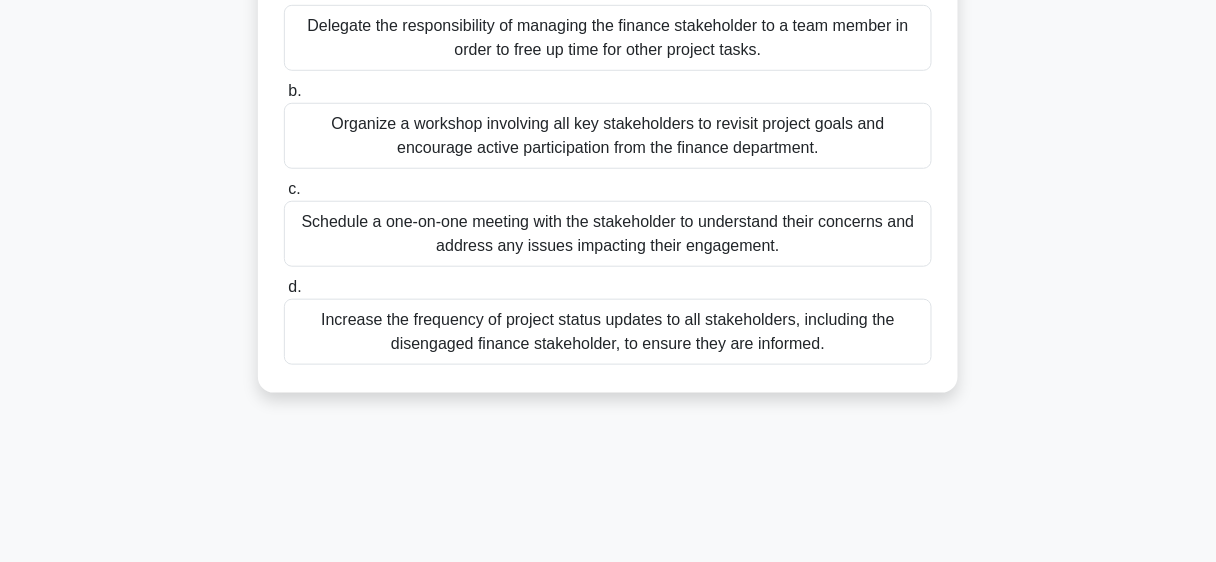 scroll, scrollTop: 336, scrollLeft: 0, axis: vertical 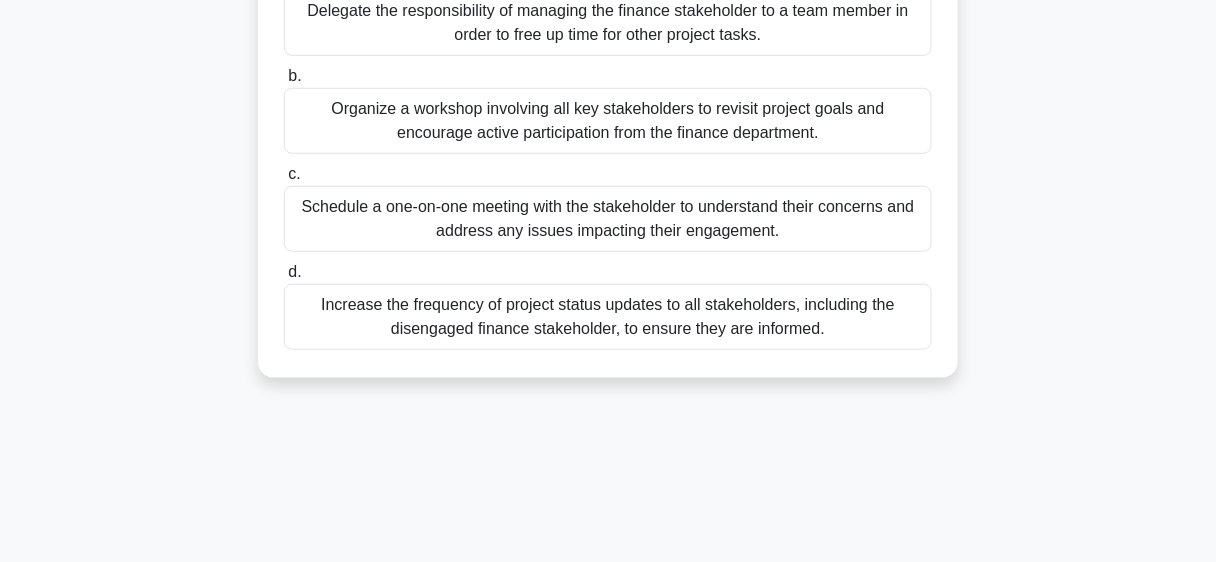 click on "Schedule a one-on-one meeting with the stakeholder to understand their concerns and address any issues impacting their engagement." at bounding box center (608, 219) 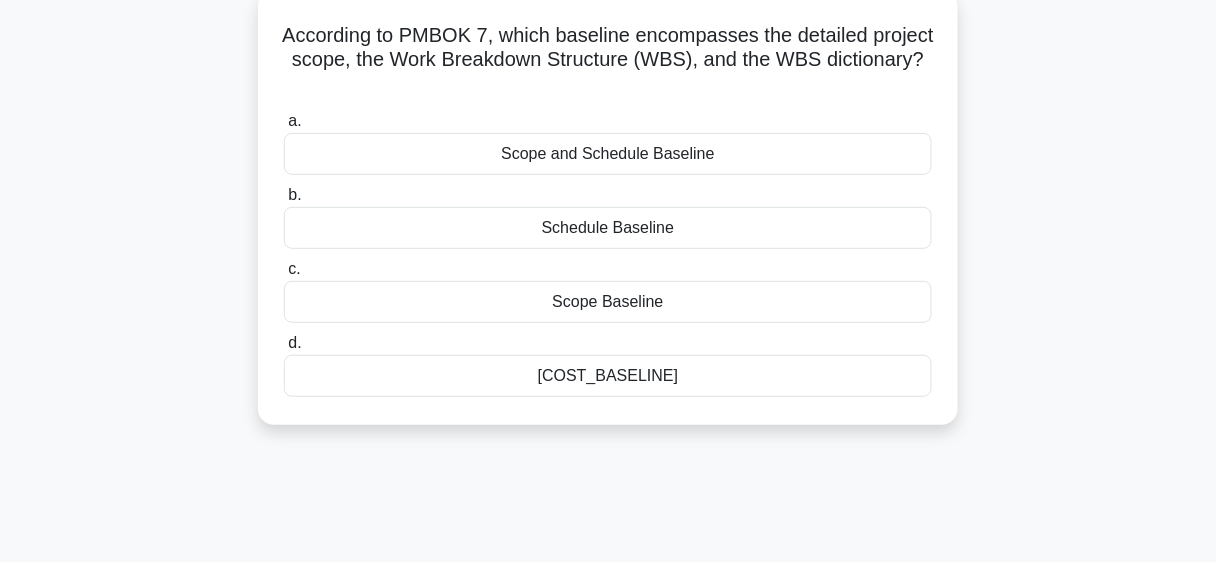 scroll, scrollTop: 124, scrollLeft: 0, axis: vertical 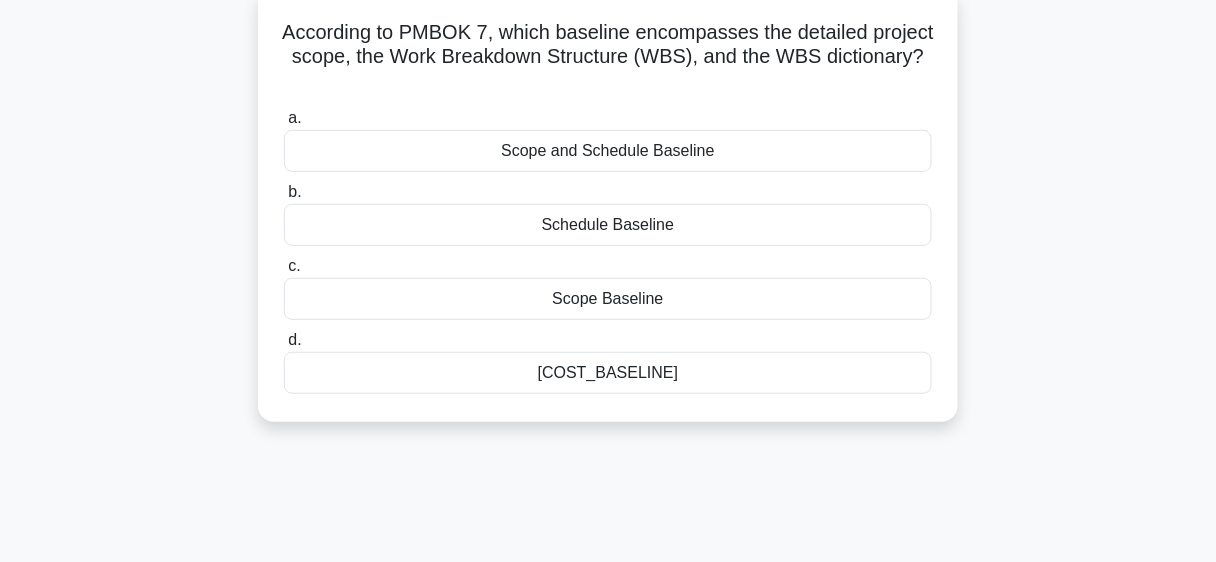 click on "[COST_BASELINE]" at bounding box center (608, 373) 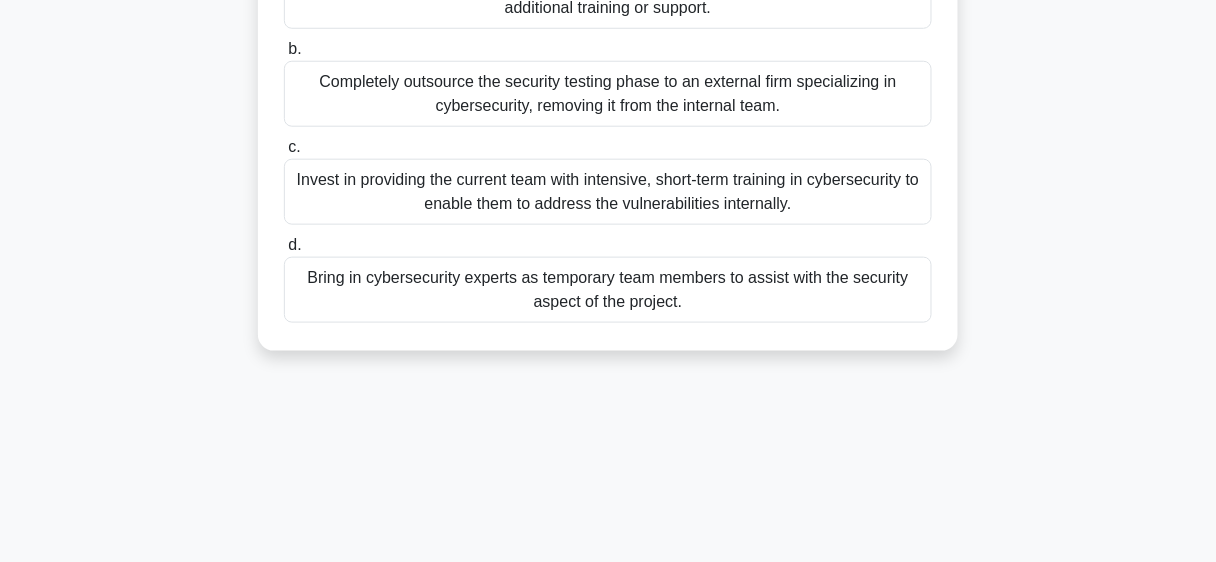 scroll, scrollTop: 438, scrollLeft: 0, axis: vertical 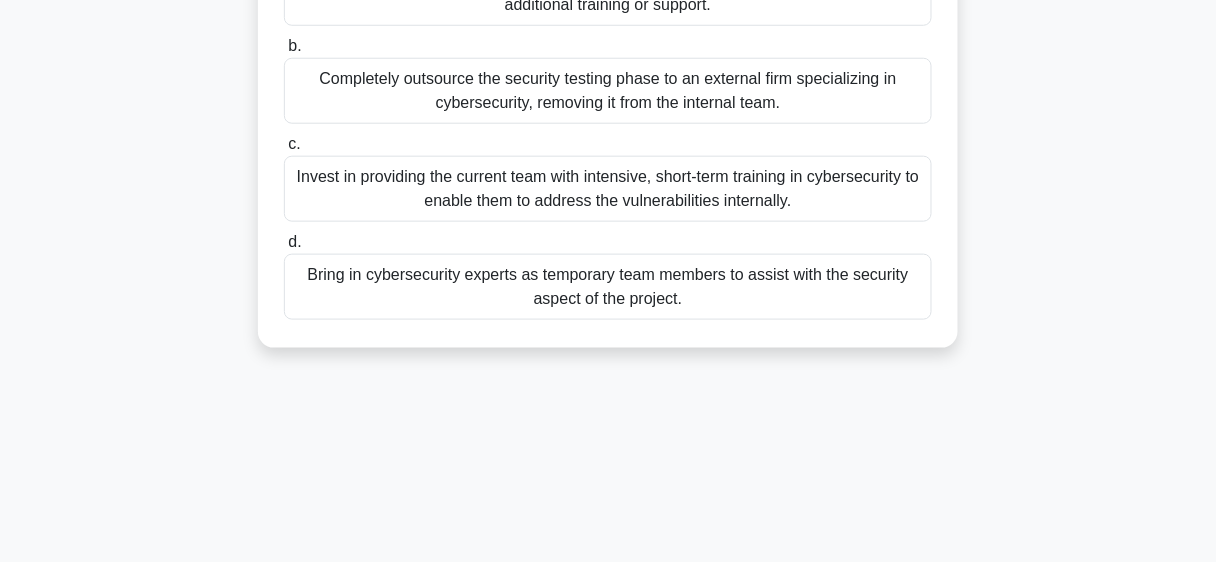 click on "Invest in providing the current team with intensive, short-term training in cybersecurity to enable them to address the vulnerabilities internally." at bounding box center (608, 189) 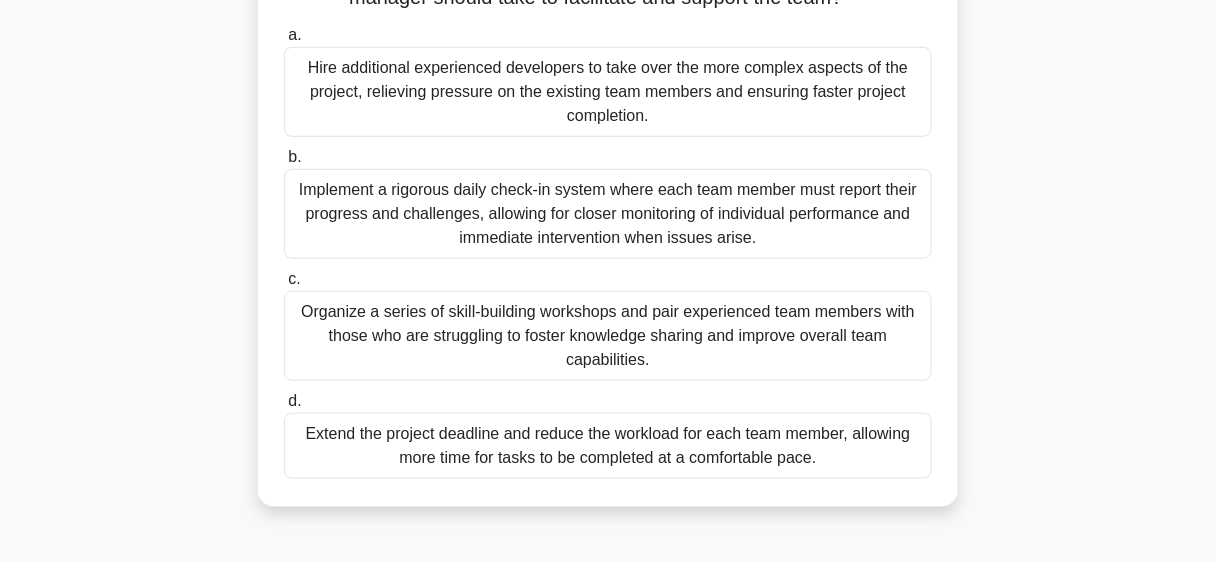 scroll, scrollTop: 334, scrollLeft: 0, axis: vertical 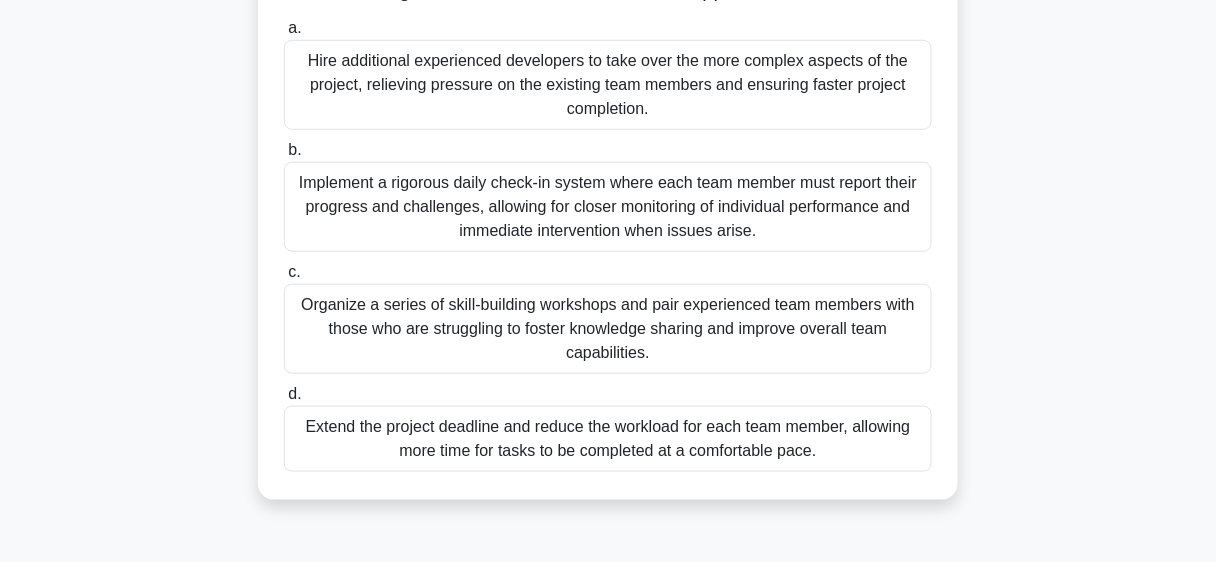 click on "Organize a series of skill-building workshops and pair experienced team members with those who are struggling to foster knowledge sharing and improve overall team capabilities." at bounding box center [608, 329] 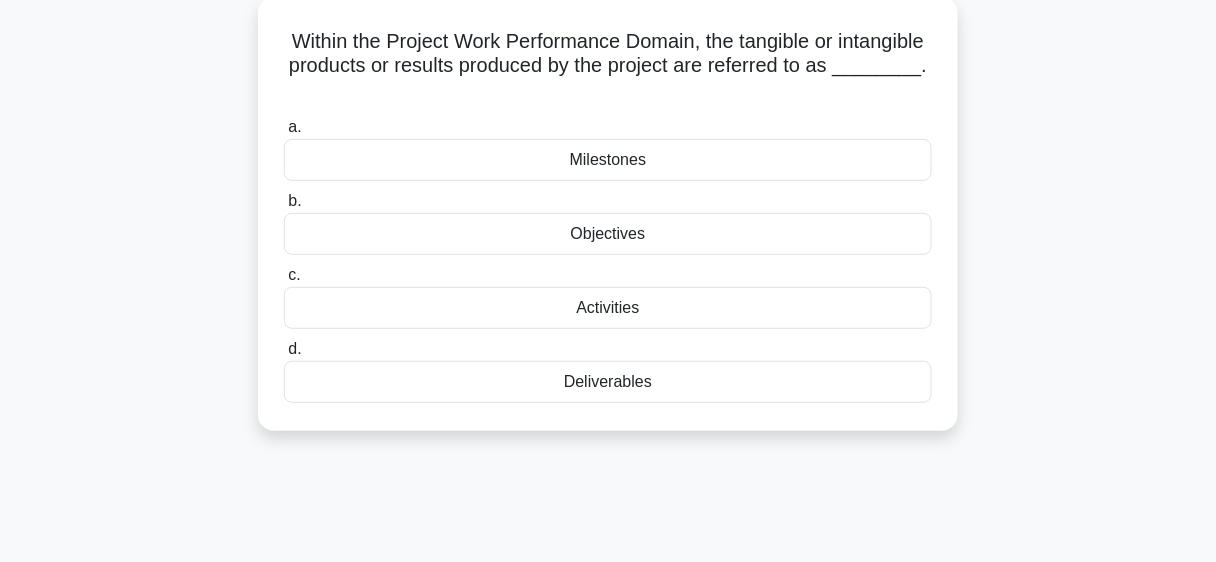 scroll, scrollTop: 119, scrollLeft: 0, axis: vertical 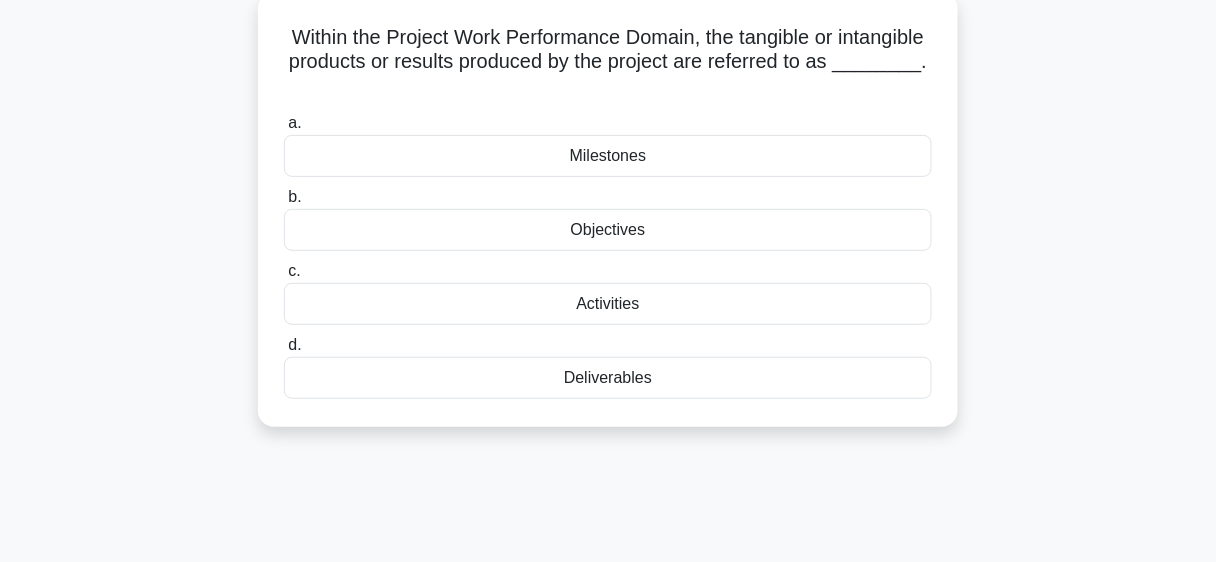 click on "Deliverables" at bounding box center [608, 378] 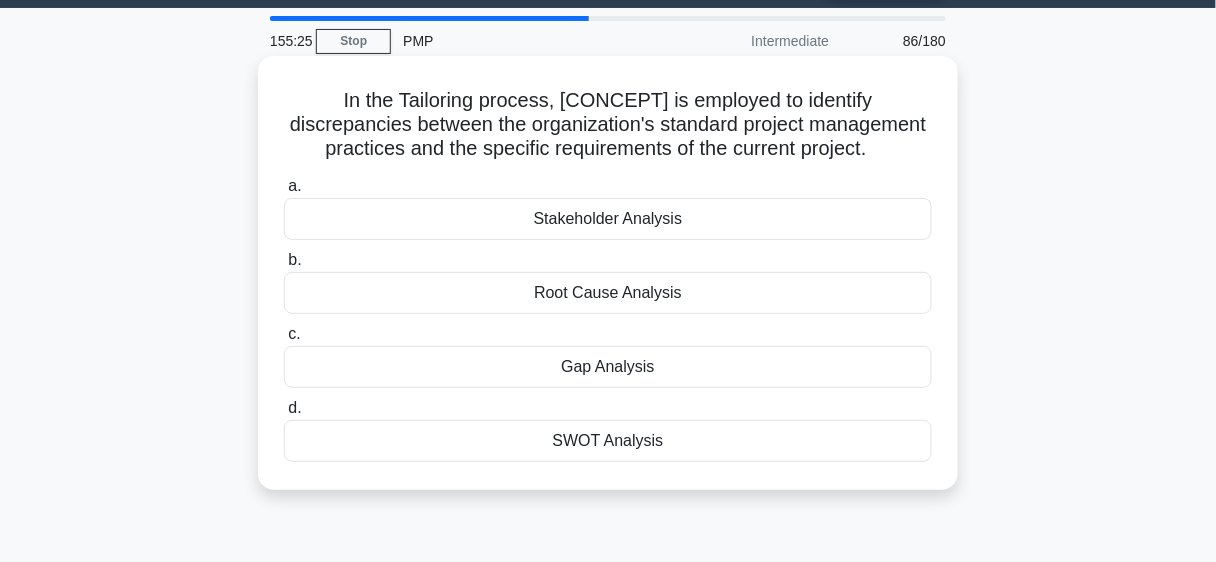 scroll, scrollTop: 0, scrollLeft: 0, axis: both 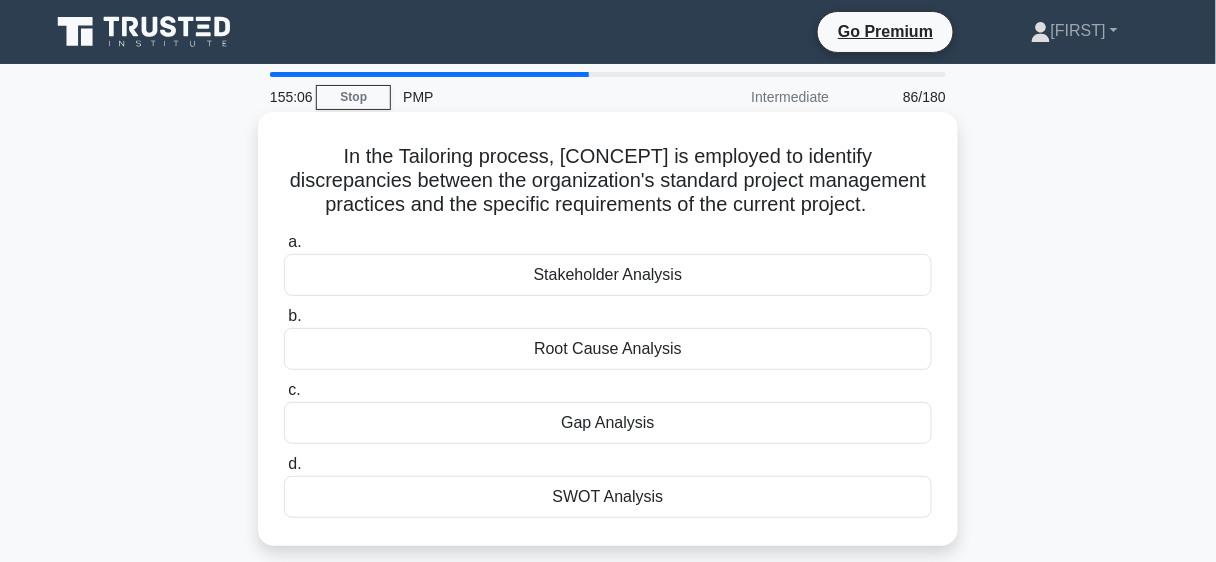 click on "Gap Analysis" at bounding box center [608, 423] 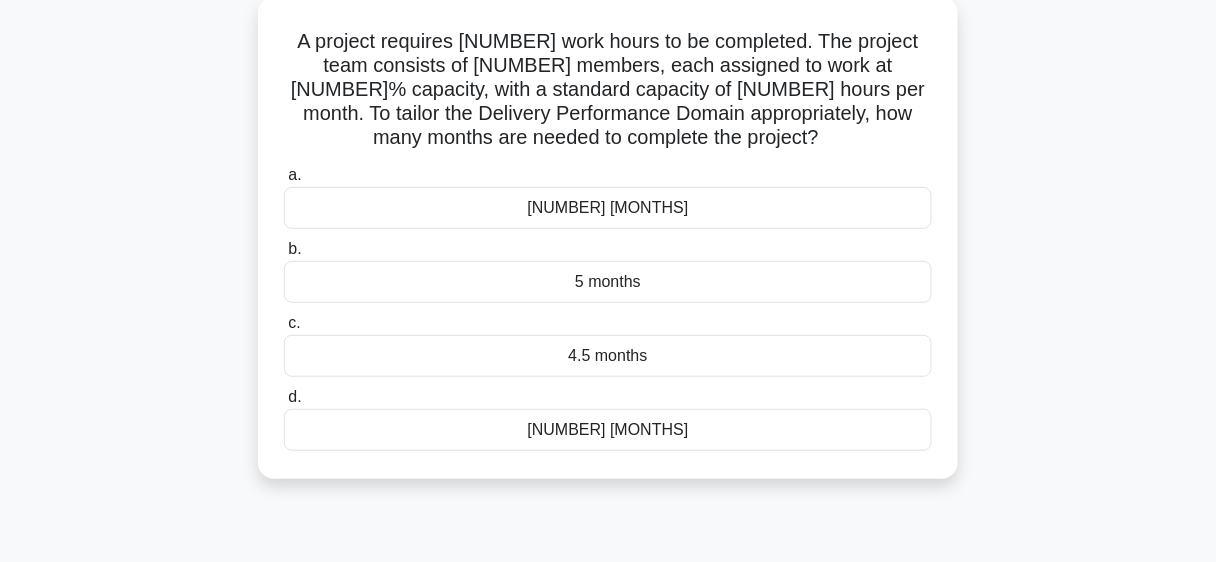 scroll, scrollTop: 117, scrollLeft: 0, axis: vertical 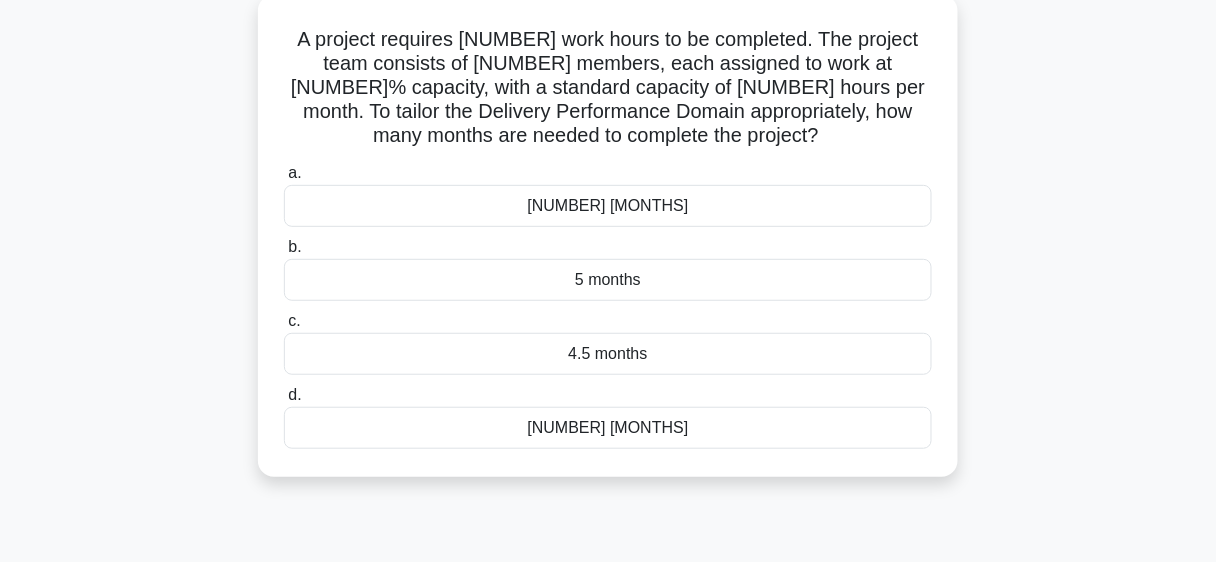 click on "[NUMBER] [MONTHS]" at bounding box center [608, 206] 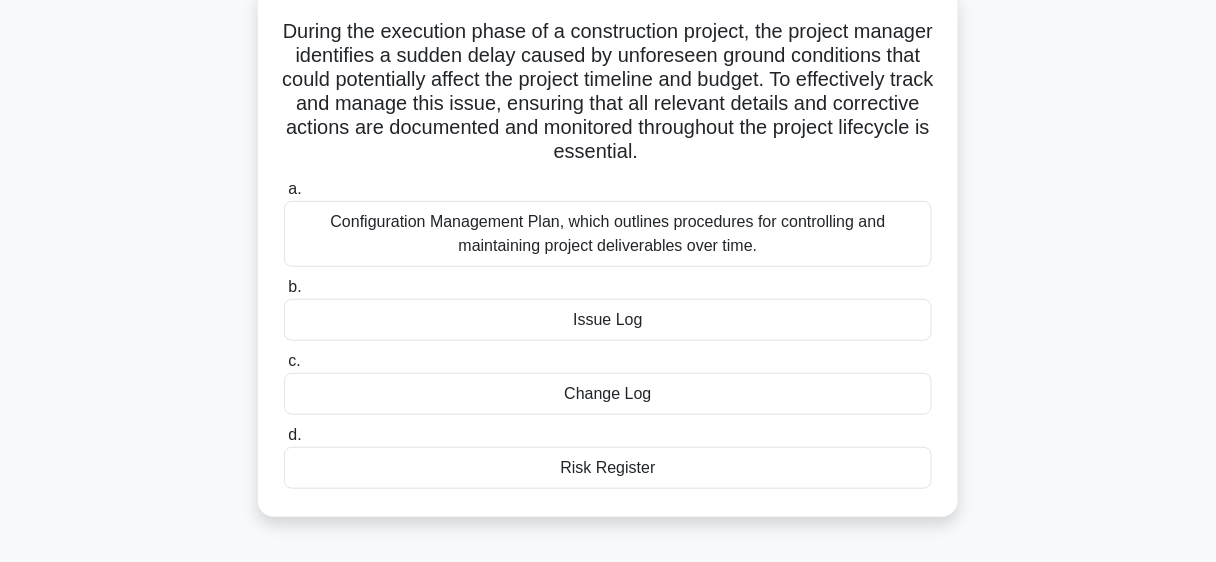 scroll, scrollTop: 129, scrollLeft: 0, axis: vertical 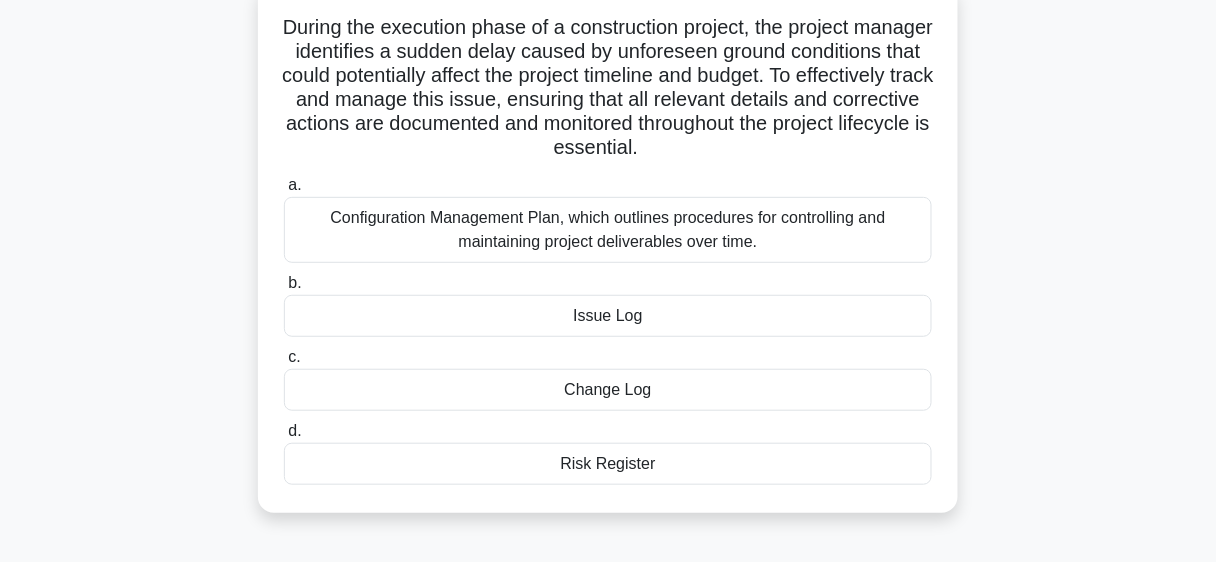 click on "Issue Log" at bounding box center (608, 316) 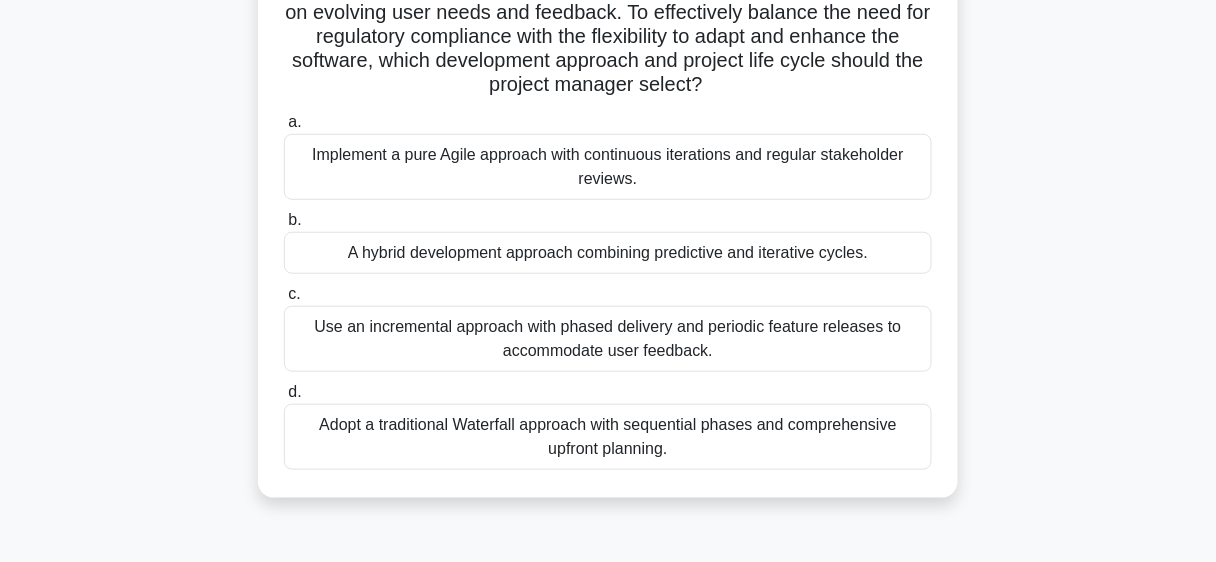 scroll, scrollTop: 256, scrollLeft: 0, axis: vertical 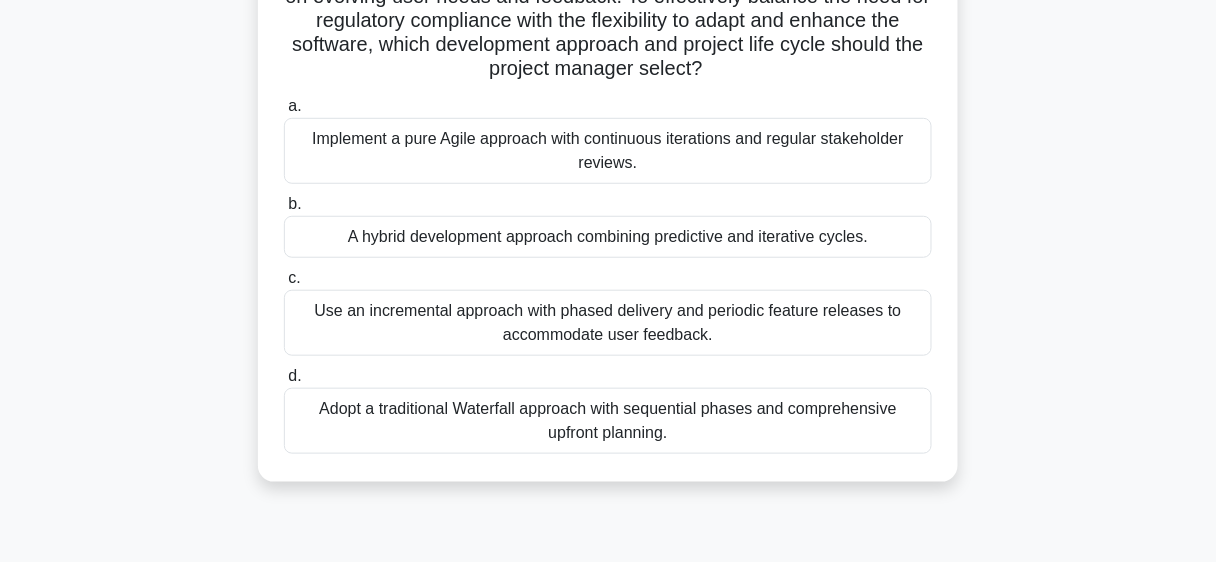 click on "A hybrid development approach combining predictive and iterative cycles." at bounding box center (608, 237) 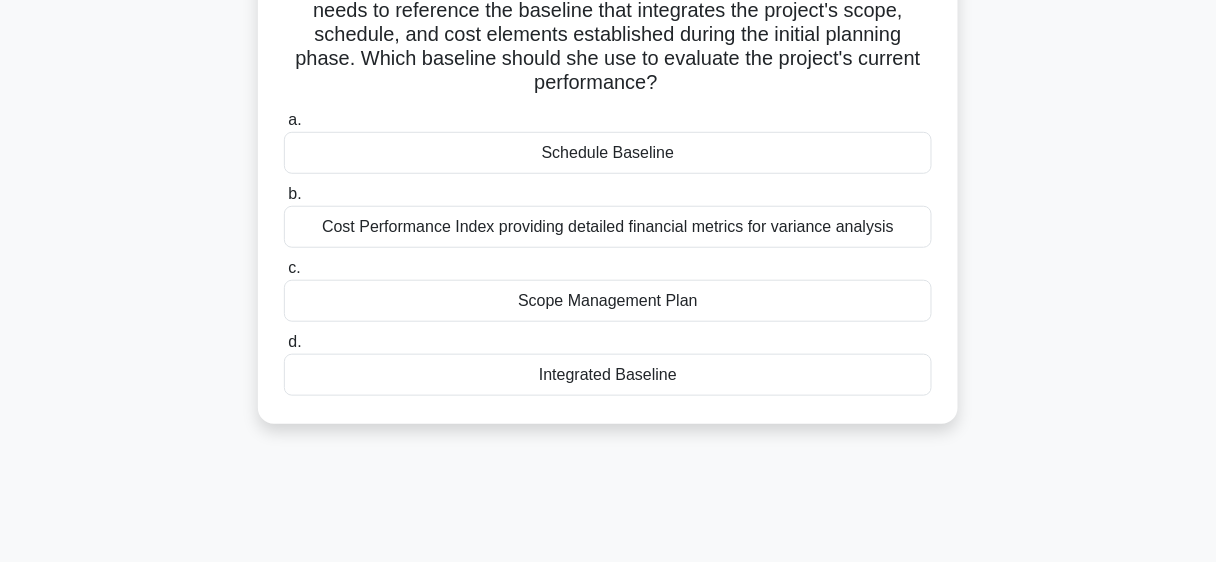scroll, scrollTop: 274, scrollLeft: 0, axis: vertical 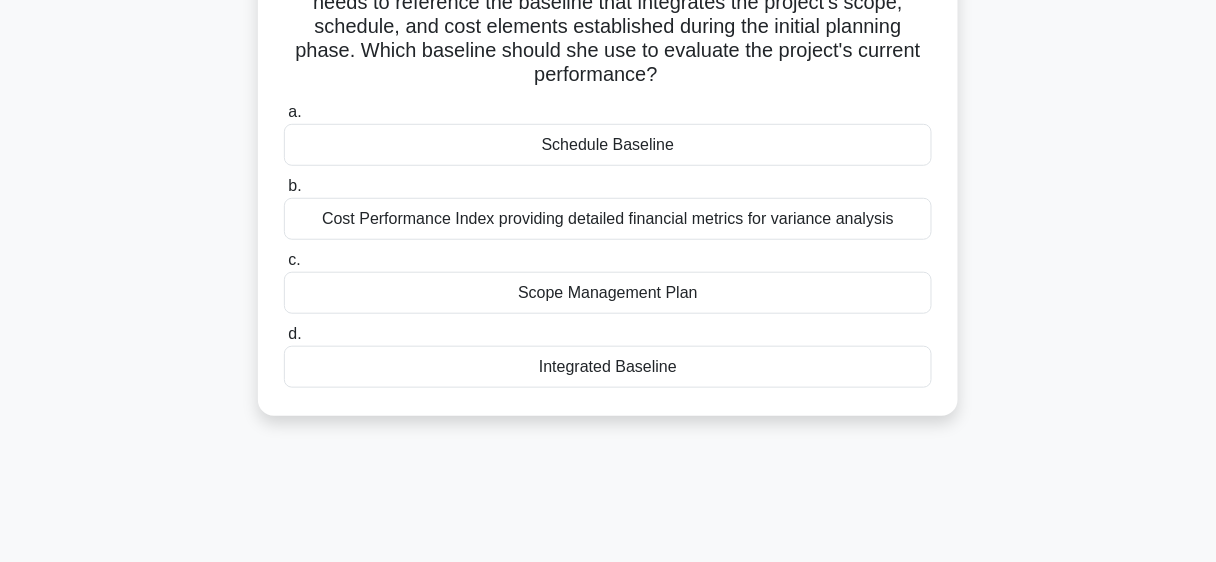 click on "Schedule Baseline" at bounding box center [608, 145] 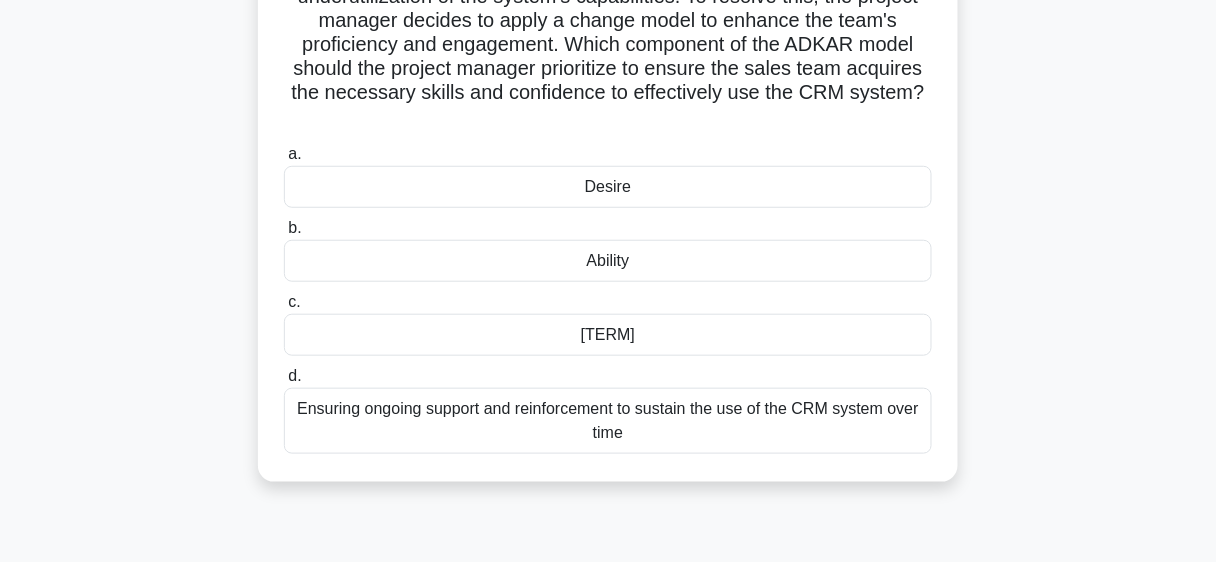 scroll, scrollTop: 268, scrollLeft: 0, axis: vertical 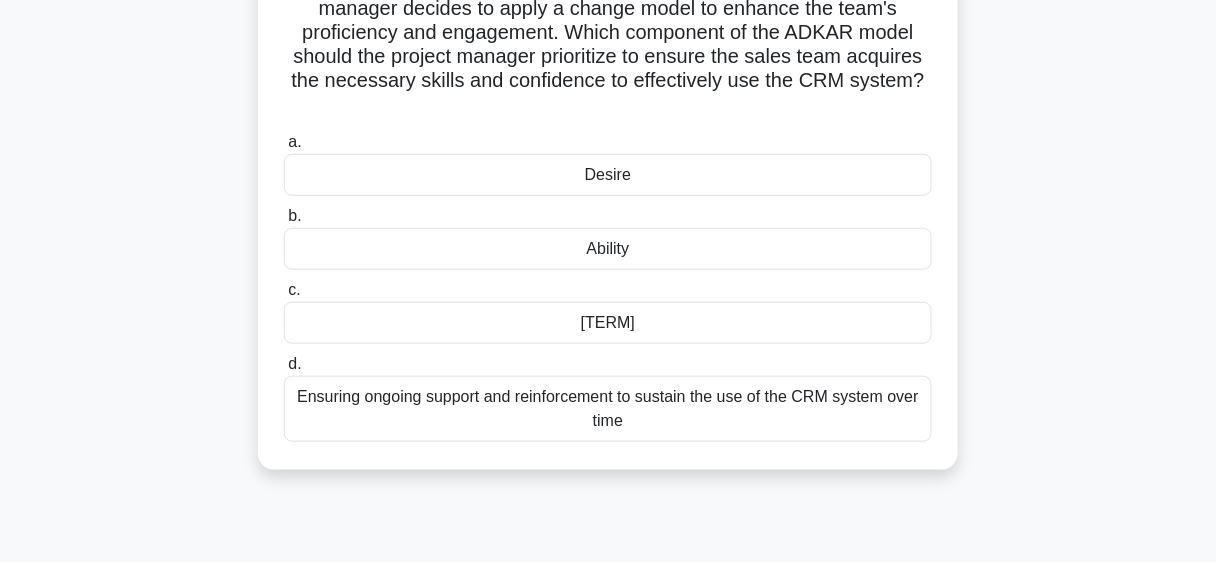 click on "[TERM]" at bounding box center (608, 323) 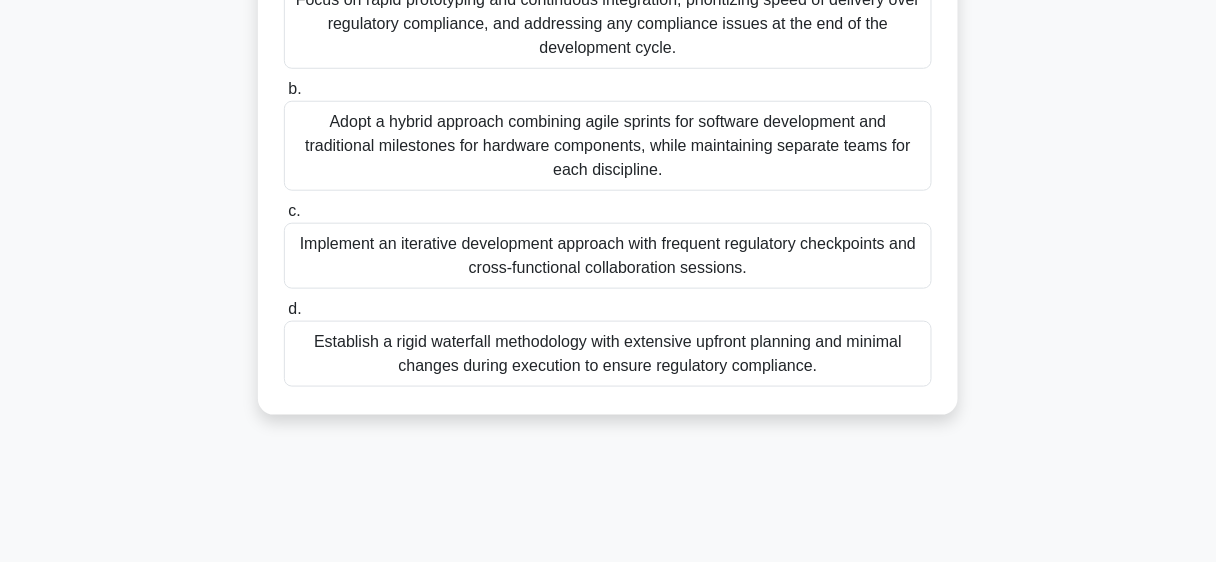scroll, scrollTop: 400, scrollLeft: 0, axis: vertical 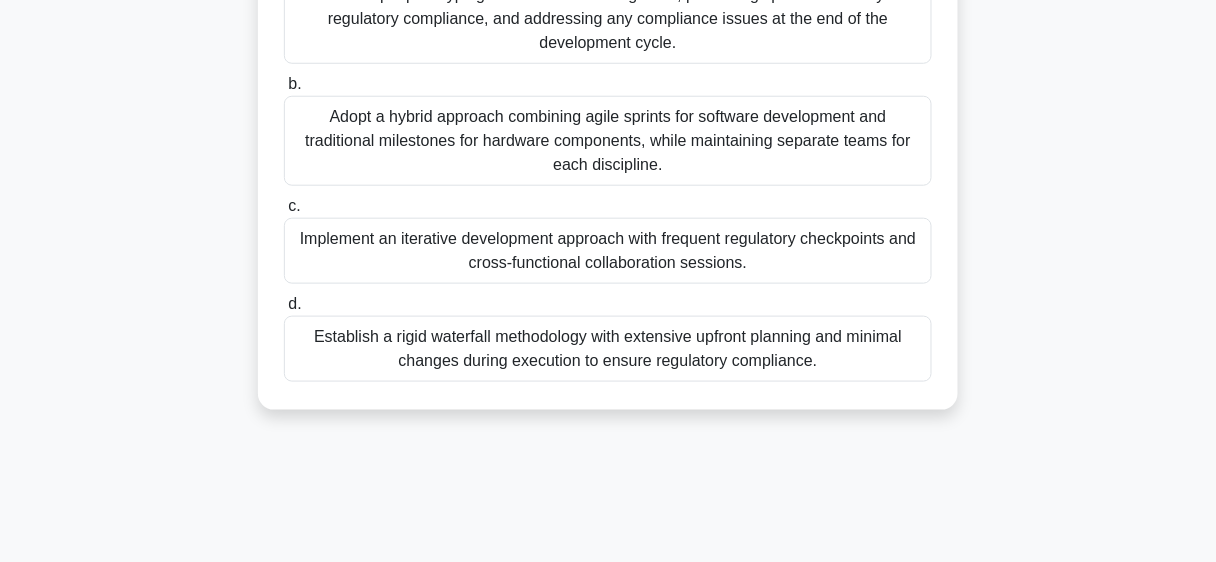 click on "Implement an iterative development approach with frequent regulatory checkpoints and cross-functional collaboration sessions." at bounding box center (608, 251) 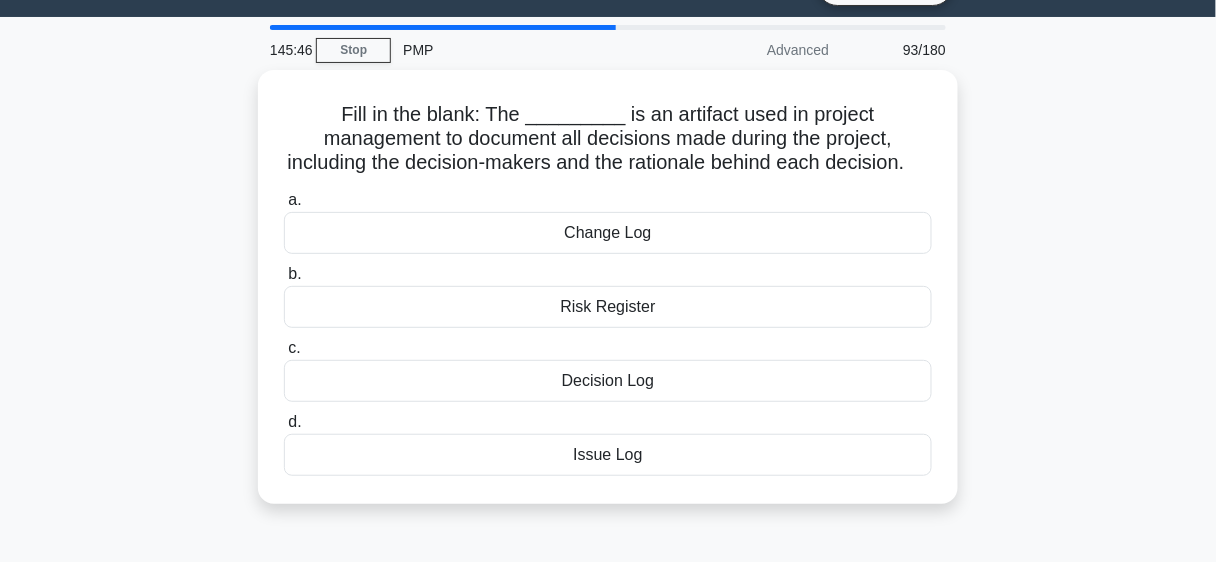 scroll, scrollTop: 0, scrollLeft: 0, axis: both 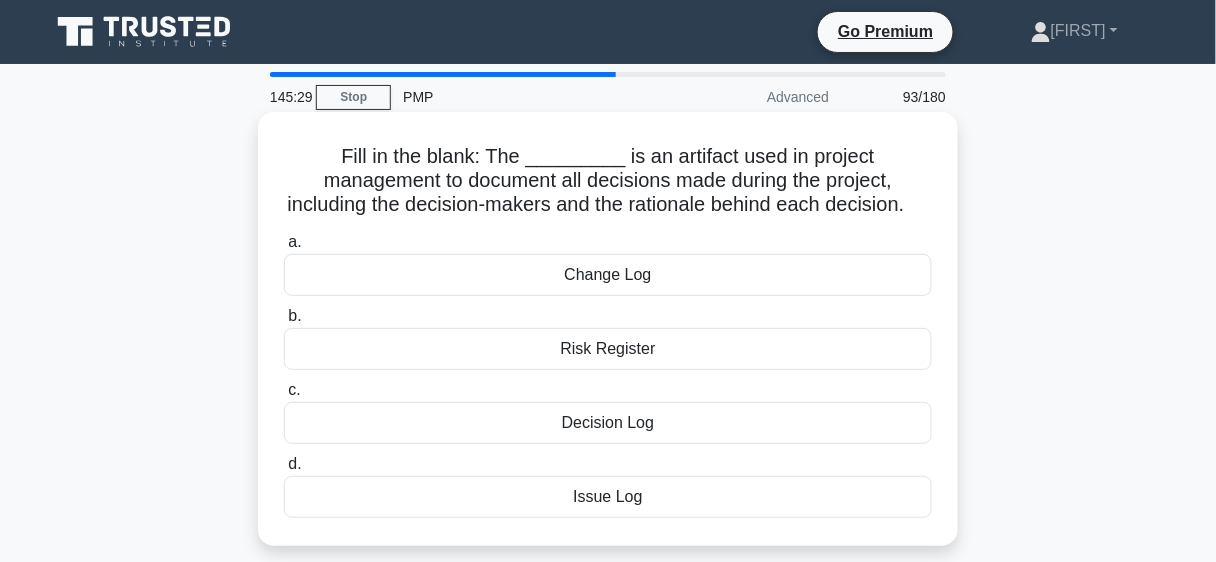 click on "Decision Log" at bounding box center [608, 423] 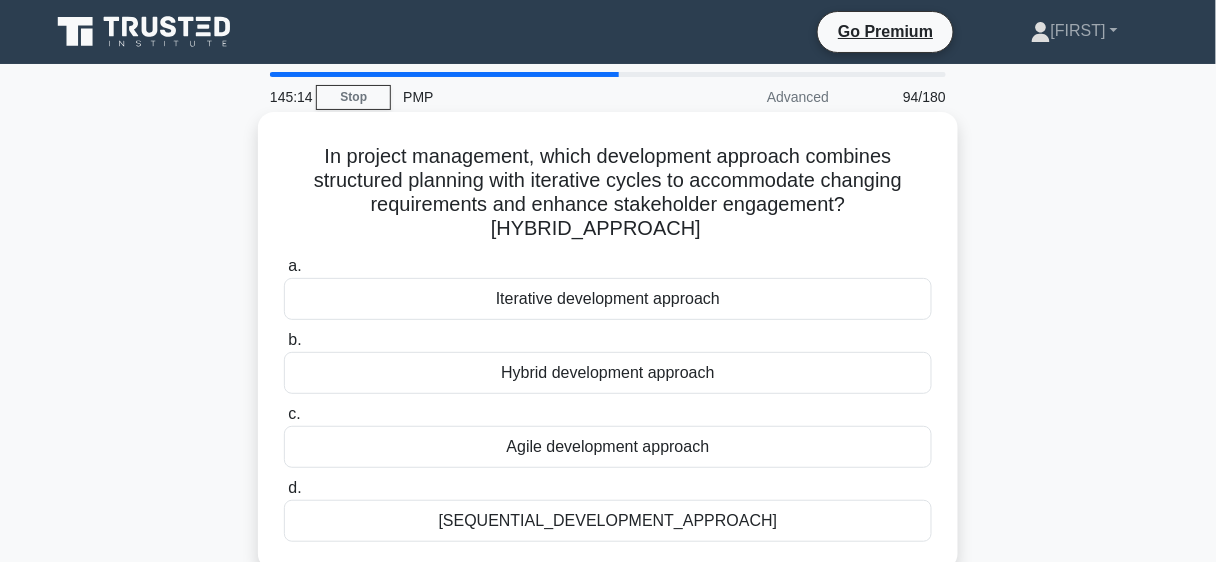click on "Hybrid development approach" at bounding box center (608, 373) 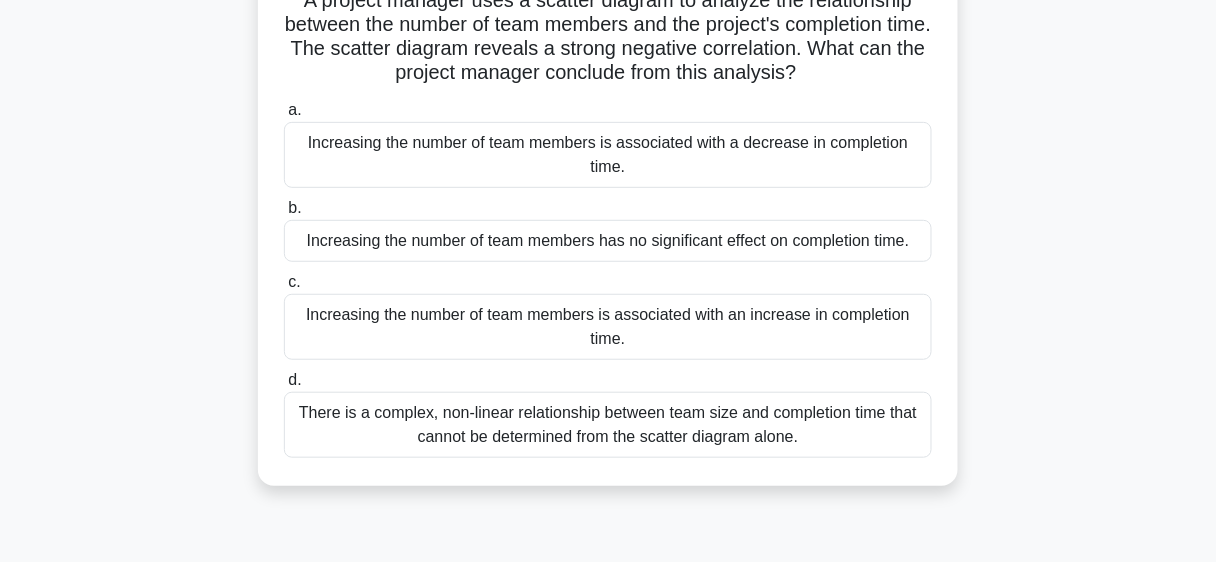 scroll, scrollTop: 162, scrollLeft: 0, axis: vertical 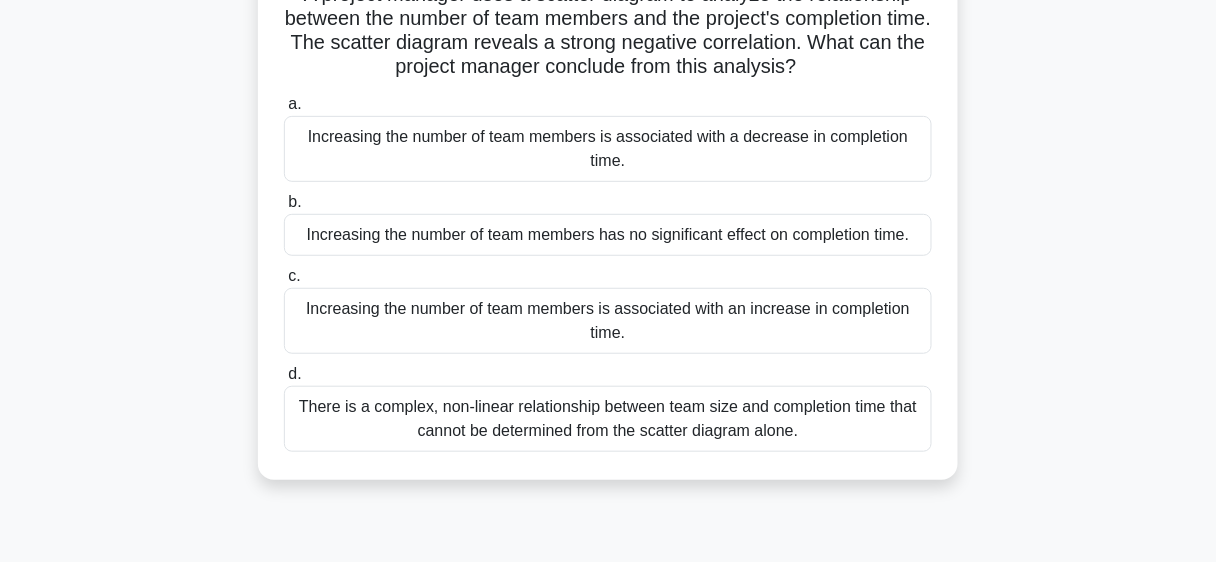 click on "Increasing the number of team members is associated with a decrease in completion time." at bounding box center (608, 149) 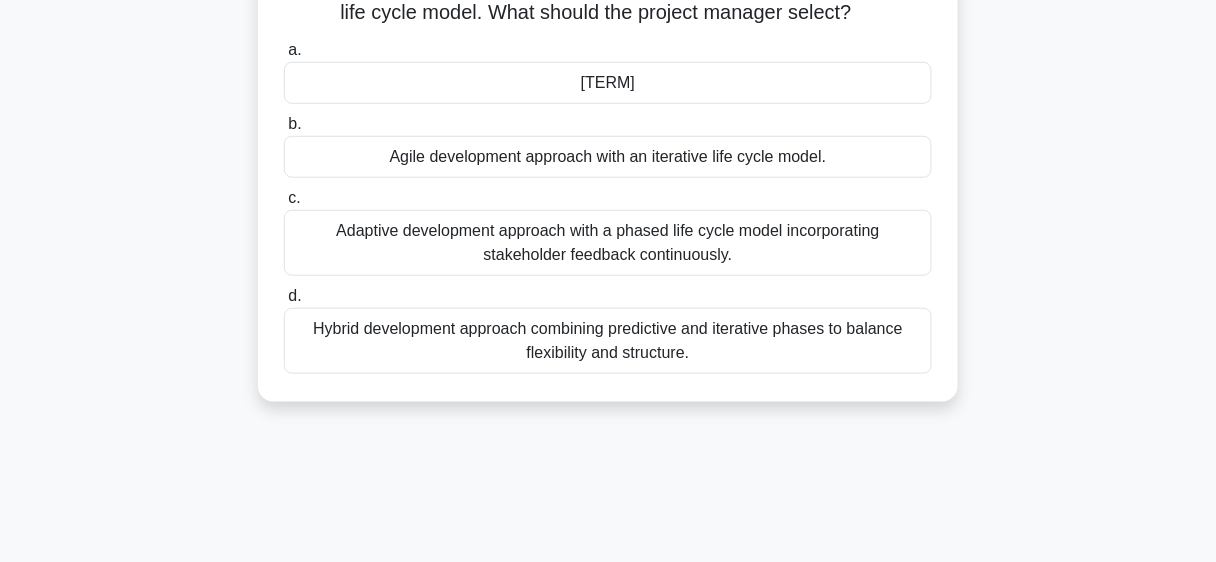 scroll, scrollTop: 316, scrollLeft: 0, axis: vertical 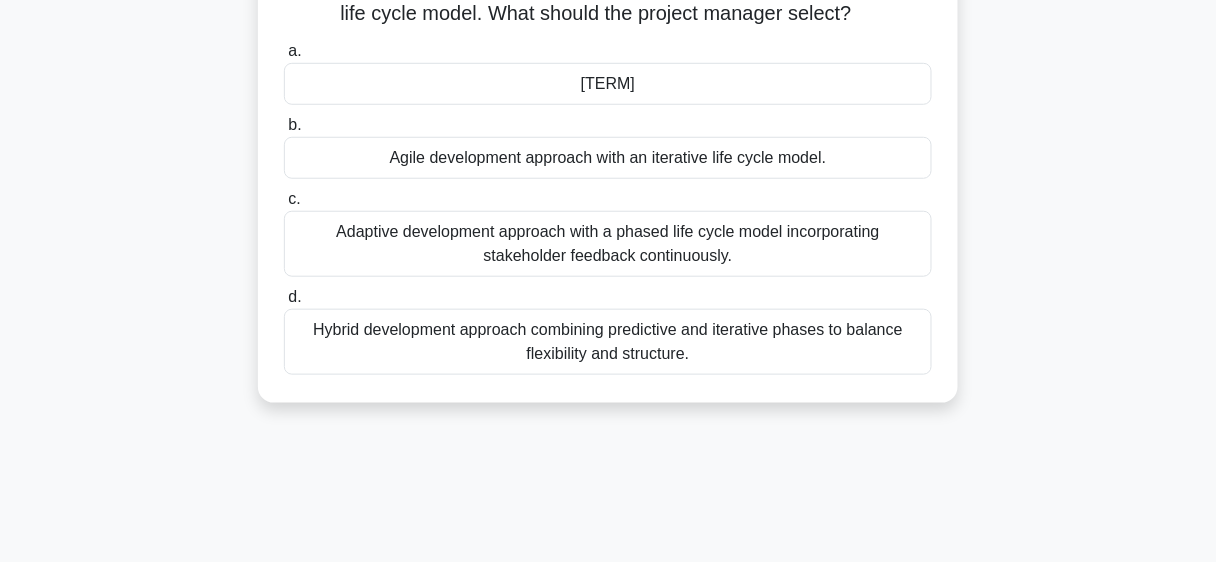 click on "A project manager is overseeing the development of a machine learning-powered recommendation system for an online retail platform. The project has rapidly changing requirements due to evolving algorithms and data sources. The stakeholders expect frequent updates and iterative testing to refine the system's accuracy and performance. To effectively manage the project and accommodate the shifting focus, the project manager needs to choose the most suitable development approach and life cycle model. What should the project manager select?
.spinner_0XTQ{transform-origin:center;animation:spinner_y6GP .75s linear infinite}@keyframes spinner_y6GP{100%{transform:rotate(360deg)}}
a. [DEVELOPMENT_APPROACH]" at bounding box center (608, 114) 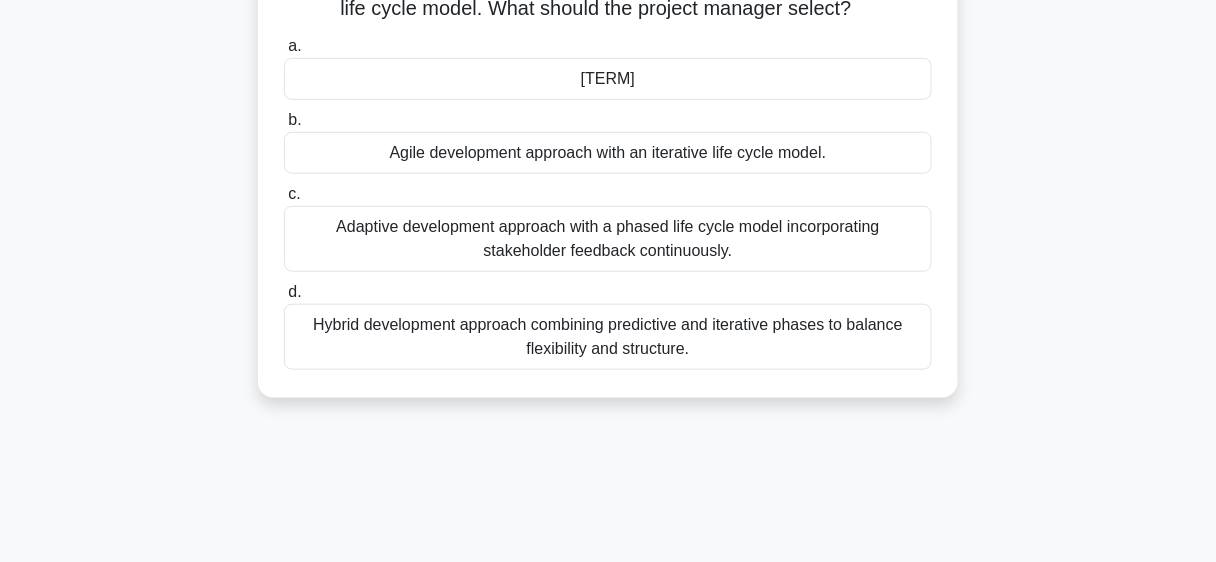 click on "Hybrid development approach combining predictive and iterative phases to balance flexibility and structure." at bounding box center [608, 337] 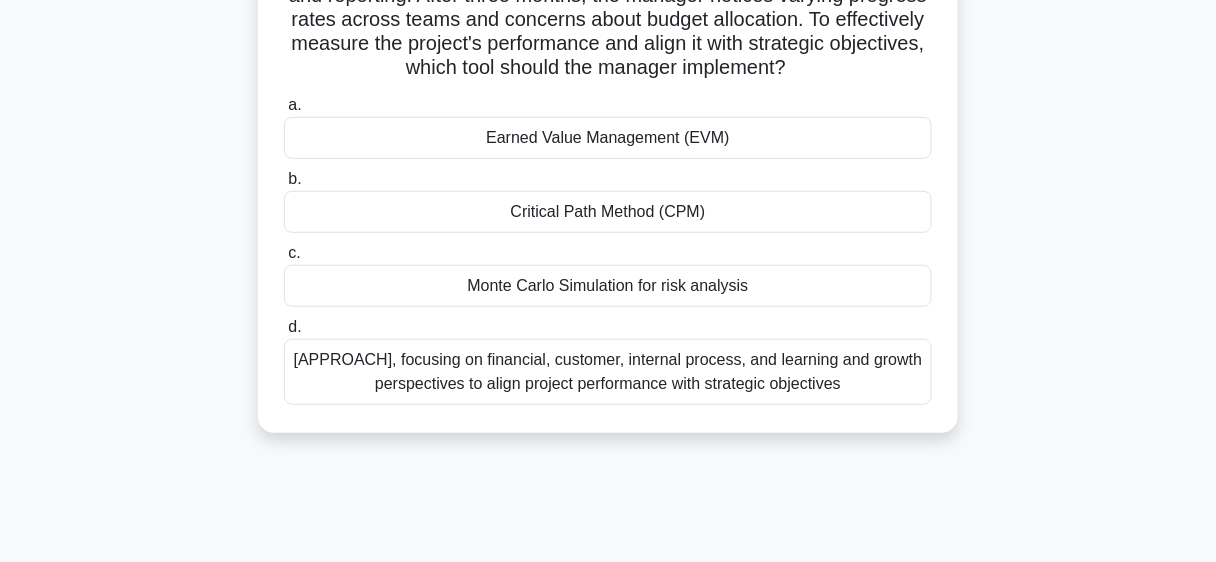 scroll, scrollTop: 236, scrollLeft: 0, axis: vertical 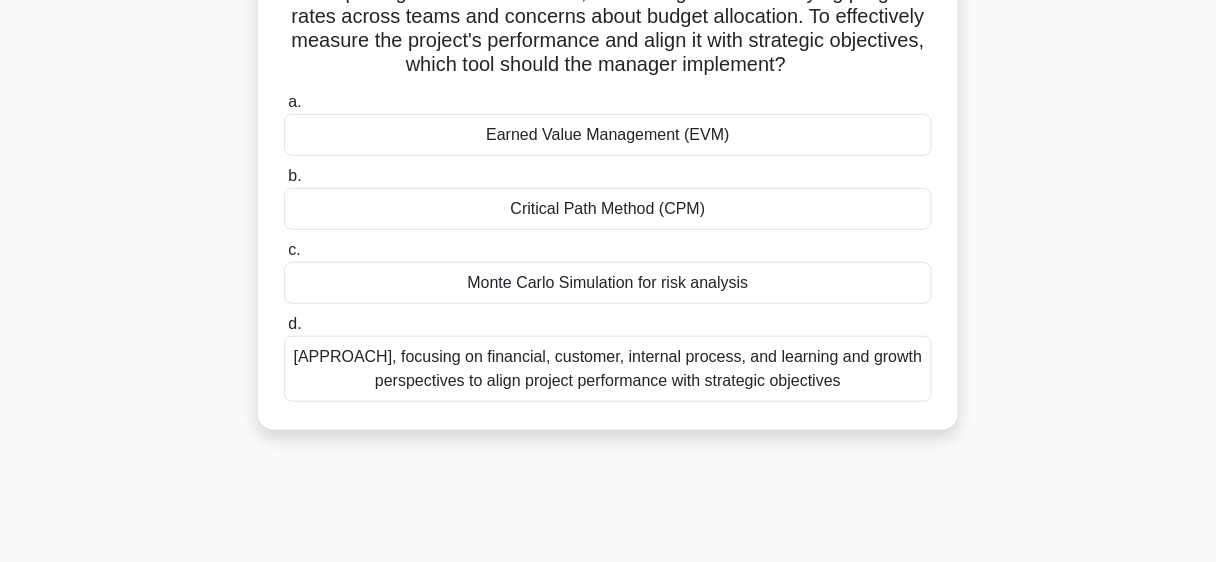 click on "Earned Value Management (EVM)" at bounding box center (608, 135) 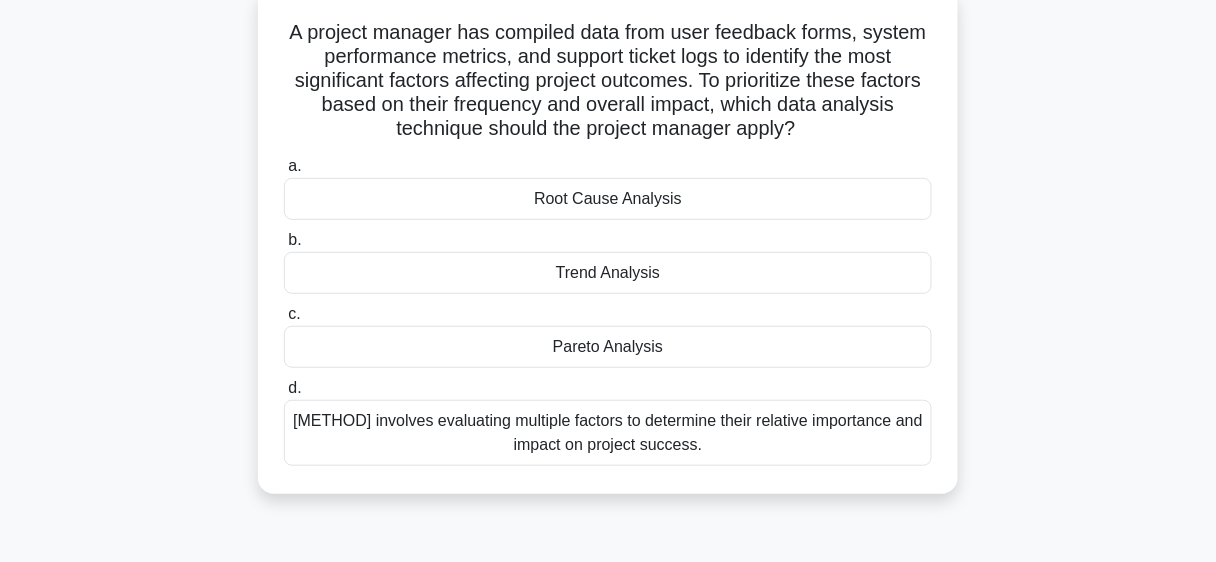 scroll, scrollTop: 128, scrollLeft: 0, axis: vertical 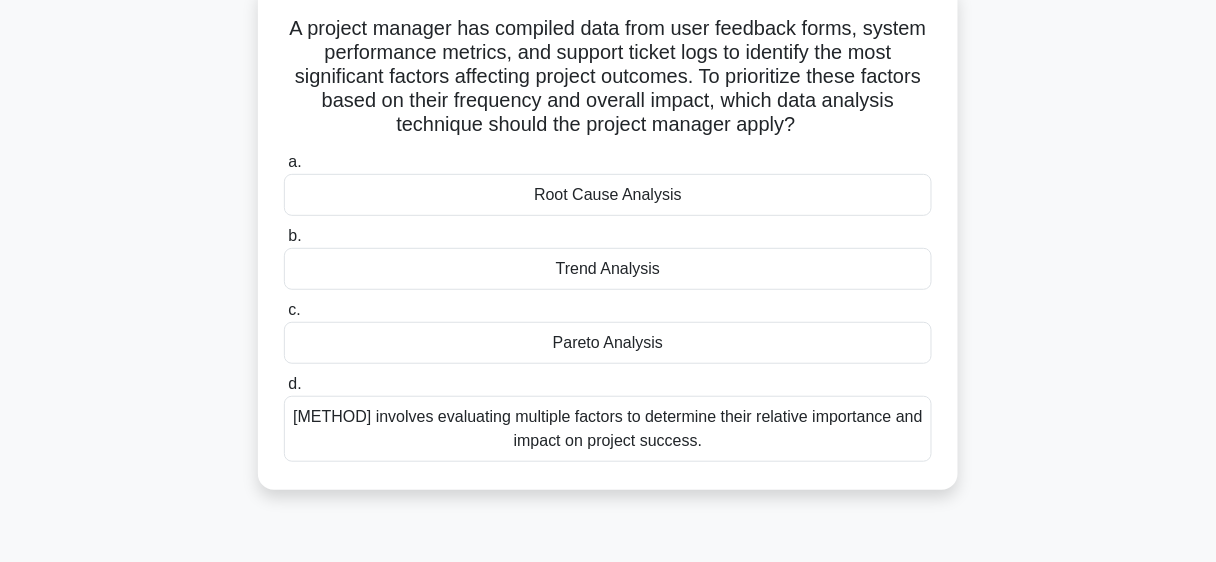 click on "Pareto Analysis" at bounding box center (608, 343) 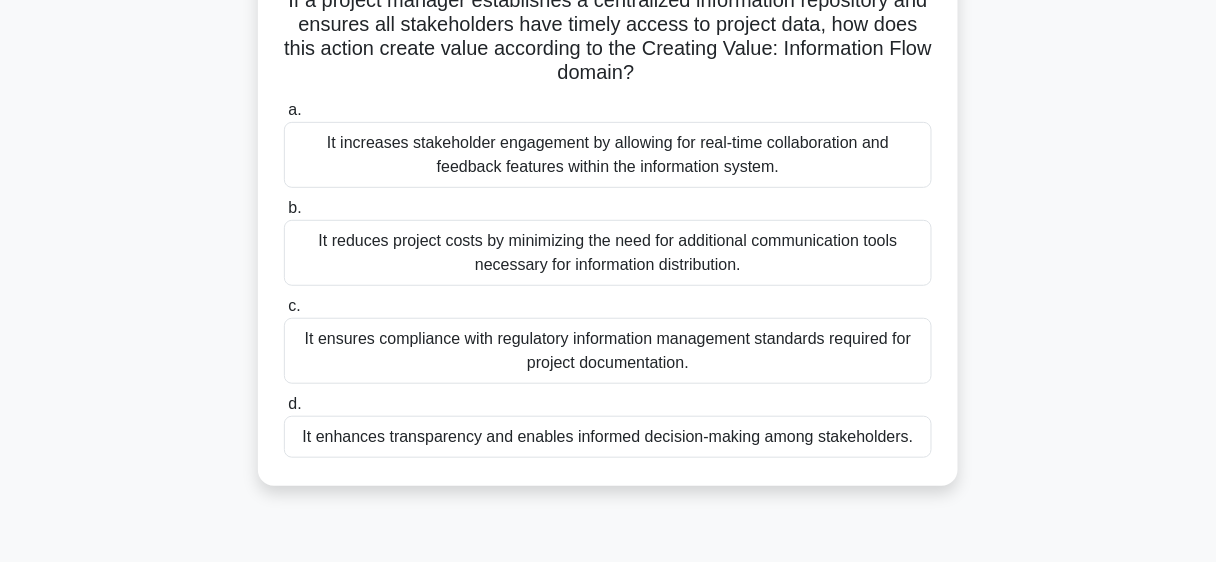 scroll, scrollTop: 160, scrollLeft: 0, axis: vertical 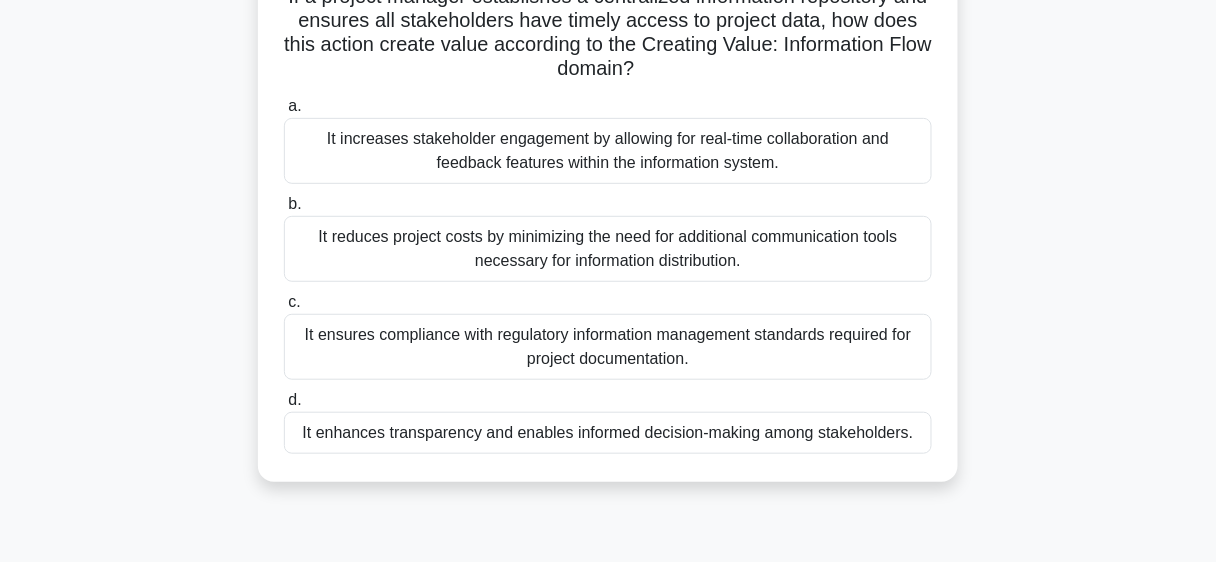click on "It enhances transparency and enables informed decision-making among stakeholders." at bounding box center (608, 433) 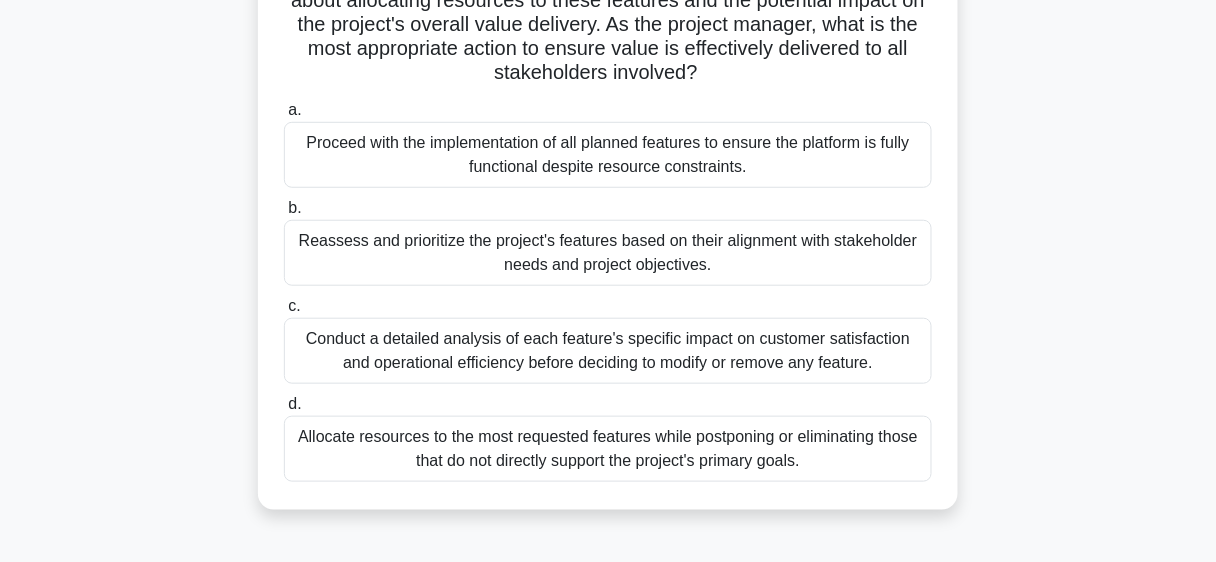 scroll, scrollTop: 256, scrollLeft: 0, axis: vertical 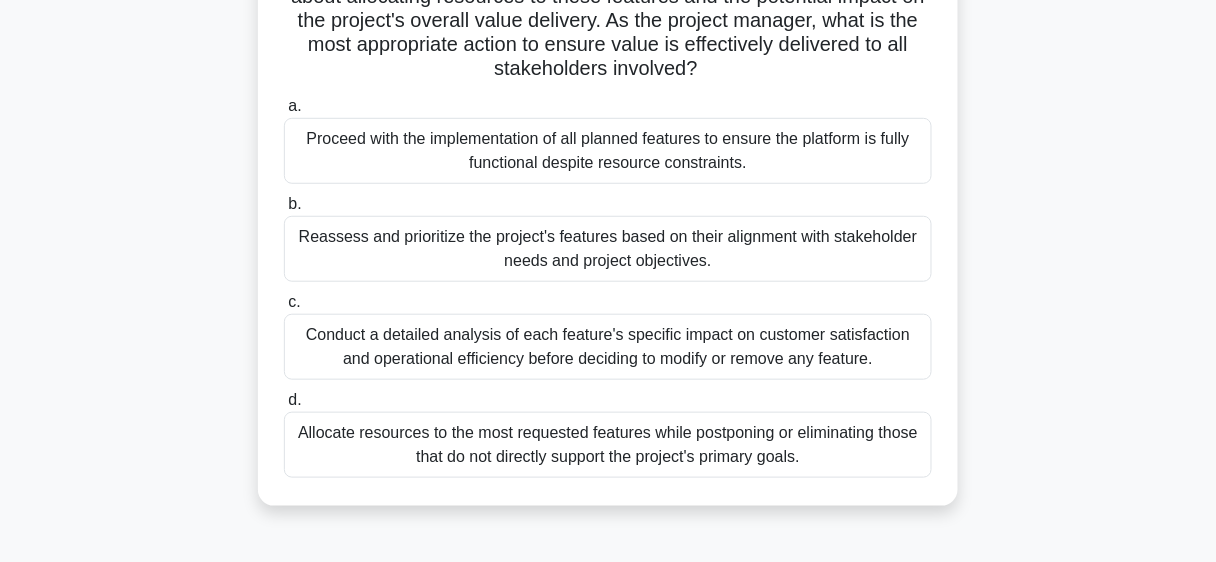 click on "Conduct a detailed analysis of each feature's specific impact on customer satisfaction and operational efficiency before deciding to modify or remove any feature." at bounding box center (608, 347) 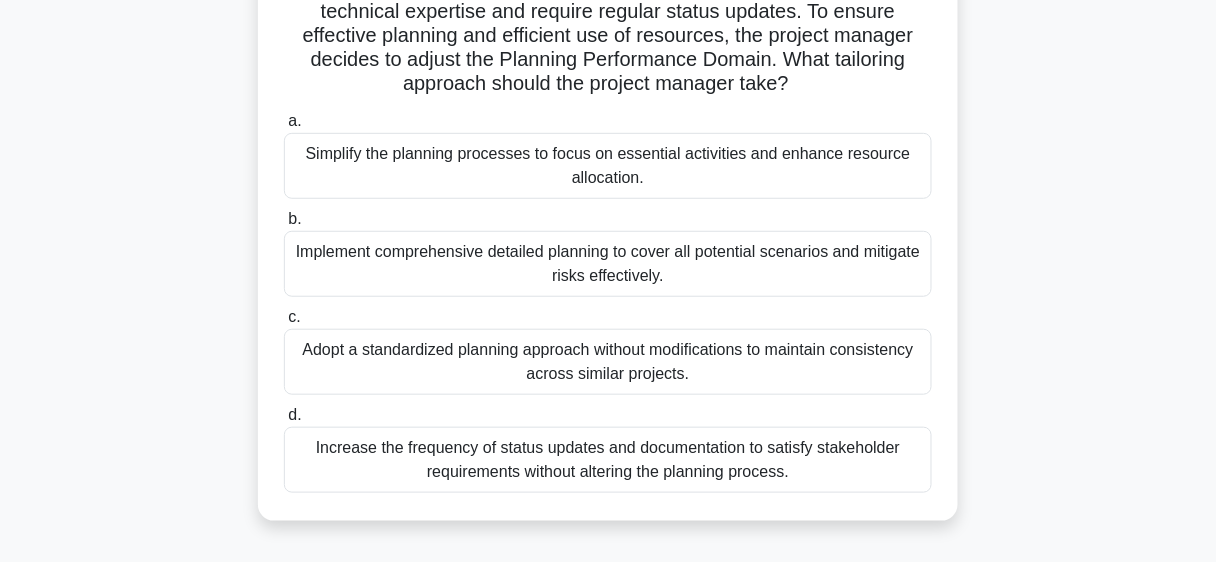 scroll, scrollTop: 221, scrollLeft: 0, axis: vertical 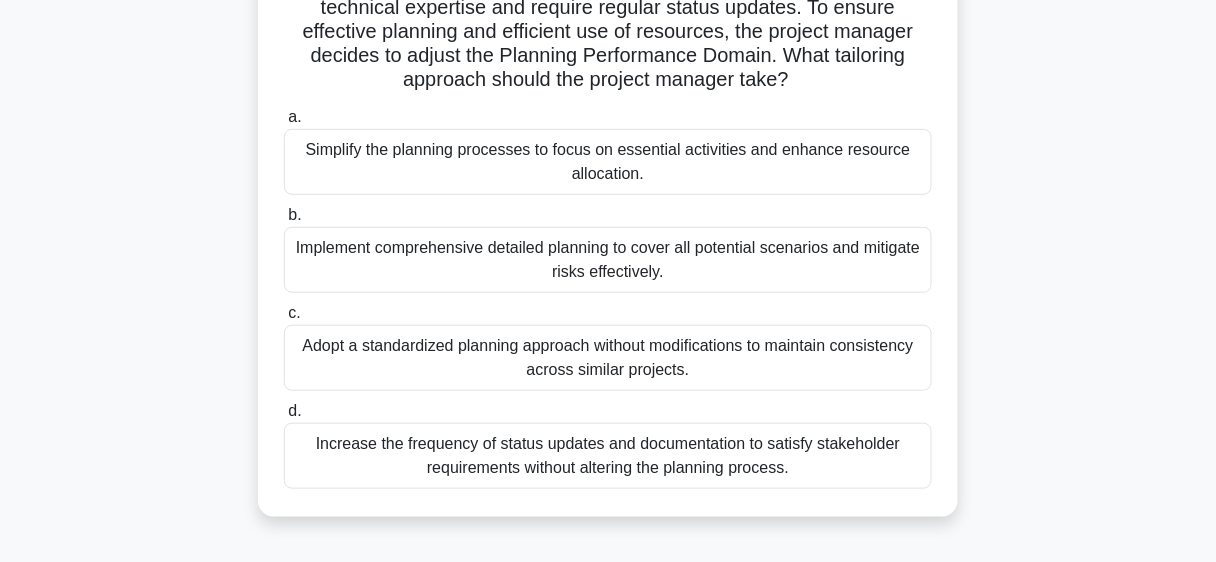 click on "Simplify the planning processes to focus on essential activities and enhance resource allocation." at bounding box center (608, 162) 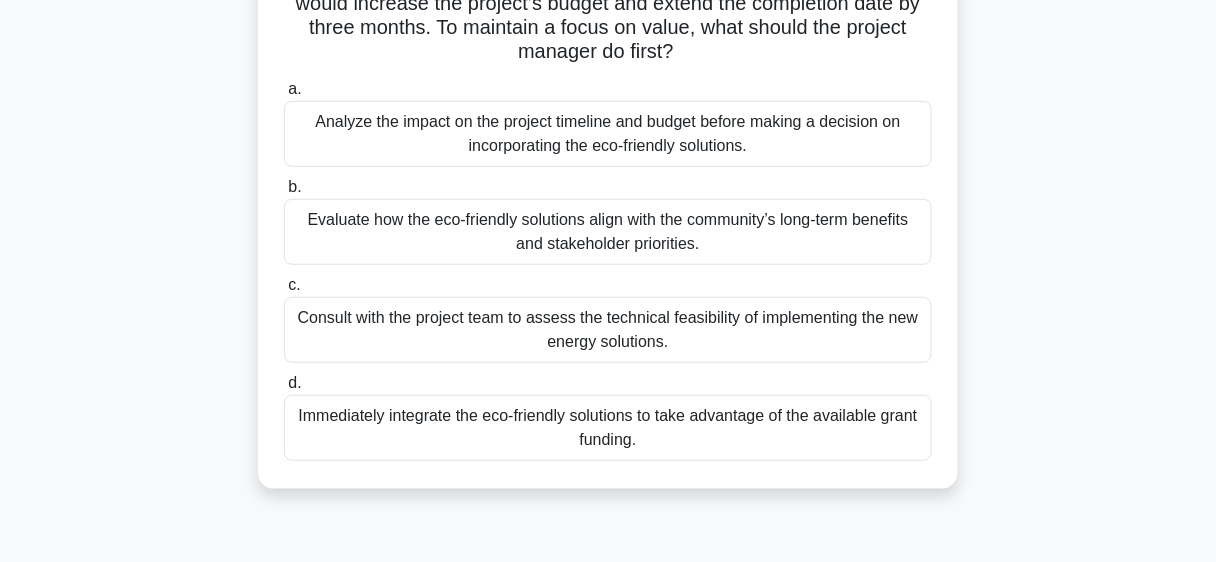 scroll, scrollTop: 229, scrollLeft: 0, axis: vertical 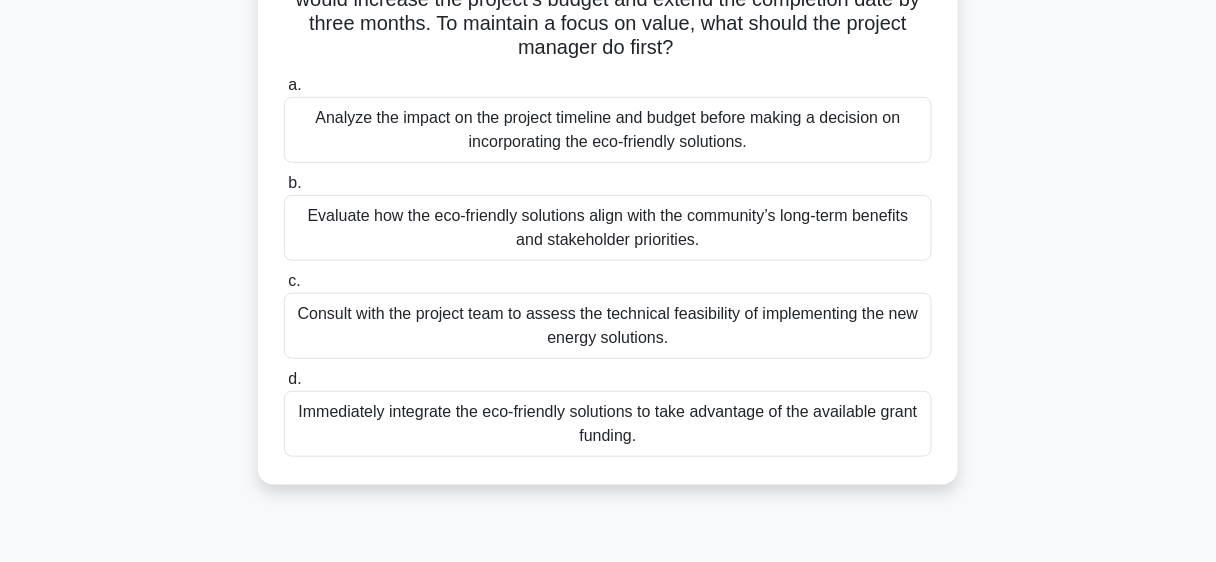 click on "Analyze the impact on the project timeline and budget before making a decision on incorporating the eco-friendly solutions." at bounding box center [608, 130] 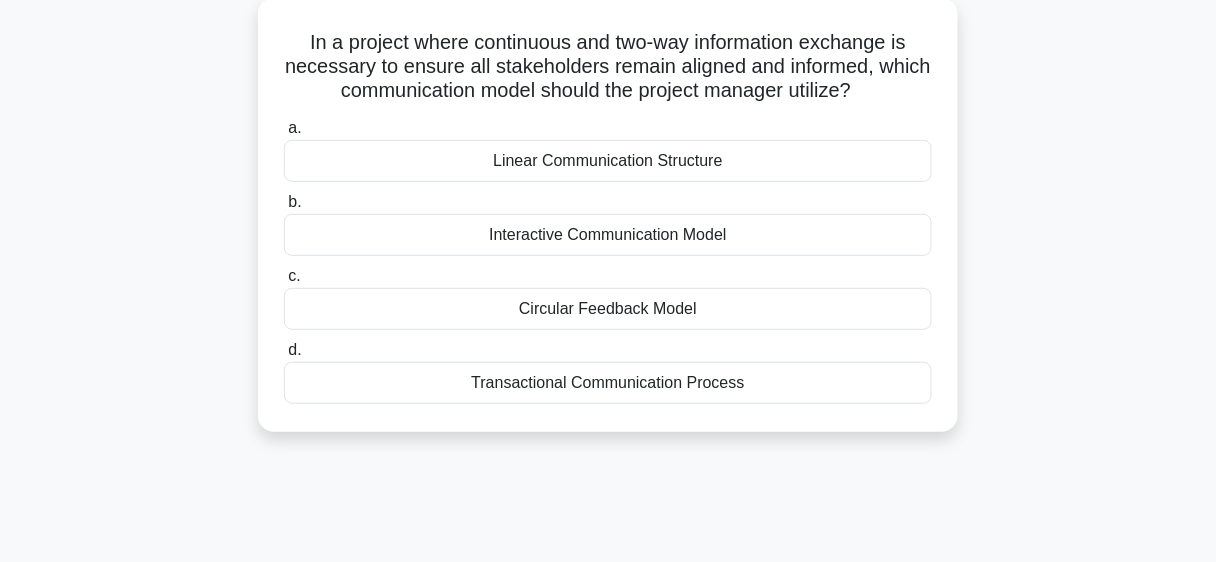 scroll, scrollTop: 118, scrollLeft: 0, axis: vertical 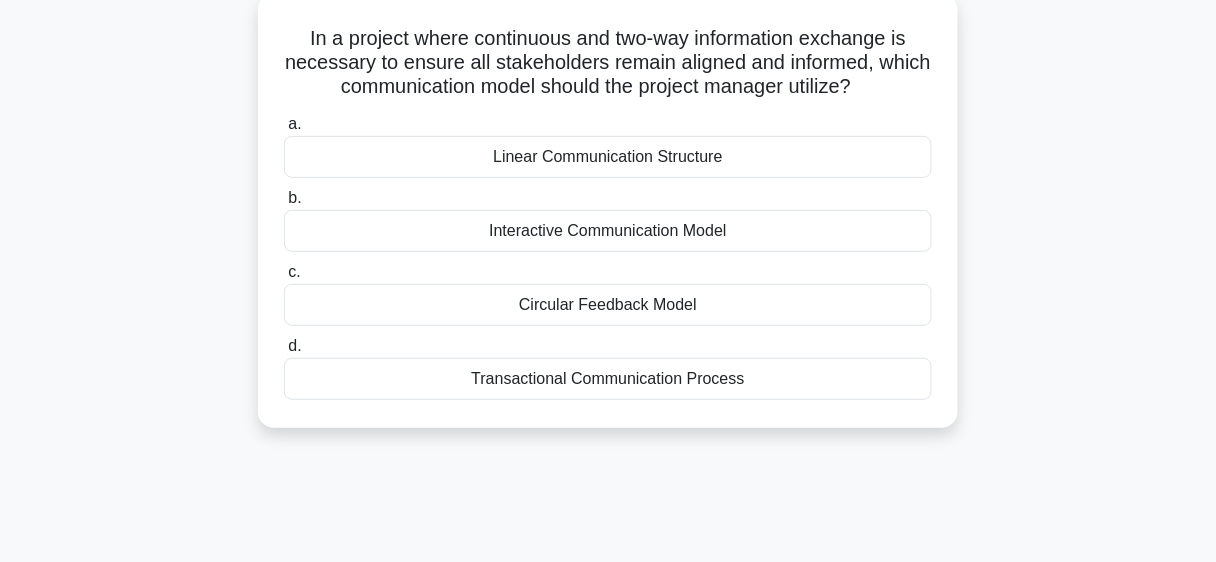 click on "Transactional Communication Process" at bounding box center [608, 379] 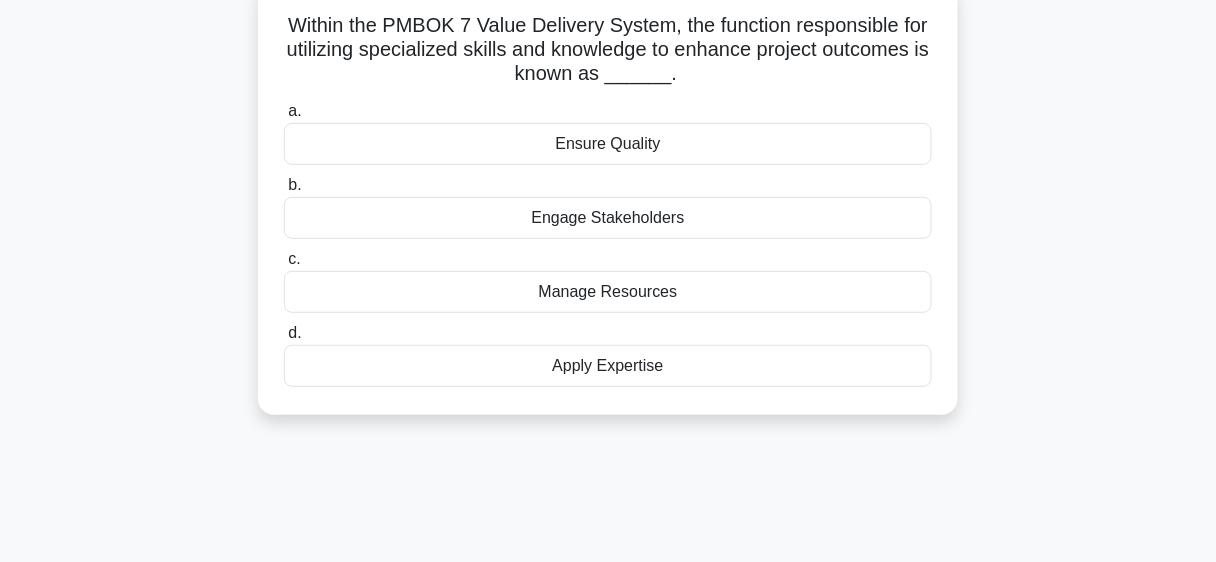 scroll, scrollTop: 140, scrollLeft: 0, axis: vertical 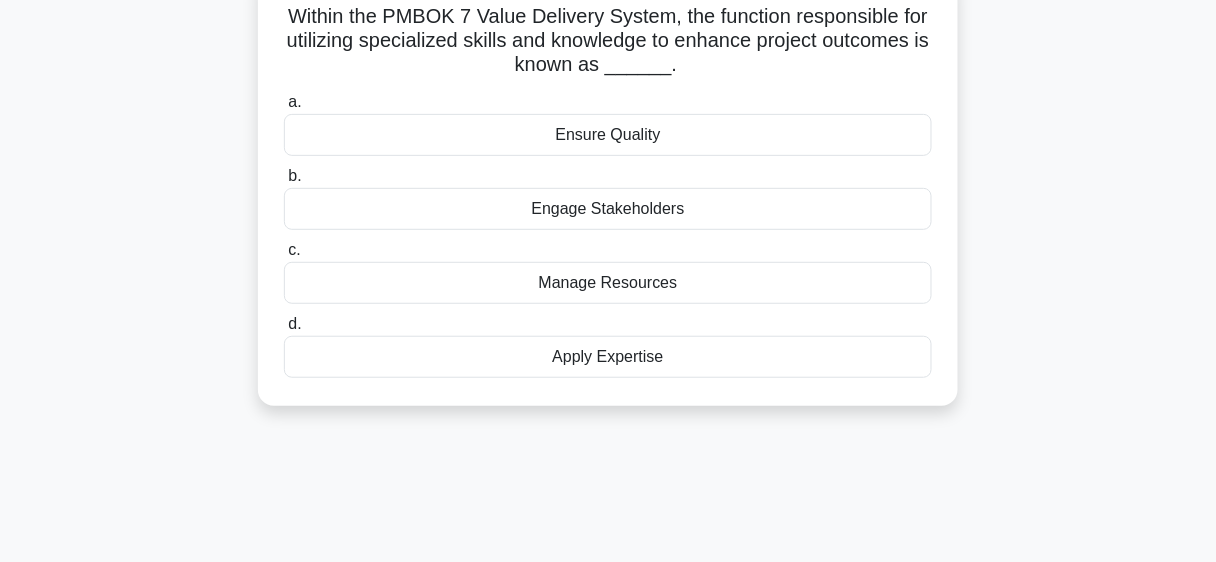 click on "Apply Expertise" at bounding box center [608, 357] 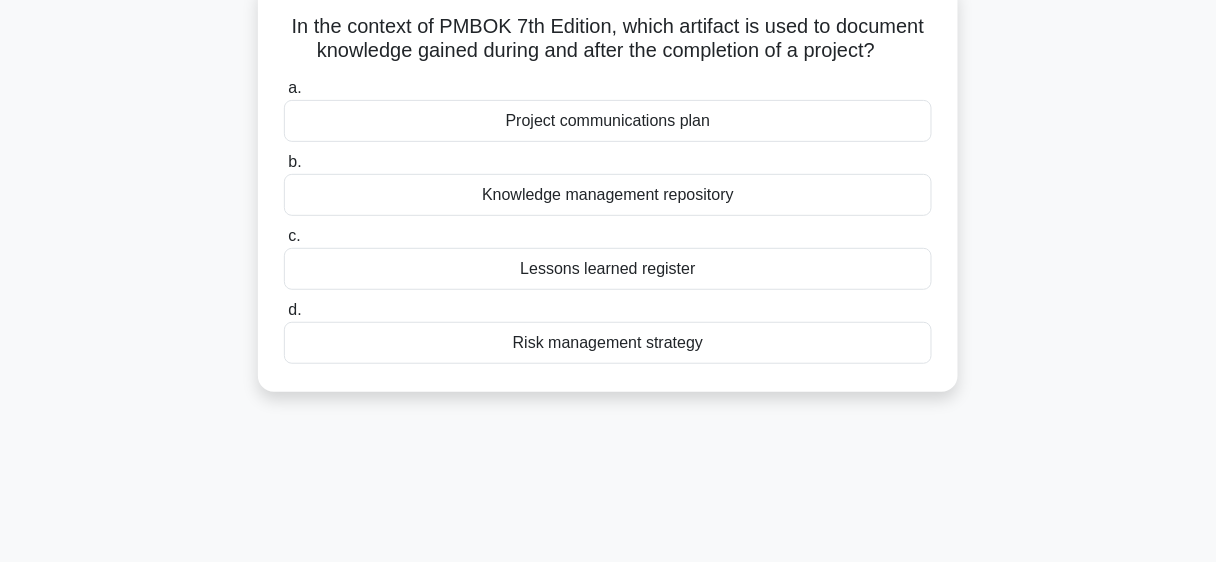 scroll, scrollTop: 134, scrollLeft: 0, axis: vertical 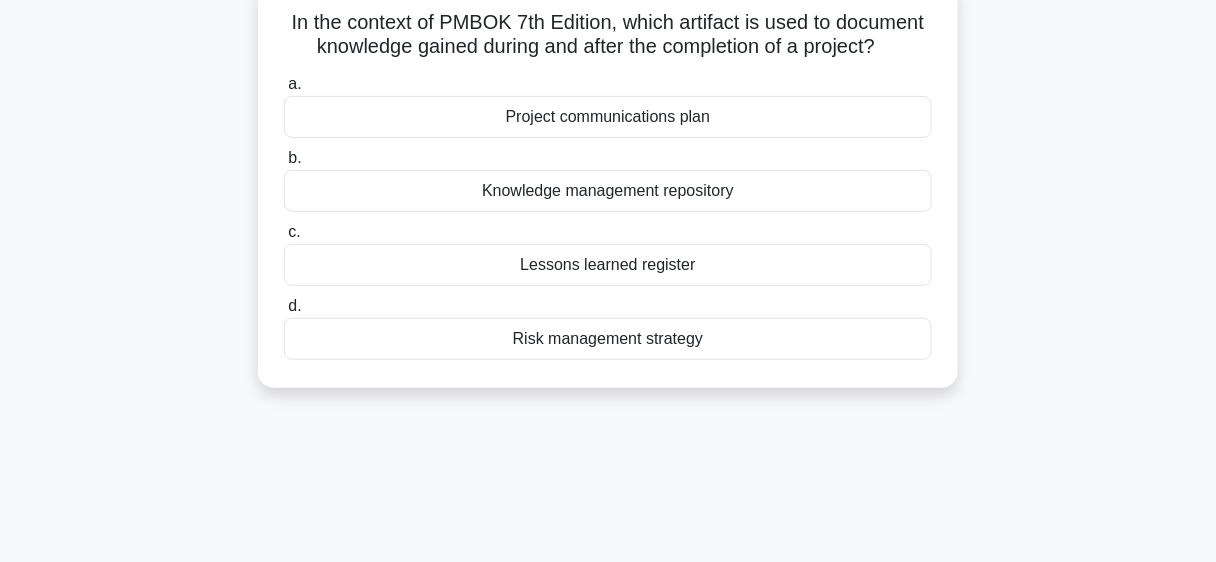 click on "Lessons learned register" at bounding box center [608, 265] 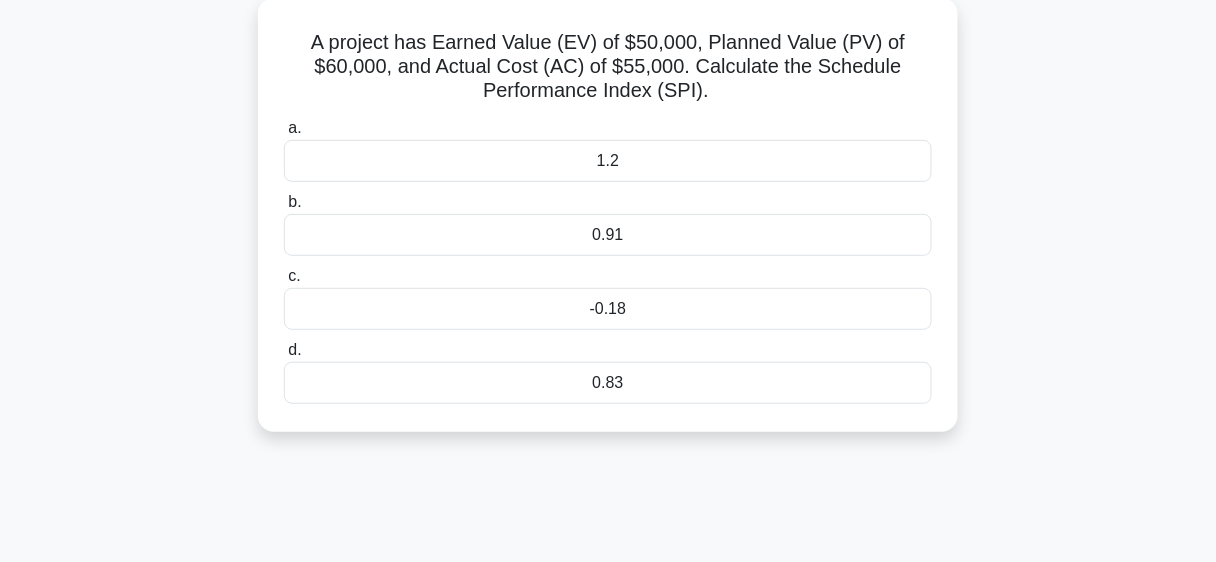 scroll, scrollTop: 118, scrollLeft: 0, axis: vertical 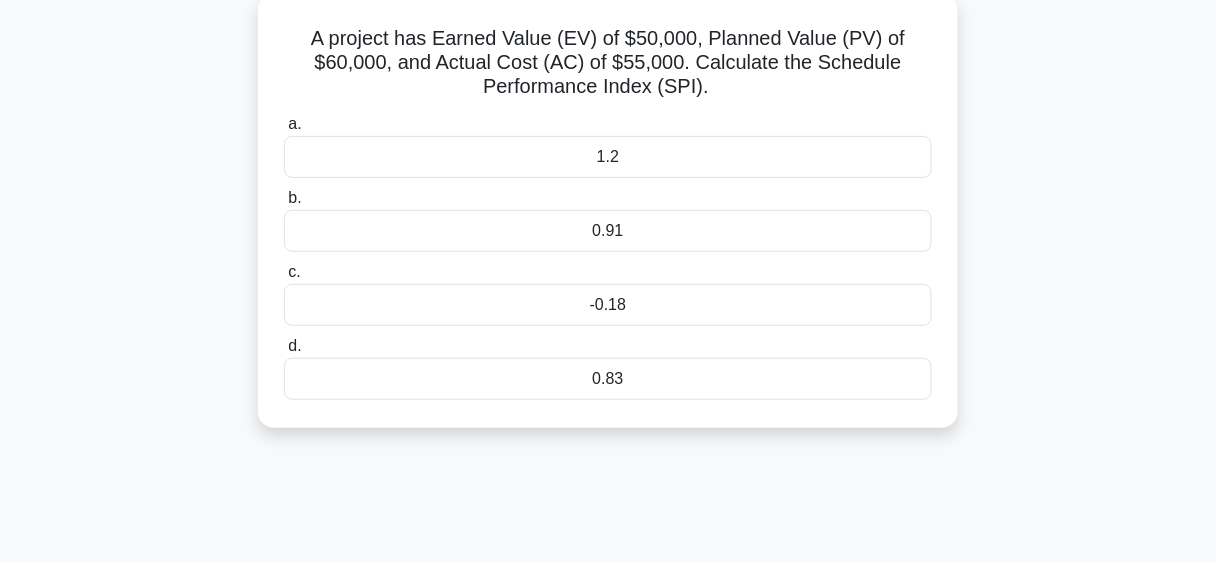 click on "0.83" at bounding box center (608, 379) 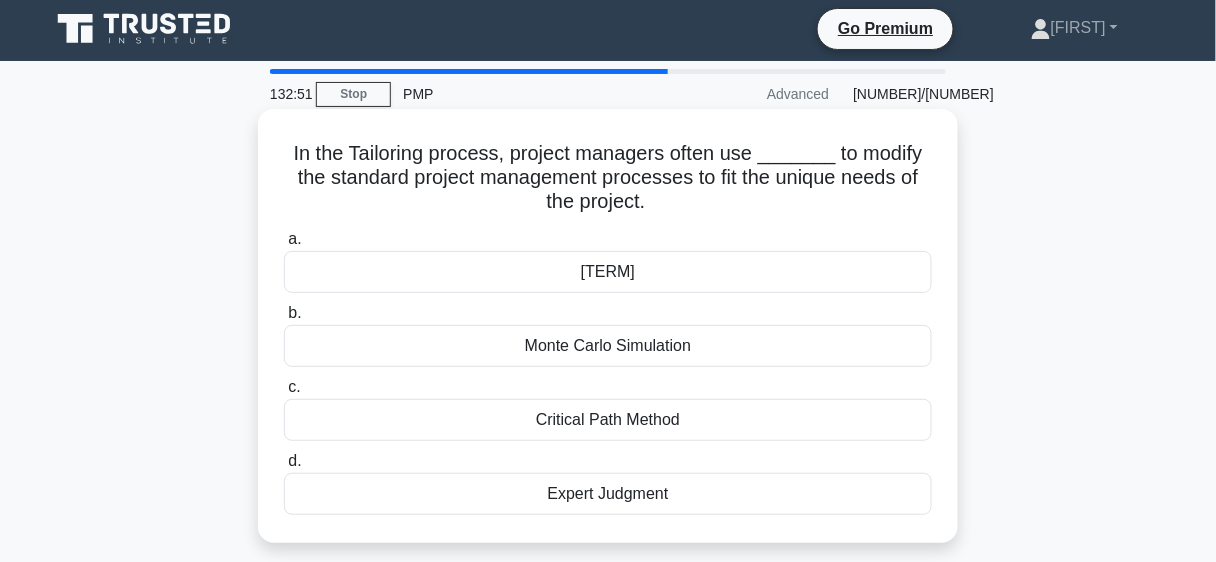 scroll, scrollTop: 0, scrollLeft: 0, axis: both 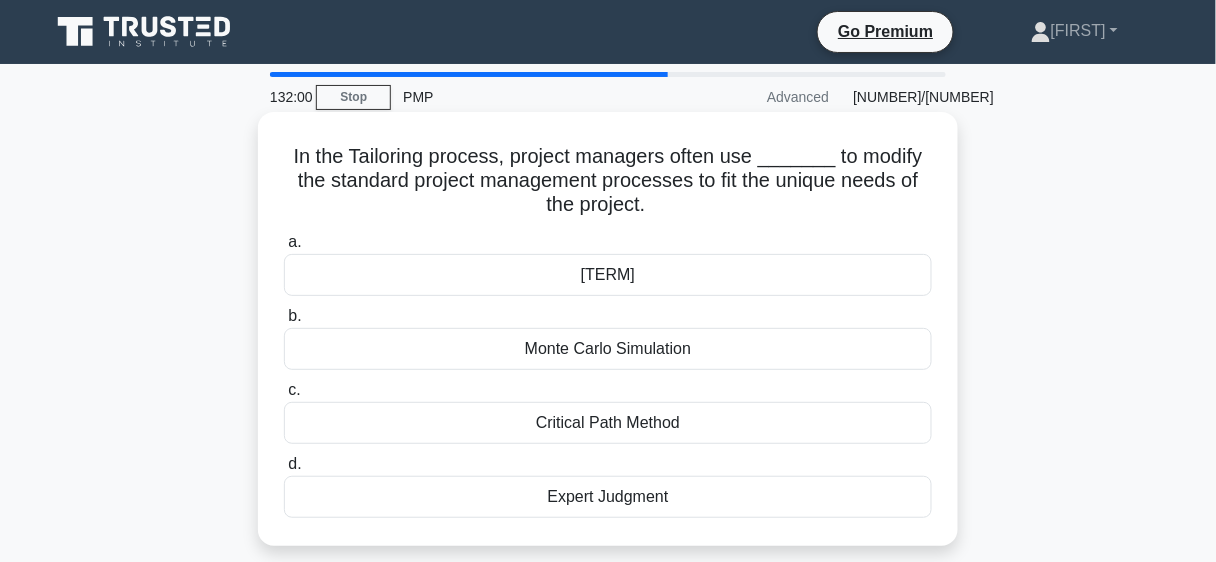 click on "Monte Carlo Simulation" at bounding box center (608, 349) 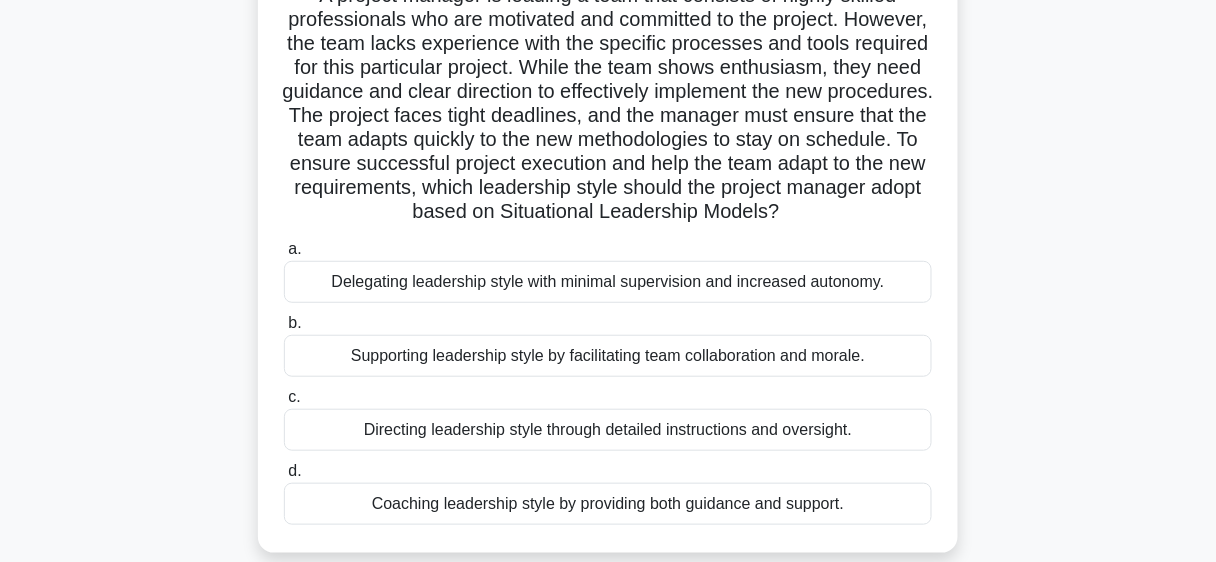 scroll, scrollTop: 165, scrollLeft: 0, axis: vertical 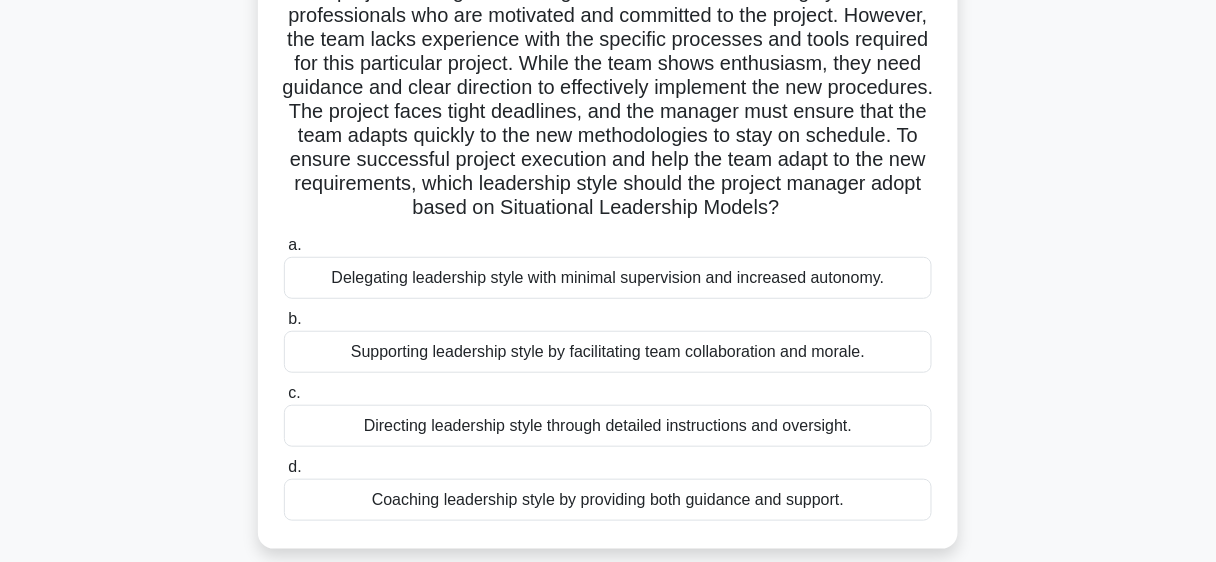click on "Coaching leadership style by providing both guidance and support." at bounding box center [608, 500] 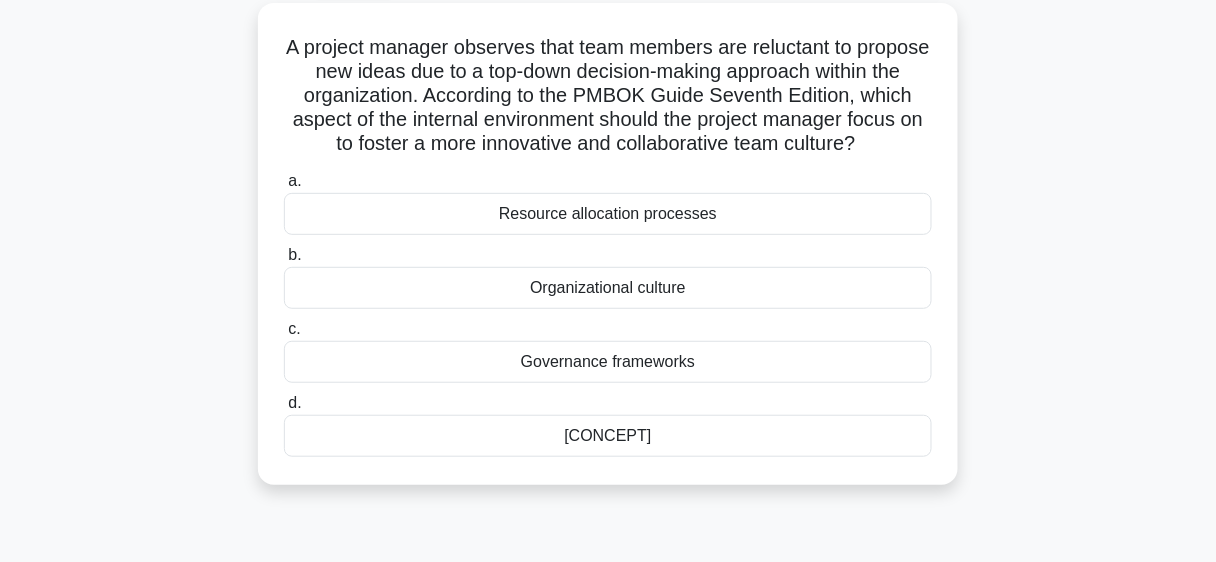 scroll, scrollTop: 115, scrollLeft: 0, axis: vertical 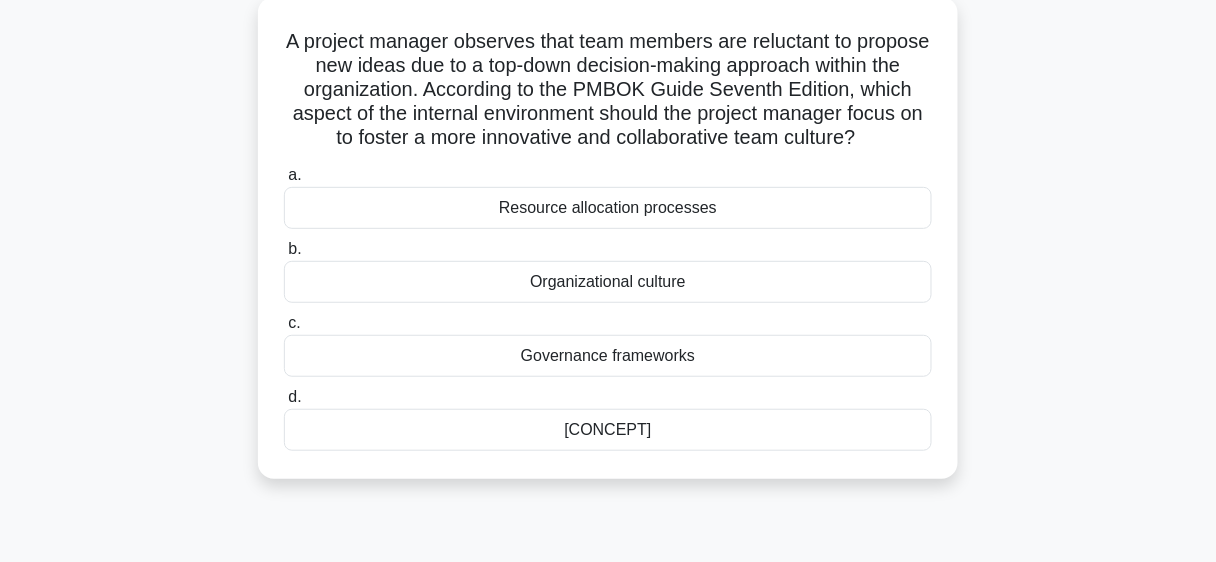 click on "Organizational culture" at bounding box center [608, 282] 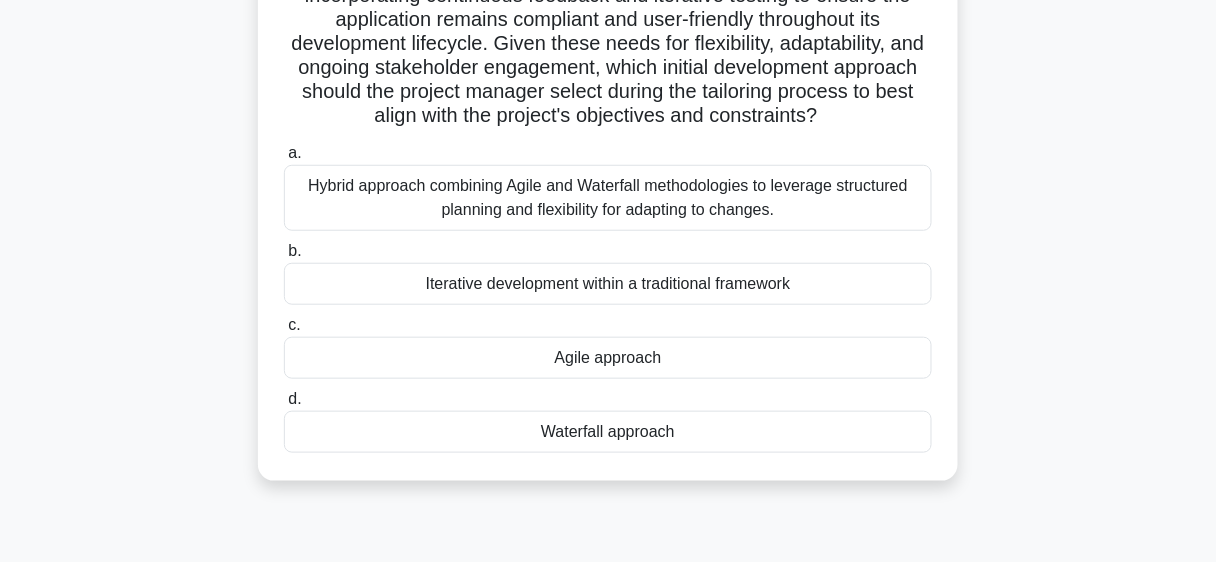 scroll, scrollTop: 263, scrollLeft: 0, axis: vertical 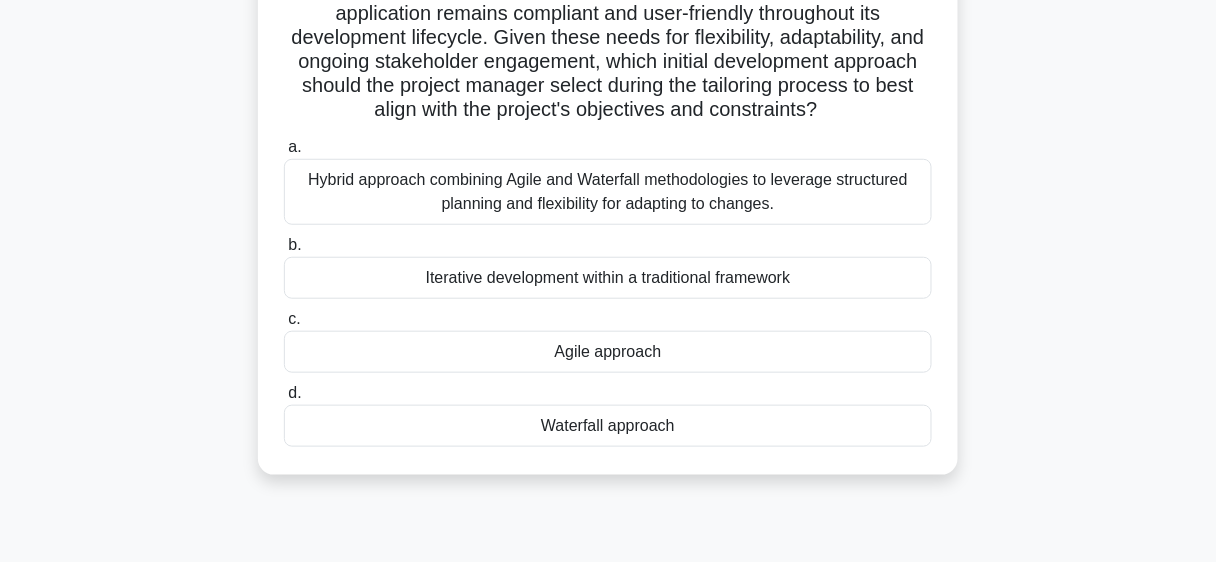 click on "Agile approach" at bounding box center (608, 352) 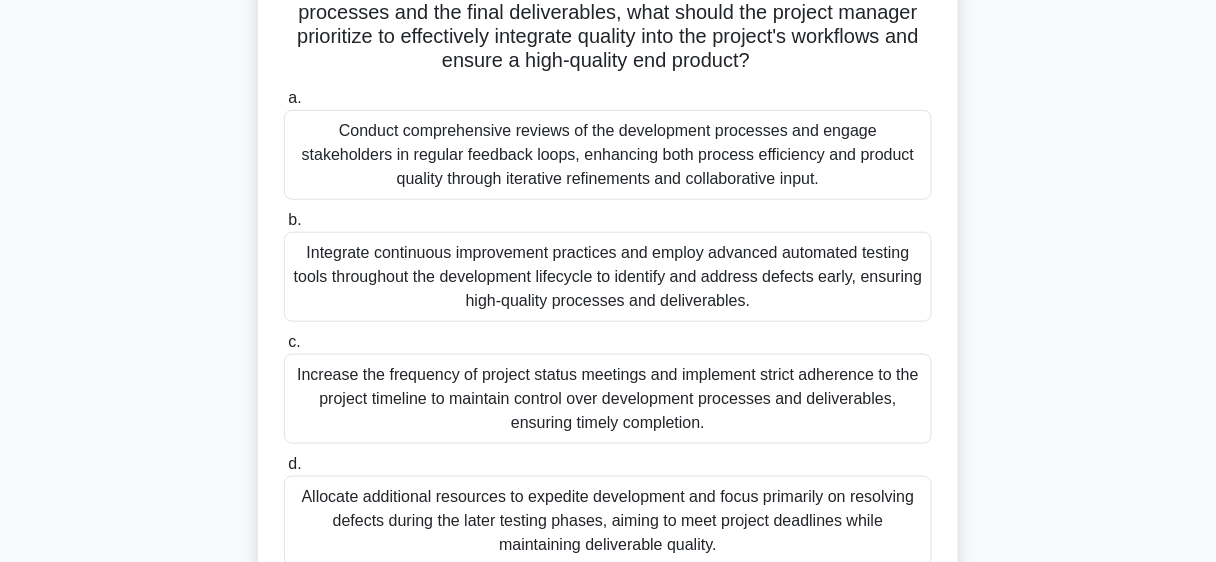 scroll, scrollTop: 318, scrollLeft: 0, axis: vertical 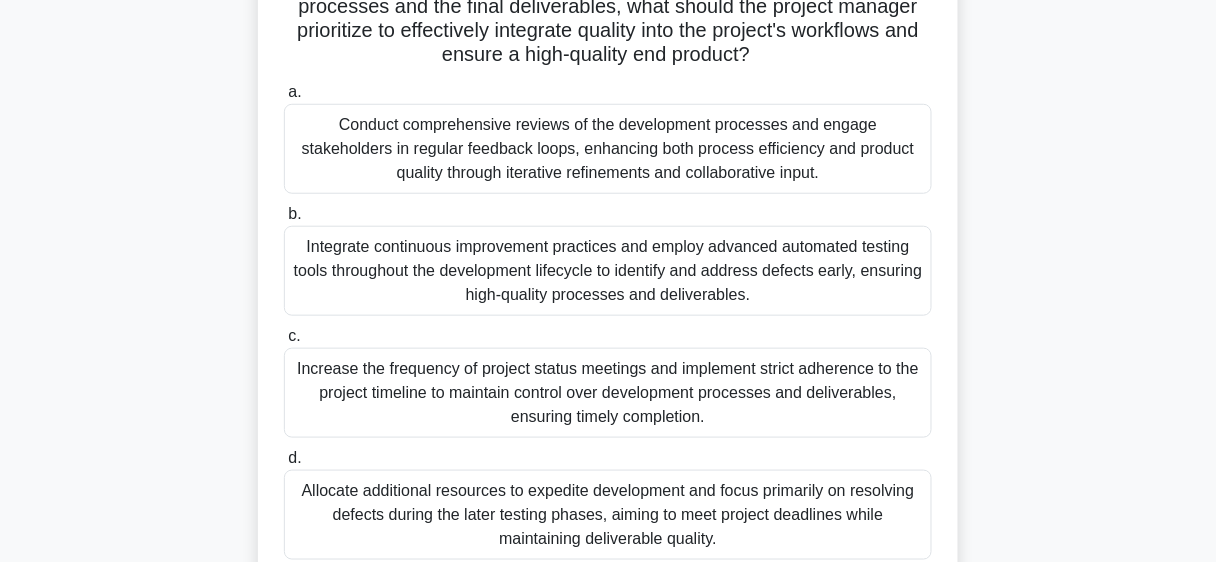 click on "Integrate continuous improvement practices and employ advanced automated testing tools throughout the development lifecycle to identify and address defects early, ensuring high-quality processes and deliverables." at bounding box center [608, 271] 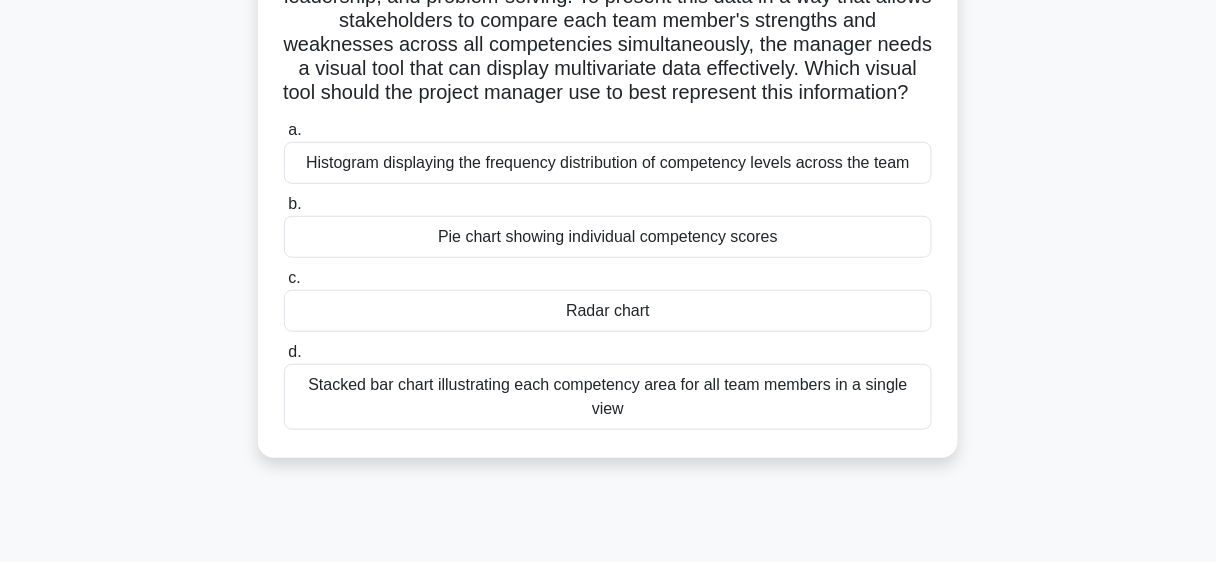 scroll, scrollTop: 213, scrollLeft: 0, axis: vertical 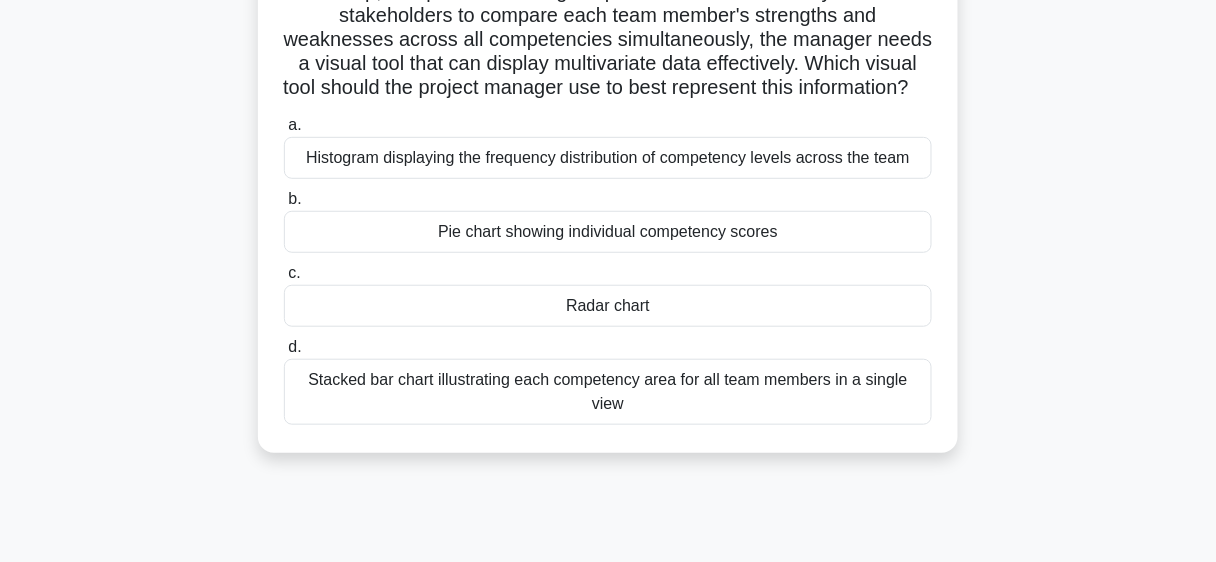click on "Histogram displaying the frequency distribution of competency levels across the team" at bounding box center (608, 158) 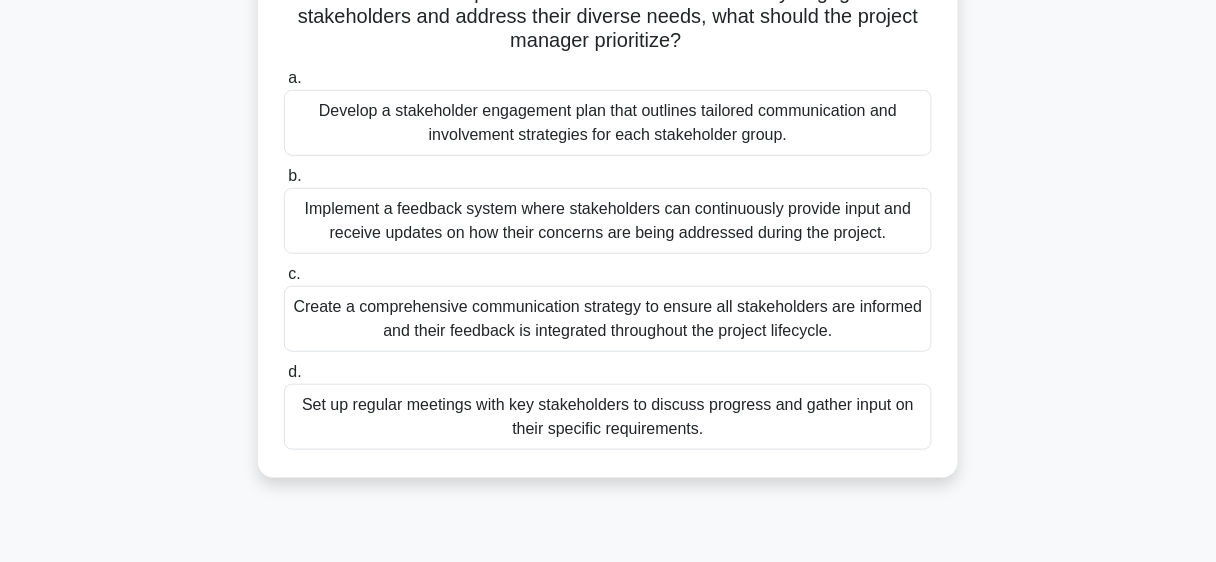 scroll, scrollTop: 242, scrollLeft: 0, axis: vertical 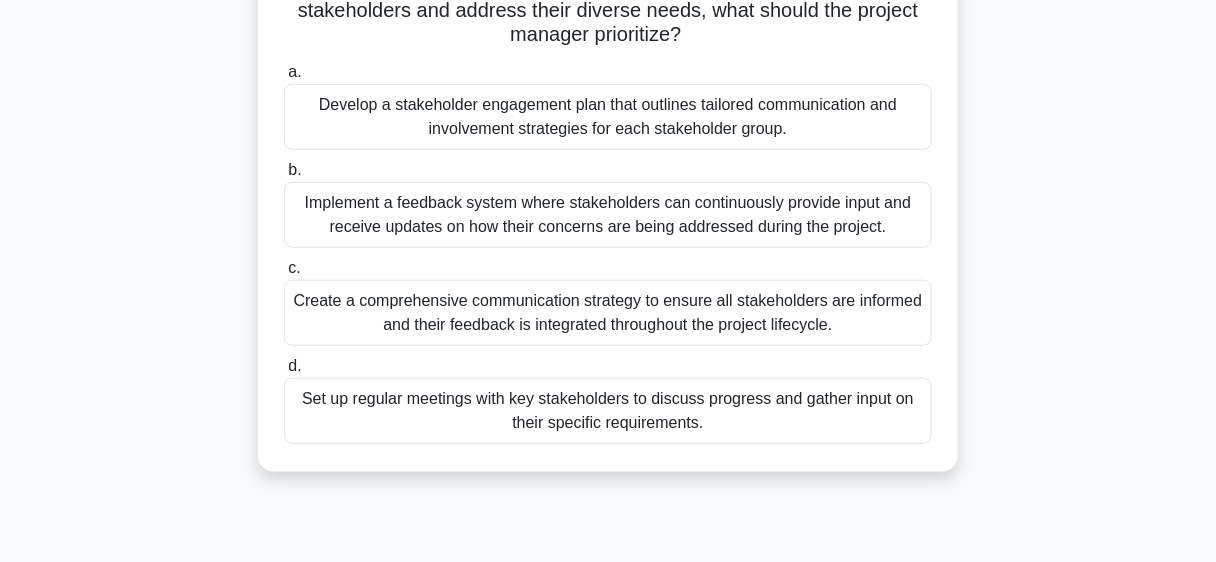 click on "Create a comprehensive communication strategy to ensure all stakeholders are informed and their feedback is integrated throughout the project lifecycle." at bounding box center (608, 313) 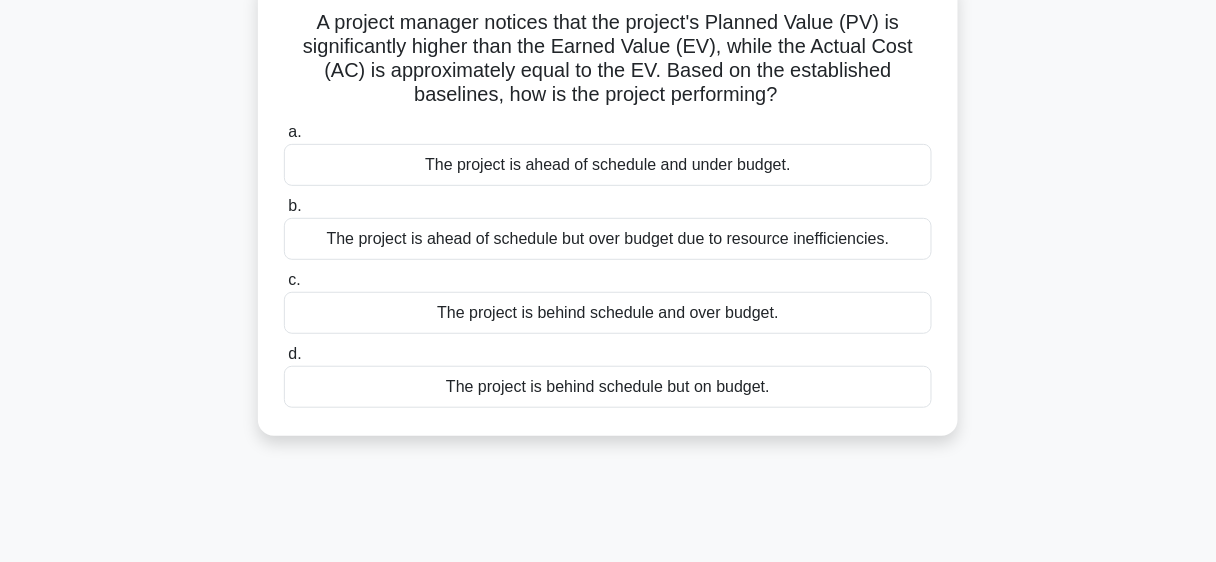 scroll, scrollTop: 138, scrollLeft: 0, axis: vertical 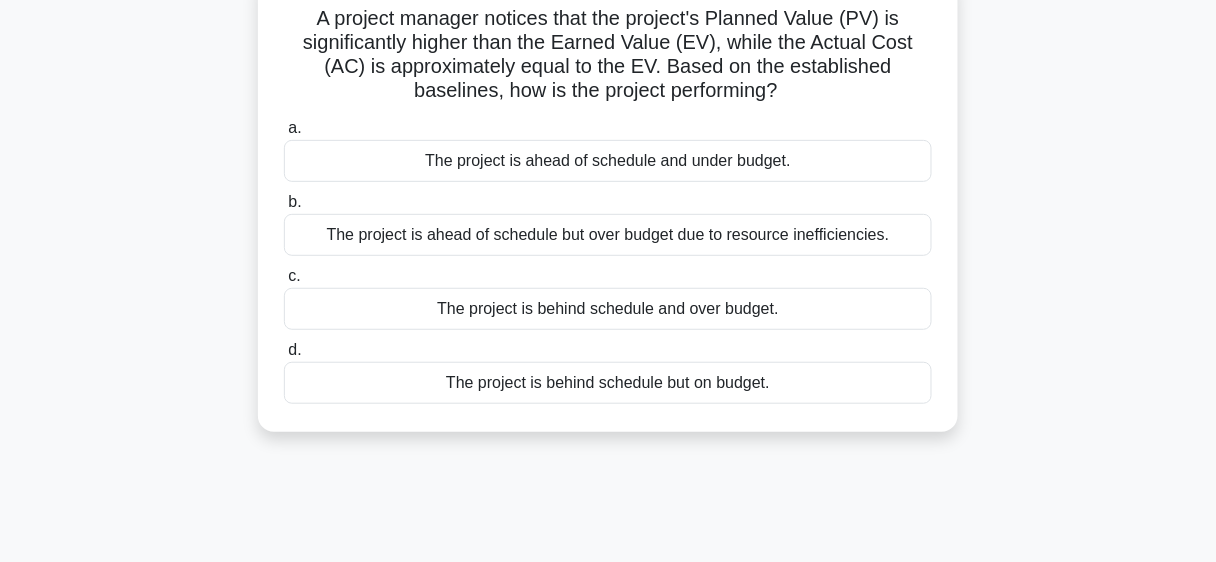 click on "The project is behind schedule but on budget." at bounding box center (608, 383) 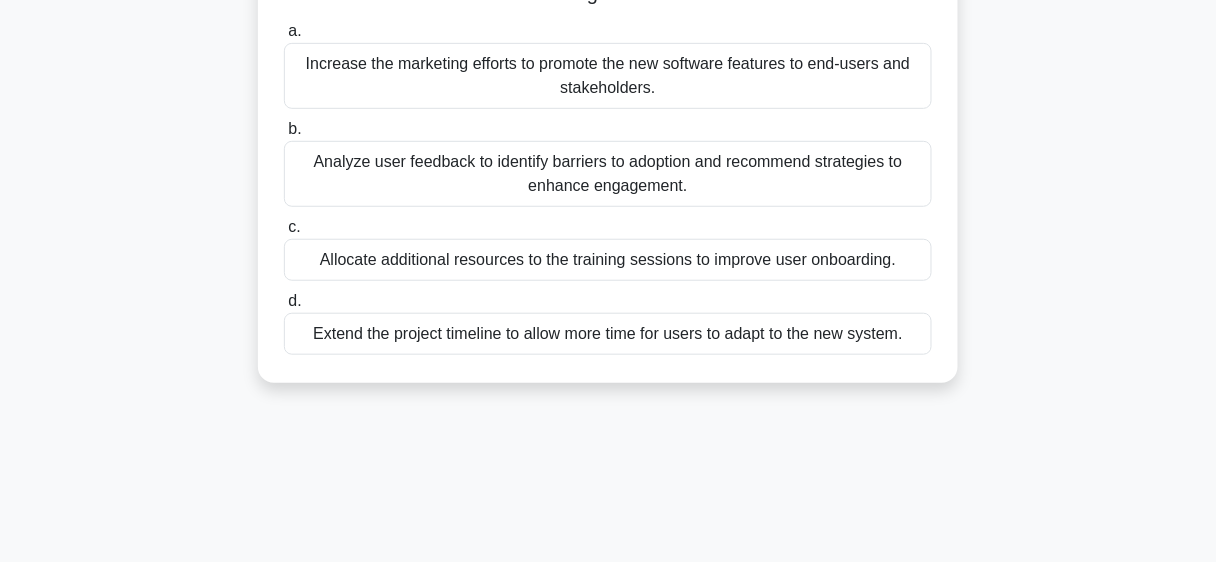 scroll, scrollTop: 240, scrollLeft: 0, axis: vertical 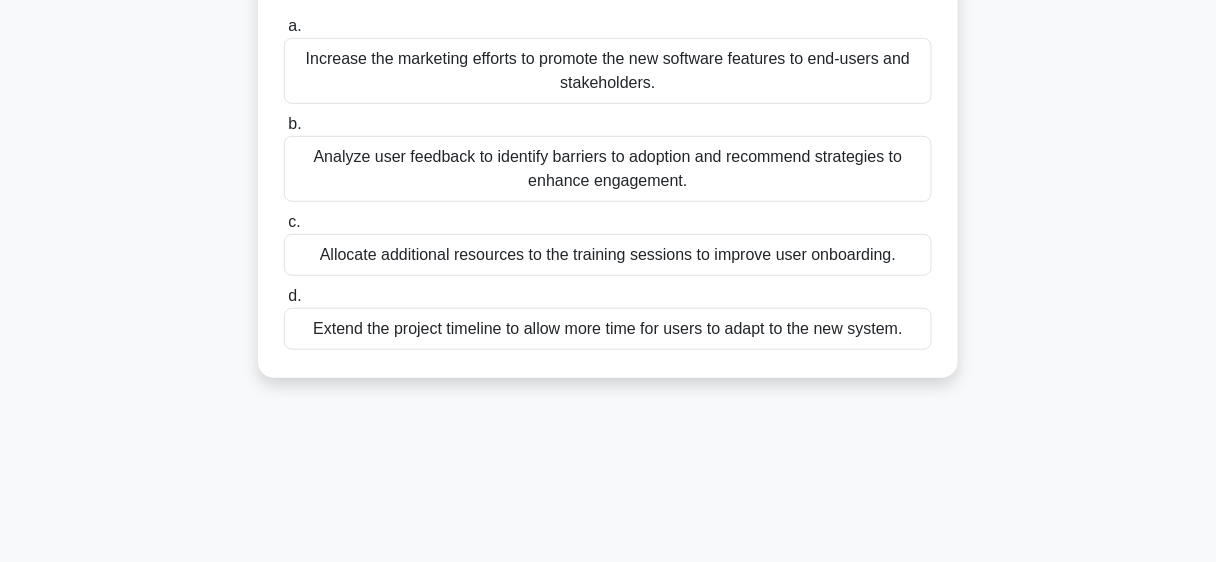 click on "Analyze user feedback to identify barriers to adoption and recommend strategies to enhance engagement." at bounding box center [608, 169] 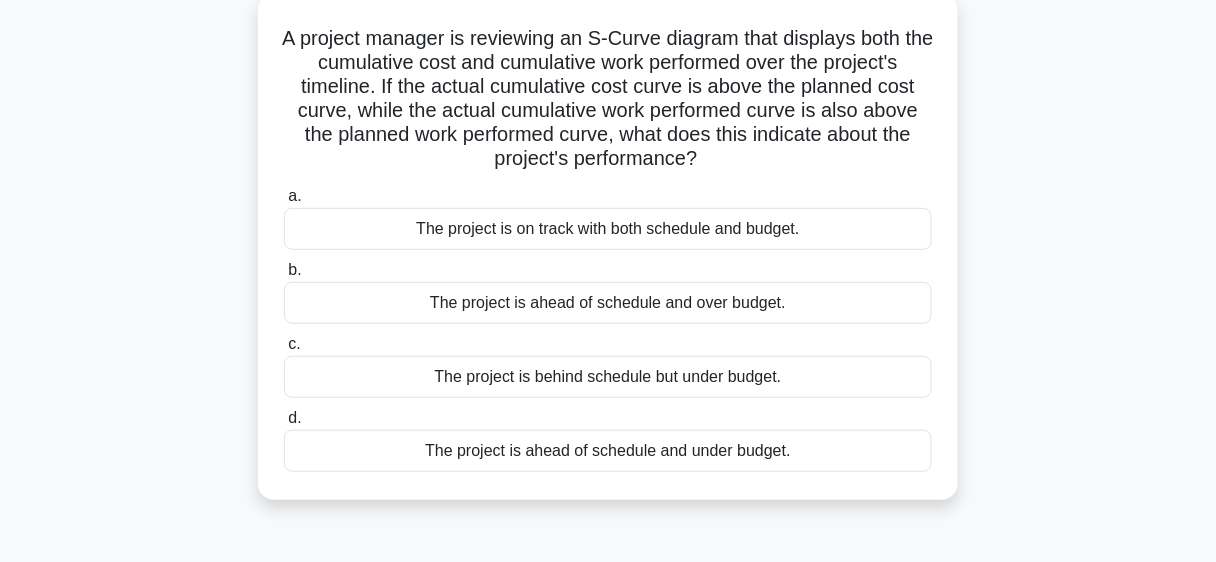 scroll, scrollTop: 126, scrollLeft: 0, axis: vertical 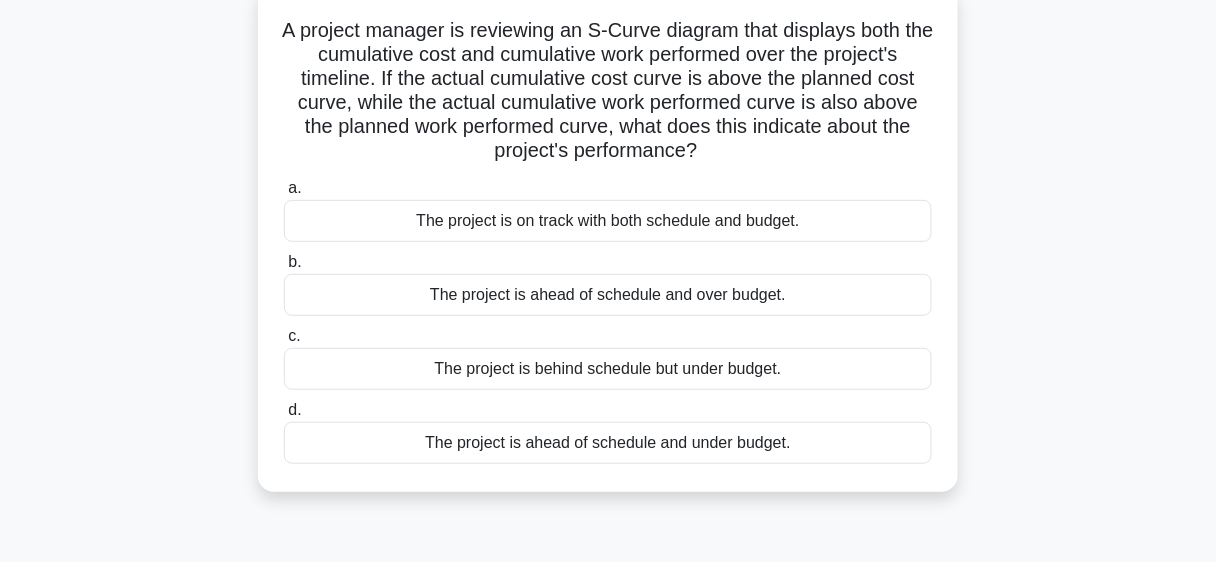 click on "The project is ahead of schedule and over budget." at bounding box center [608, 295] 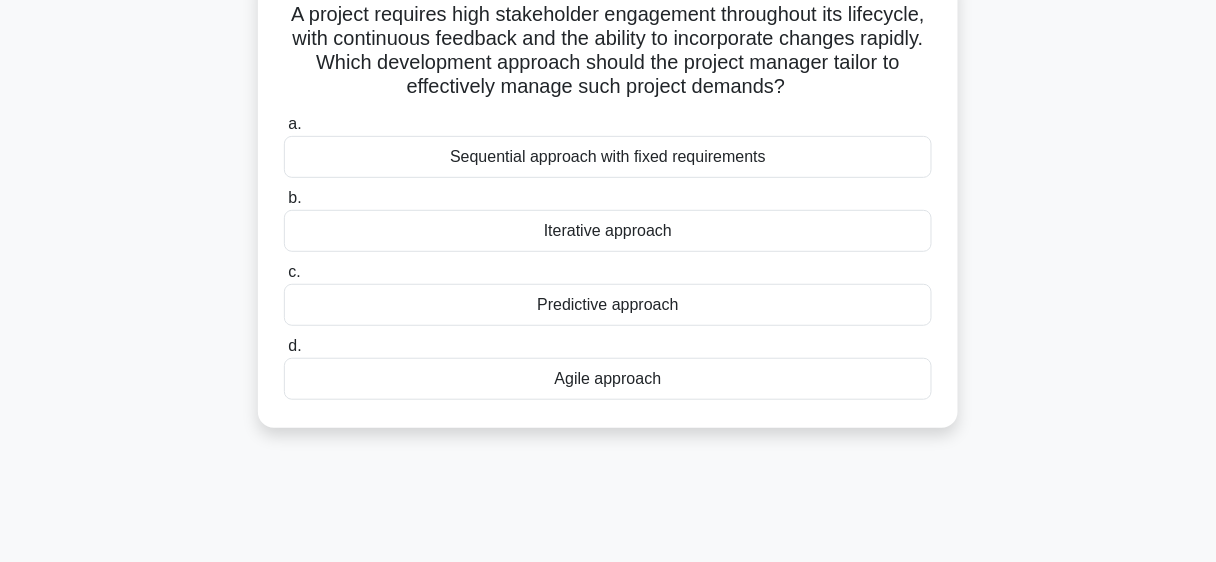 scroll, scrollTop: 151, scrollLeft: 0, axis: vertical 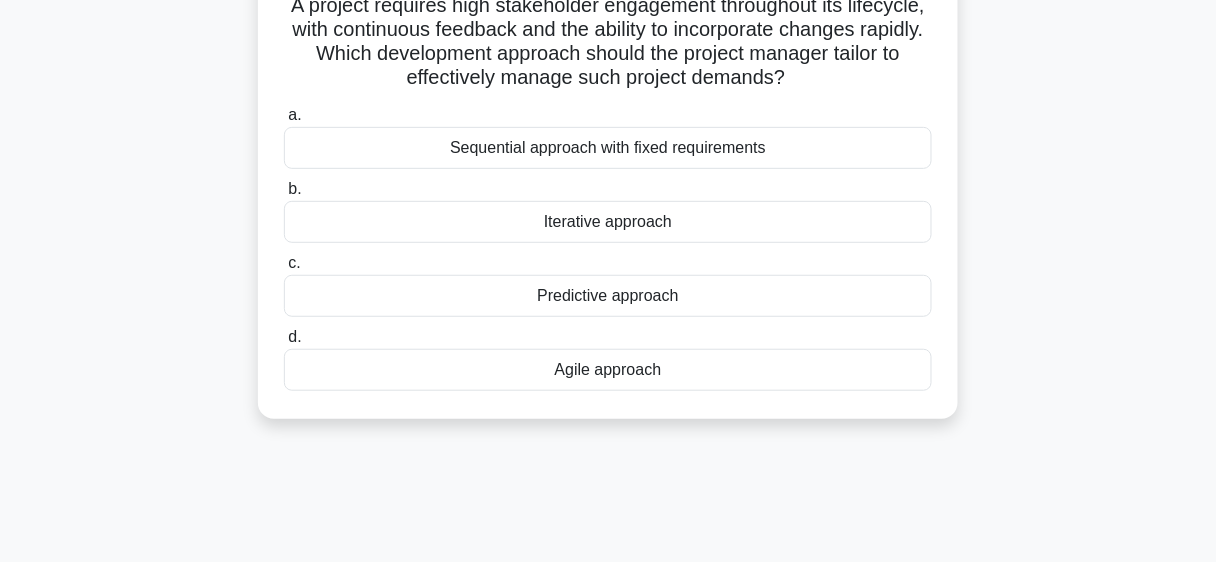 click on "Agile approach" at bounding box center (608, 370) 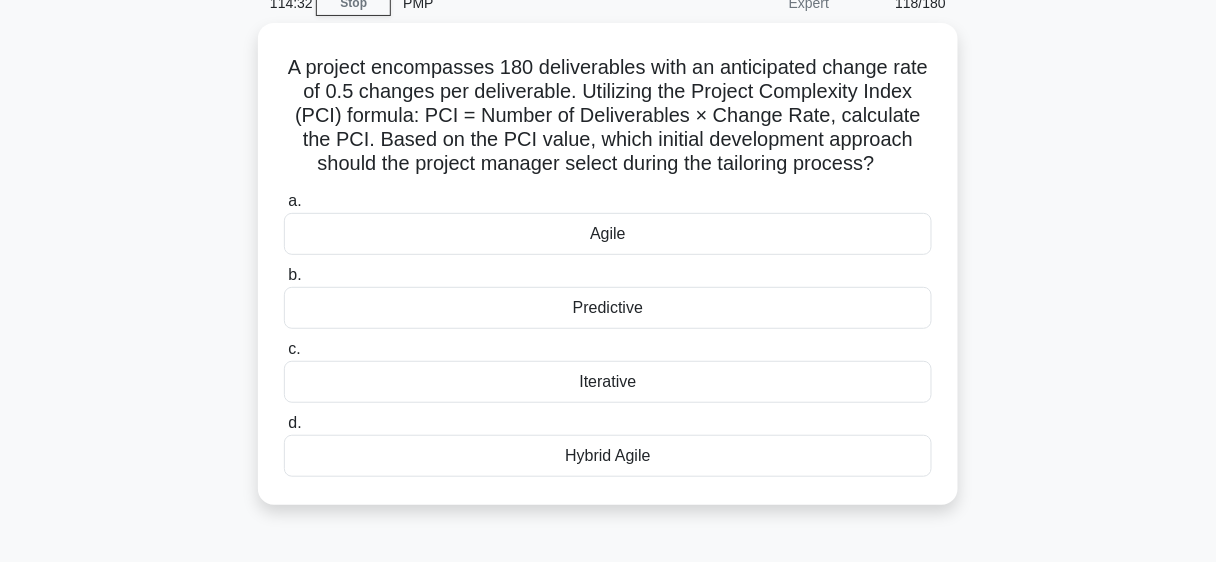scroll, scrollTop: 95, scrollLeft: 0, axis: vertical 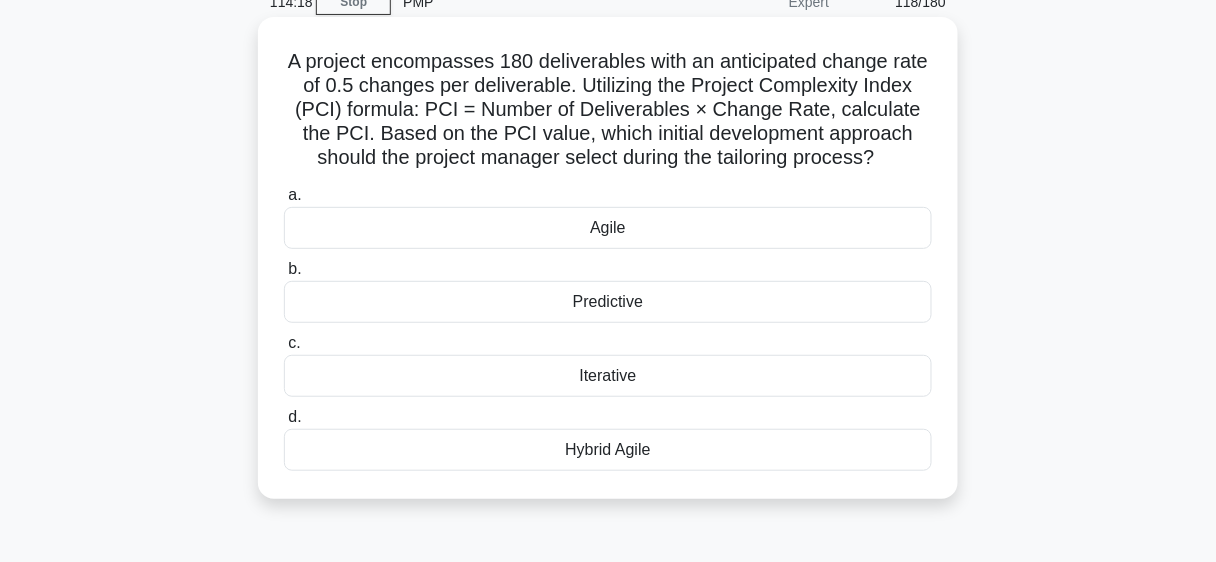 click on "Hybrid Agile" at bounding box center (608, 450) 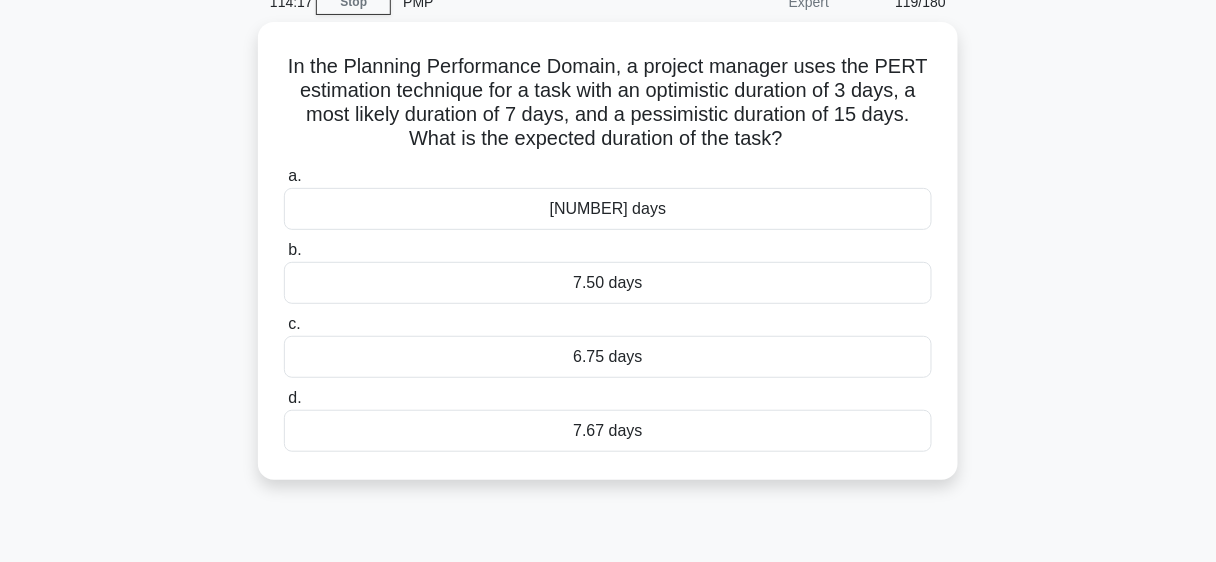 scroll, scrollTop: 0, scrollLeft: 0, axis: both 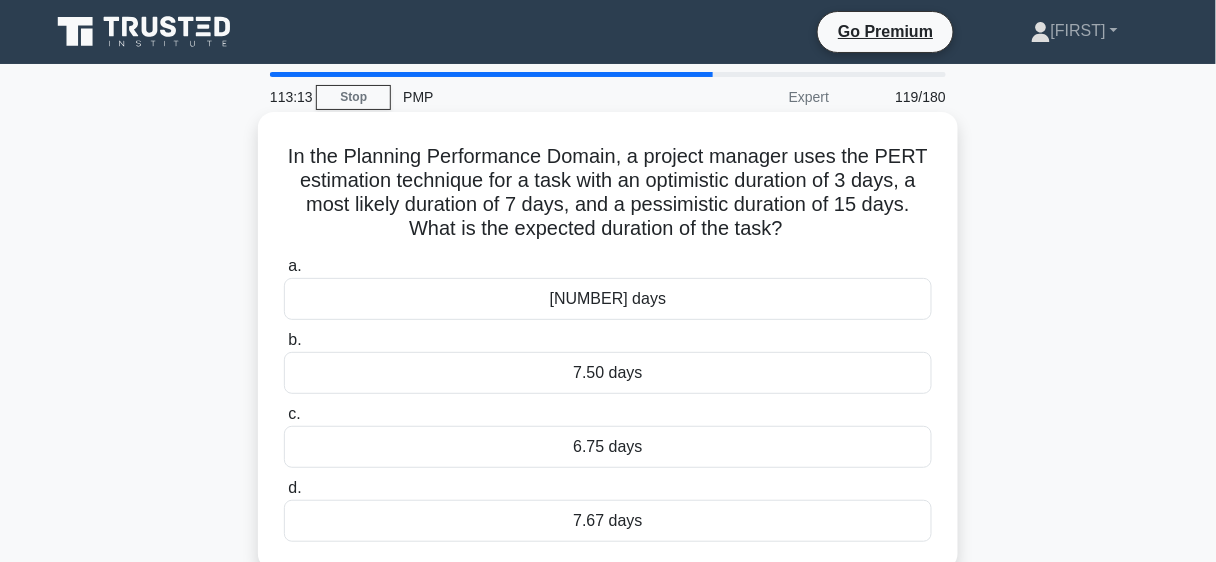 click on "7.67 days" at bounding box center (608, 521) 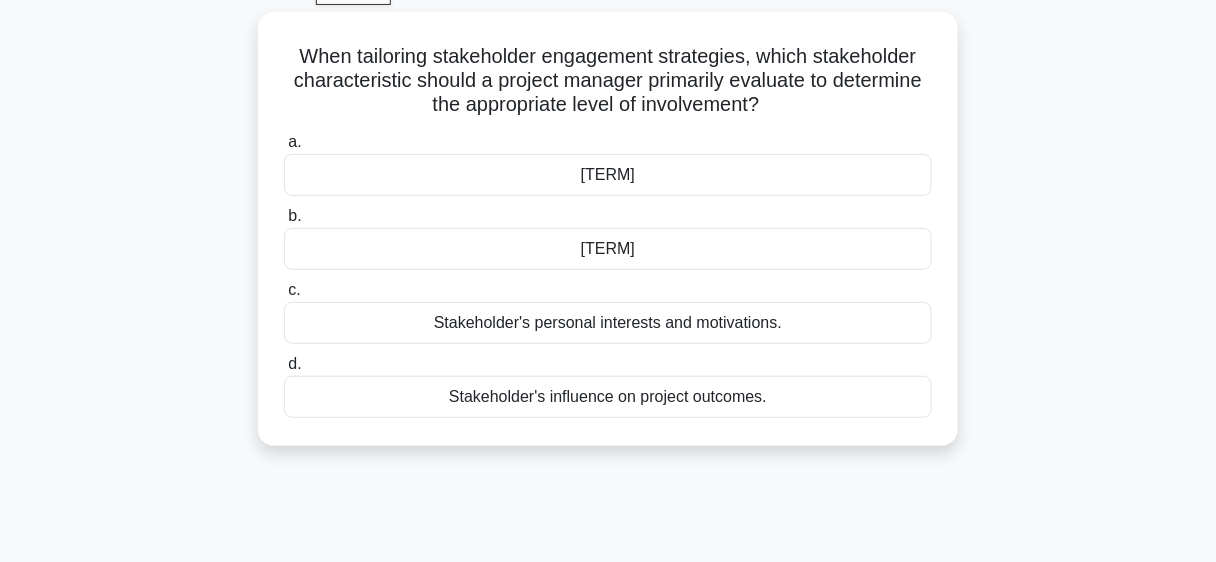 scroll, scrollTop: 111, scrollLeft: 0, axis: vertical 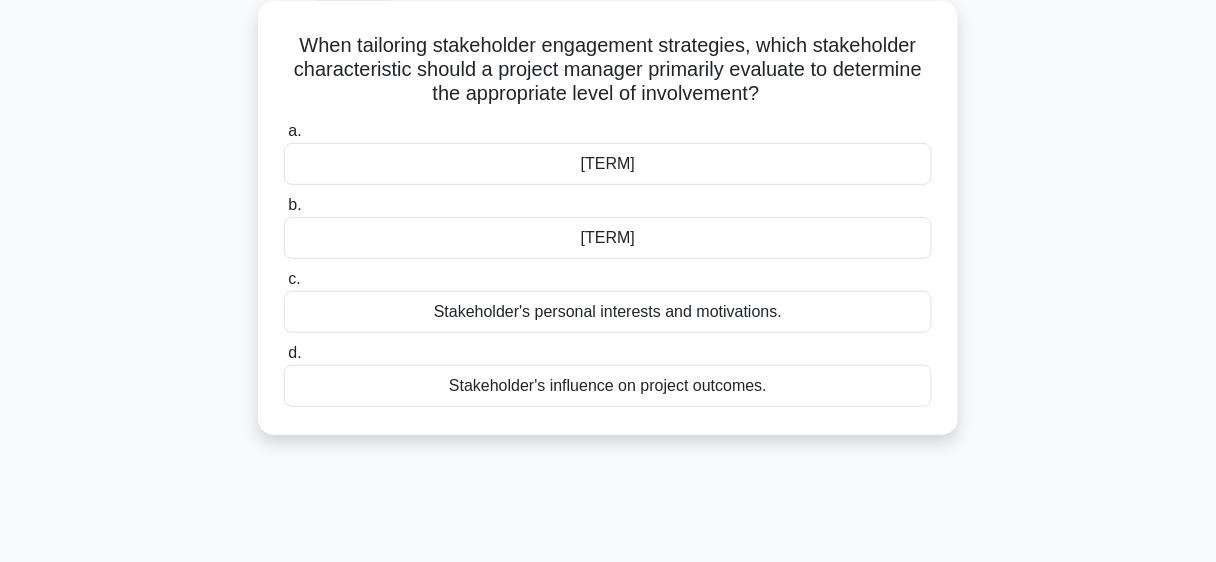 click on "Stakeholder's influence on project outcomes." at bounding box center [608, 386] 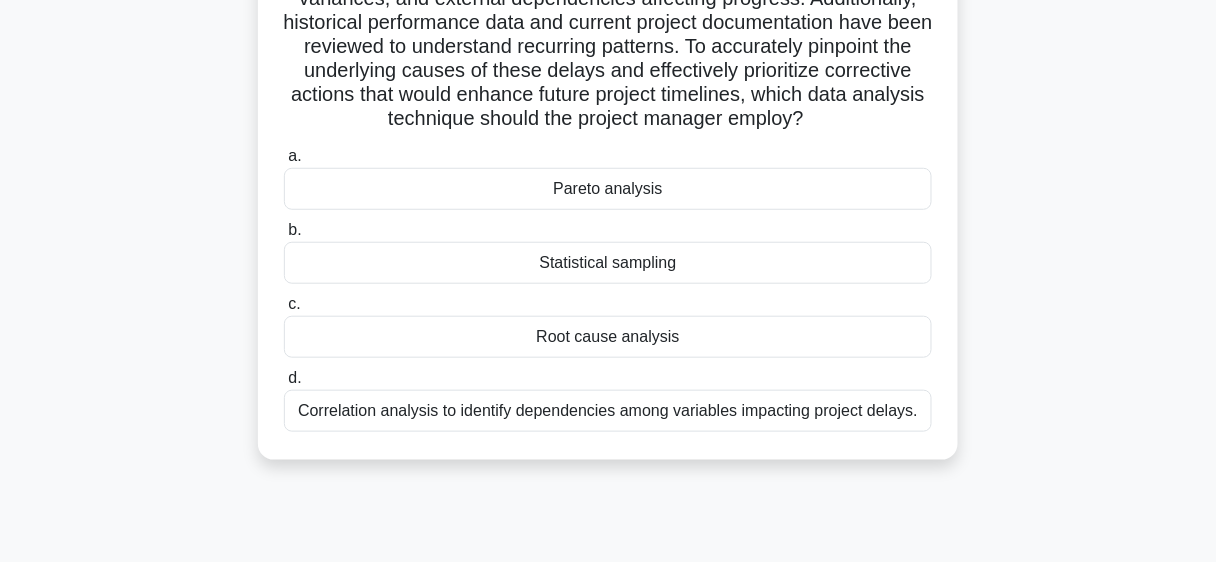 scroll, scrollTop: 273, scrollLeft: 0, axis: vertical 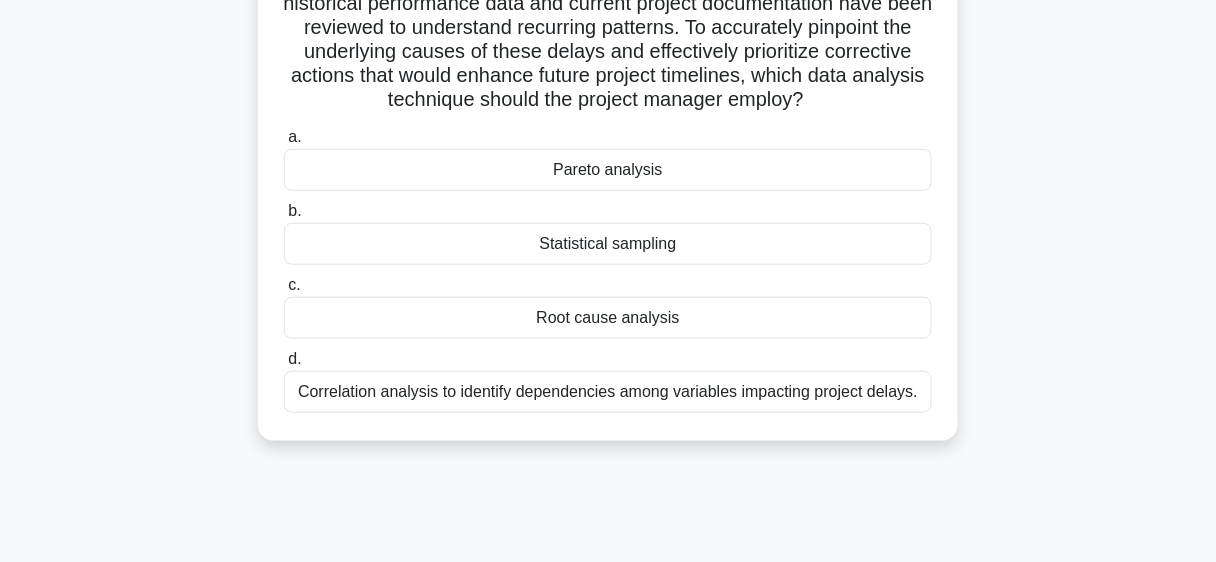 click on "Pareto analysis" at bounding box center (608, 170) 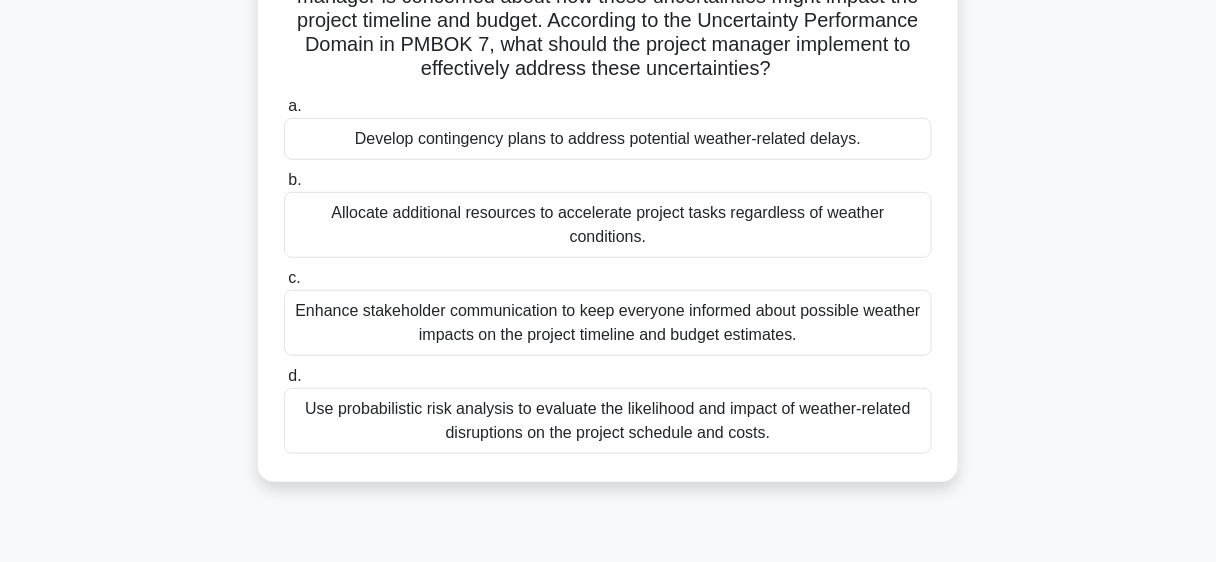 scroll, scrollTop: 213, scrollLeft: 0, axis: vertical 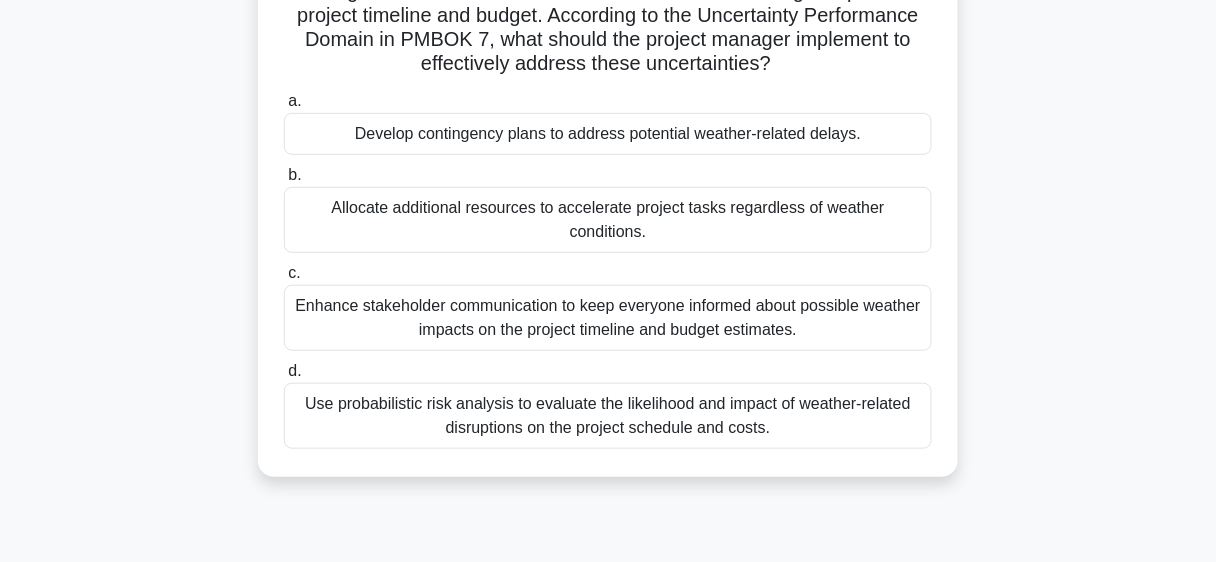 click on "Enhance stakeholder communication to keep everyone informed about possible weather impacts on the project timeline and budget estimates." at bounding box center (608, 318) 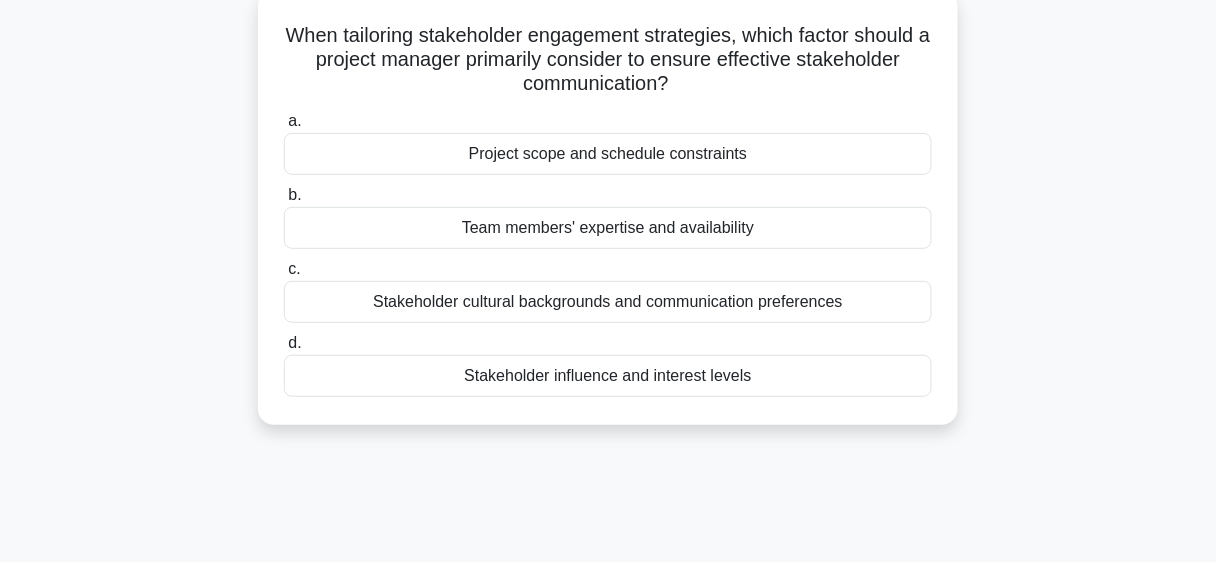 scroll, scrollTop: 128, scrollLeft: 0, axis: vertical 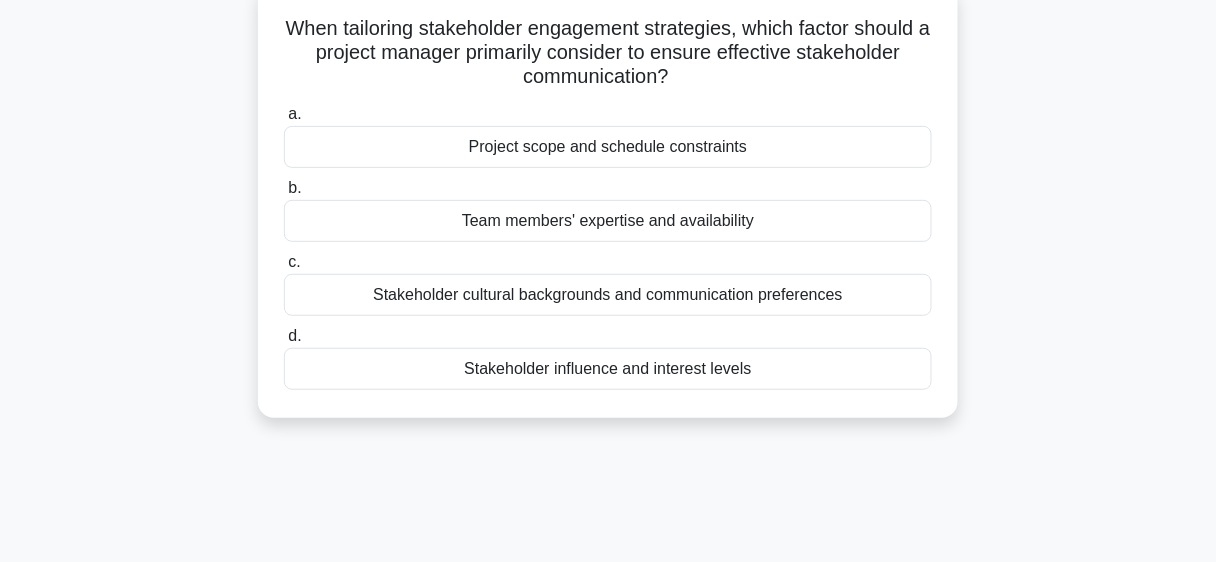 click on "Stakeholder influence and interest levels" at bounding box center (608, 369) 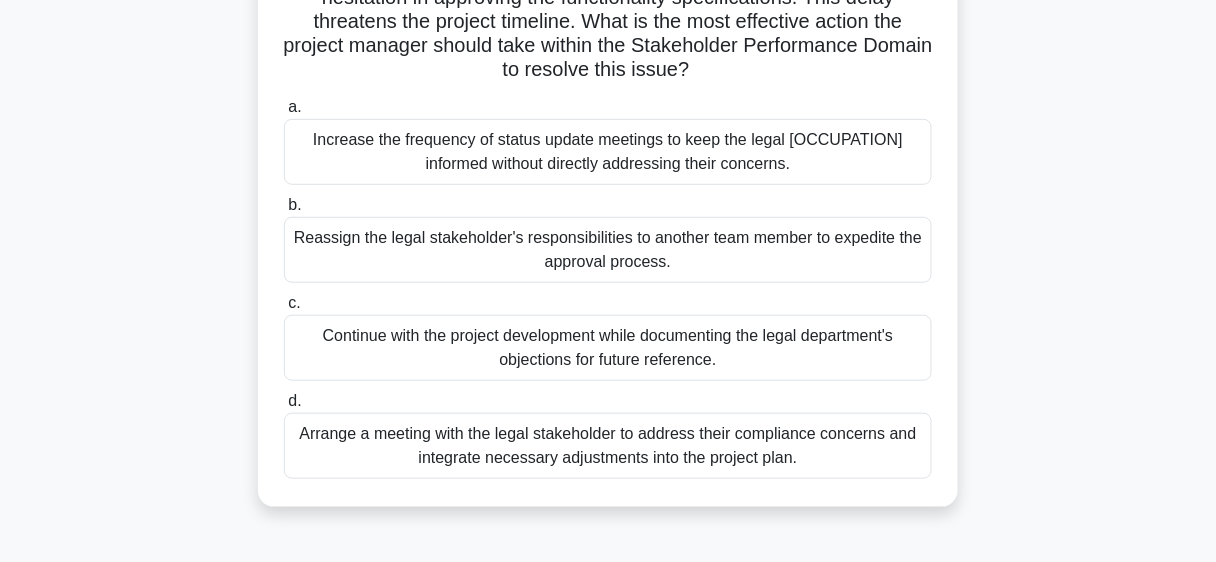 scroll, scrollTop: 236, scrollLeft: 0, axis: vertical 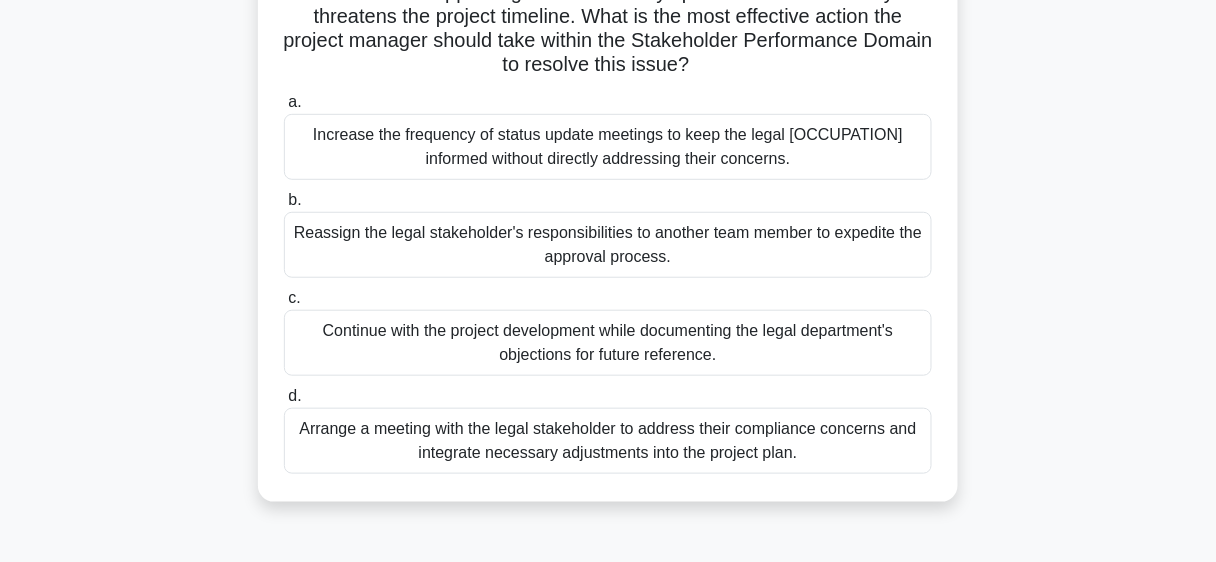 click on "Arrange a meeting with the legal stakeholder to address their compliance concerns and integrate necessary adjustments into the project plan." at bounding box center [608, 441] 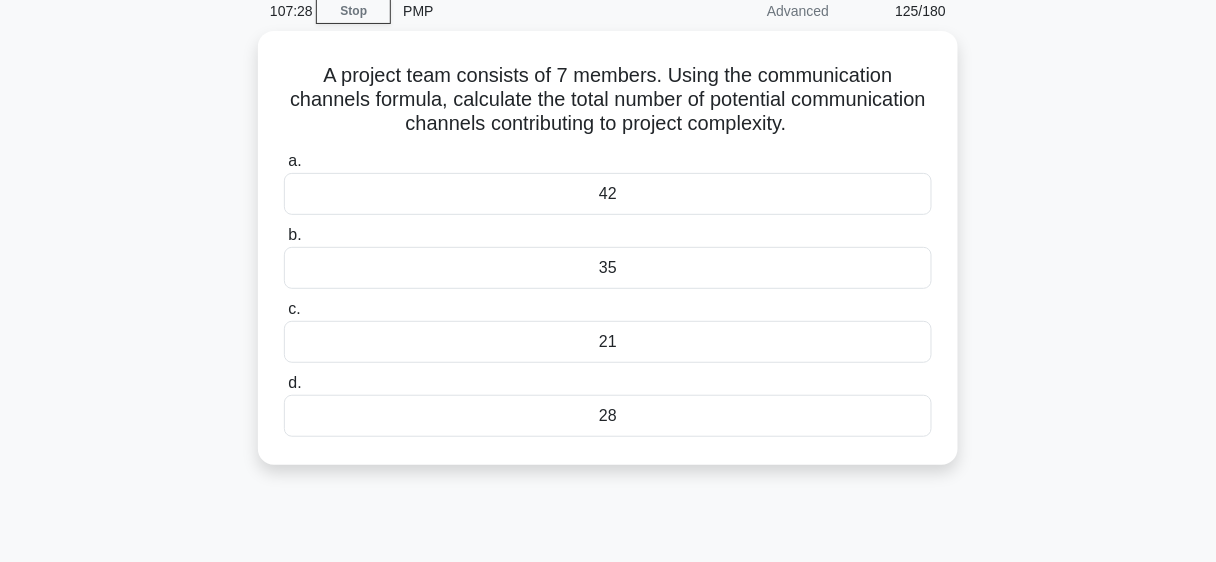 scroll, scrollTop: 87, scrollLeft: 0, axis: vertical 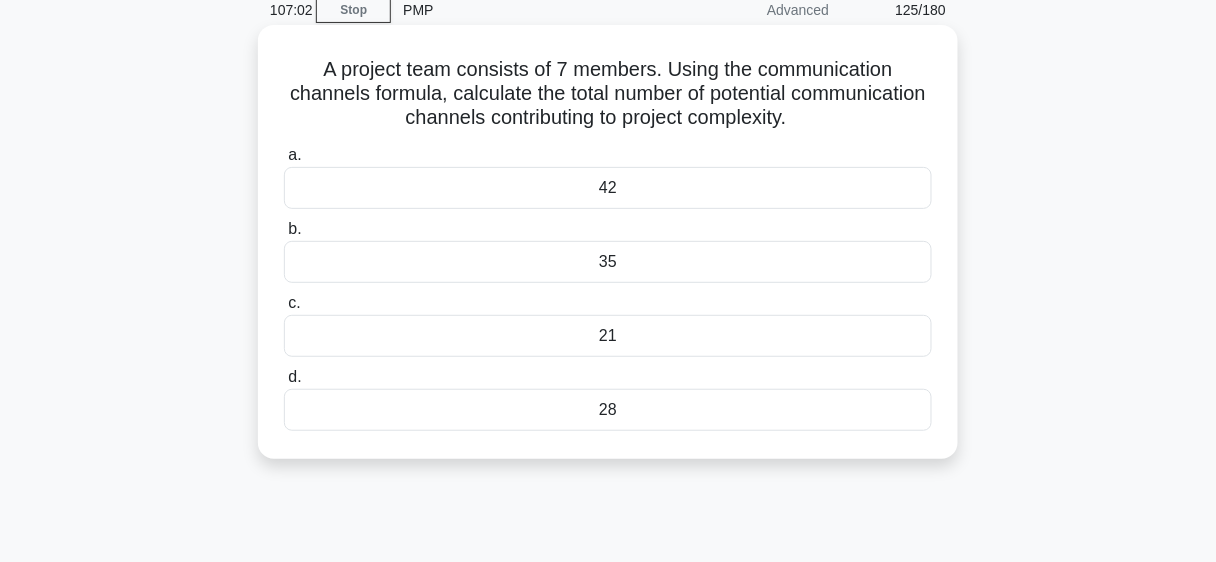click on "21" at bounding box center (608, 336) 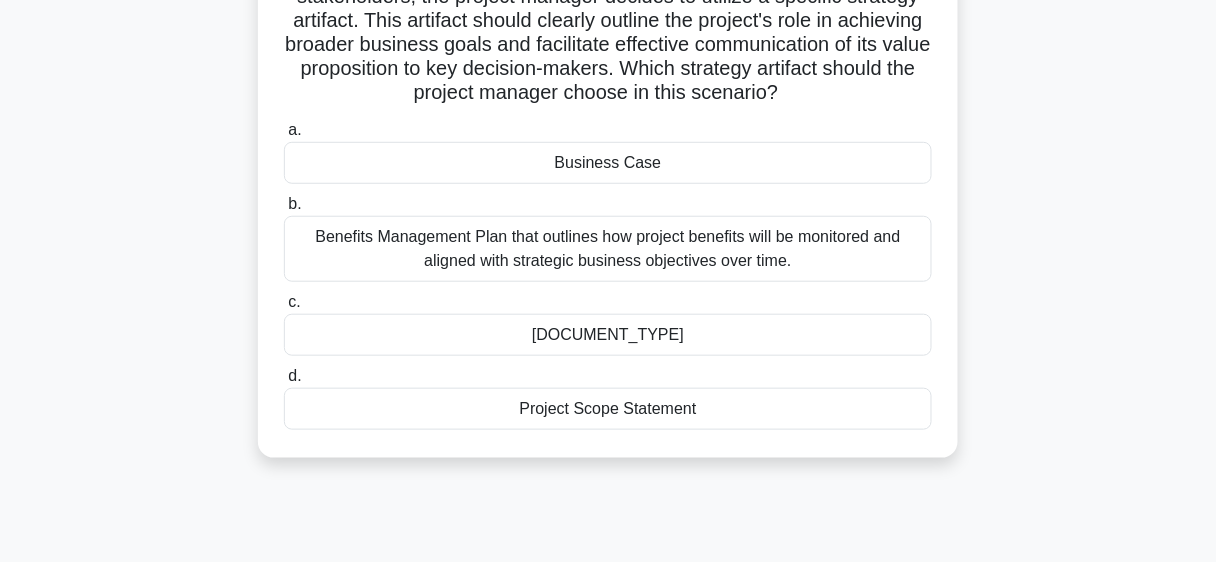 scroll, scrollTop: 272, scrollLeft: 0, axis: vertical 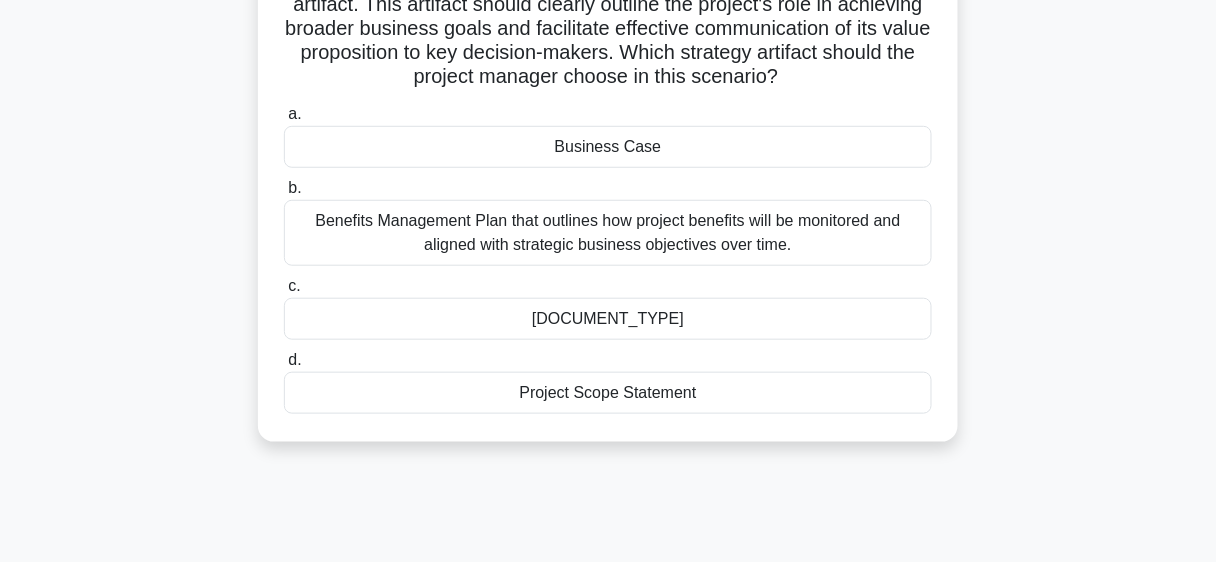 click on "[DOCUMENT_TYPE]" at bounding box center [608, 319] 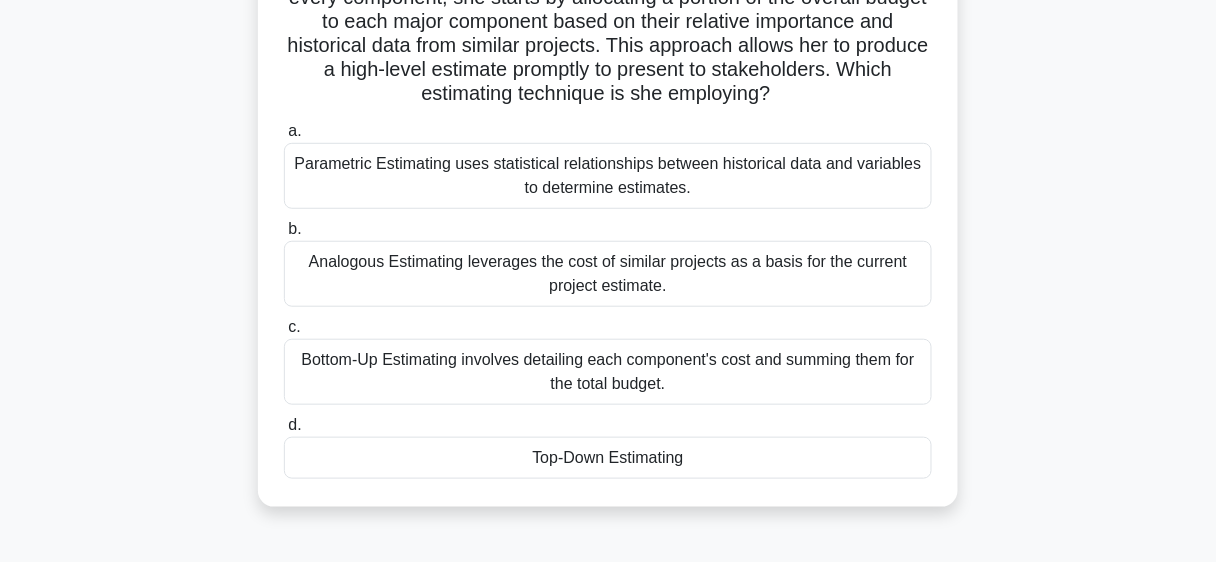 scroll, scrollTop: 241, scrollLeft: 0, axis: vertical 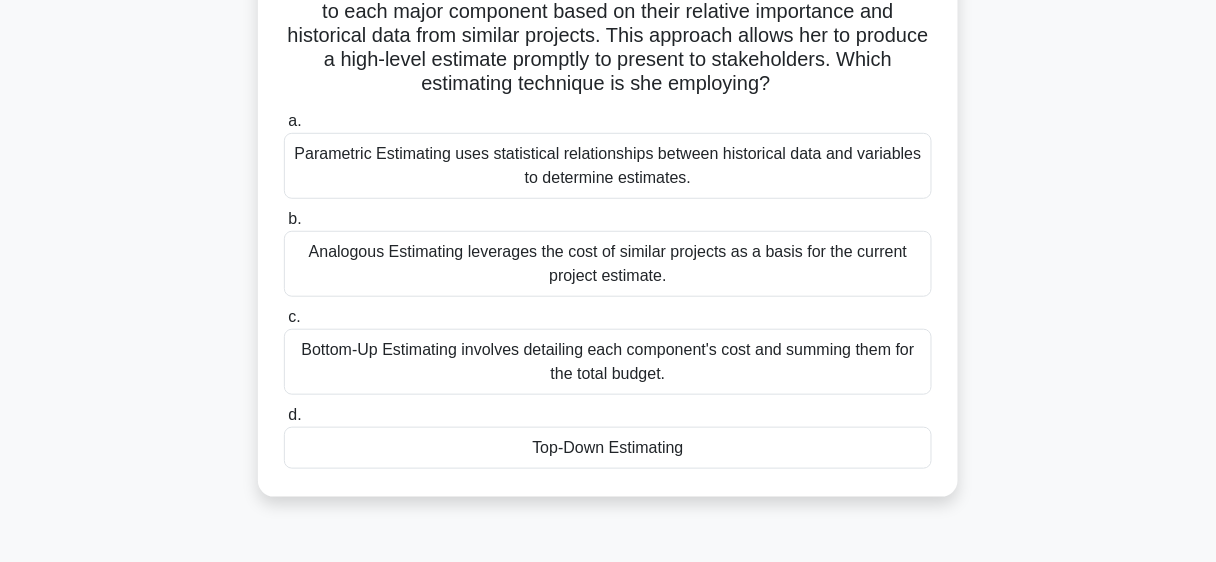 click on "Analogous Estimating leverages the cost of similar projects as a basis for the current project estimate." at bounding box center (608, 264) 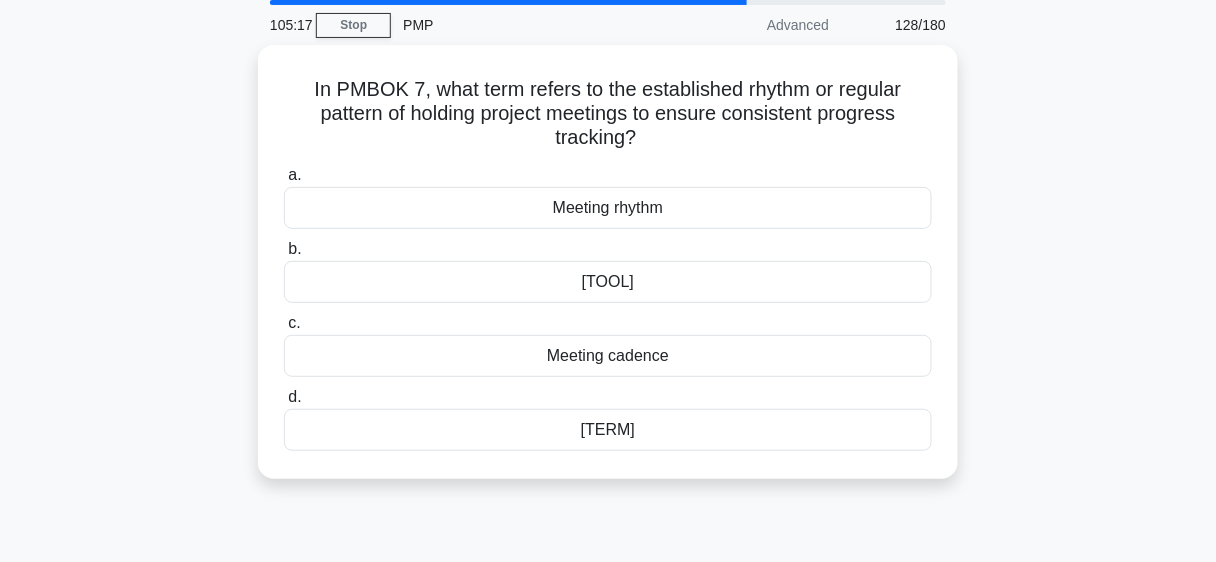 scroll, scrollTop: 77, scrollLeft: 0, axis: vertical 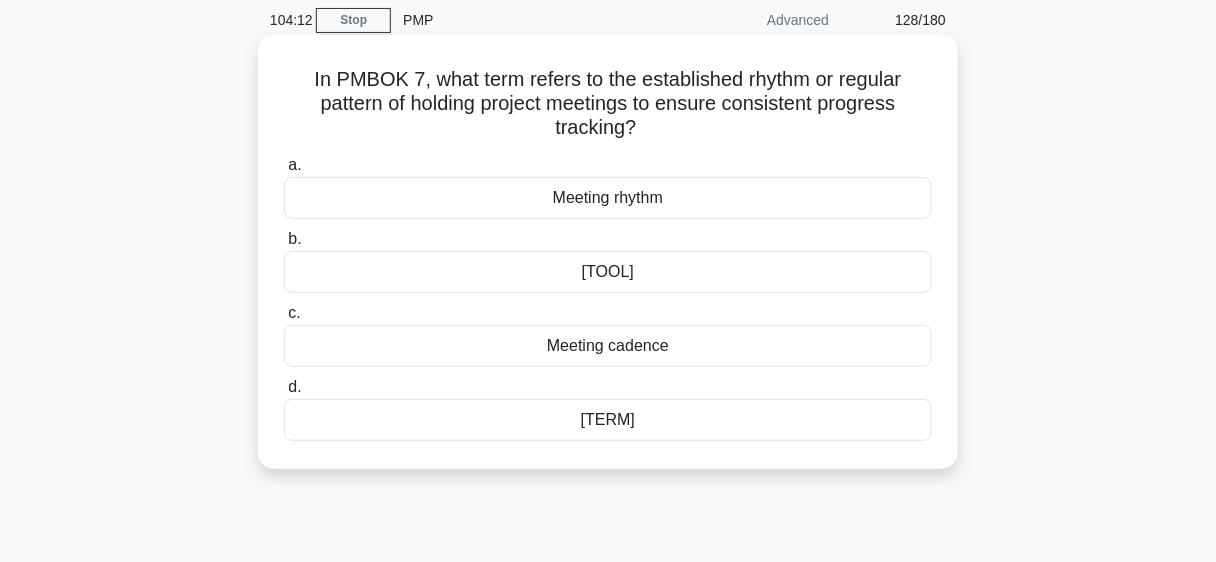 click on "[TERM]" at bounding box center (608, 420) 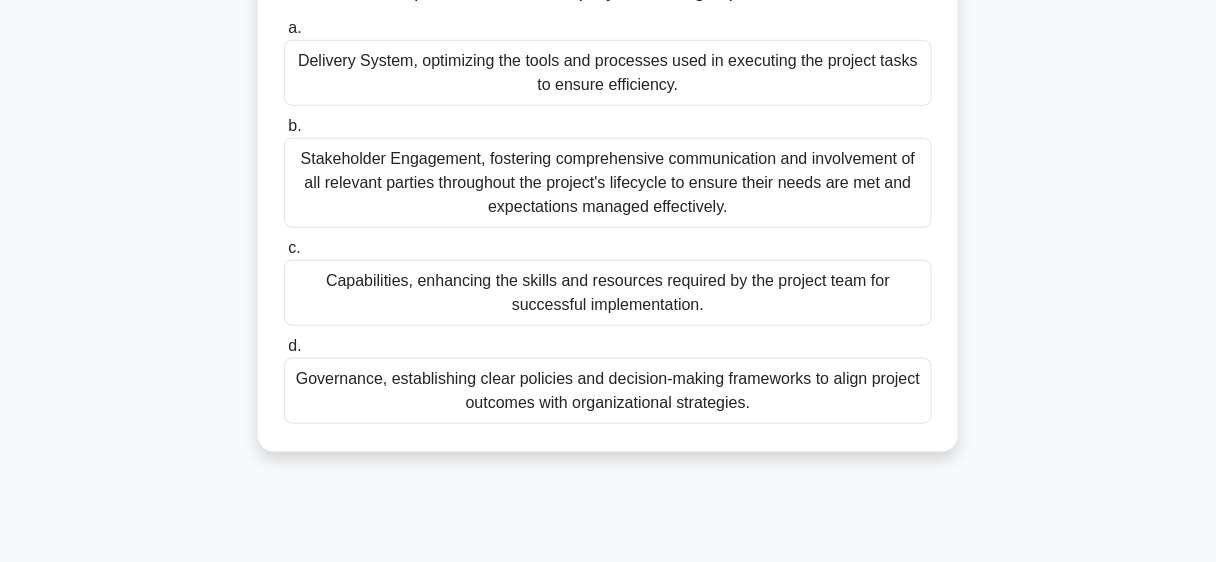 scroll, scrollTop: 344, scrollLeft: 0, axis: vertical 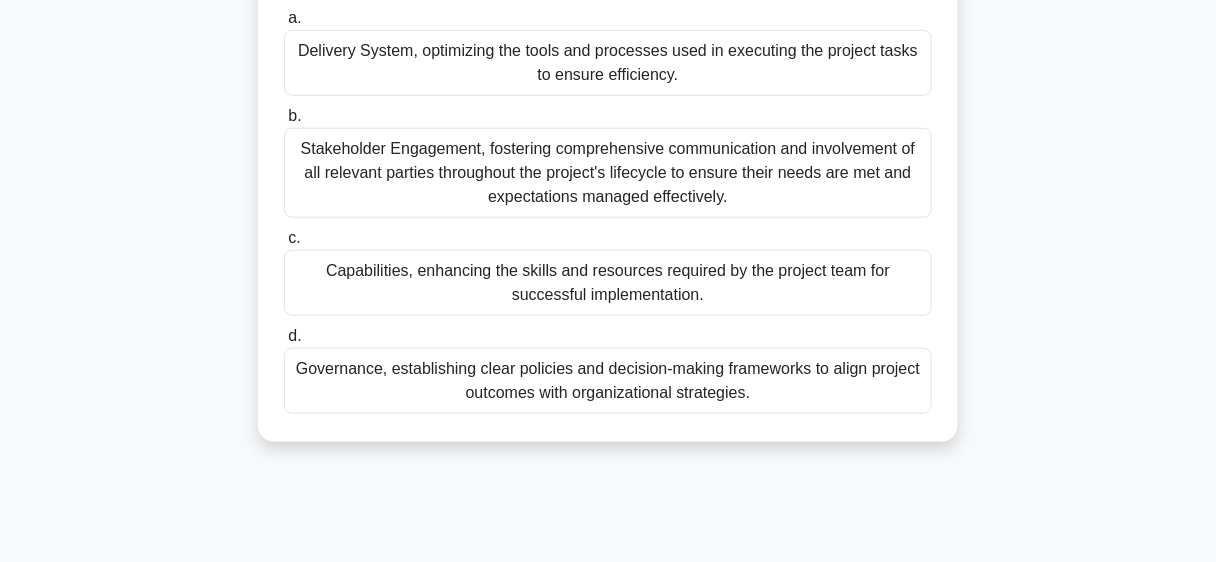 click on "Governance, establishing clear policies and decision-making frameworks to align project outcomes with organizational strategies." at bounding box center (608, 381) 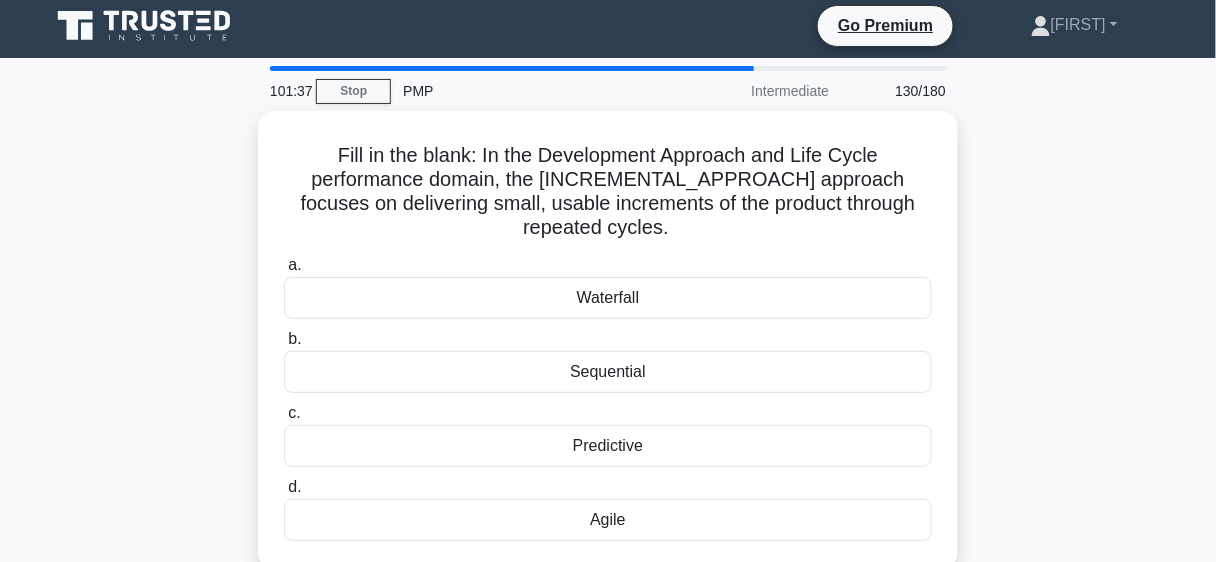 scroll, scrollTop: 0, scrollLeft: 0, axis: both 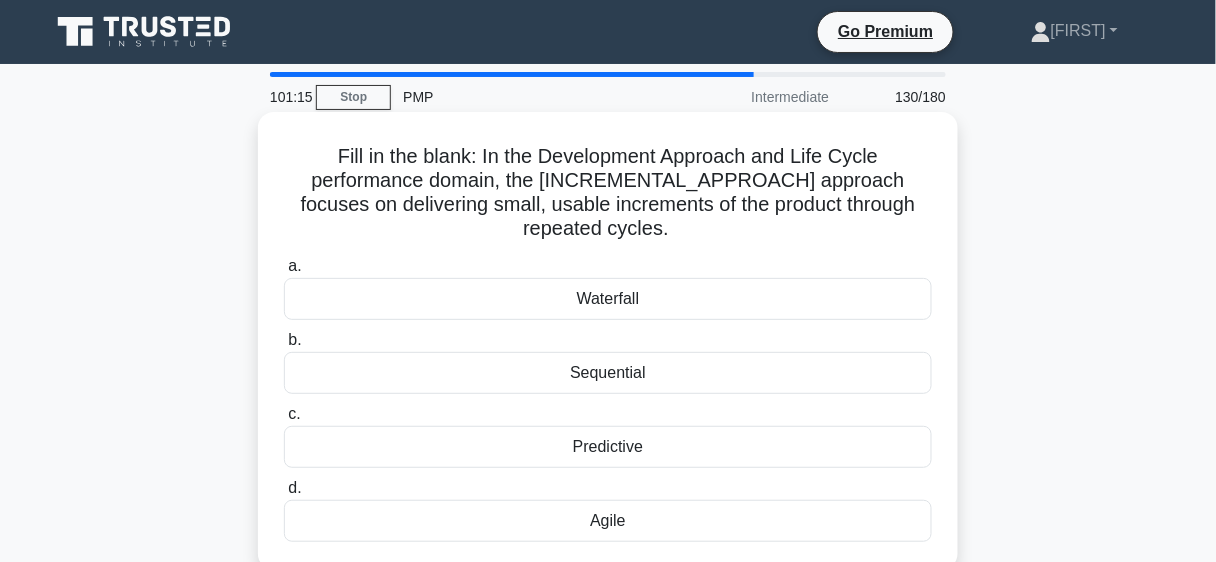 click on "Agile" at bounding box center [608, 521] 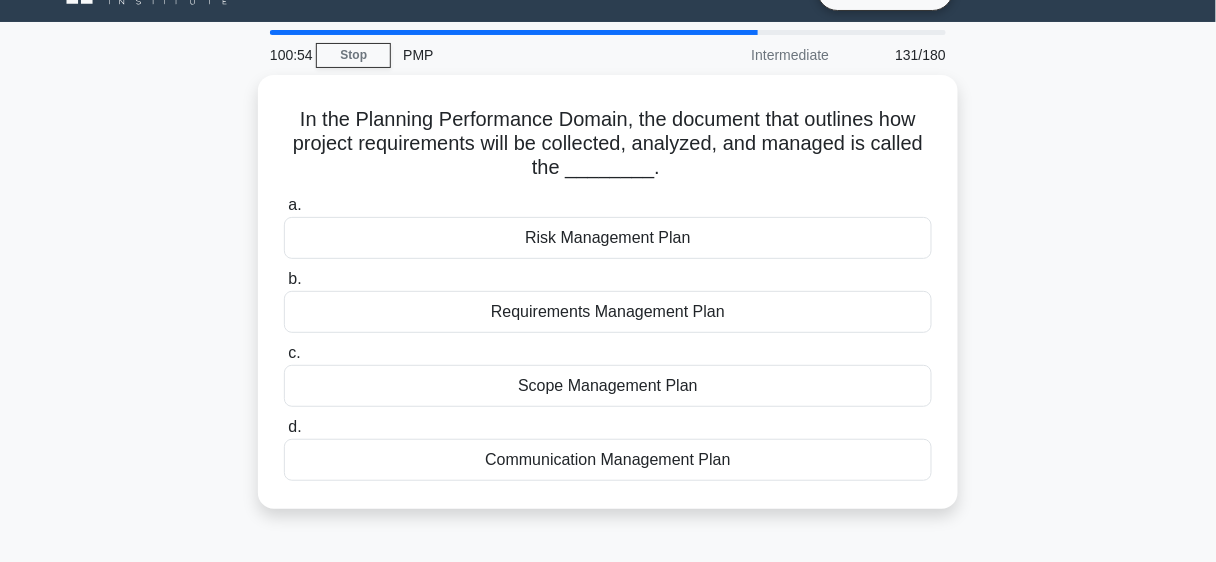 scroll, scrollTop: 41, scrollLeft: 0, axis: vertical 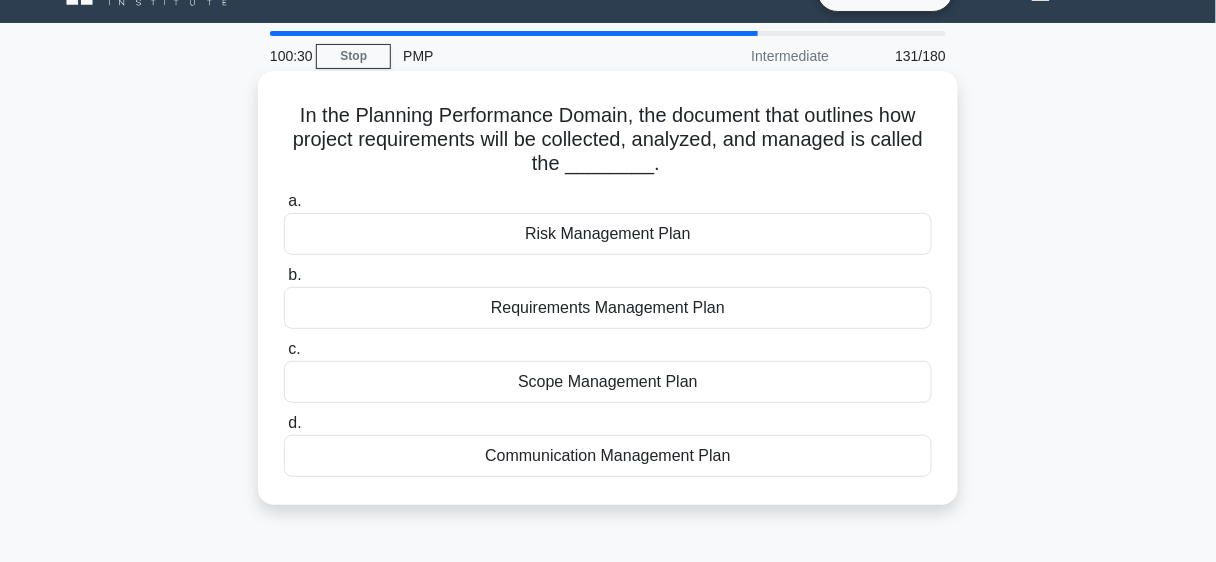 click on "Requirements Management Plan" at bounding box center [608, 308] 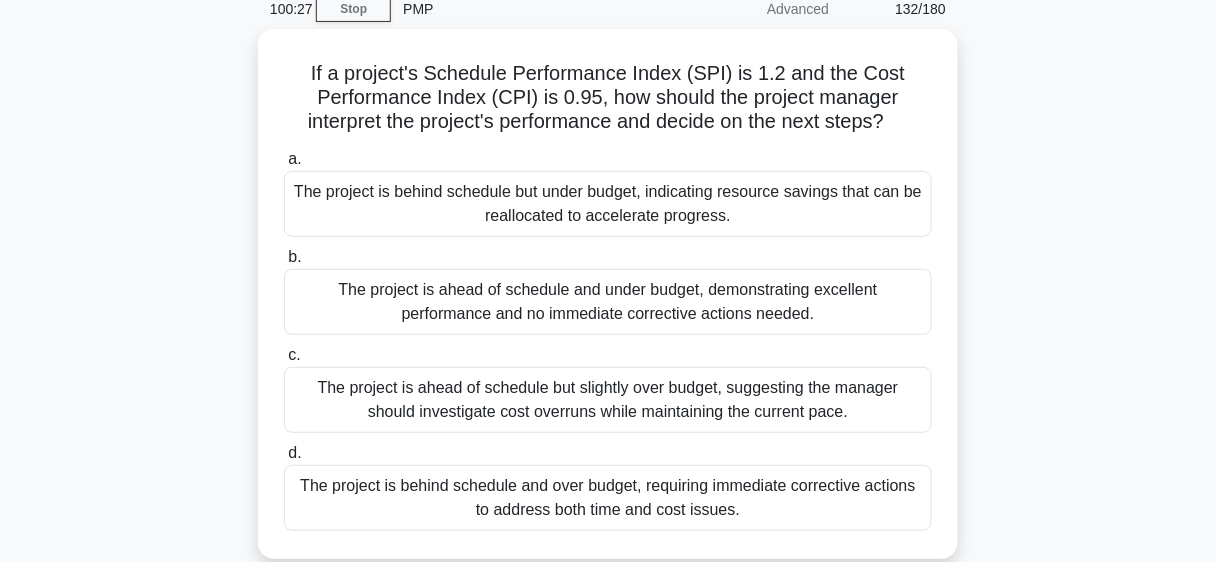 scroll, scrollTop: 88, scrollLeft: 0, axis: vertical 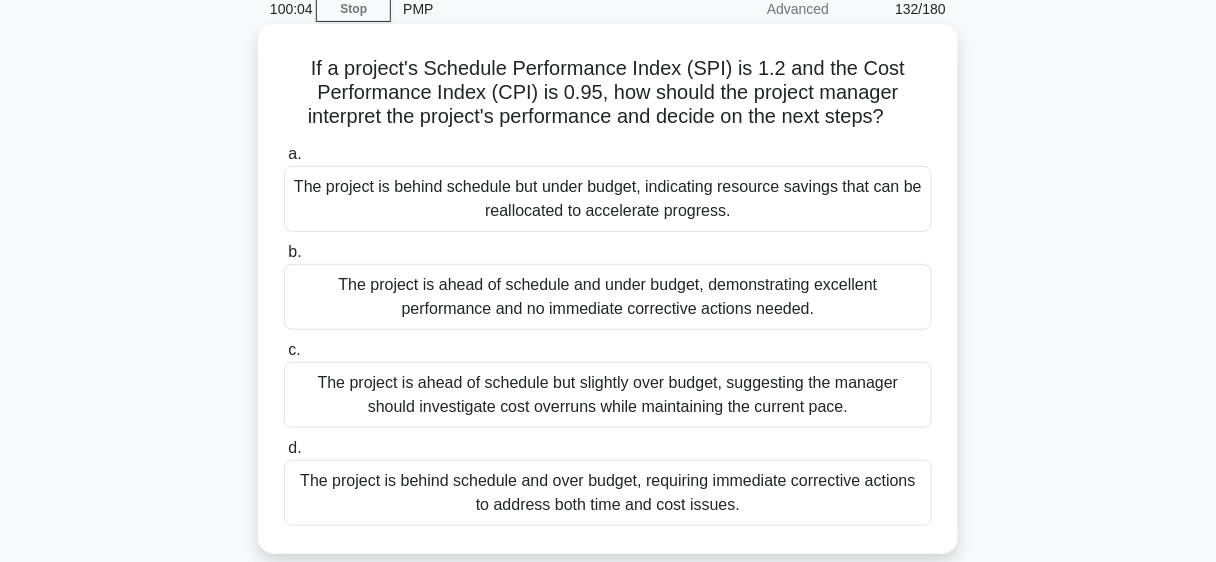 click on "The project is ahead of schedule but slightly over budget, suggesting the manager should investigate cost overruns while maintaining the current pace." at bounding box center (608, 395) 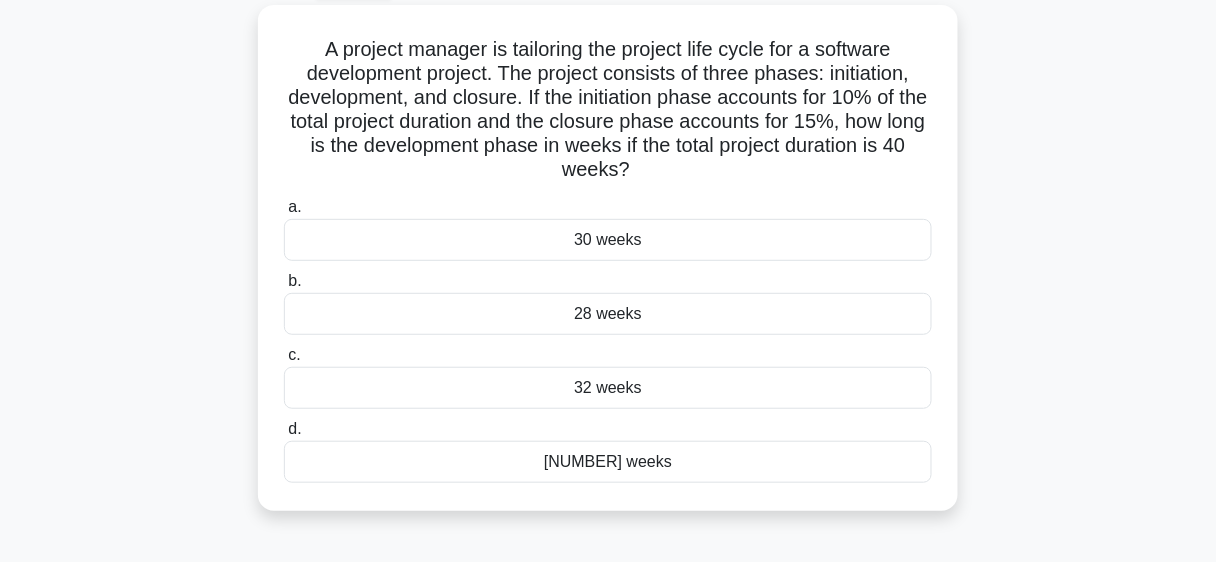 scroll, scrollTop: 130, scrollLeft: 0, axis: vertical 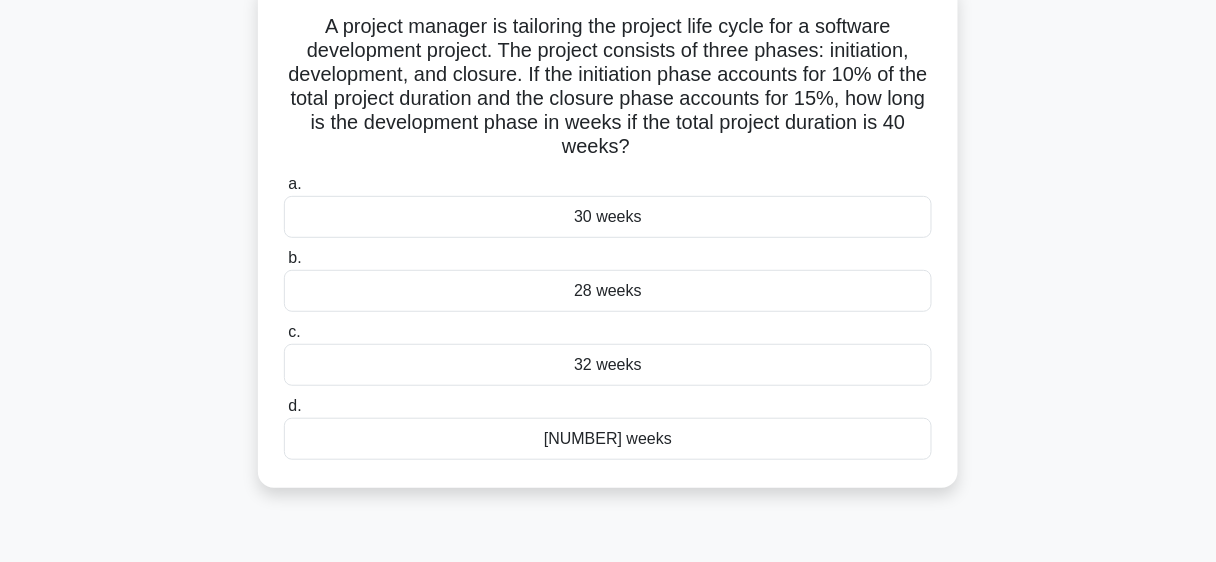 click on "30 weeks" at bounding box center (608, 217) 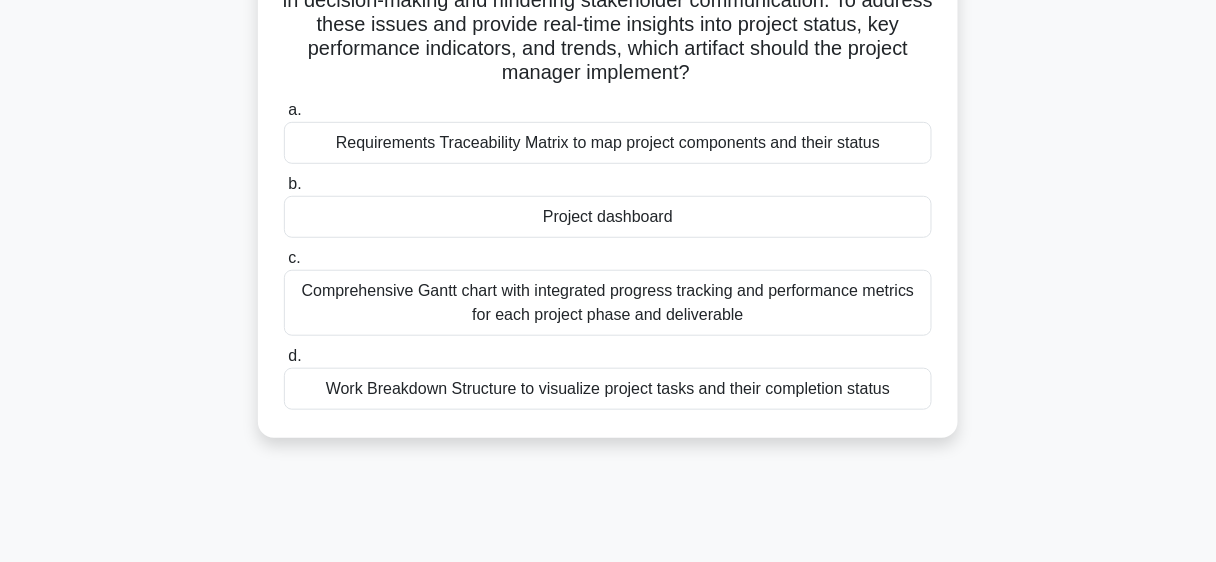 scroll, scrollTop: 231, scrollLeft: 0, axis: vertical 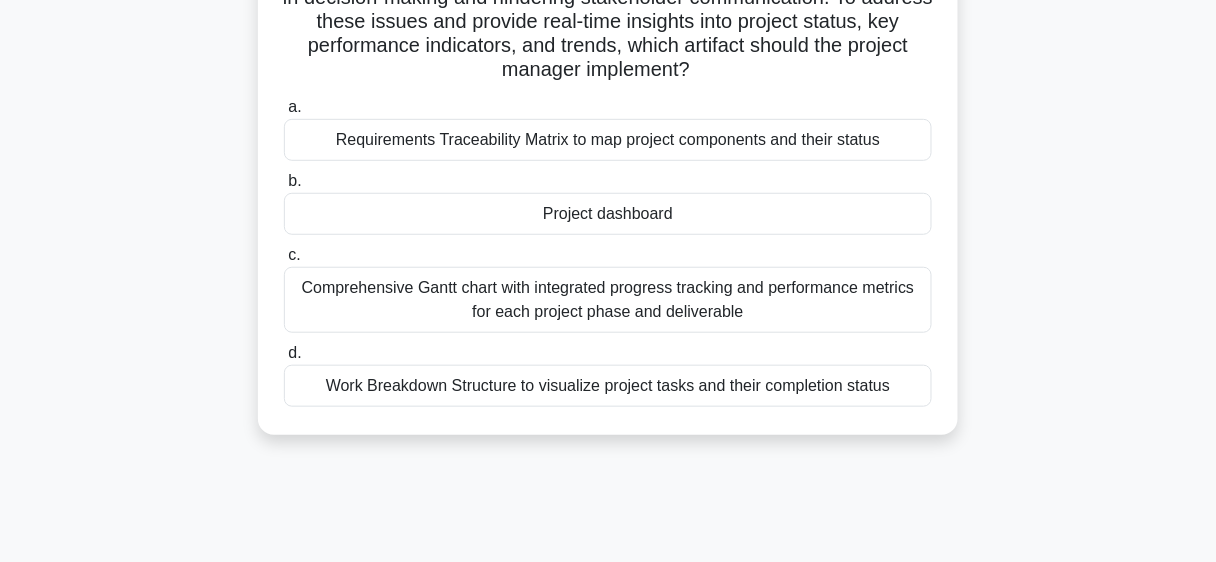 click on "Requirements Traceability Matrix to map project components and their status" at bounding box center (608, 140) 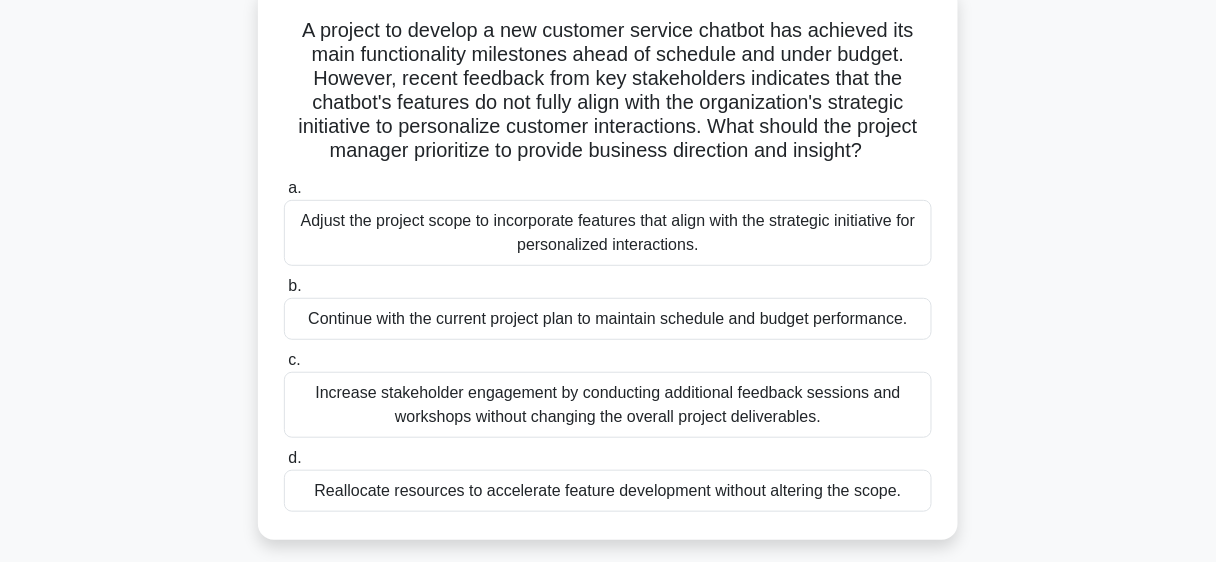 scroll, scrollTop: 133, scrollLeft: 0, axis: vertical 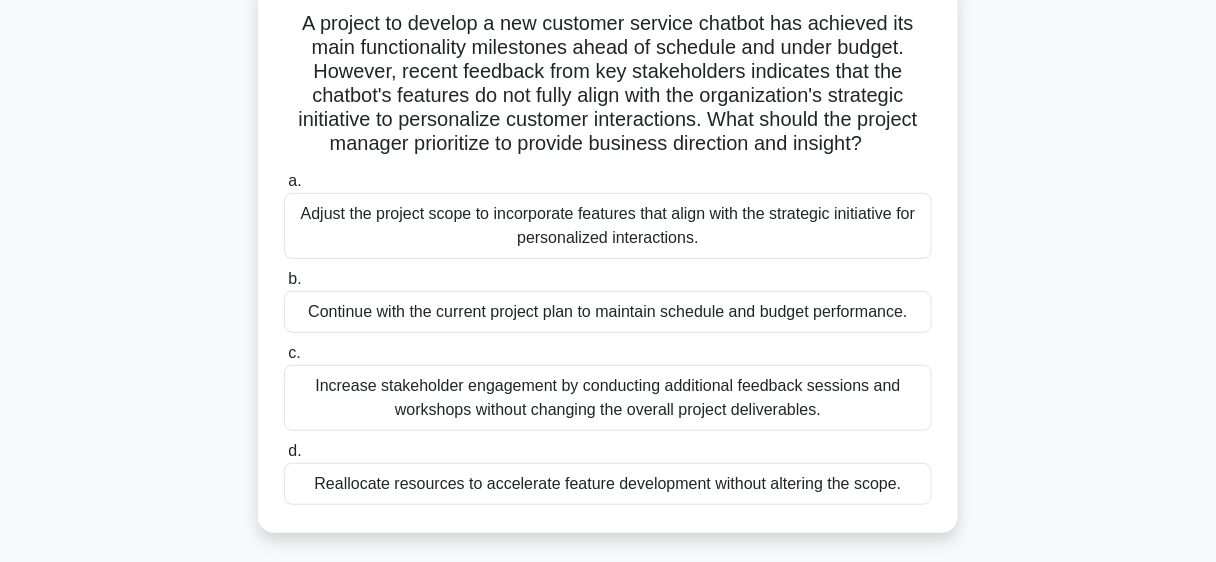 click on "Increase stakeholder engagement by conducting additional feedback sessions and workshops without changing the overall project deliverables." at bounding box center [608, 398] 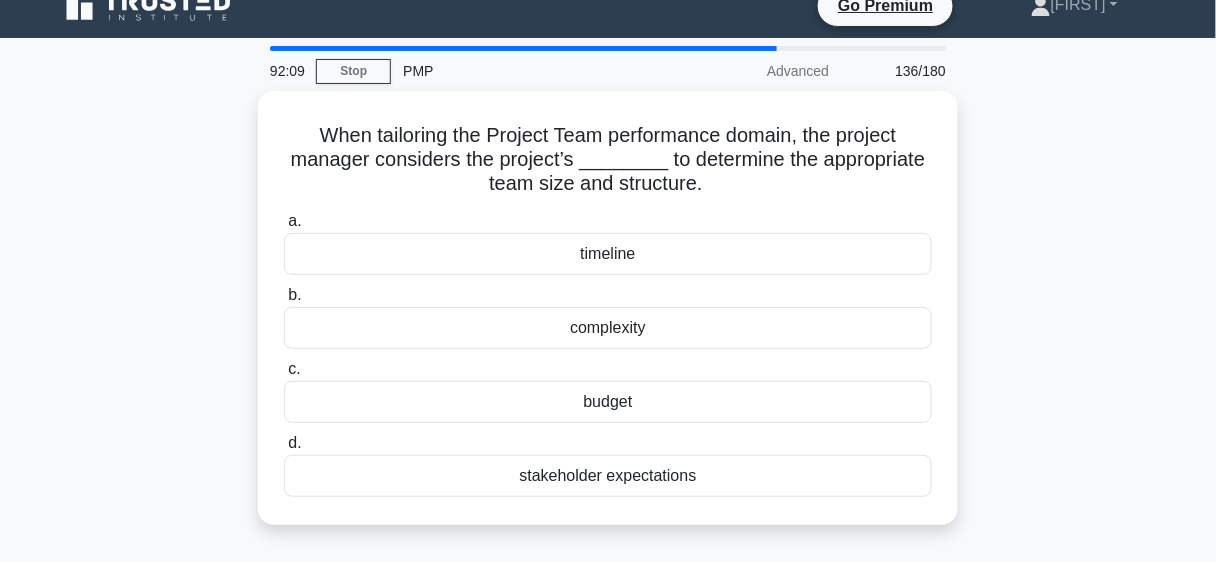 scroll, scrollTop: 0, scrollLeft: 0, axis: both 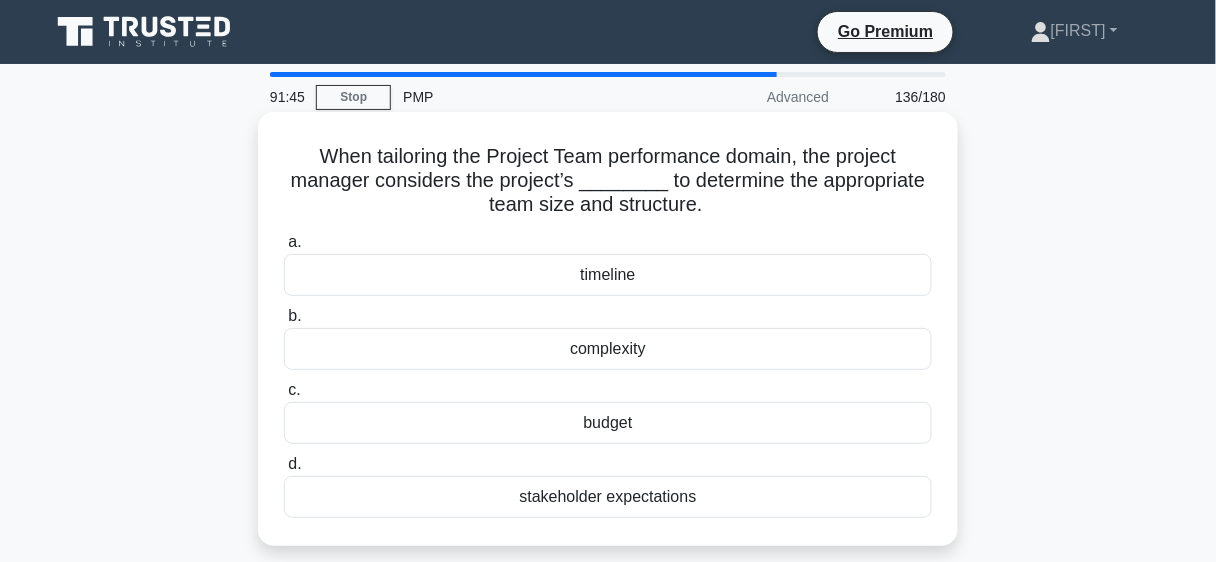click on "complexity" at bounding box center (608, 349) 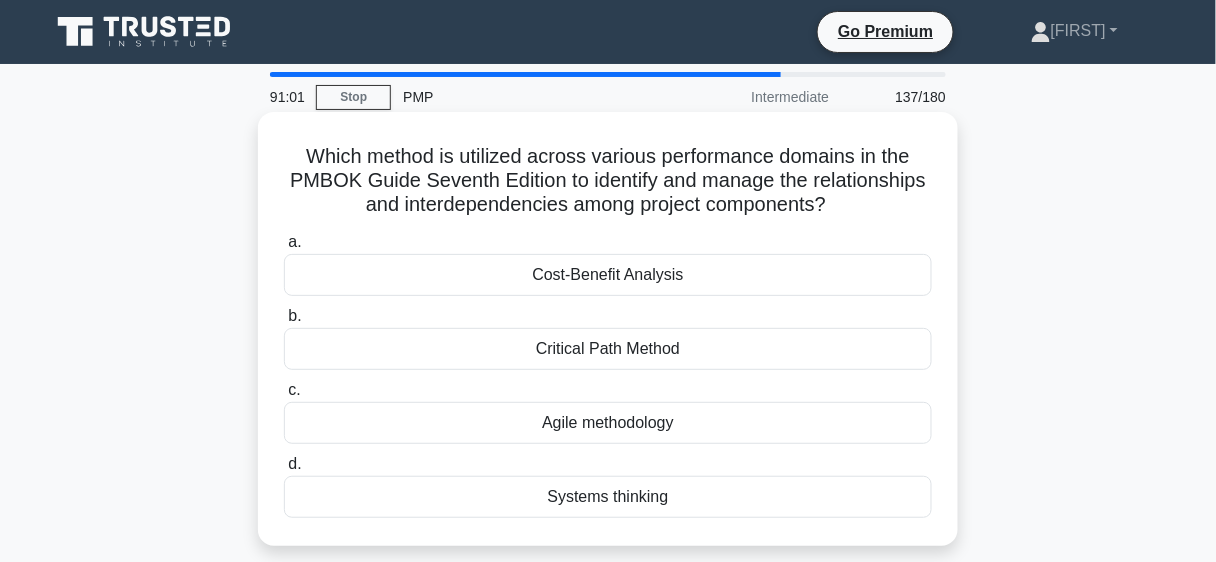 click on "Systems thinking" at bounding box center [608, 497] 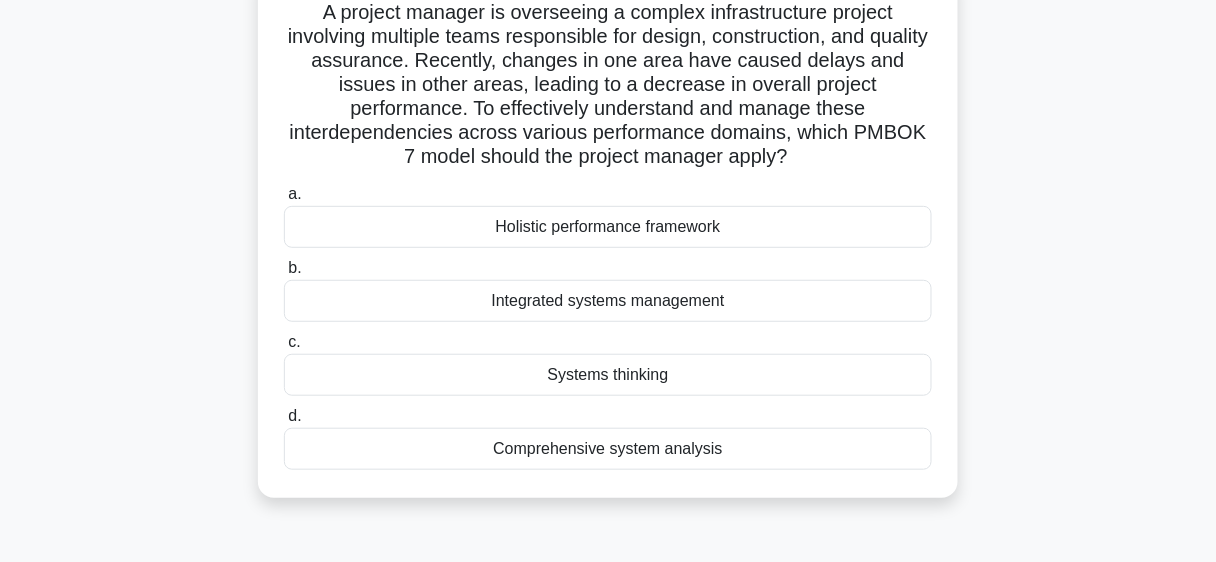 scroll, scrollTop: 150, scrollLeft: 0, axis: vertical 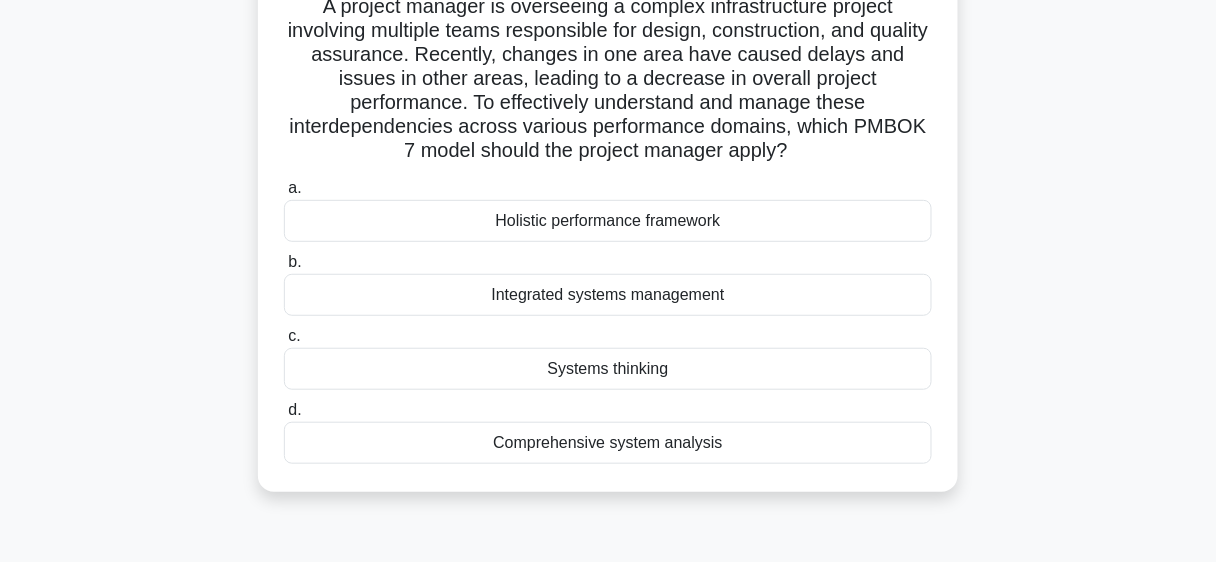 click on "Comprehensive system analysis" at bounding box center (608, 443) 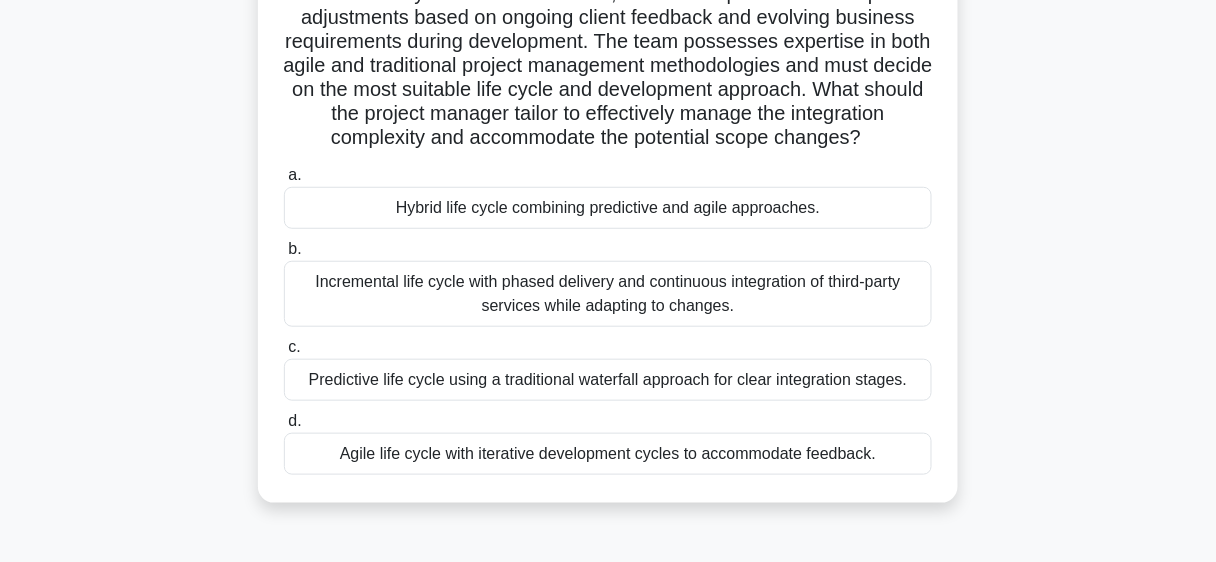 scroll, scrollTop: 242, scrollLeft: 0, axis: vertical 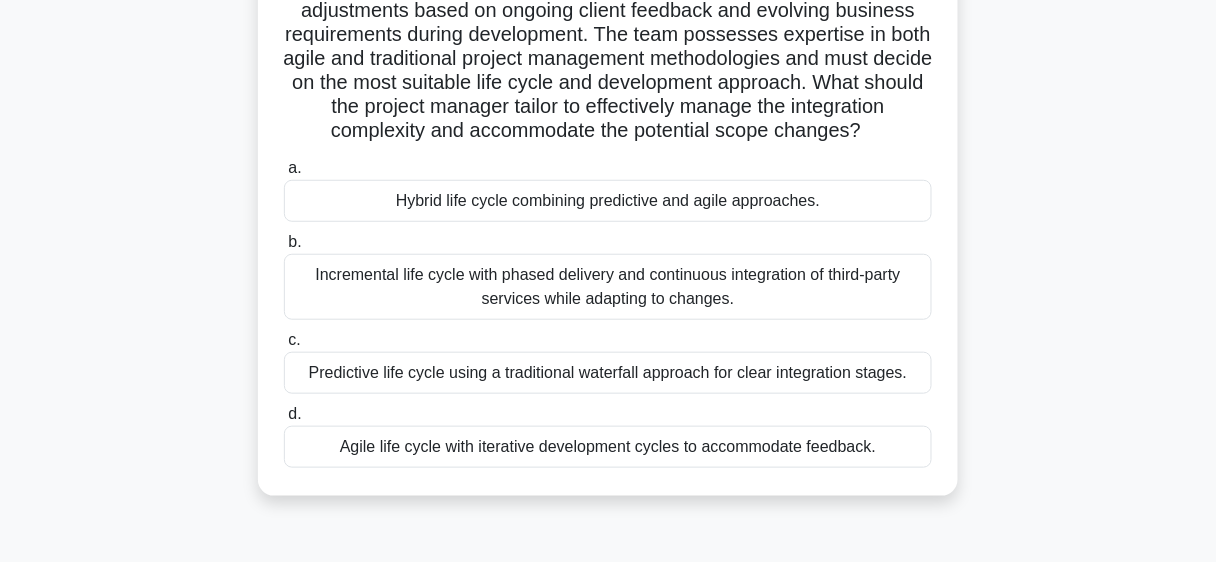click on "Hybrid life cycle combining predictive and agile approaches." at bounding box center [608, 201] 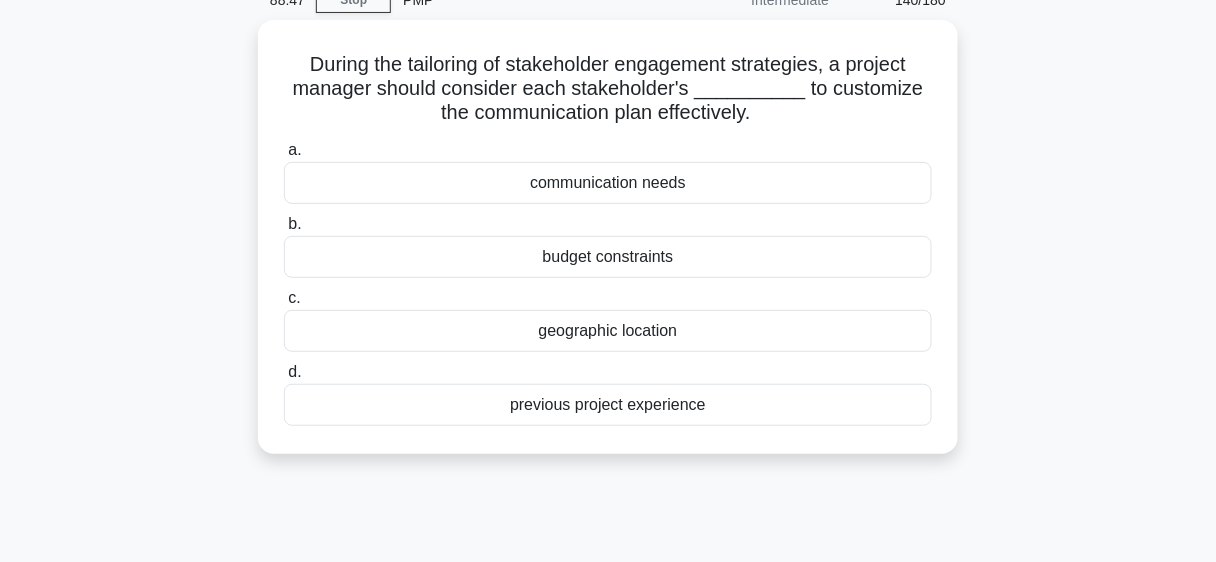 scroll, scrollTop: 102, scrollLeft: 0, axis: vertical 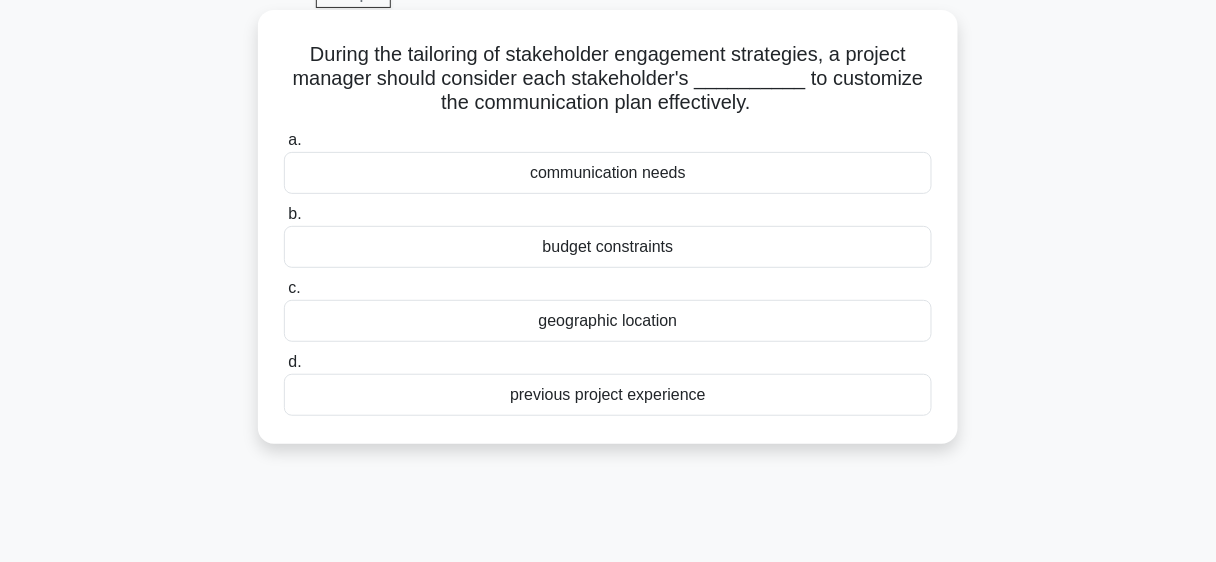 click on "communication needs" at bounding box center (608, 173) 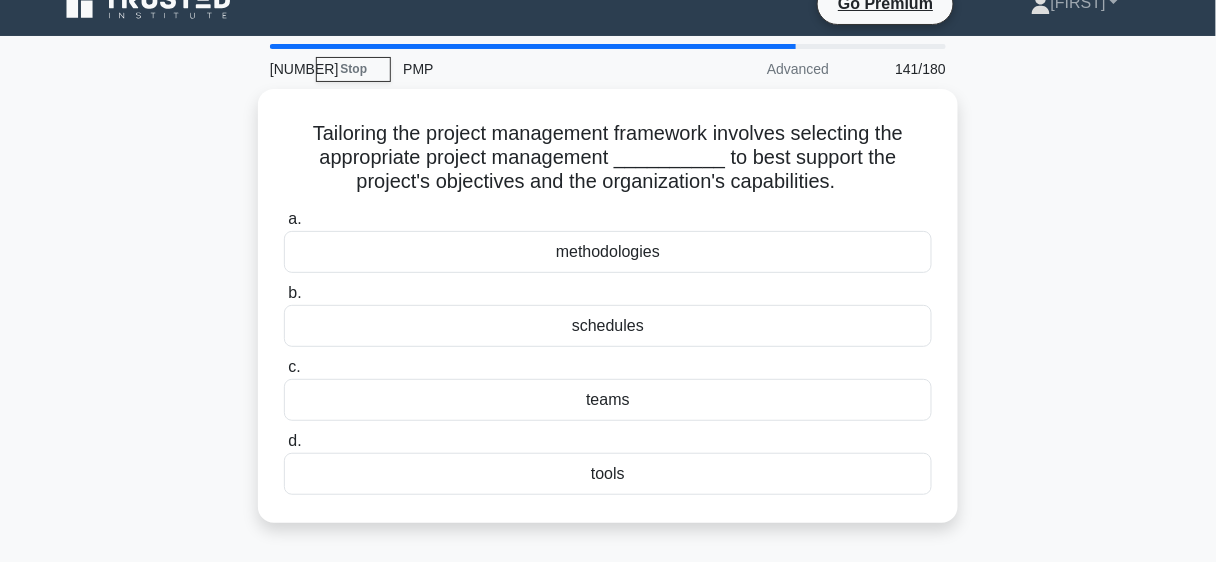 scroll, scrollTop: 25, scrollLeft: 0, axis: vertical 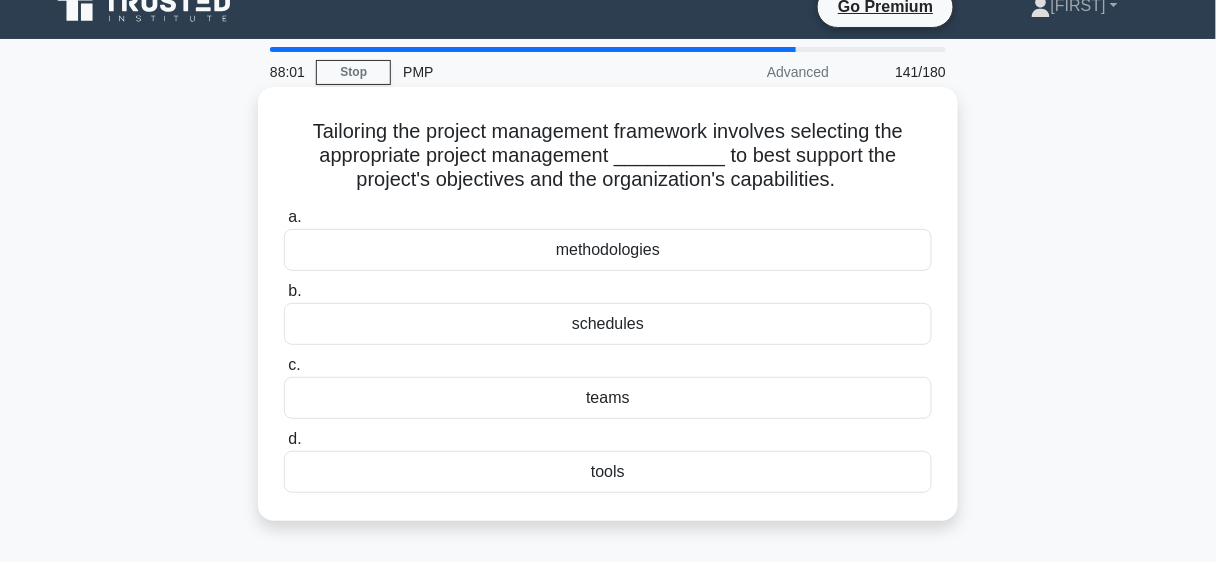 click on "methodologies" at bounding box center (608, 250) 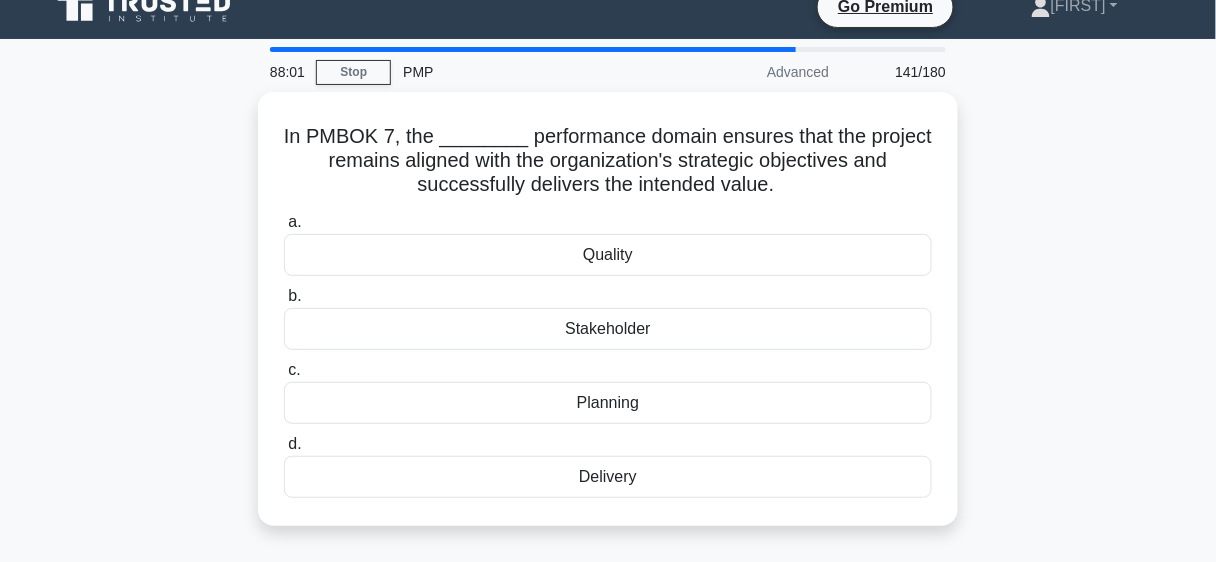 scroll, scrollTop: 0, scrollLeft: 0, axis: both 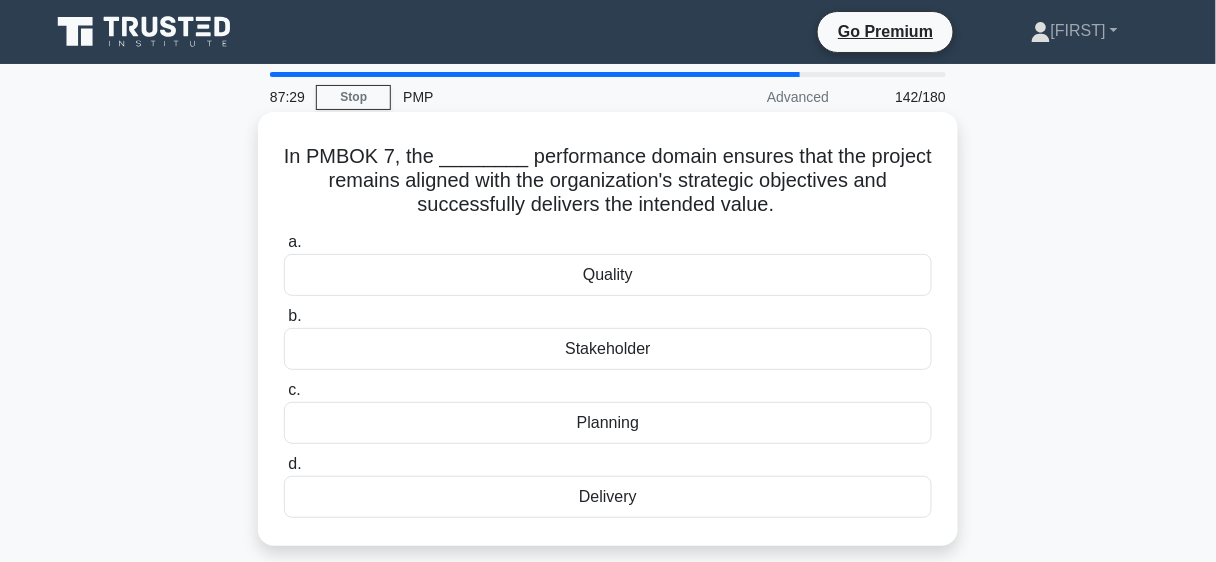 click on "Quality" at bounding box center [608, 275] 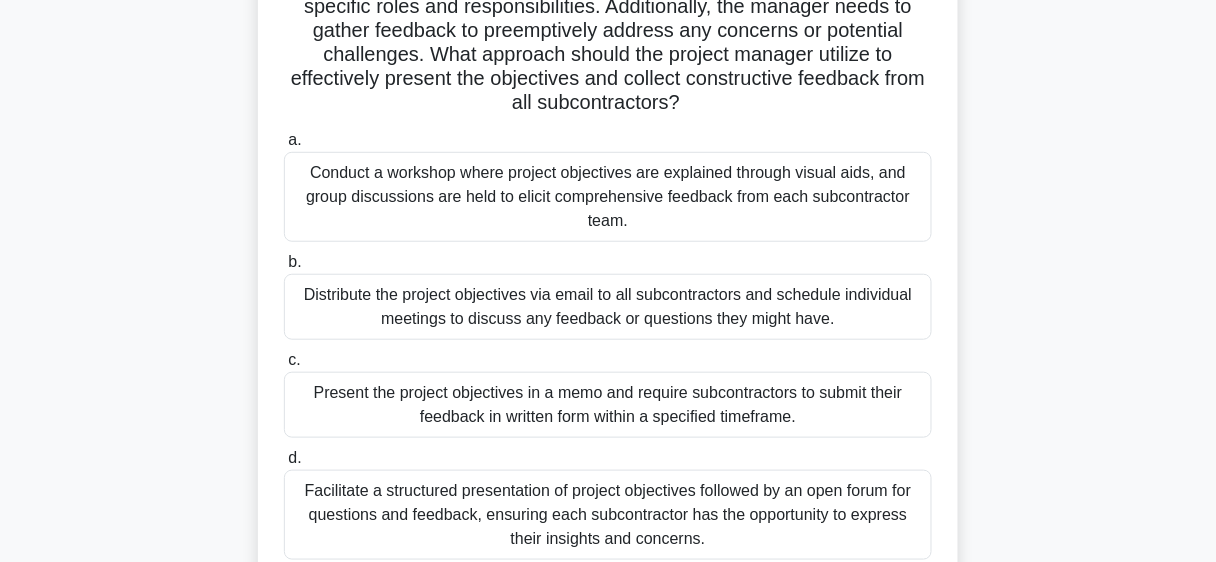 scroll, scrollTop: 255, scrollLeft: 0, axis: vertical 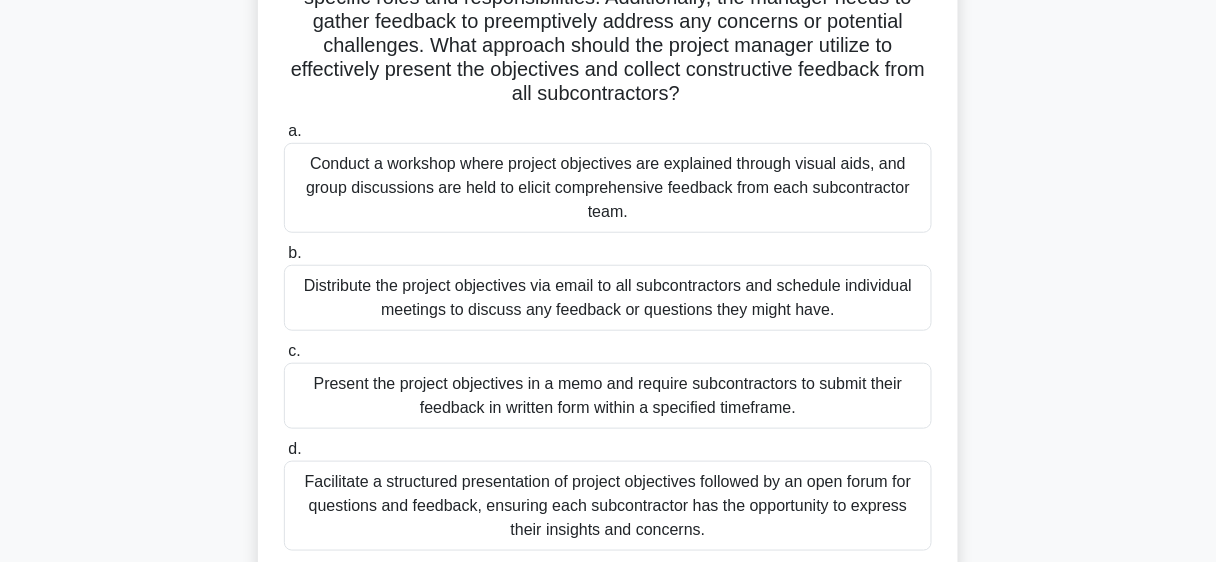 click on "Conduct a workshop where project objectives are explained through visual aids, and group discussions are held to elicit comprehensive feedback from each subcontractor team." at bounding box center (608, 188) 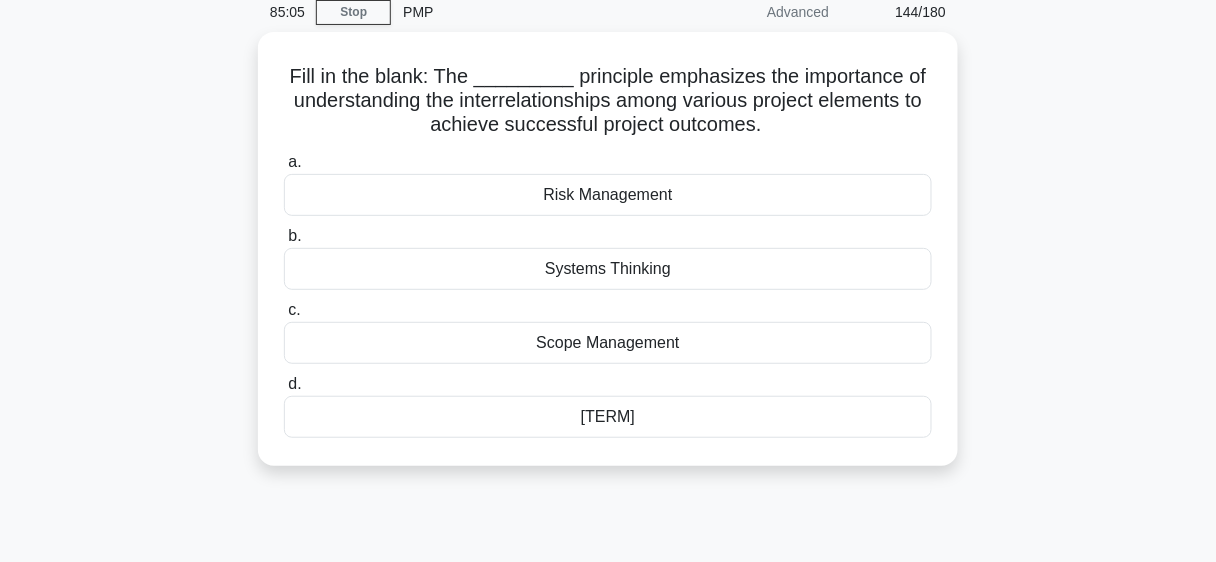 scroll, scrollTop: 85, scrollLeft: 0, axis: vertical 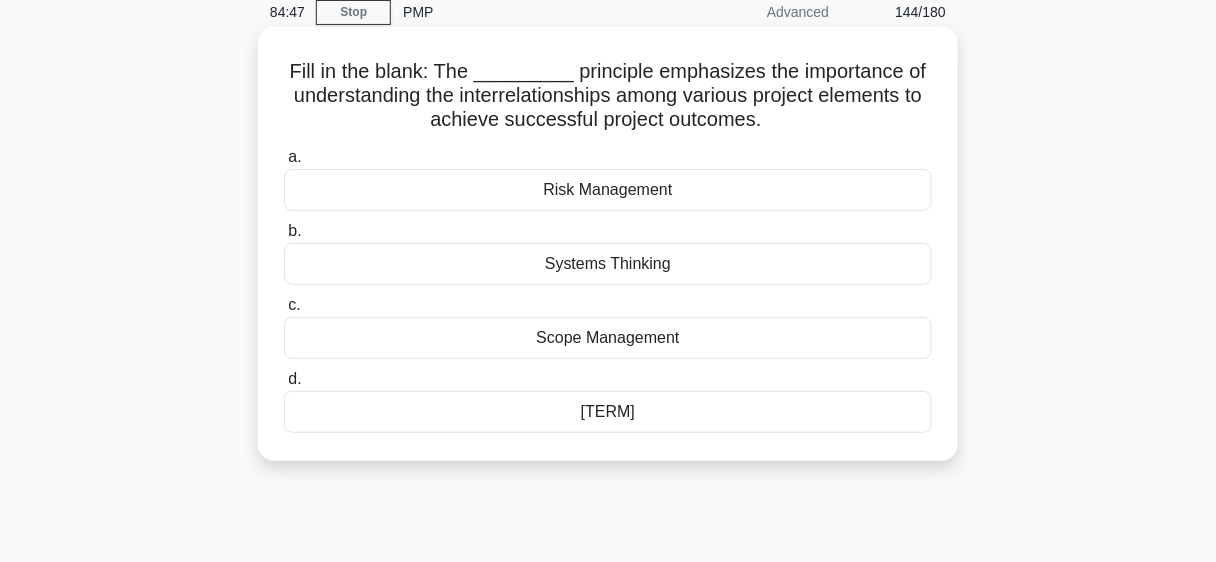 click on "Systems Thinking" at bounding box center (608, 264) 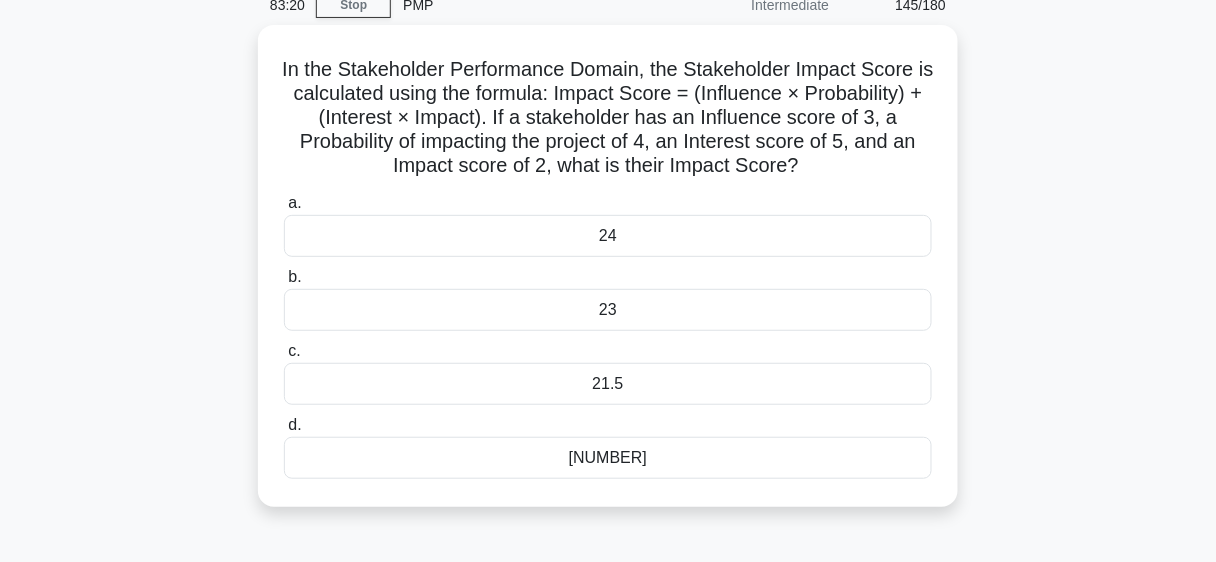 scroll, scrollTop: 105, scrollLeft: 0, axis: vertical 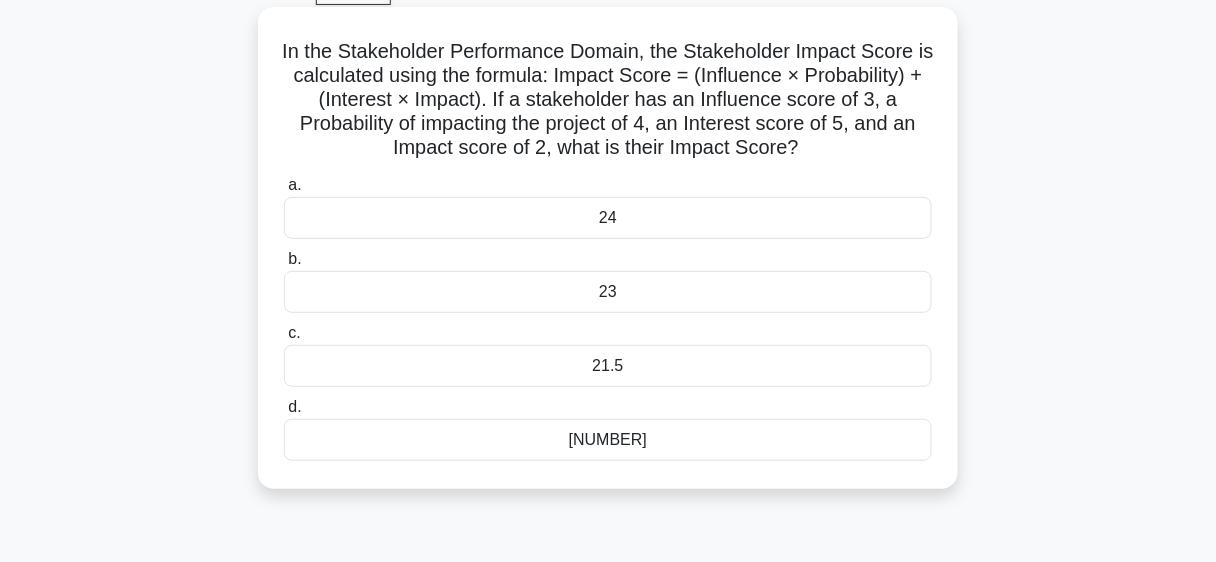 click on "[NUMBER]" at bounding box center [608, 440] 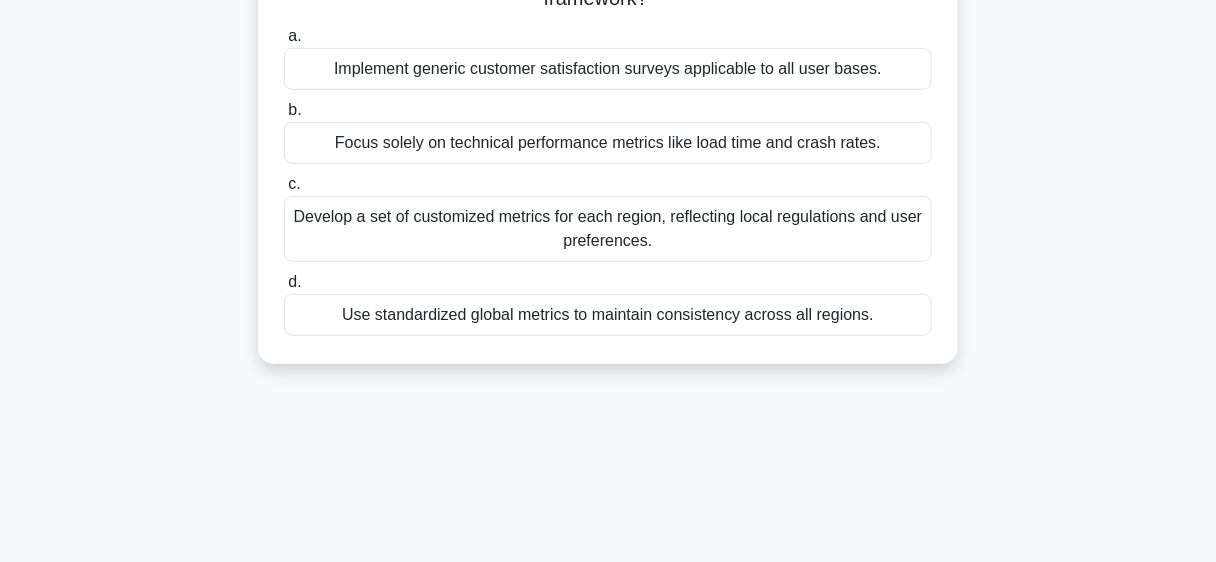 scroll, scrollTop: 242, scrollLeft: 0, axis: vertical 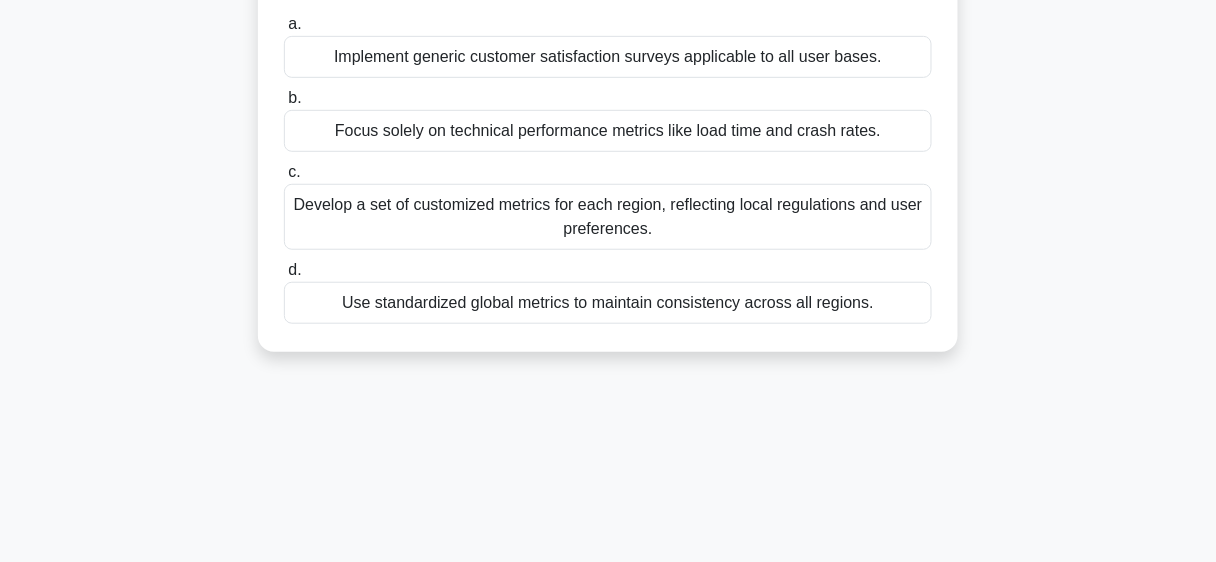 click on "Develop a set of customized metrics for each region, reflecting local regulations and user preferences." at bounding box center [608, 217] 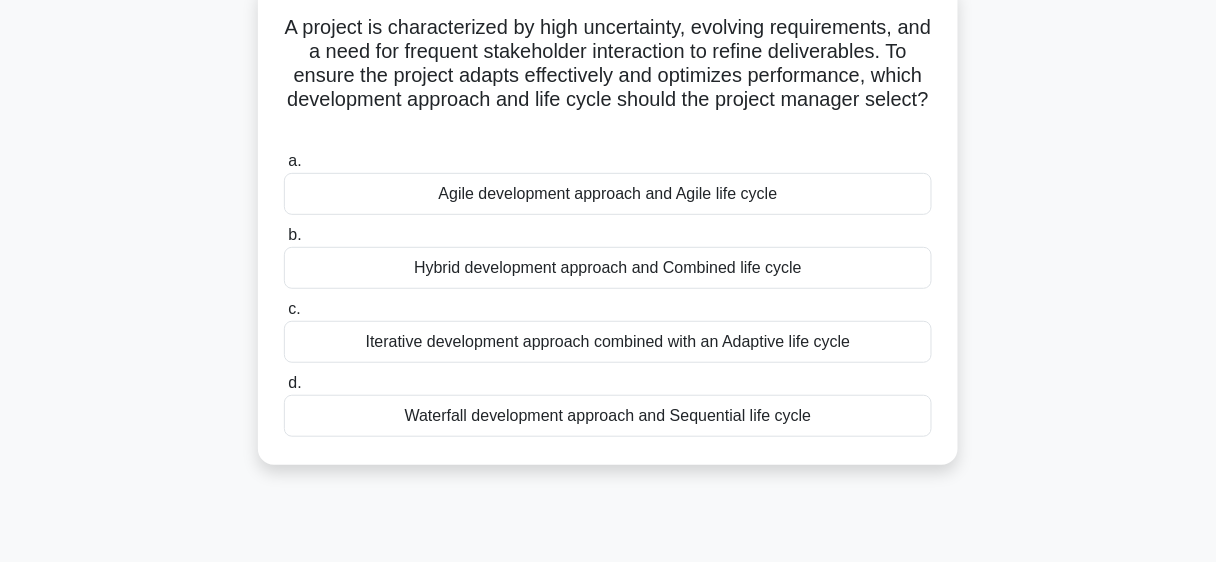 scroll, scrollTop: 140, scrollLeft: 0, axis: vertical 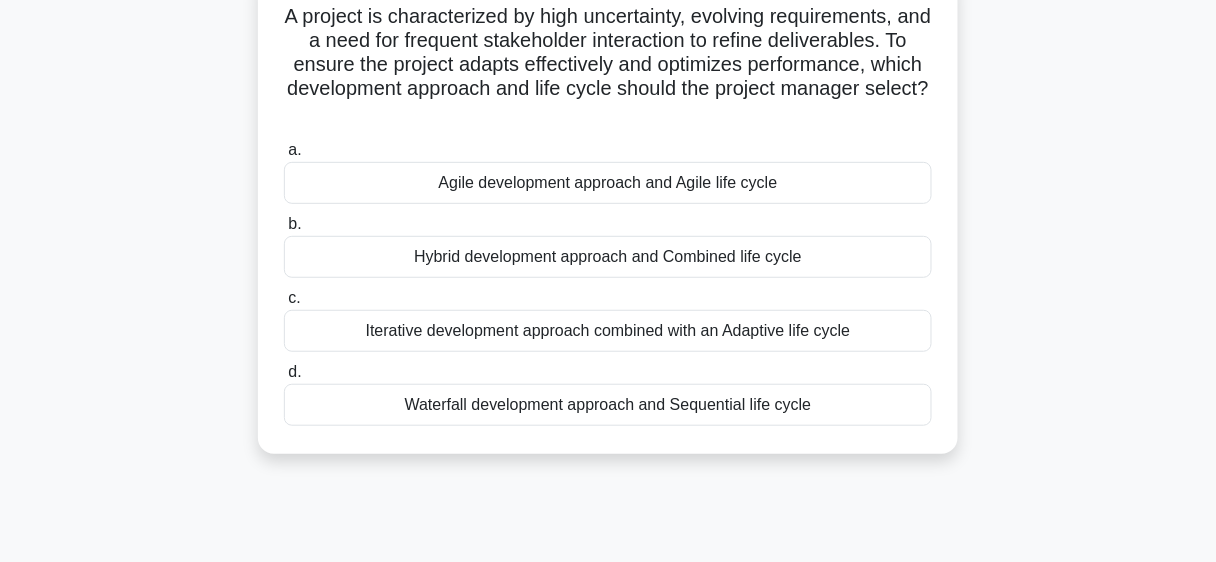 click on "Iterative development approach combined with an Adaptive life cycle" at bounding box center (608, 331) 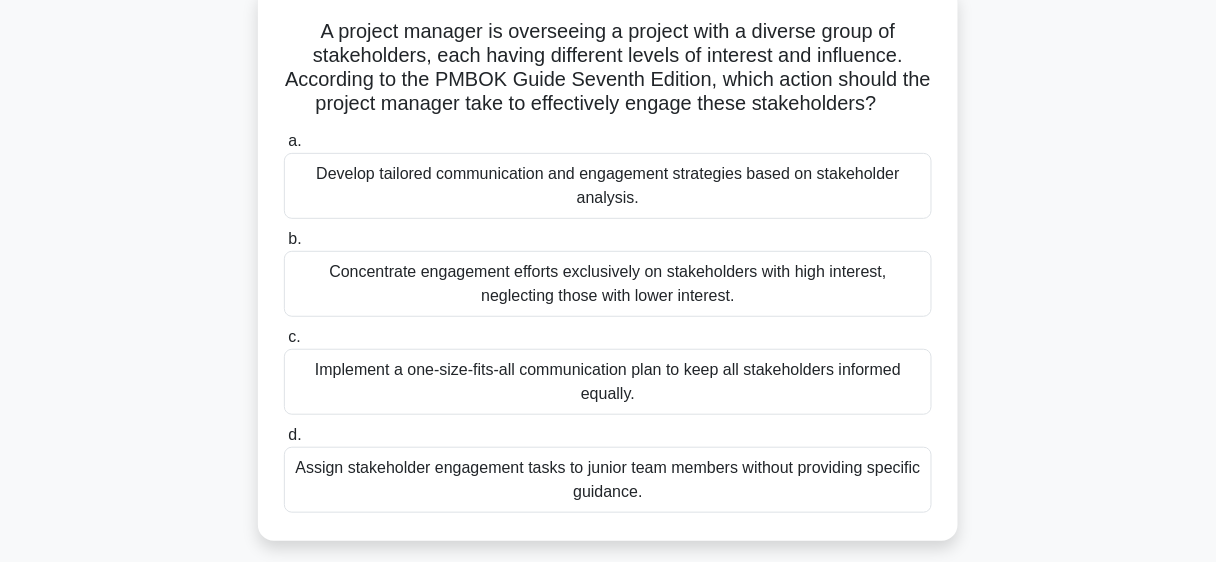 scroll, scrollTop: 131, scrollLeft: 0, axis: vertical 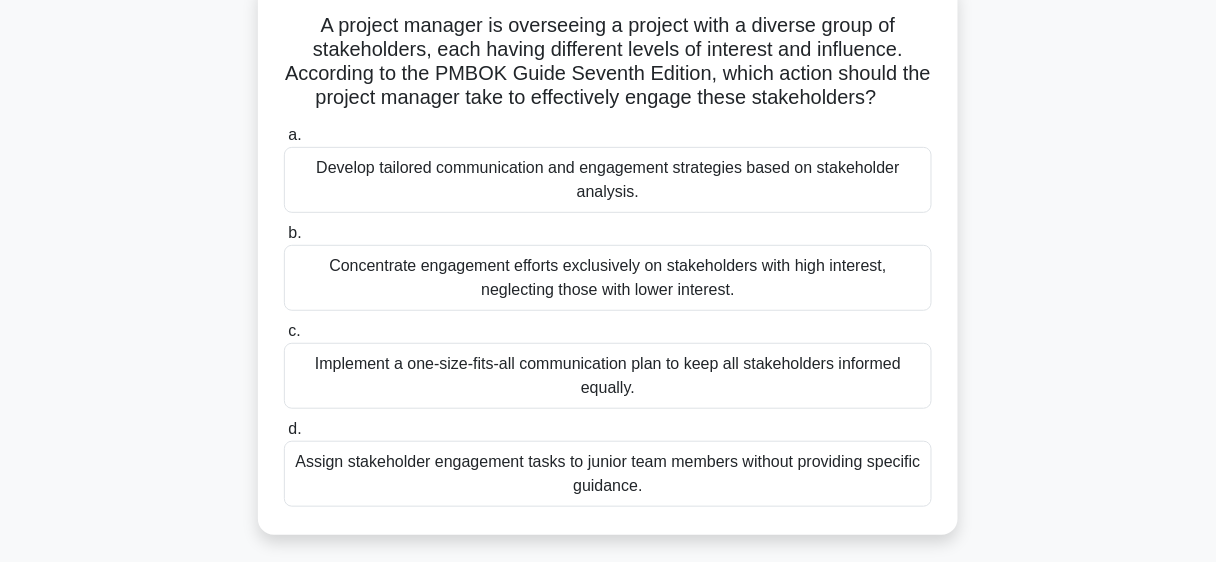 click on "Develop tailored communication and engagement strategies based on stakeholder analysis." at bounding box center (608, 180) 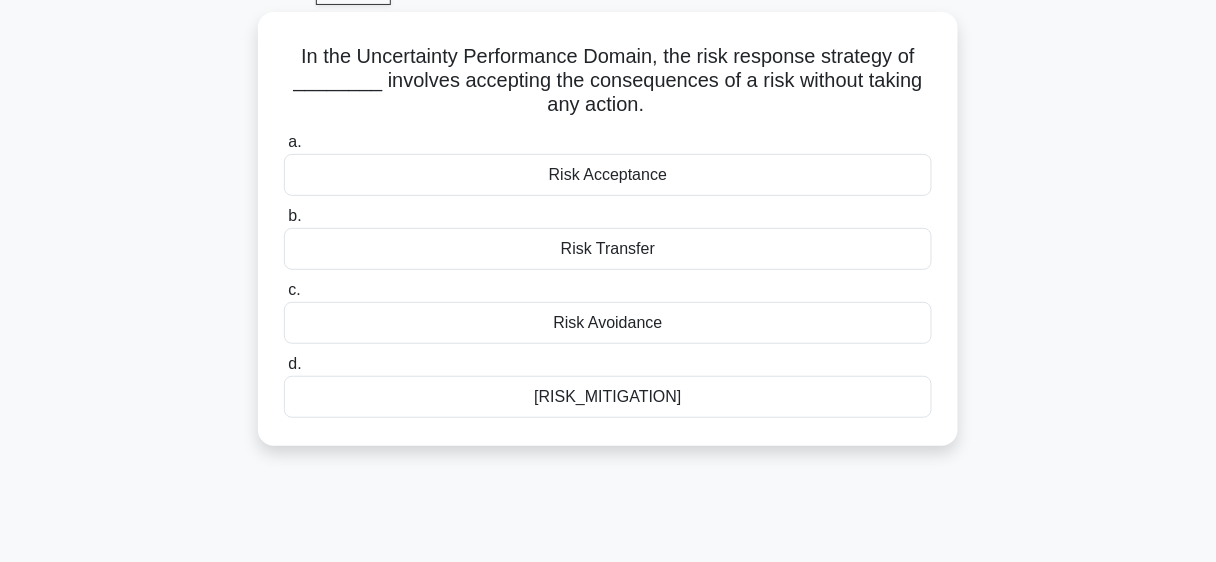 scroll, scrollTop: 121, scrollLeft: 0, axis: vertical 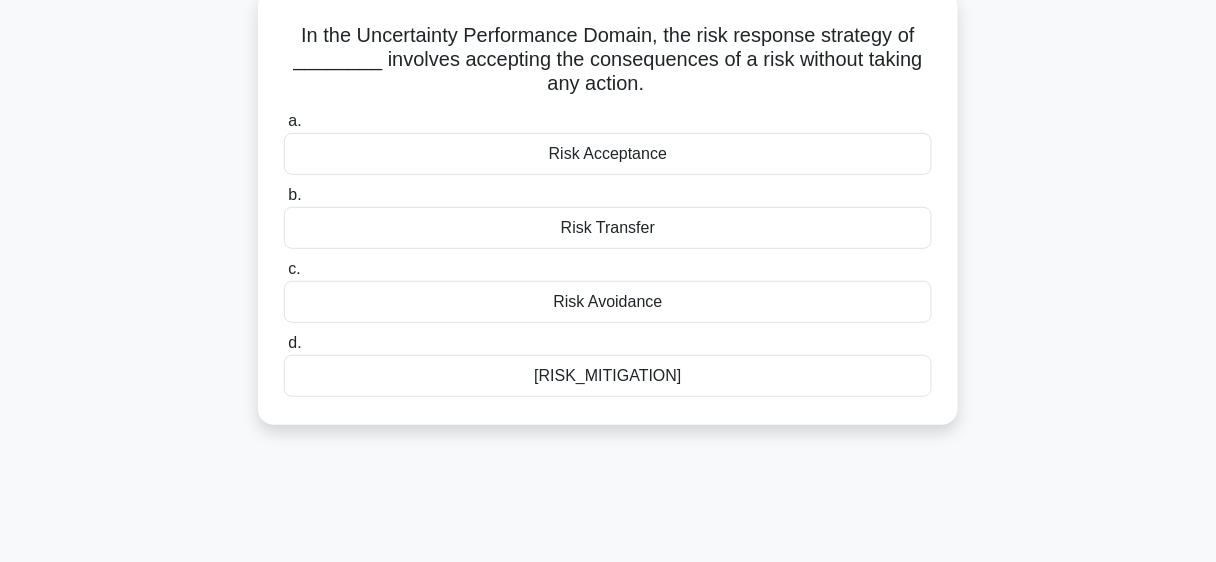 click on "Risk Acceptance" at bounding box center [608, 154] 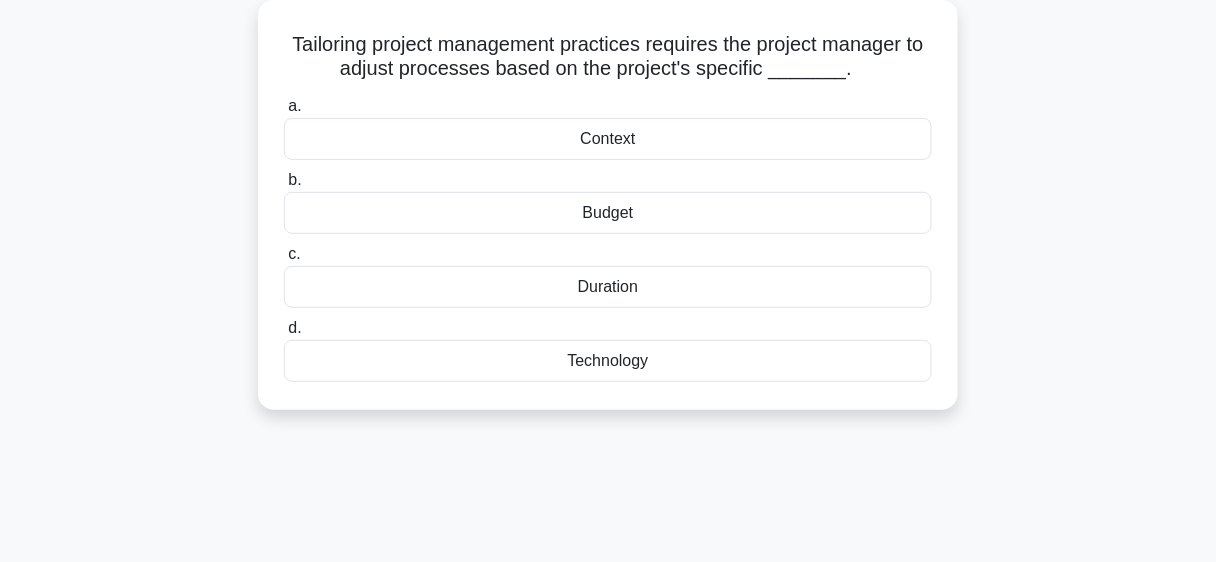 scroll, scrollTop: 117, scrollLeft: 0, axis: vertical 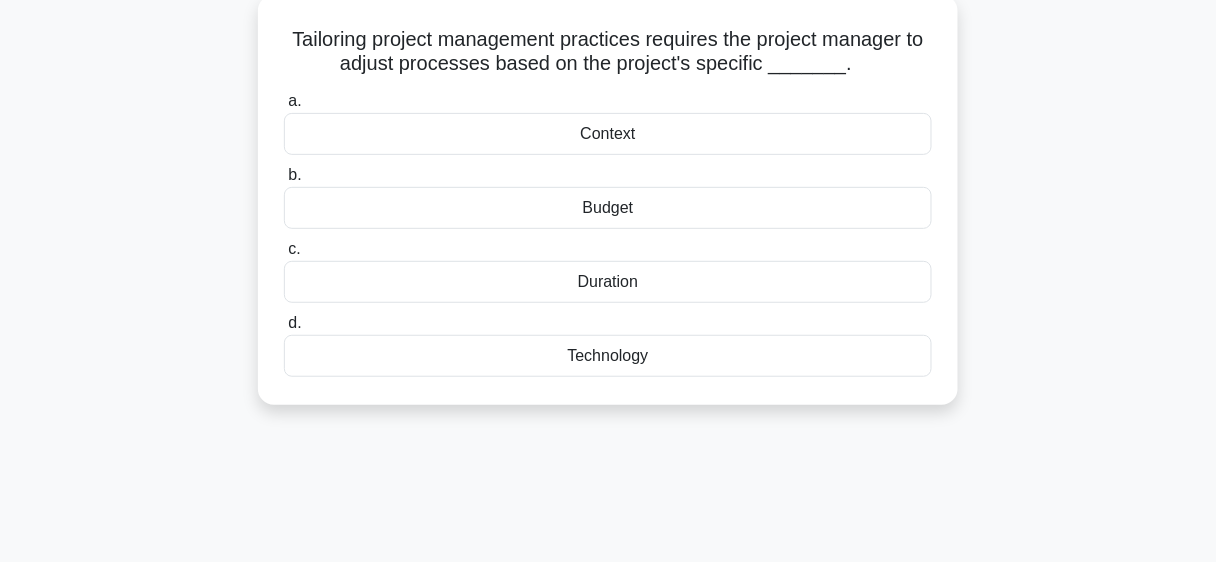 click on "Context" at bounding box center [608, 134] 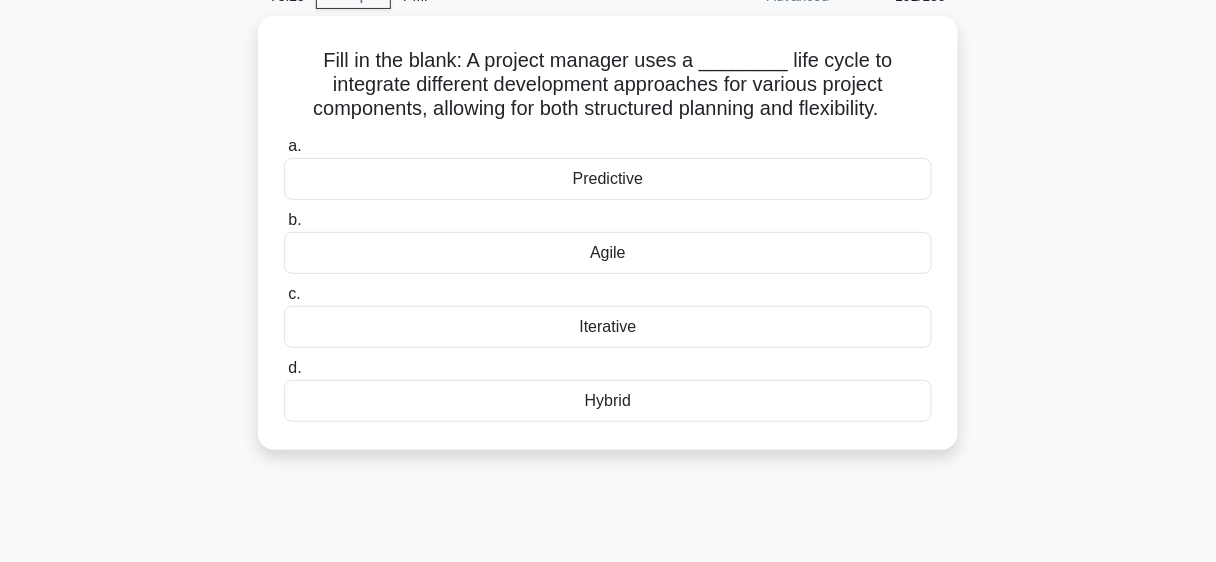 scroll, scrollTop: 117, scrollLeft: 0, axis: vertical 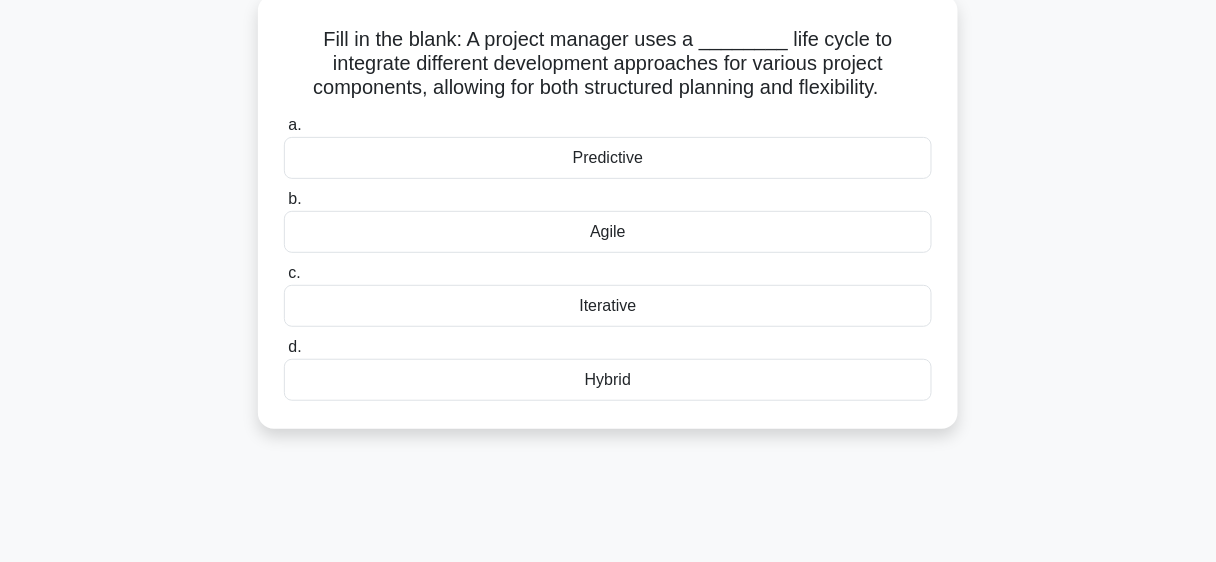 click on "Hybrid" at bounding box center [608, 380] 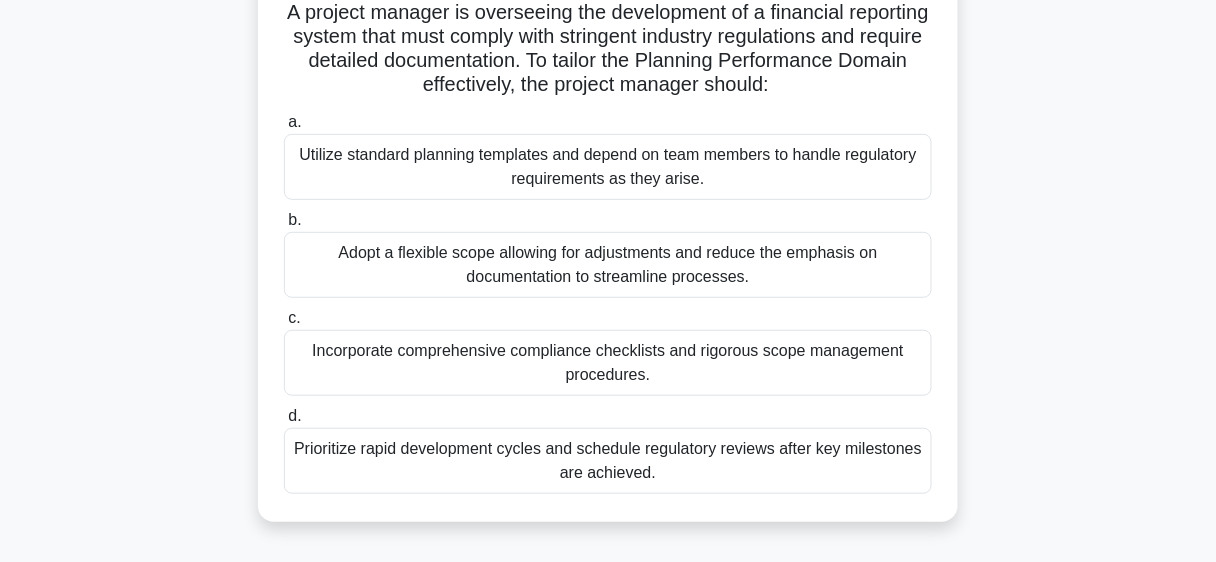 scroll, scrollTop: 149, scrollLeft: 0, axis: vertical 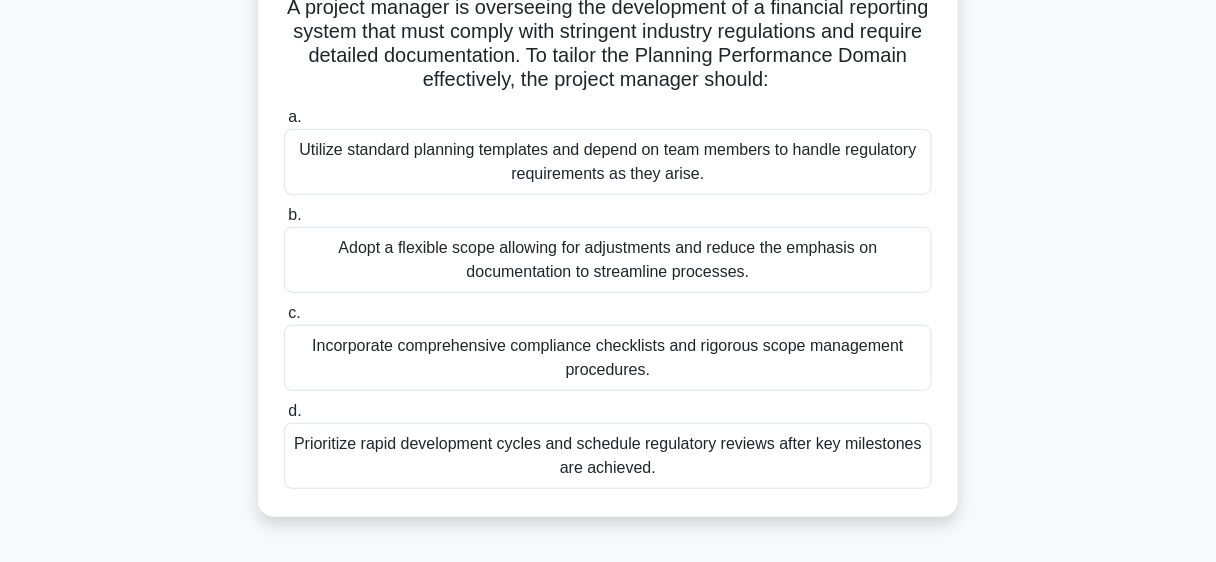 click on "Incorporate comprehensive compliance checklists and rigorous scope management procedures." at bounding box center (608, 358) 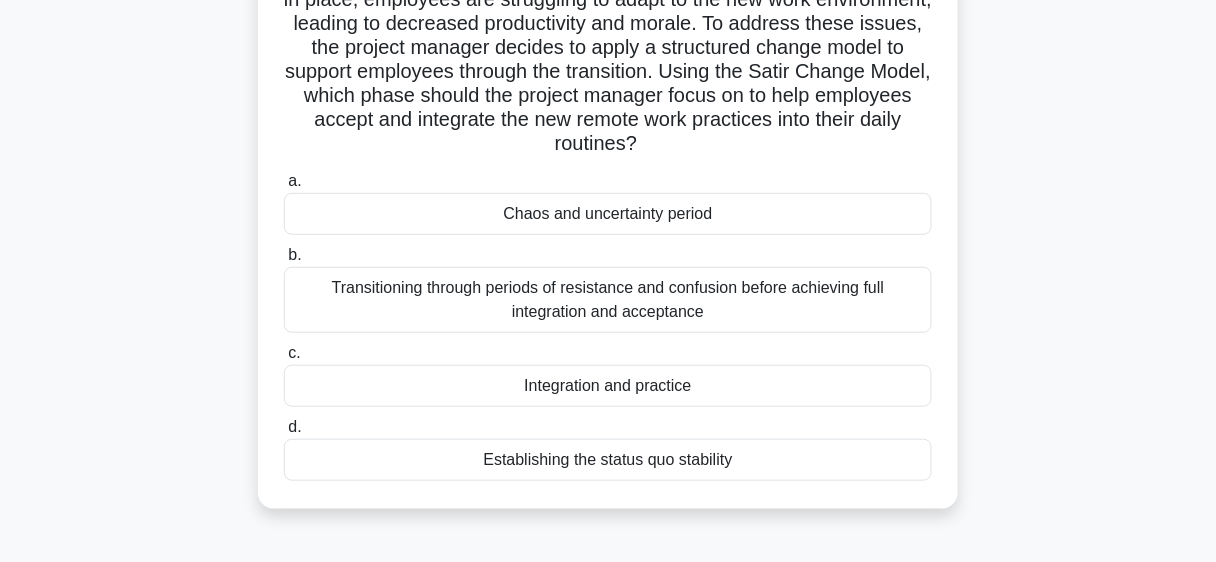 scroll, scrollTop: 210, scrollLeft: 0, axis: vertical 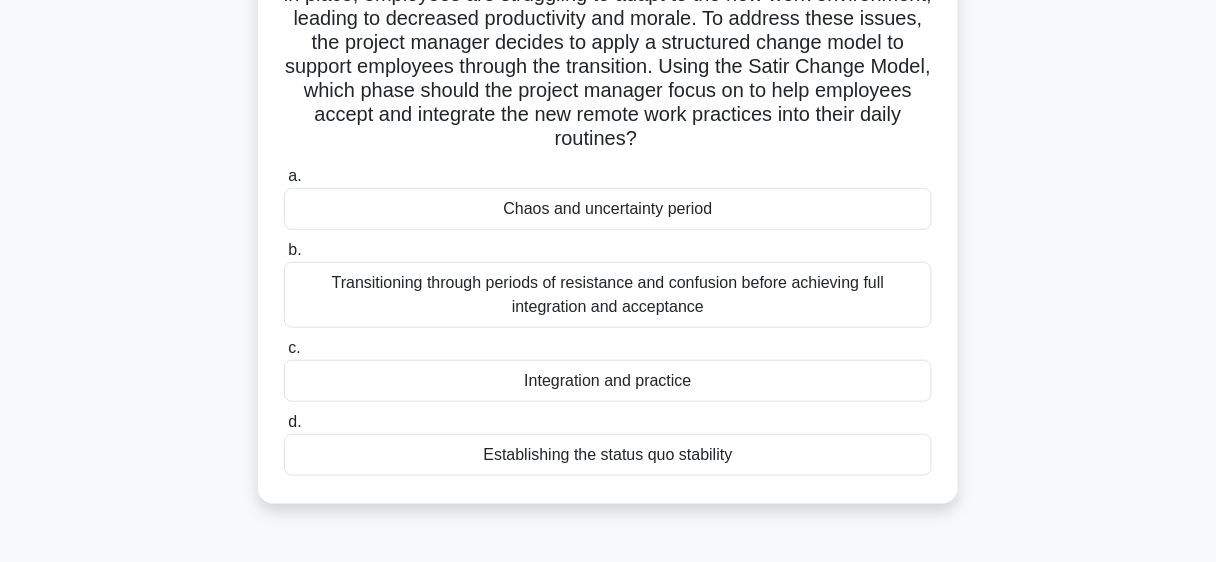 click on "Integration and practice" at bounding box center (608, 381) 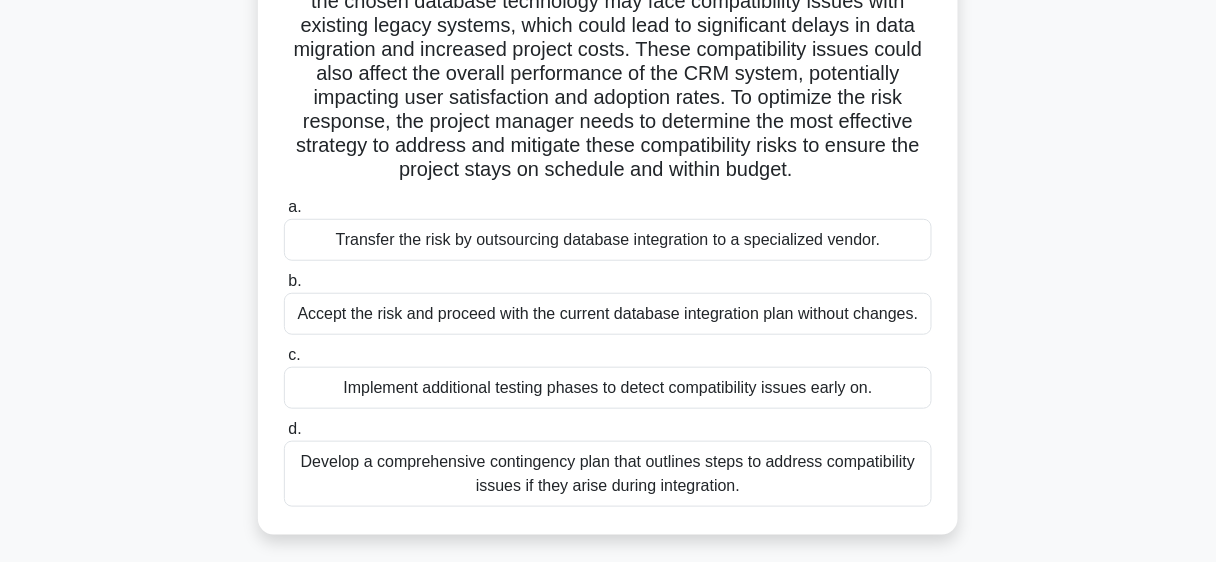 scroll, scrollTop: 231, scrollLeft: 0, axis: vertical 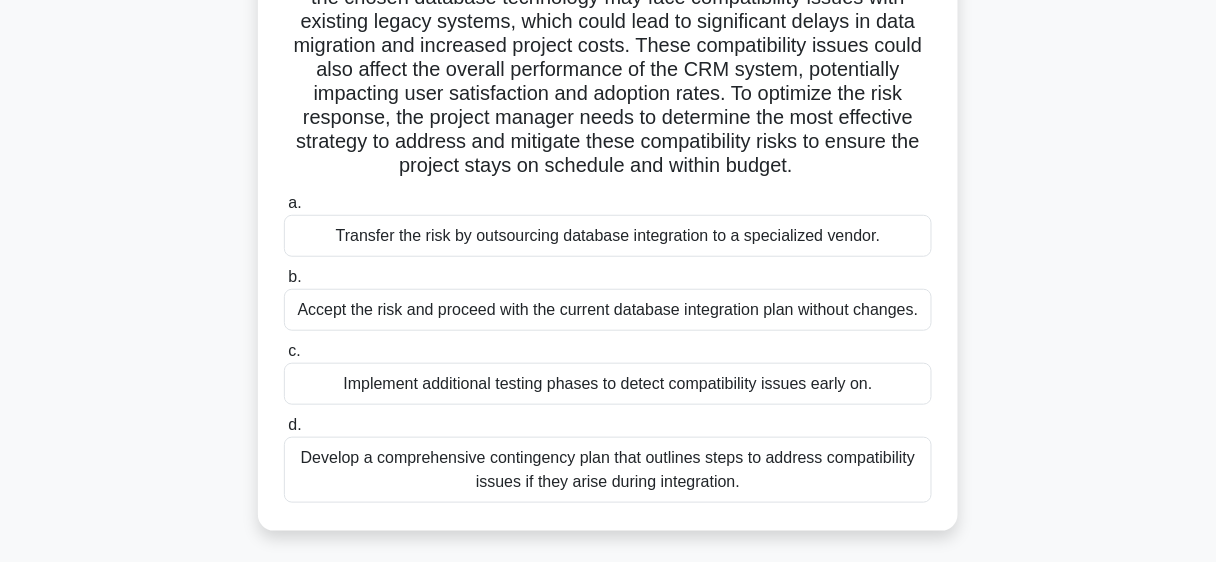click on "Develop a comprehensive contingency plan that outlines steps to address compatibility issues if they arise during integration." at bounding box center [608, 470] 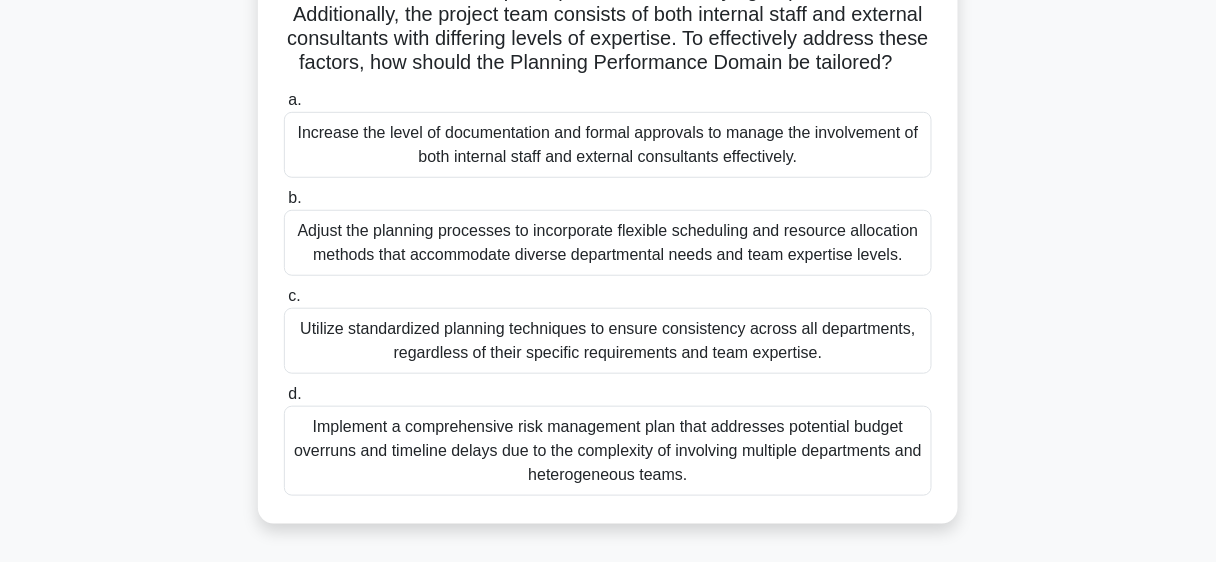 scroll, scrollTop: 242, scrollLeft: 0, axis: vertical 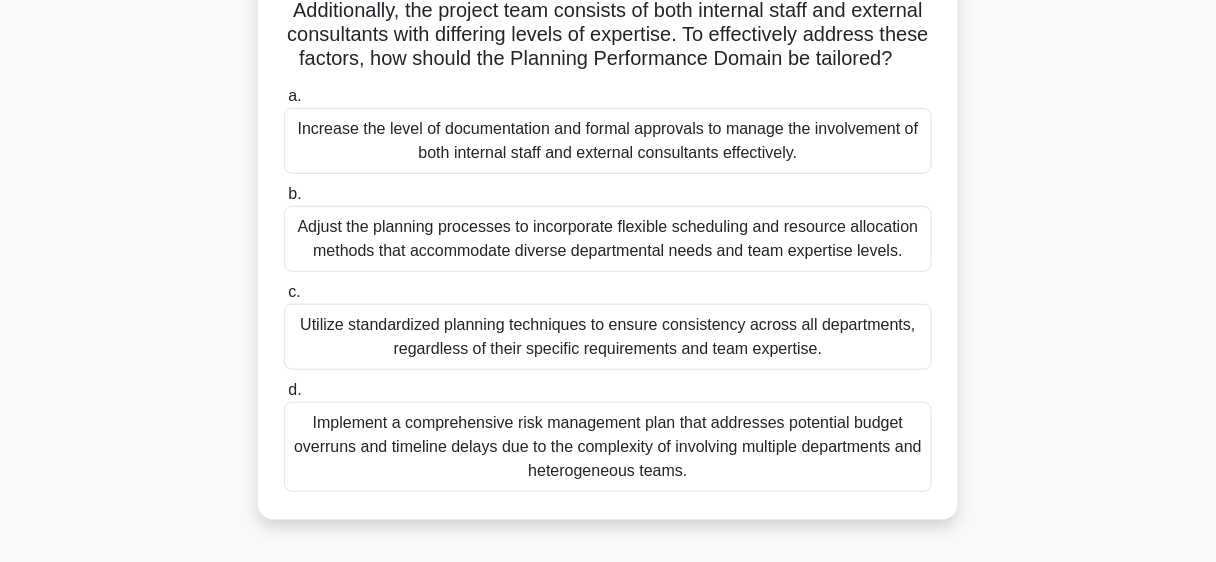 click on "Adjust the planning processes to incorporate flexible scheduling and resource allocation methods that accommodate diverse departmental needs and team expertise levels." at bounding box center [608, 239] 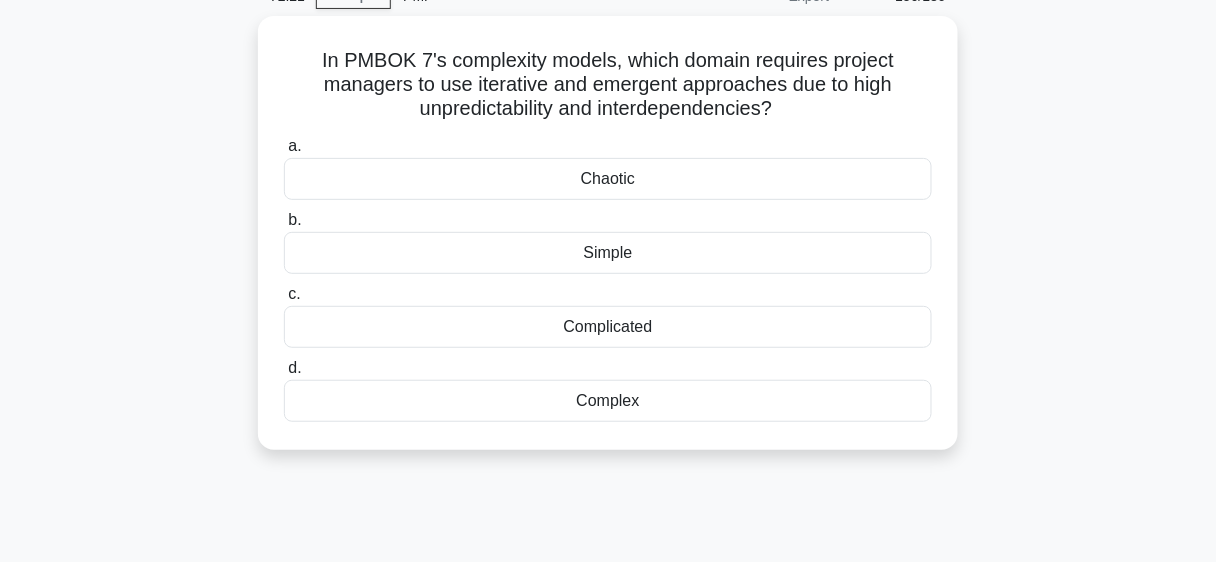 scroll, scrollTop: 99, scrollLeft: 0, axis: vertical 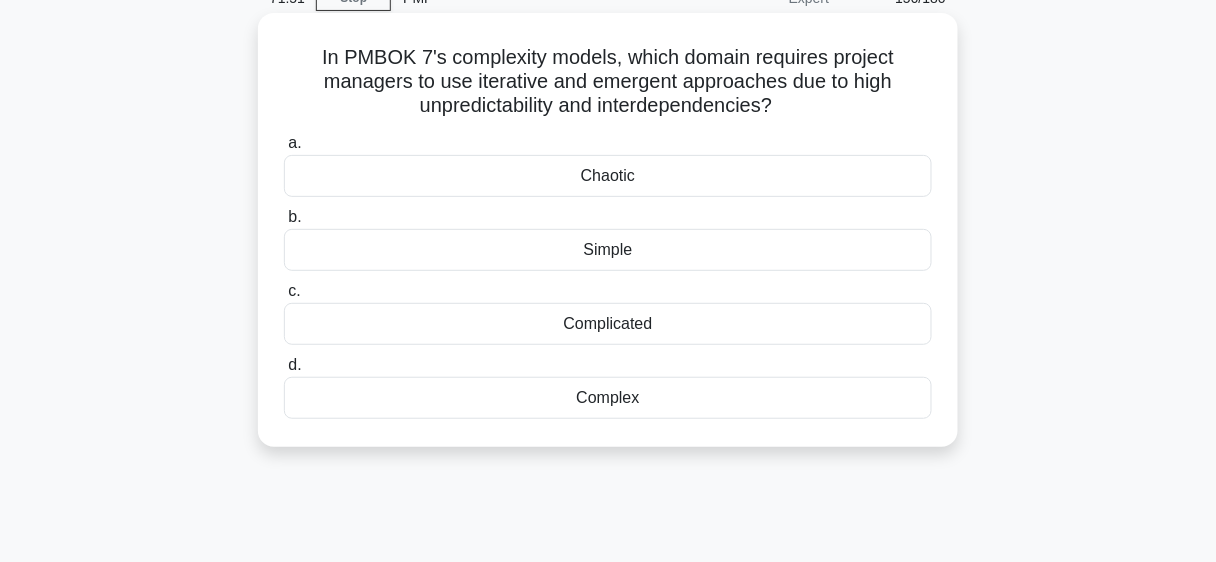 click on "Chaotic" at bounding box center [608, 176] 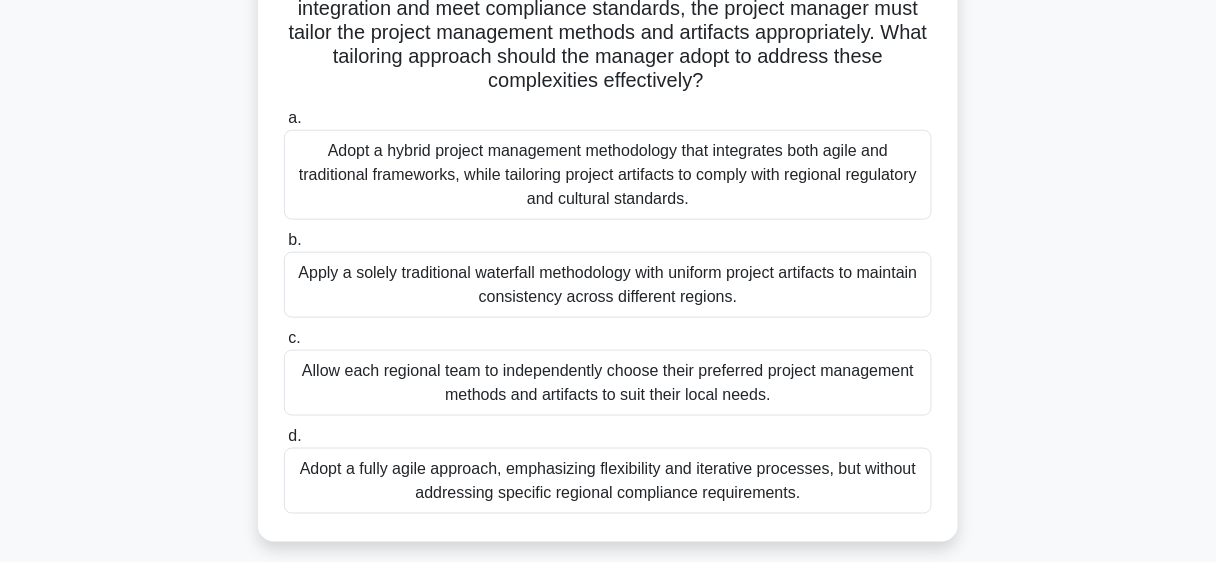 scroll, scrollTop: 392, scrollLeft: 0, axis: vertical 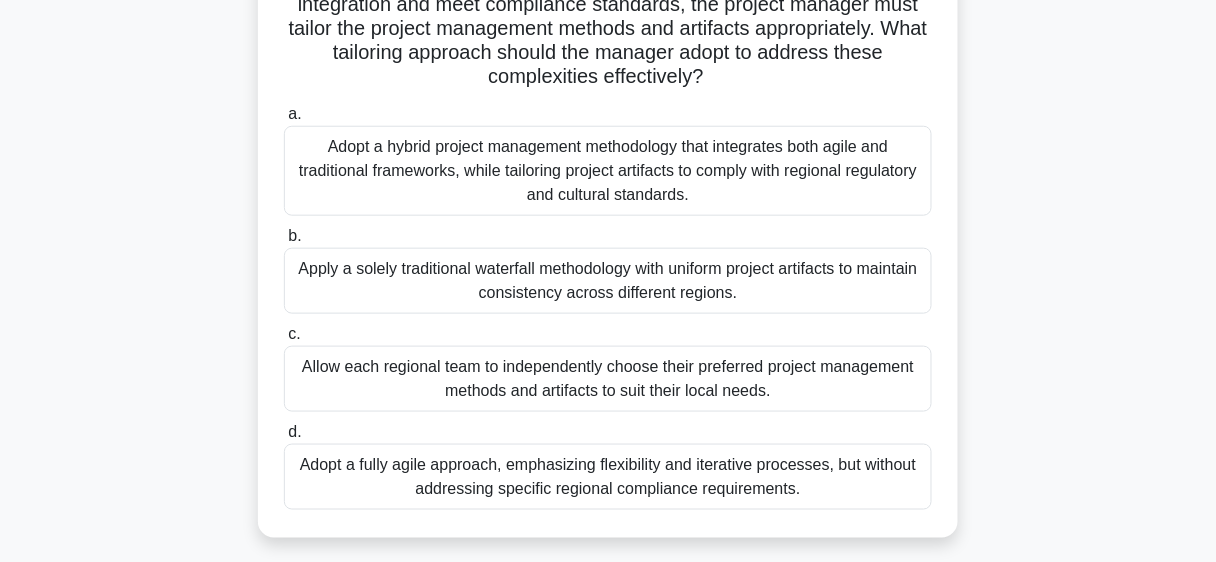 click on "Adopt a hybrid project management methodology that integrates both agile and traditional frameworks, while tailoring project artifacts to comply with regional regulatory and cultural standards." at bounding box center (608, 171) 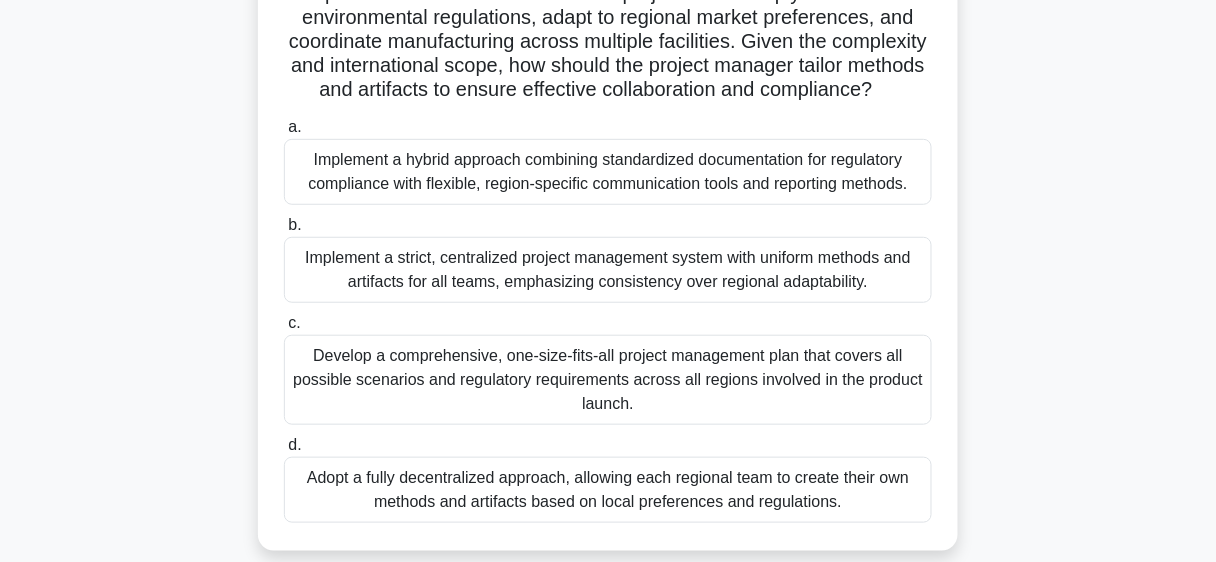 scroll, scrollTop: 213, scrollLeft: 0, axis: vertical 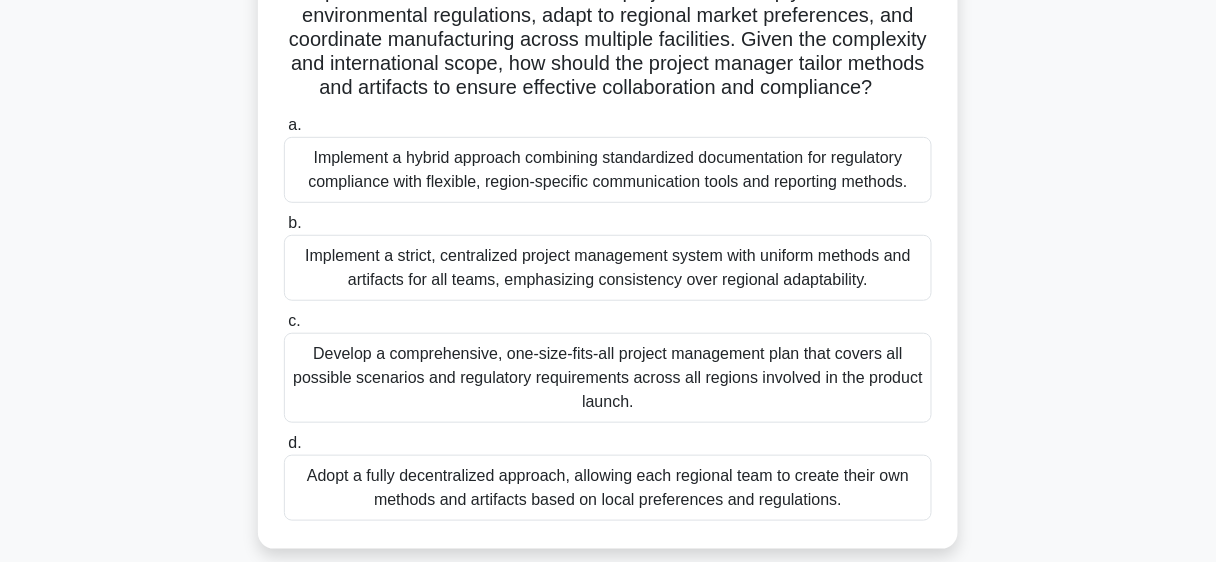 click on "Adopt a fully decentralized approach, allowing each regional team to create their own methods and artifacts based on local preferences and regulations." at bounding box center (608, 488) 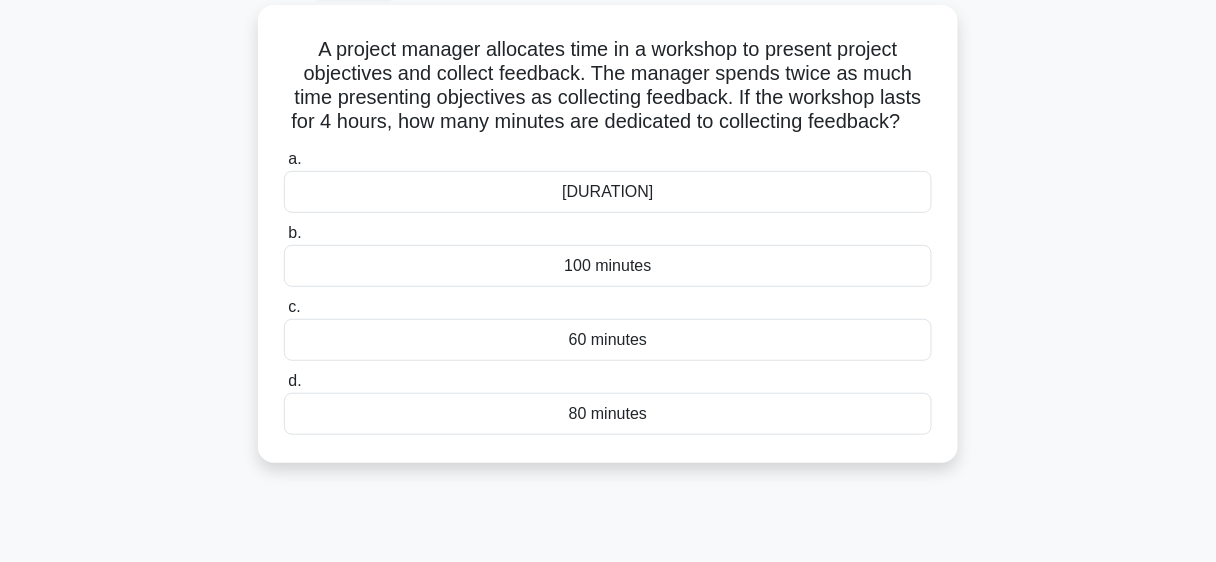 scroll, scrollTop: 112, scrollLeft: 0, axis: vertical 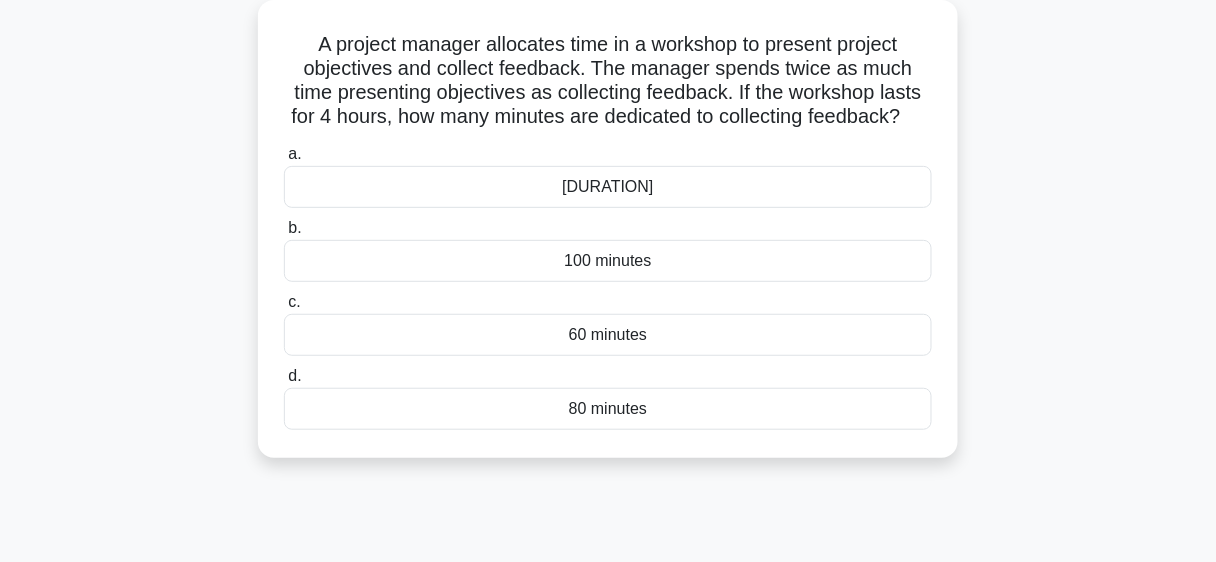 click on "100 minutes" at bounding box center (608, 261) 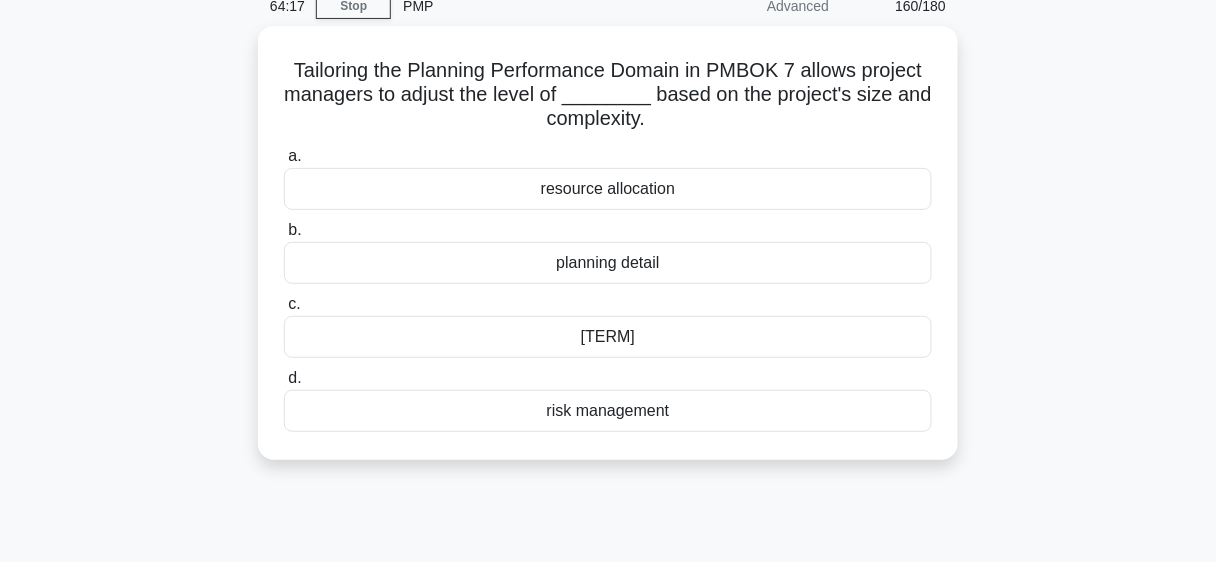 scroll, scrollTop: 92, scrollLeft: 0, axis: vertical 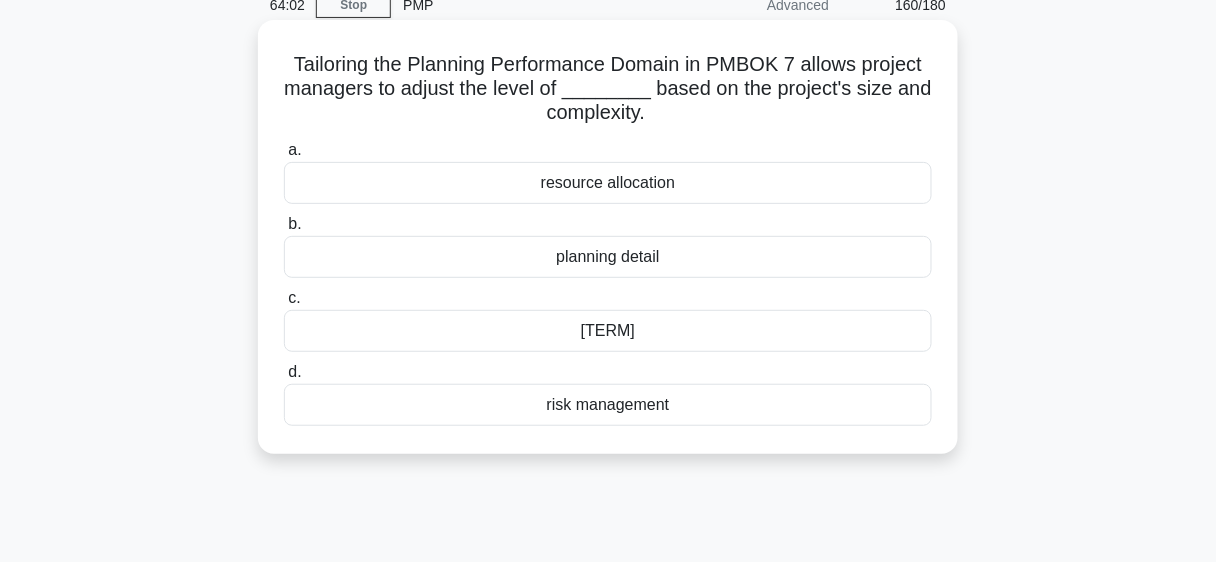click on "resource allocation" at bounding box center (608, 183) 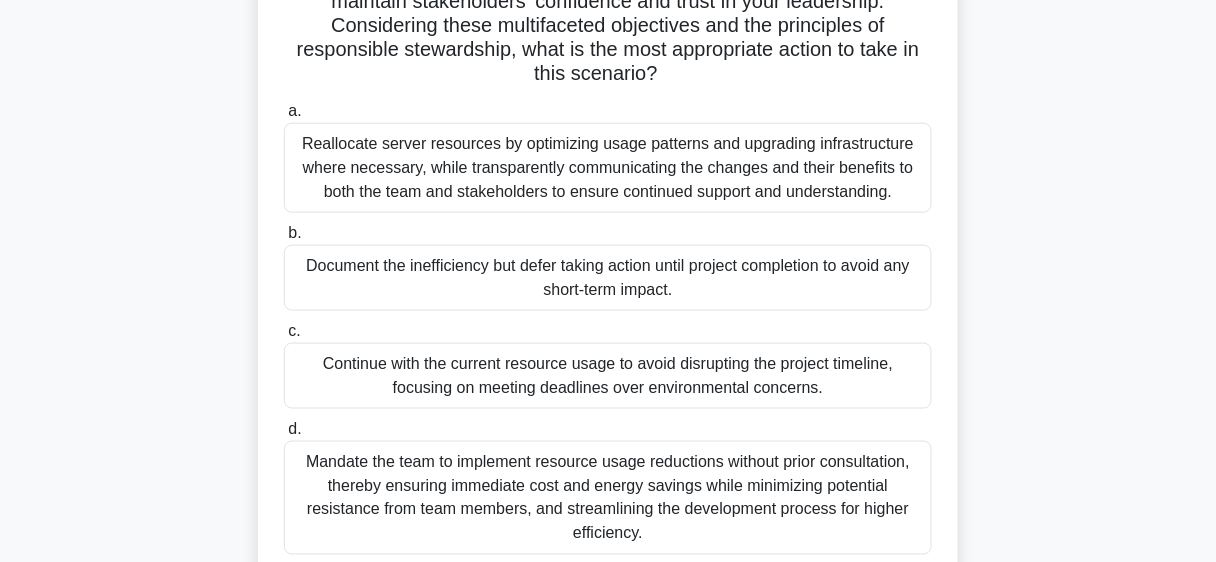 scroll, scrollTop: 448, scrollLeft: 0, axis: vertical 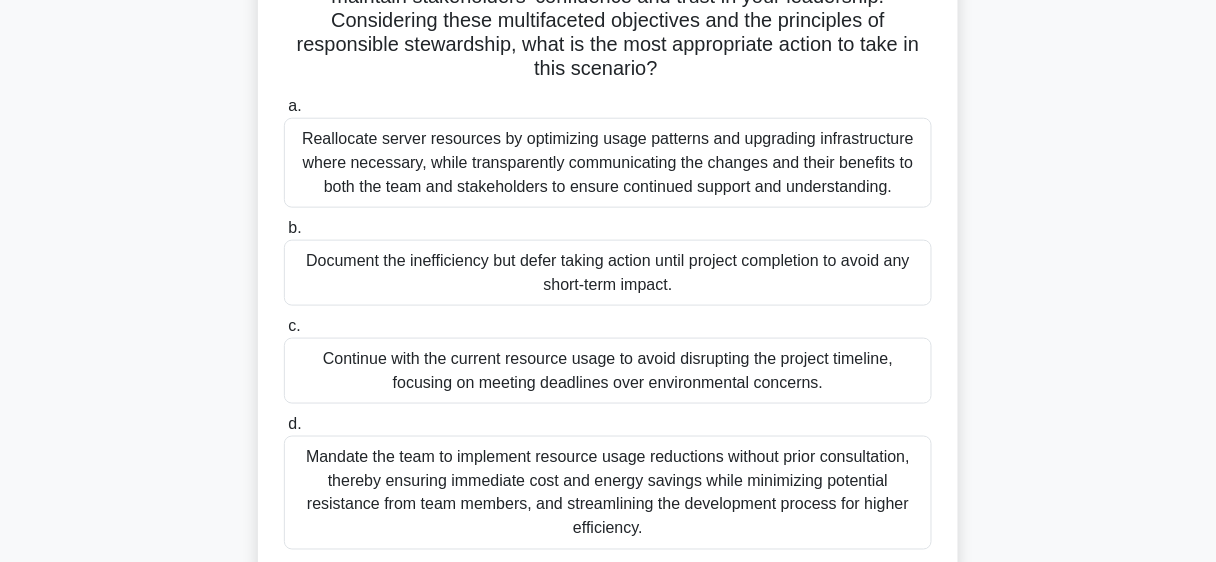 click on "Mandate the team to implement resource usage reductions without prior consultation, thereby ensuring immediate cost and energy savings while minimizing potential resistance from team members, and streamlining the development process for higher efficiency." at bounding box center (608, 493) 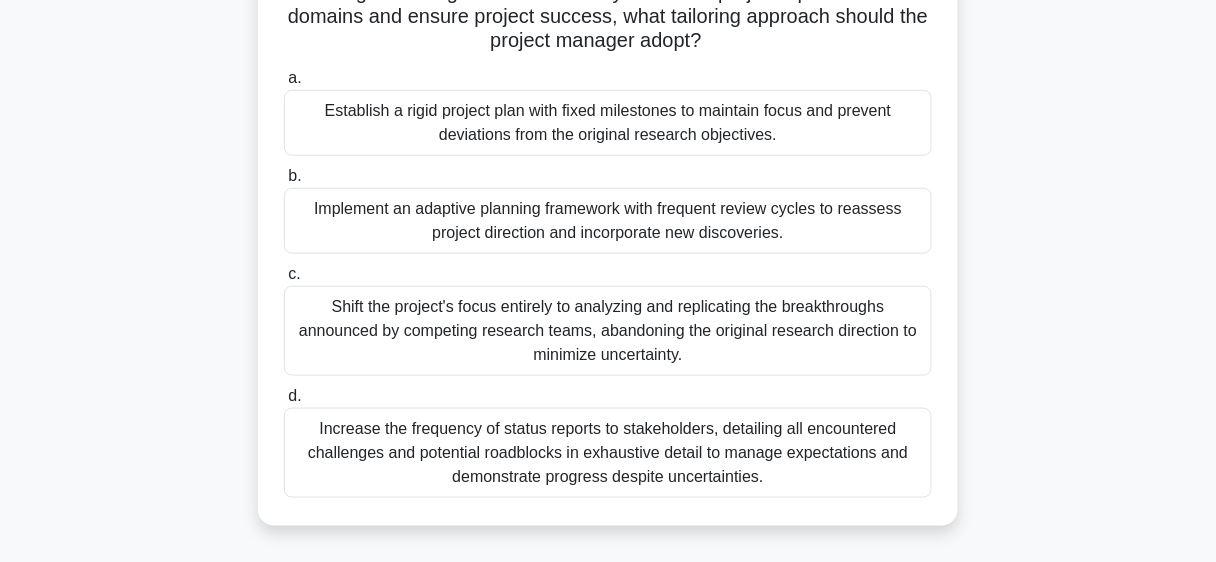 scroll, scrollTop: 392, scrollLeft: 0, axis: vertical 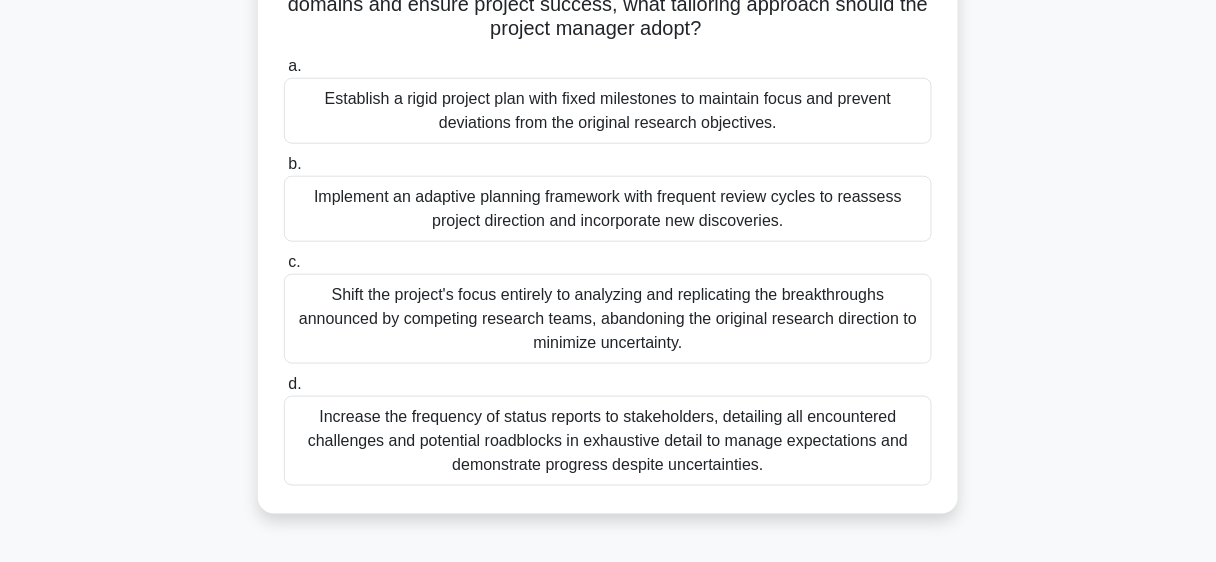 click on "Implement an adaptive planning framework with frequent review cycles to reassess project direction and incorporate new discoveries." at bounding box center [608, 209] 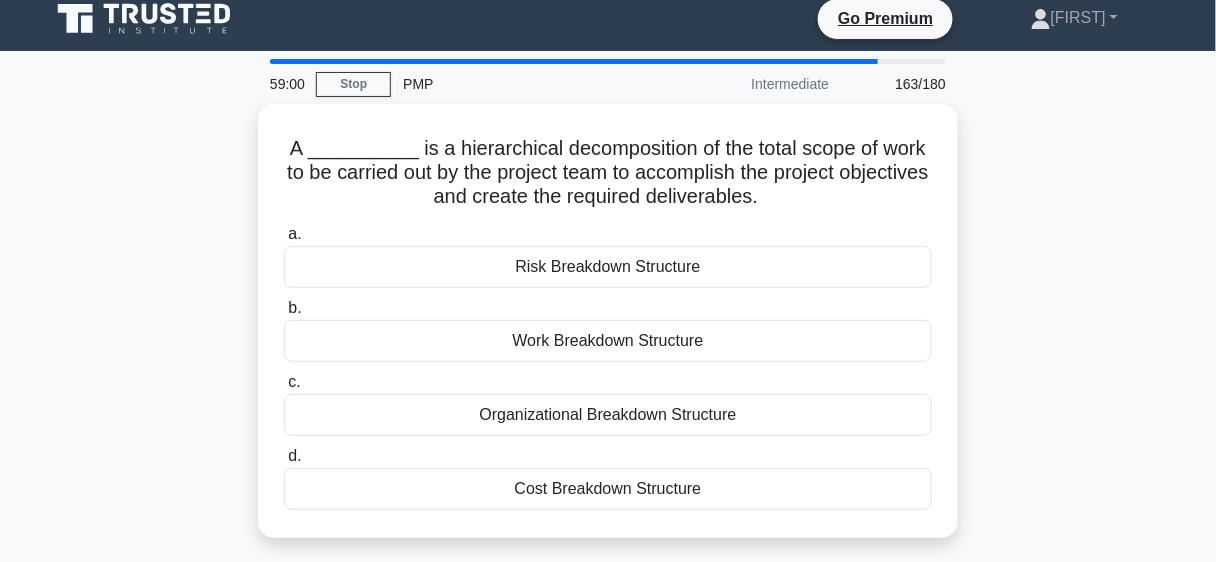 scroll, scrollTop: 12, scrollLeft: 0, axis: vertical 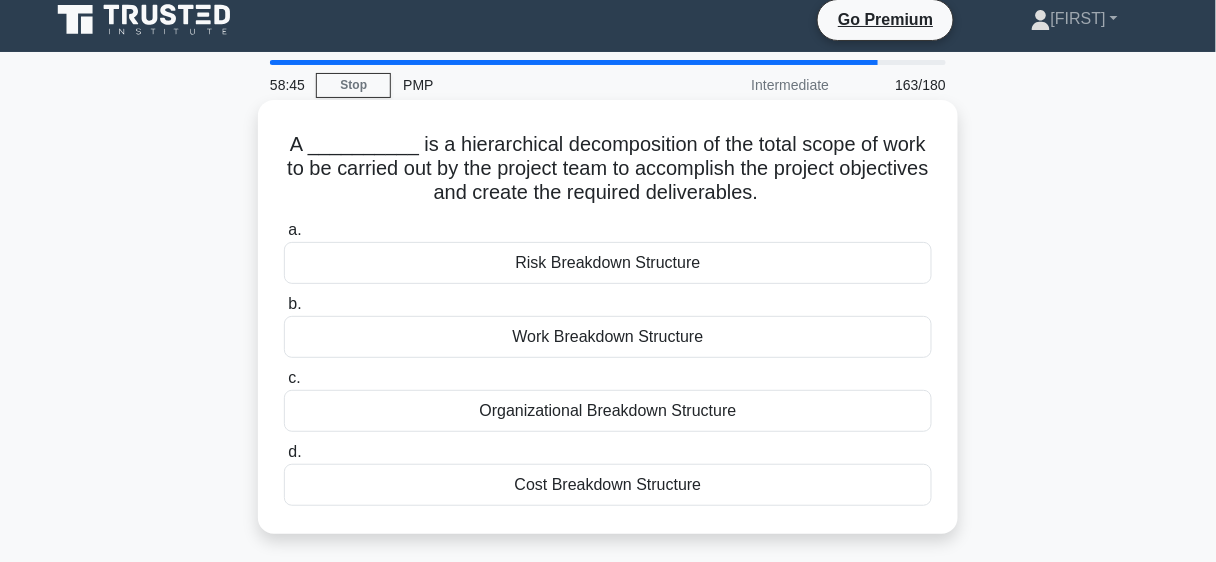 click on "Work Breakdown Structure" at bounding box center (608, 337) 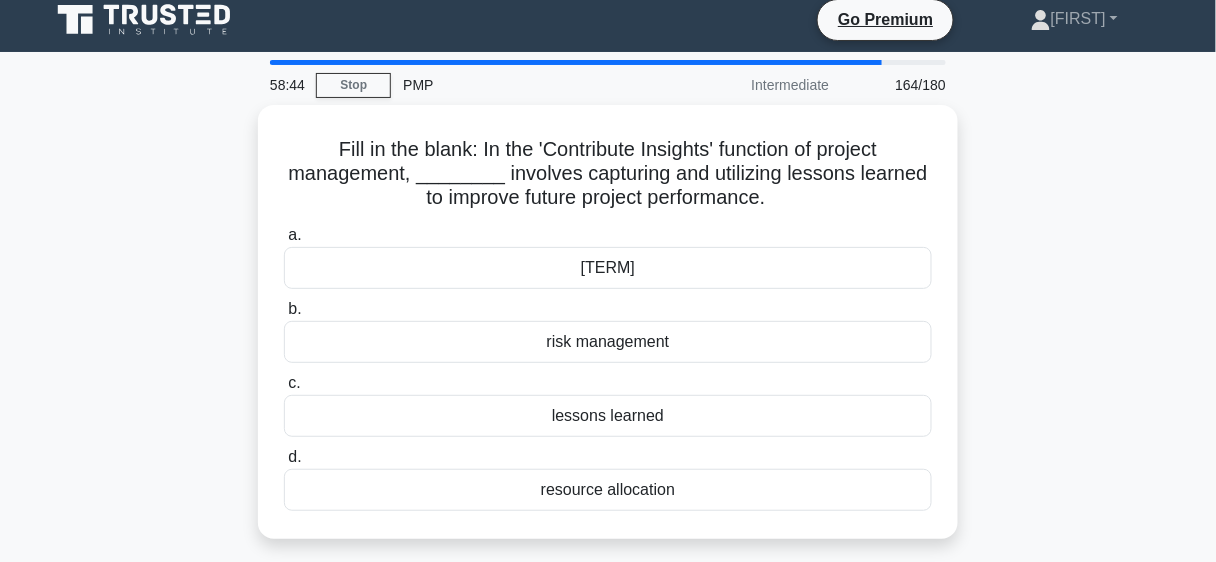 scroll, scrollTop: 0, scrollLeft: 0, axis: both 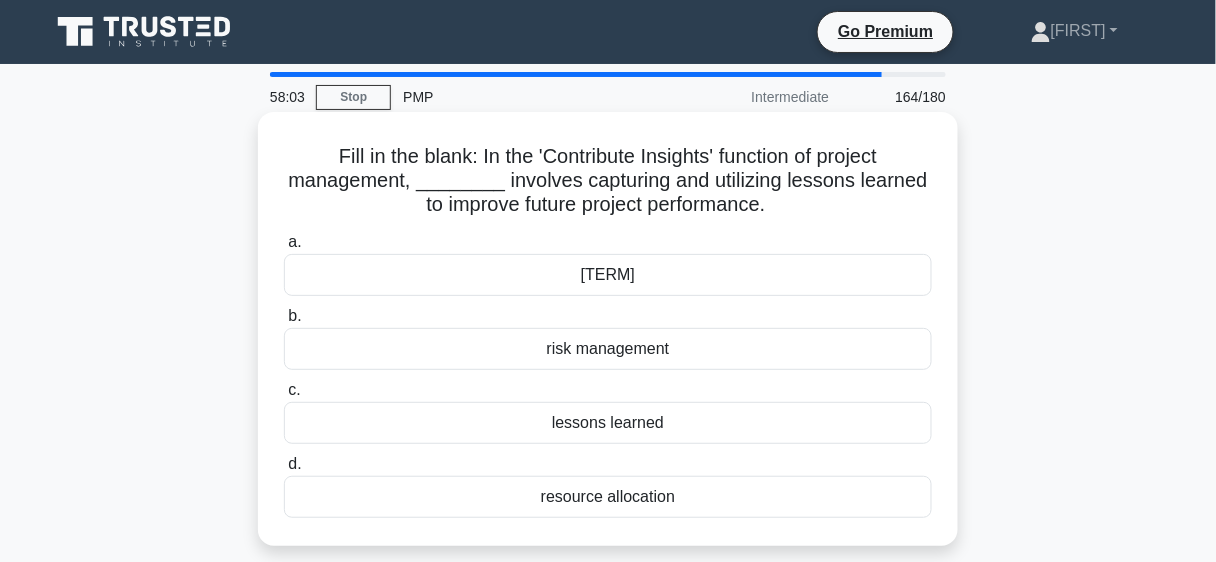 click on "lessons learned" at bounding box center (608, 423) 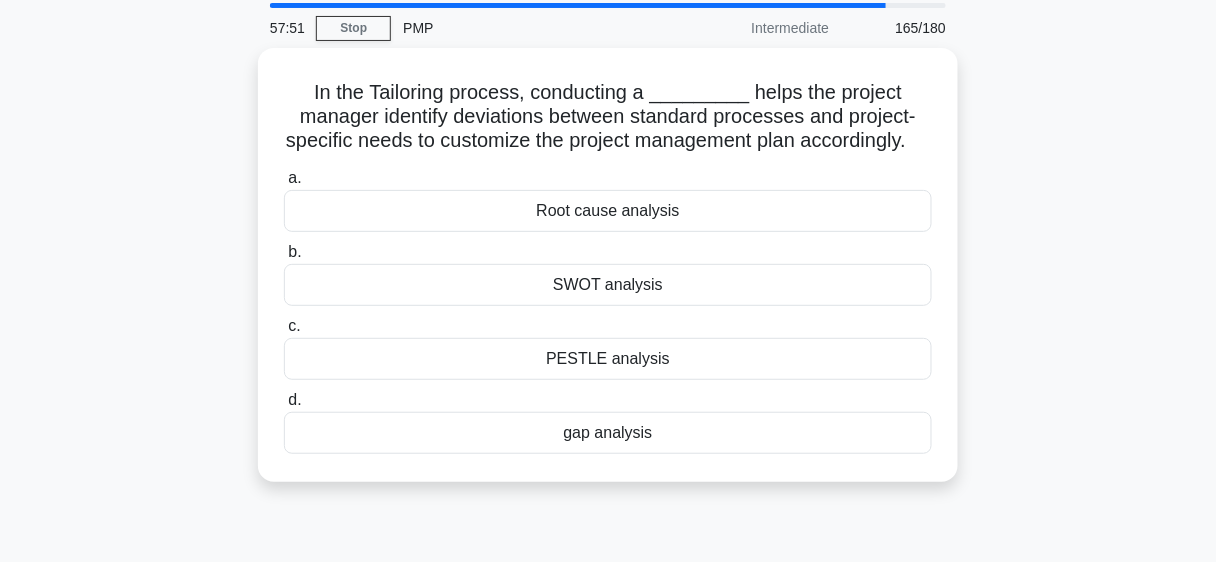 scroll, scrollTop: 70, scrollLeft: 0, axis: vertical 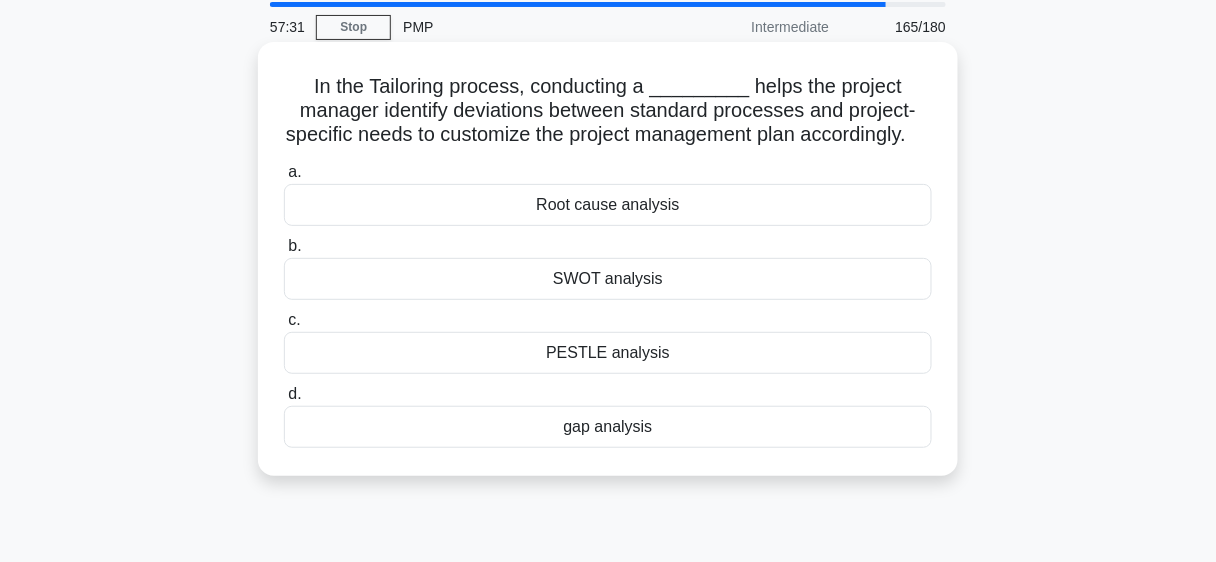 click on "Root cause analysis" at bounding box center [608, 205] 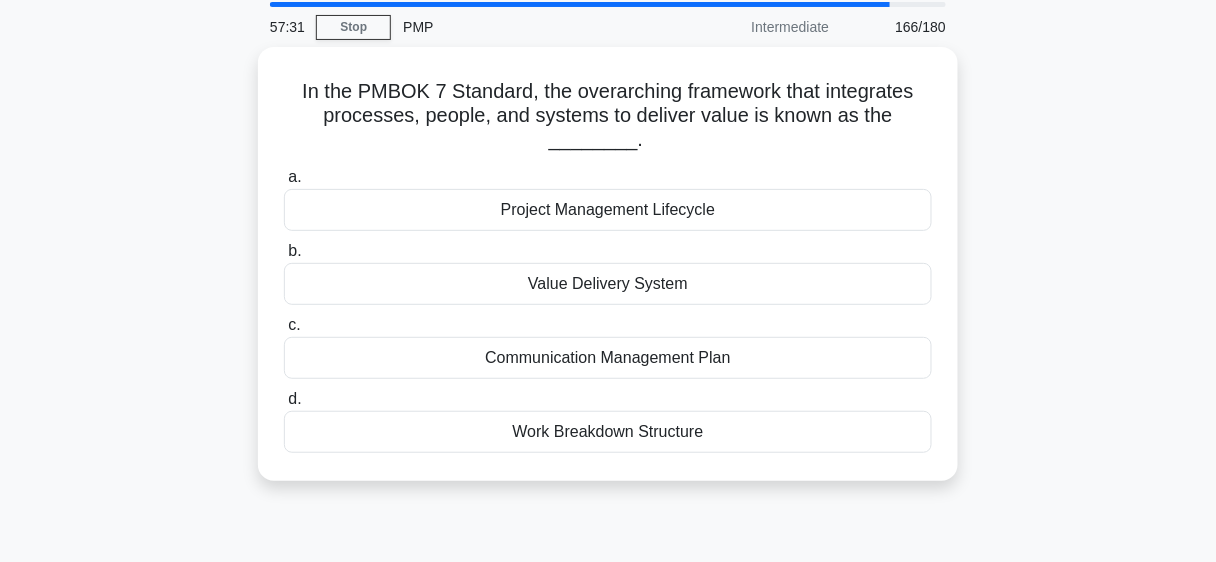 scroll, scrollTop: 0, scrollLeft: 0, axis: both 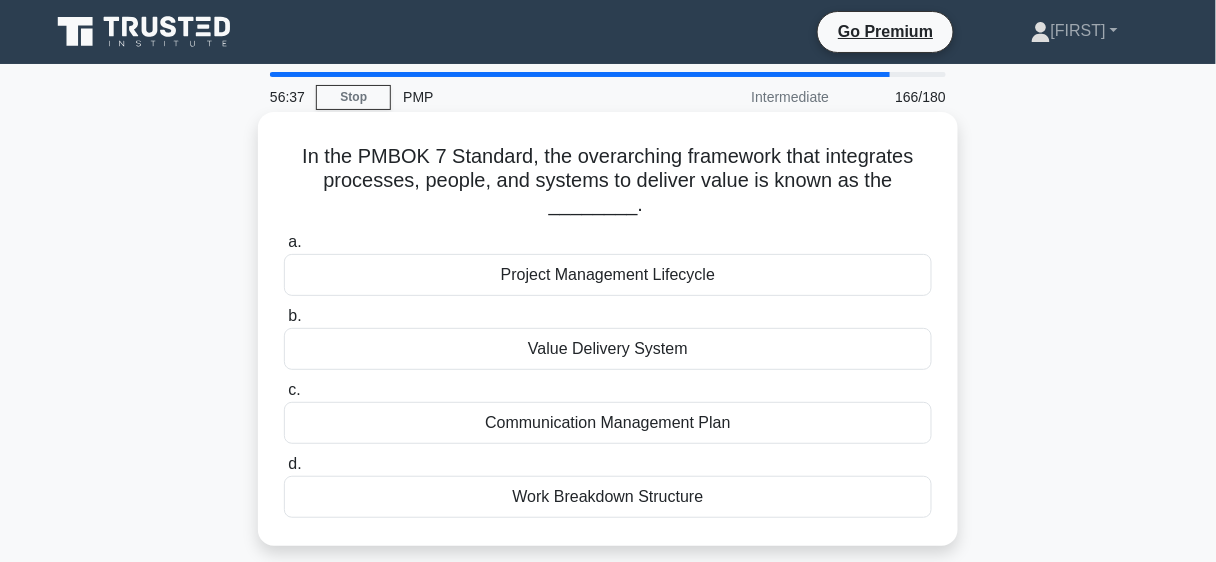 click on "Value Delivery System" at bounding box center (608, 349) 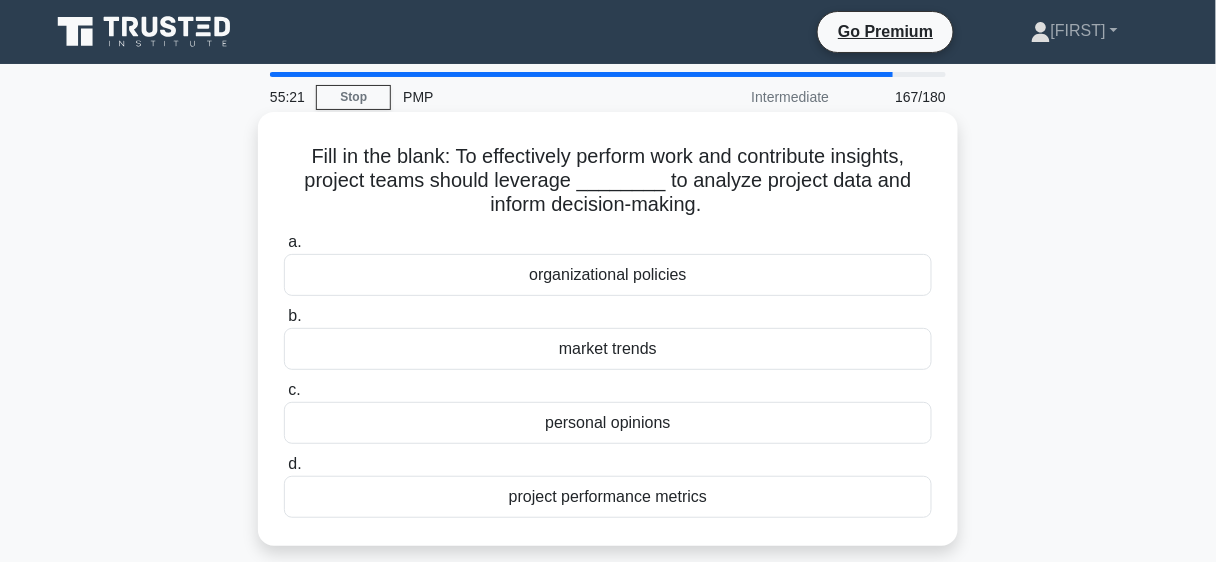 click on "market trends" at bounding box center (608, 349) 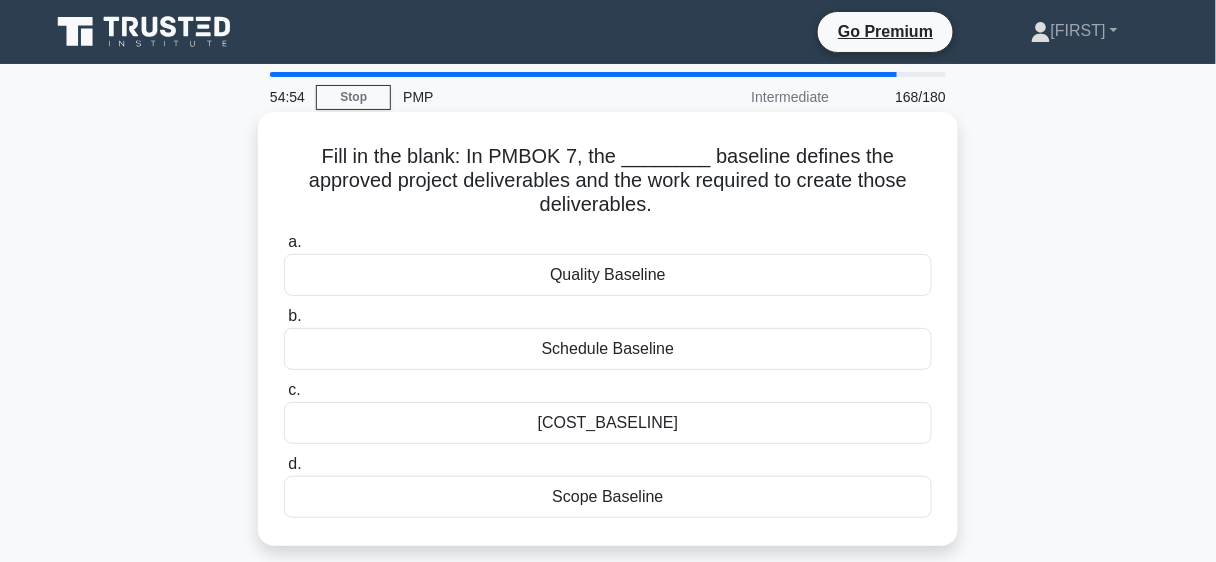 click on "Scope Baseline" at bounding box center [608, 497] 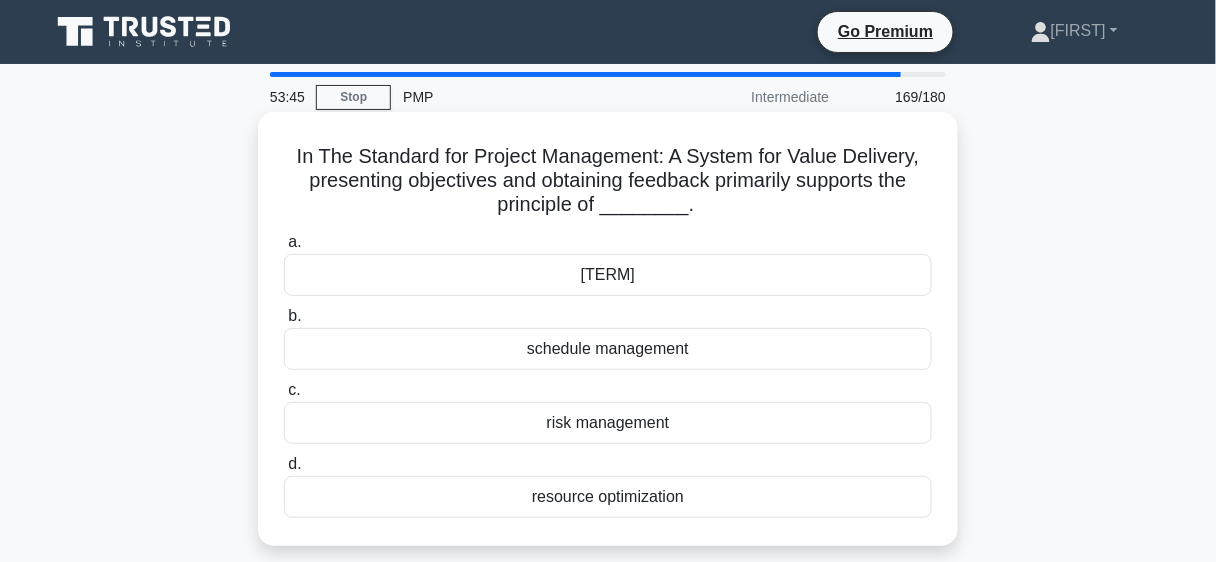 click on "[TERM]" at bounding box center (608, 275) 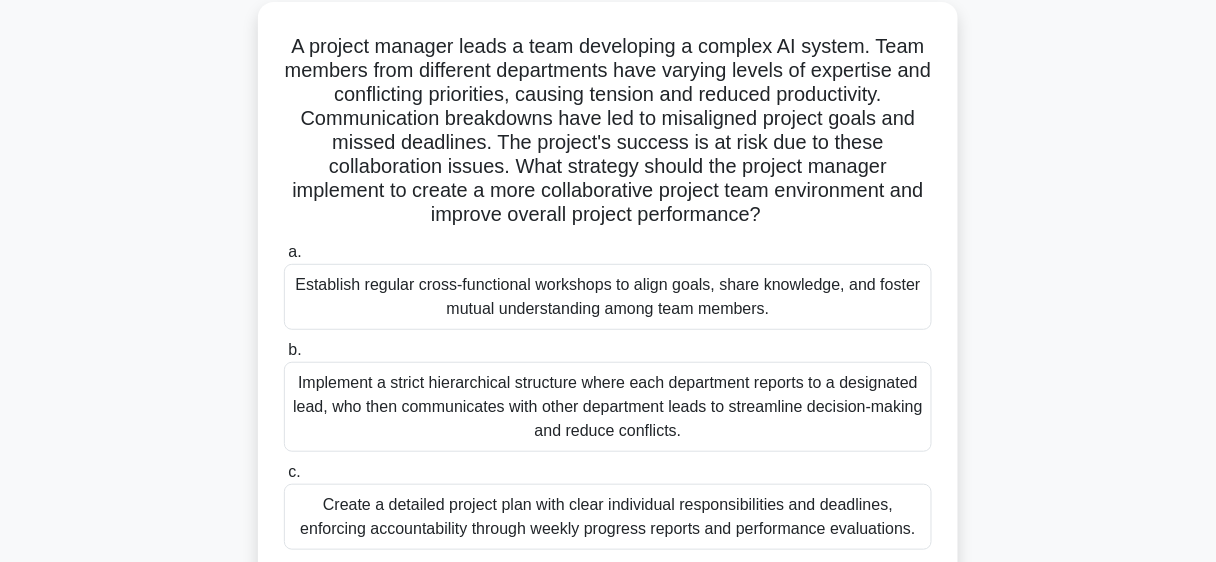 scroll, scrollTop: 112, scrollLeft: 0, axis: vertical 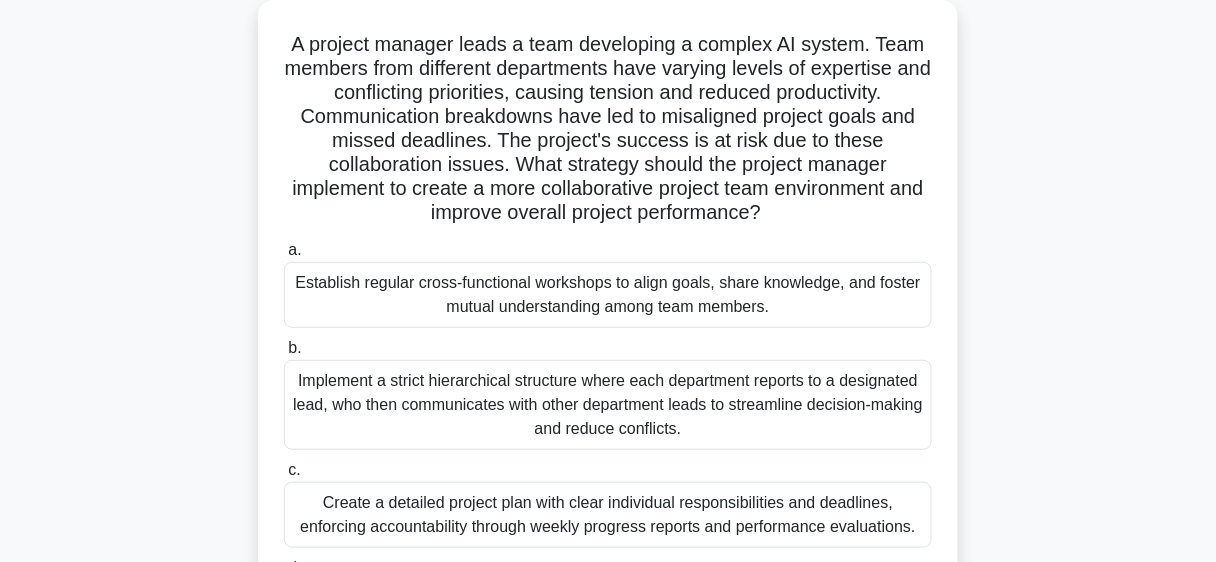 click on "Establish regular cross-functional workshops to align goals, share knowledge, and foster mutual understanding among team members." at bounding box center [608, 295] 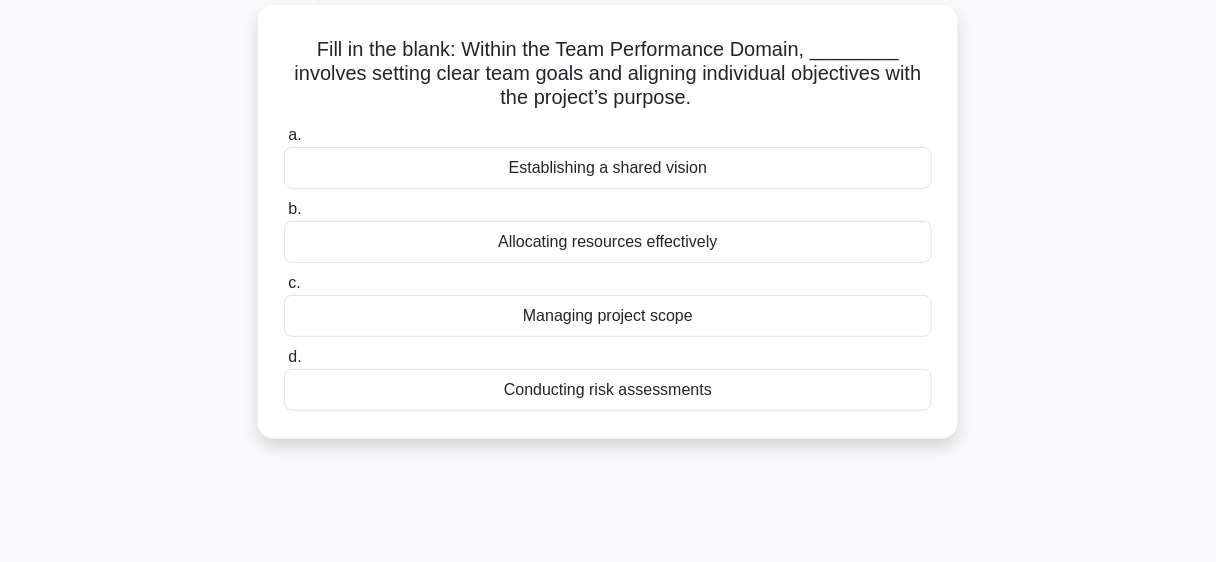 scroll, scrollTop: 0, scrollLeft: 0, axis: both 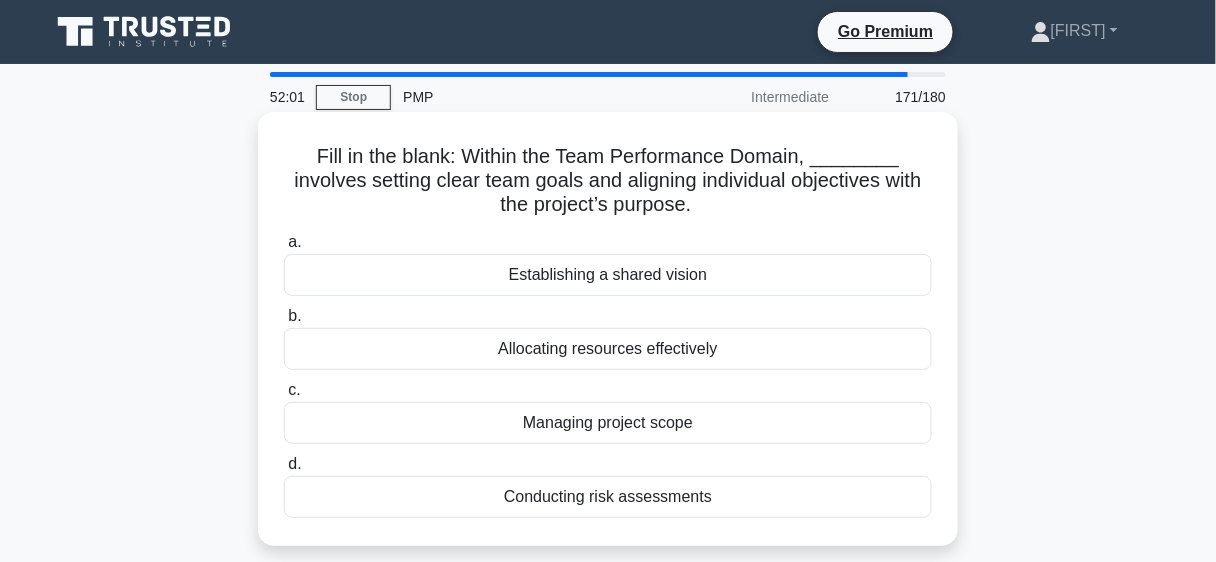 click on "Establishing a shared vision" at bounding box center [608, 275] 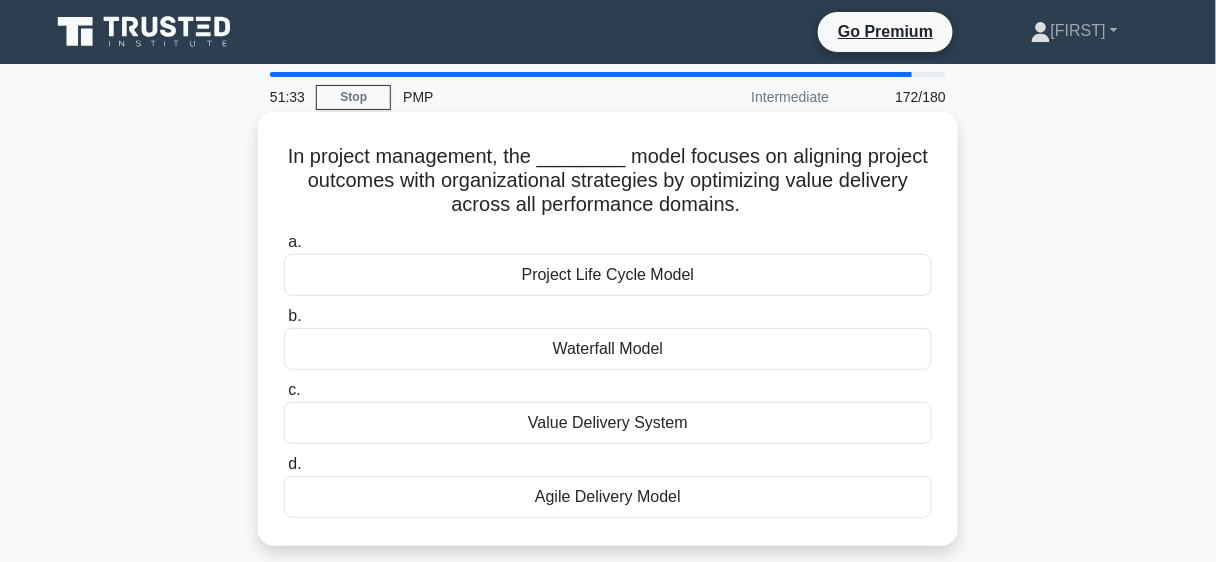 click on "Value Delivery System" at bounding box center (608, 423) 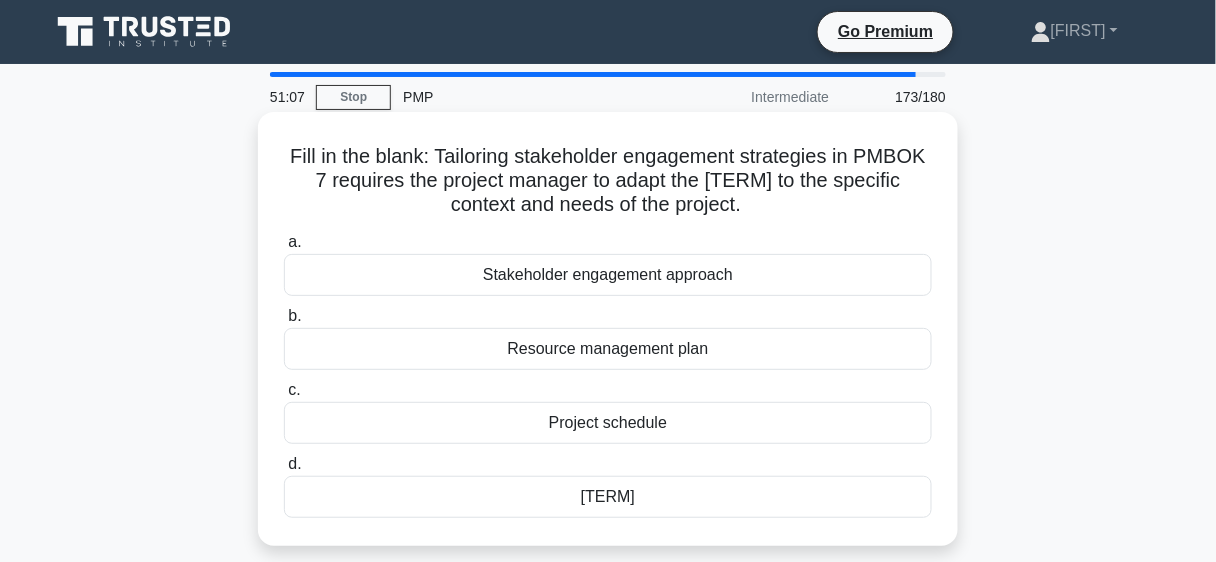 click on "Stakeholder engagement approach" at bounding box center [608, 275] 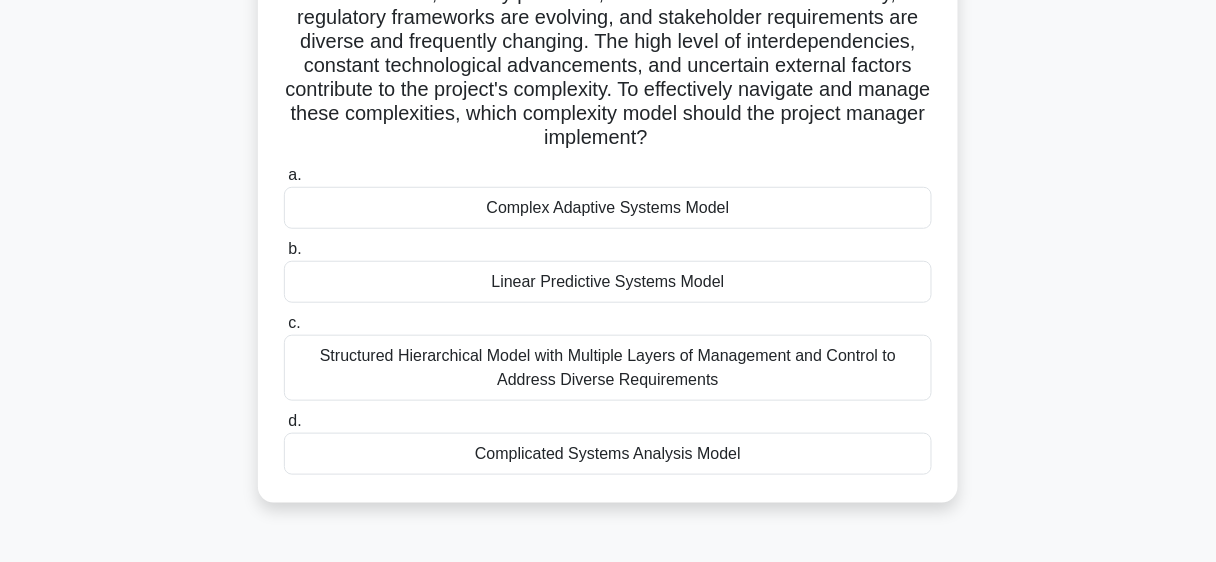 scroll, scrollTop: 262, scrollLeft: 0, axis: vertical 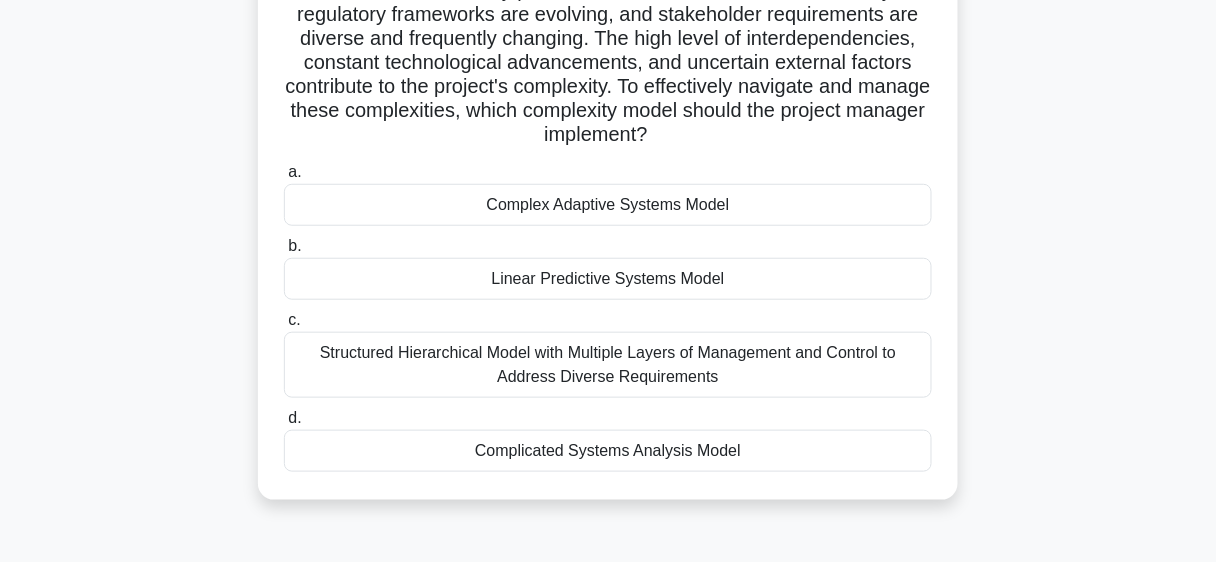 click on "Complicated Systems Analysis Model" at bounding box center [608, 451] 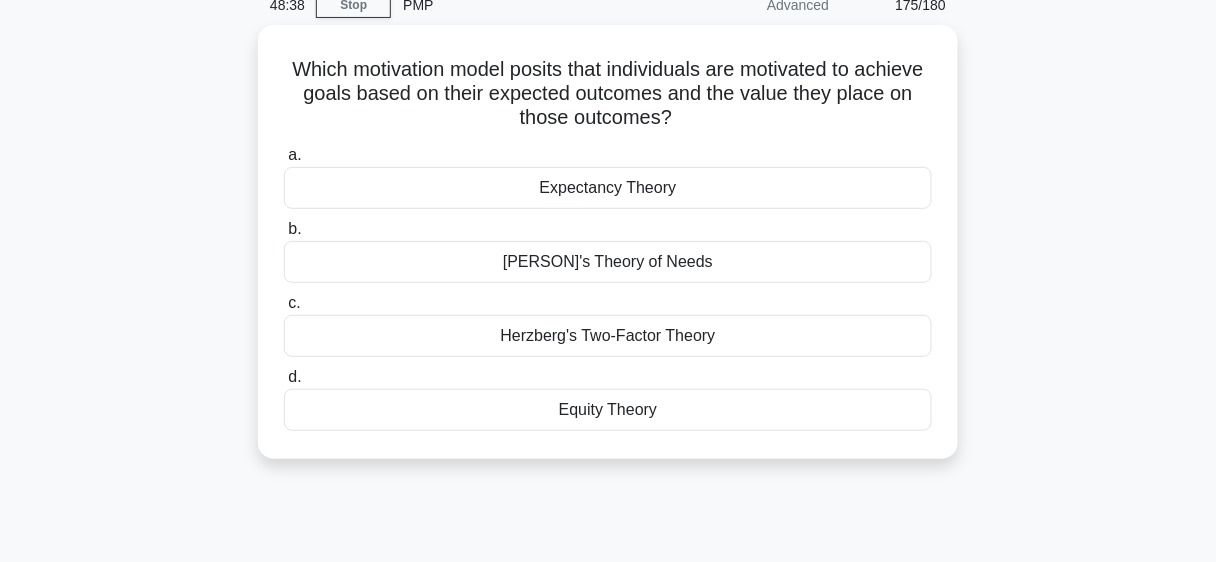 scroll, scrollTop: 93, scrollLeft: 0, axis: vertical 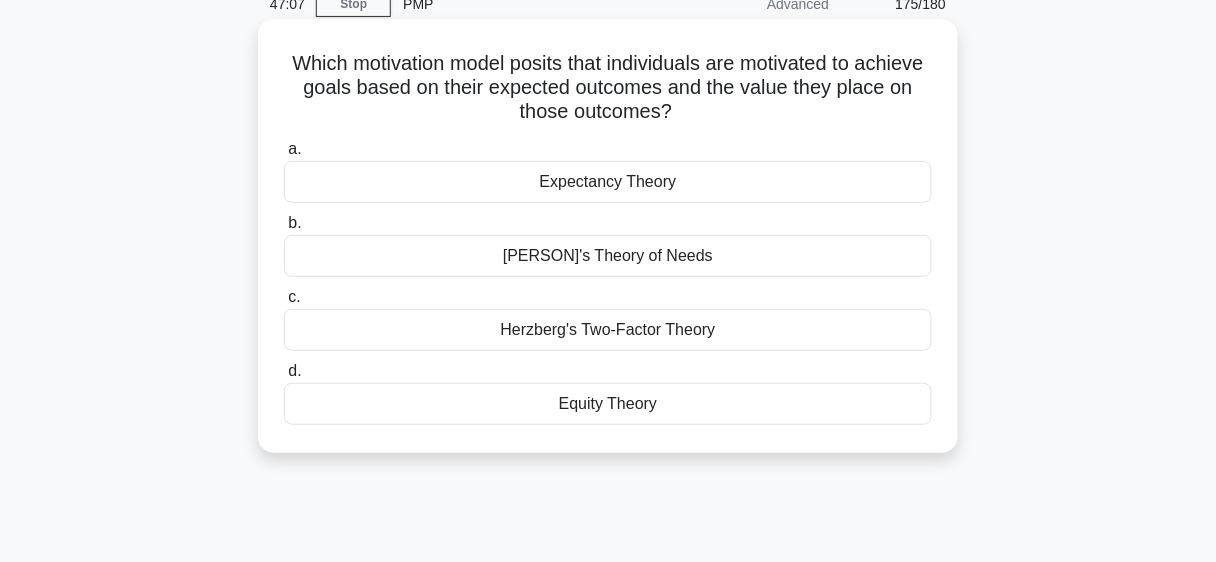click on "Herzberg's Two-Factor Theory" at bounding box center (608, 330) 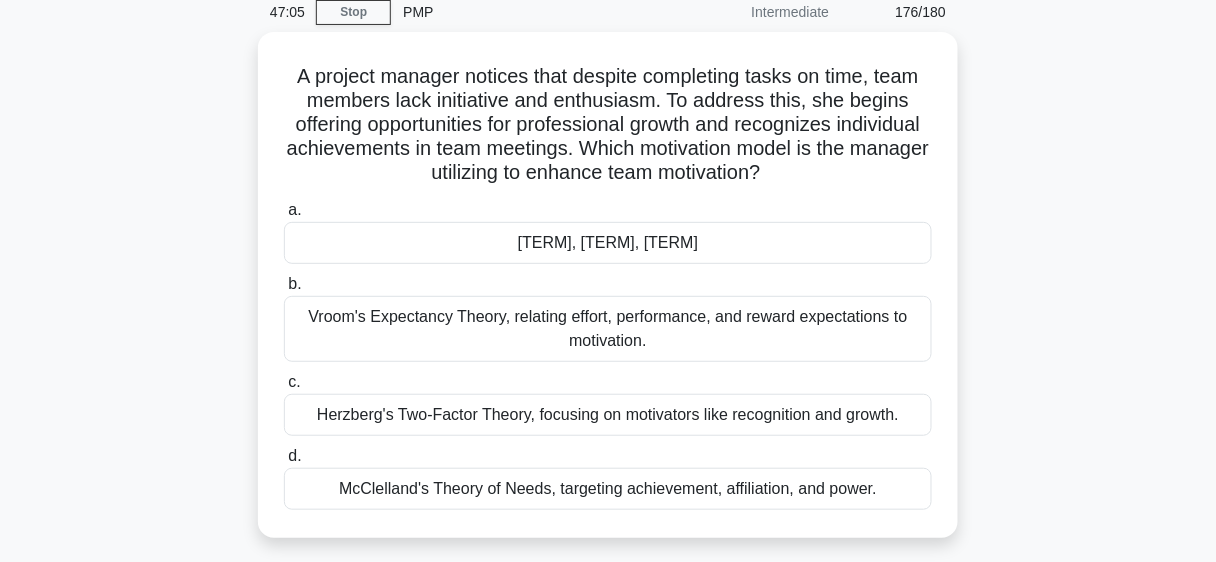 scroll, scrollTop: 83, scrollLeft: 0, axis: vertical 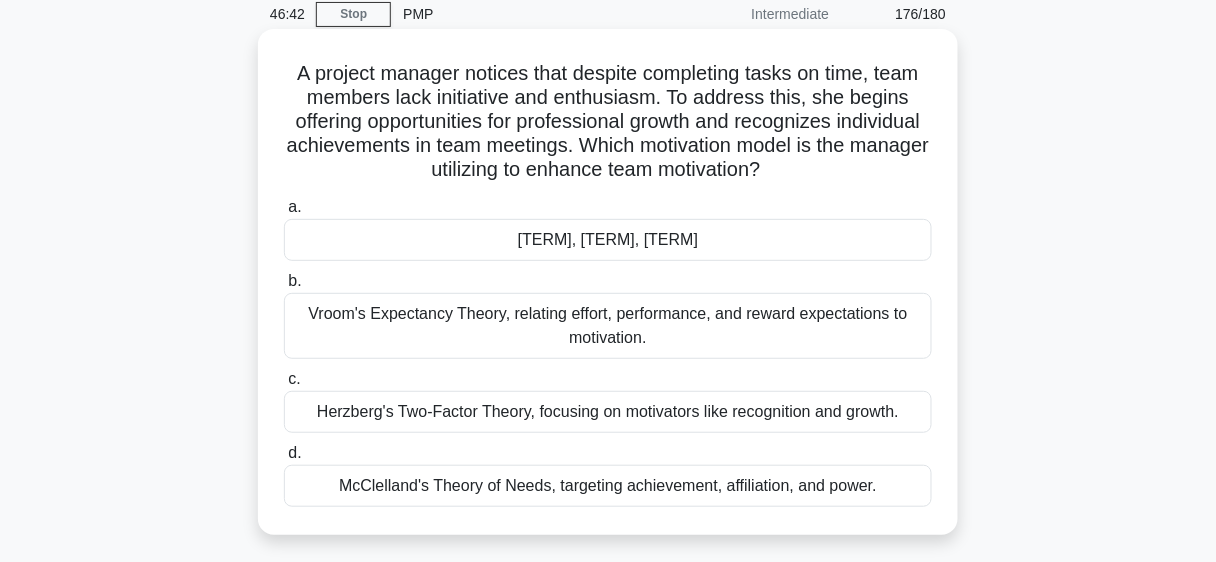 click on "Herzberg's Two-Factor Theory, focusing on motivators like recognition and growth." at bounding box center (608, 412) 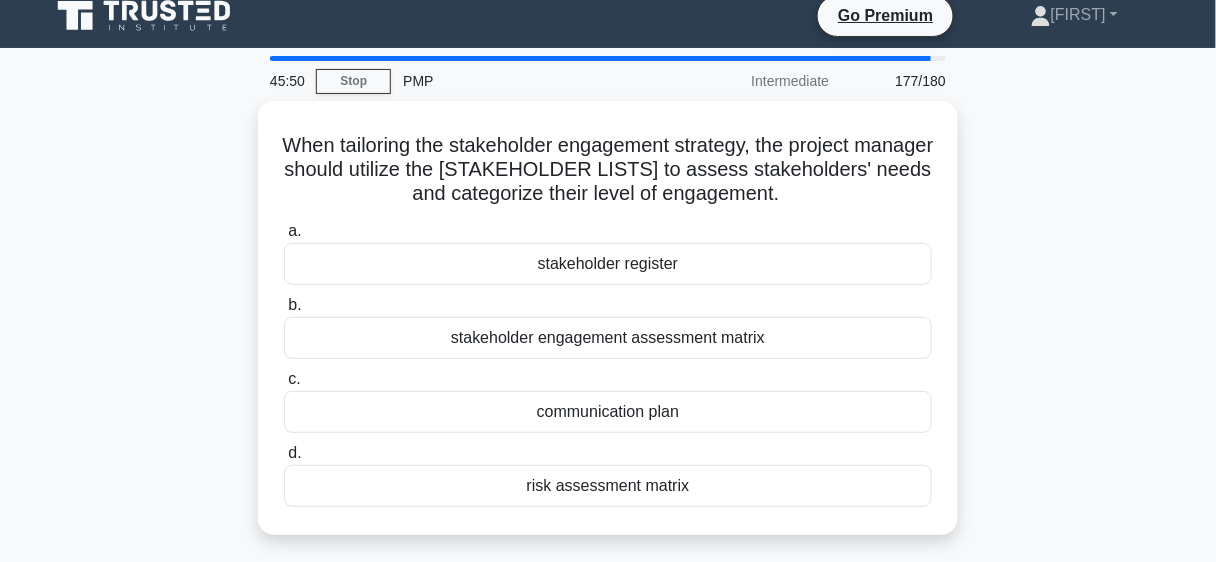 scroll, scrollTop: 10, scrollLeft: 0, axis: vertical 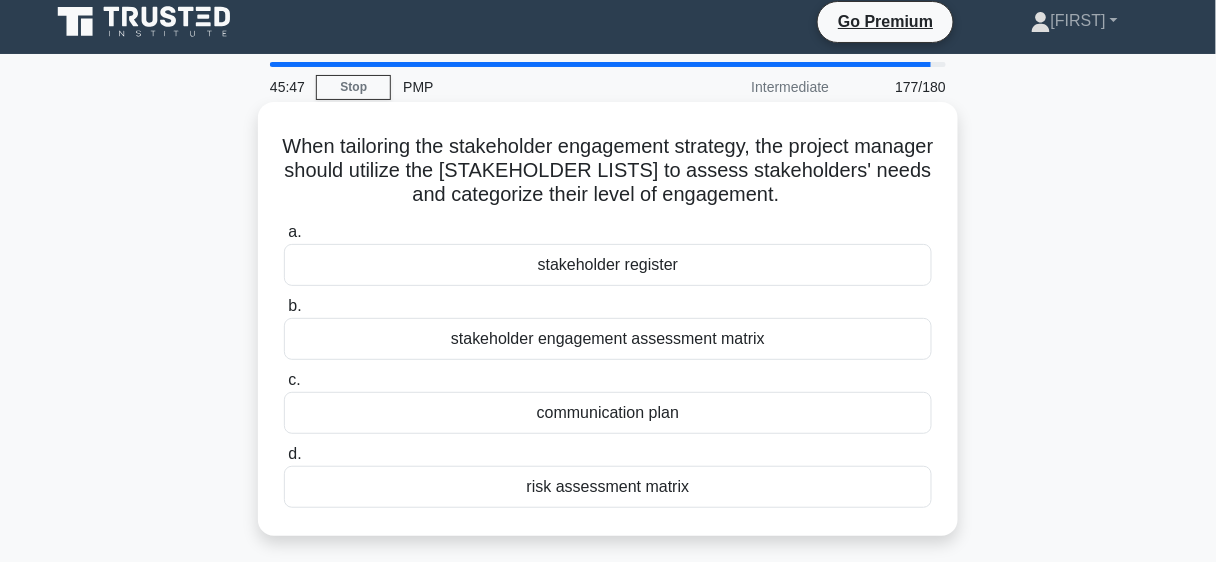 click on "stakeholder engagement assessment matrix" at bounding box center (608, 339) 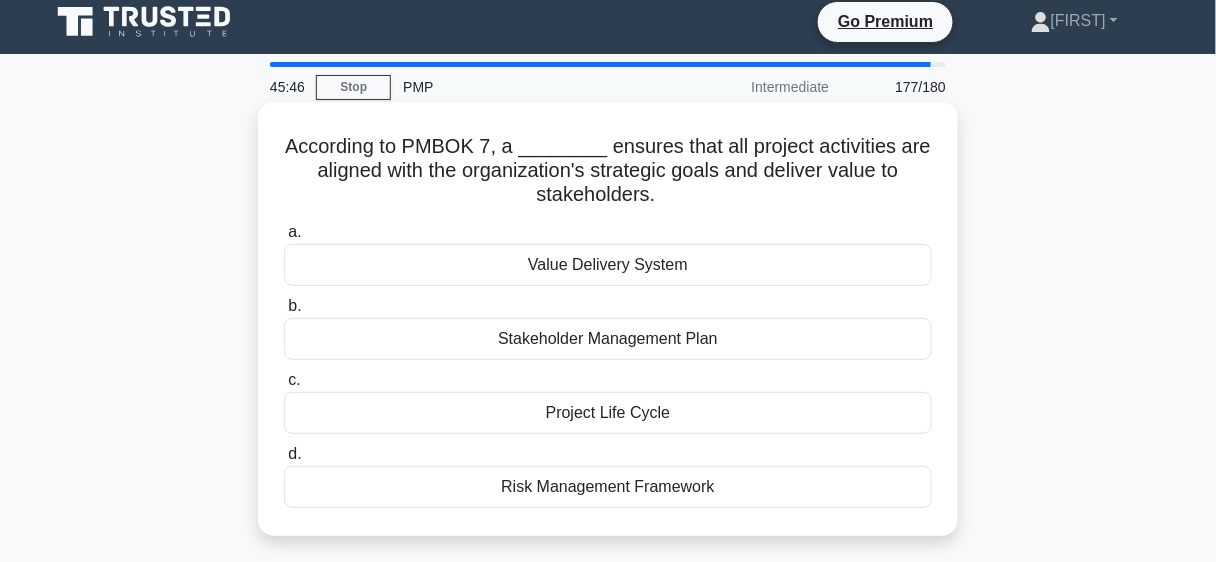 scroll, scrollTop: 0, scrollLeft: 0, axis: both 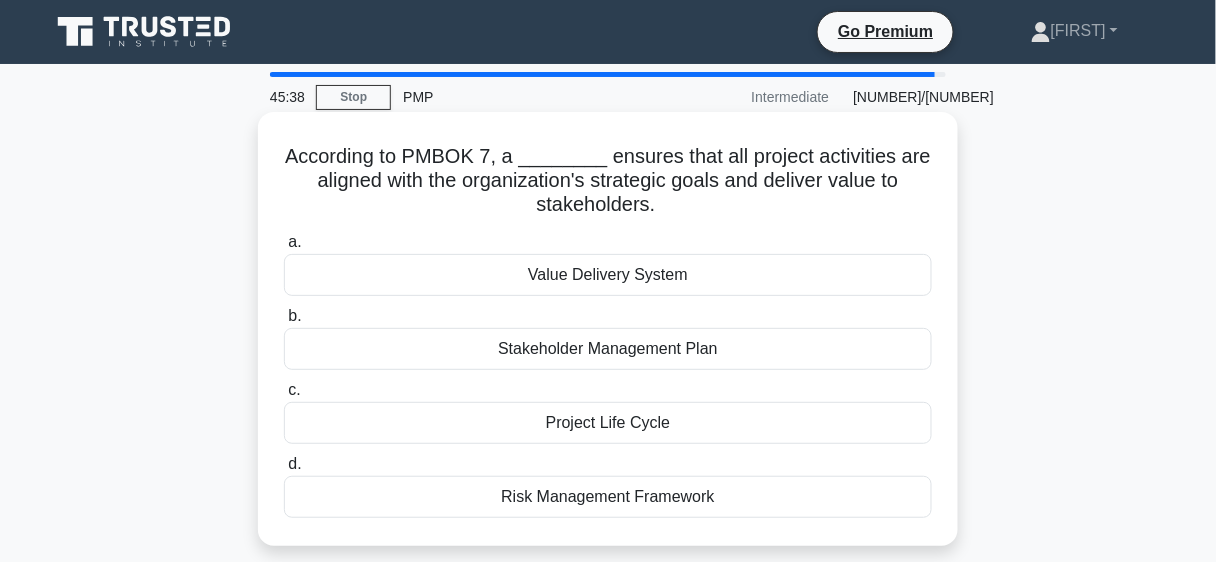 click on "Value Delivery System" at bounding box center (608, 275) 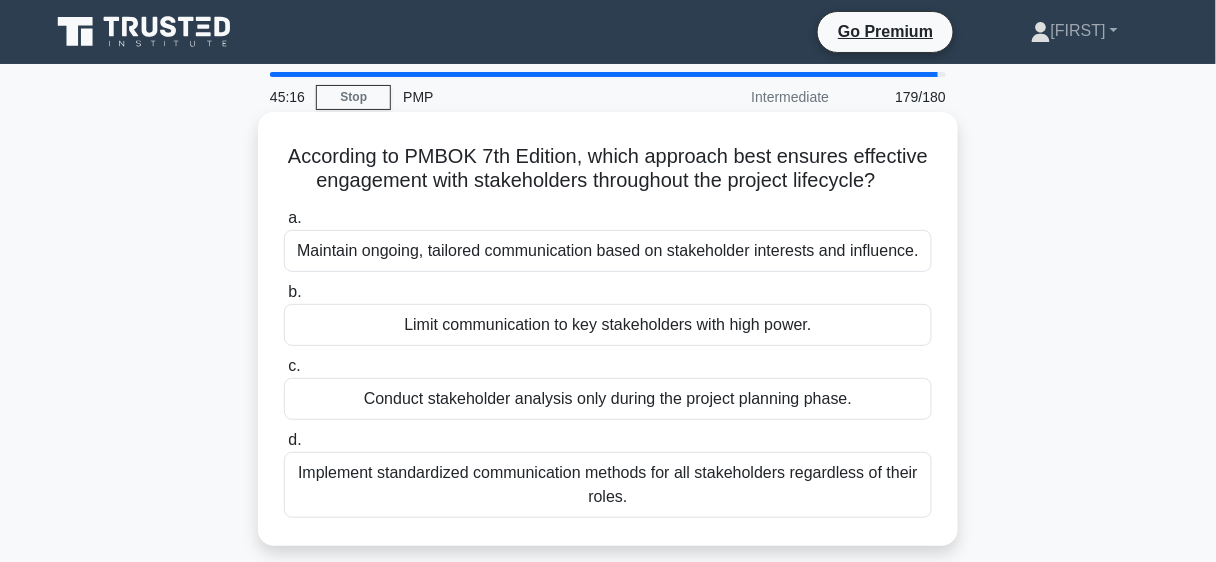 click on "Maintain ongoing, tailored communication based on stakeholder interests and influence." at bounding box center [608, 251] 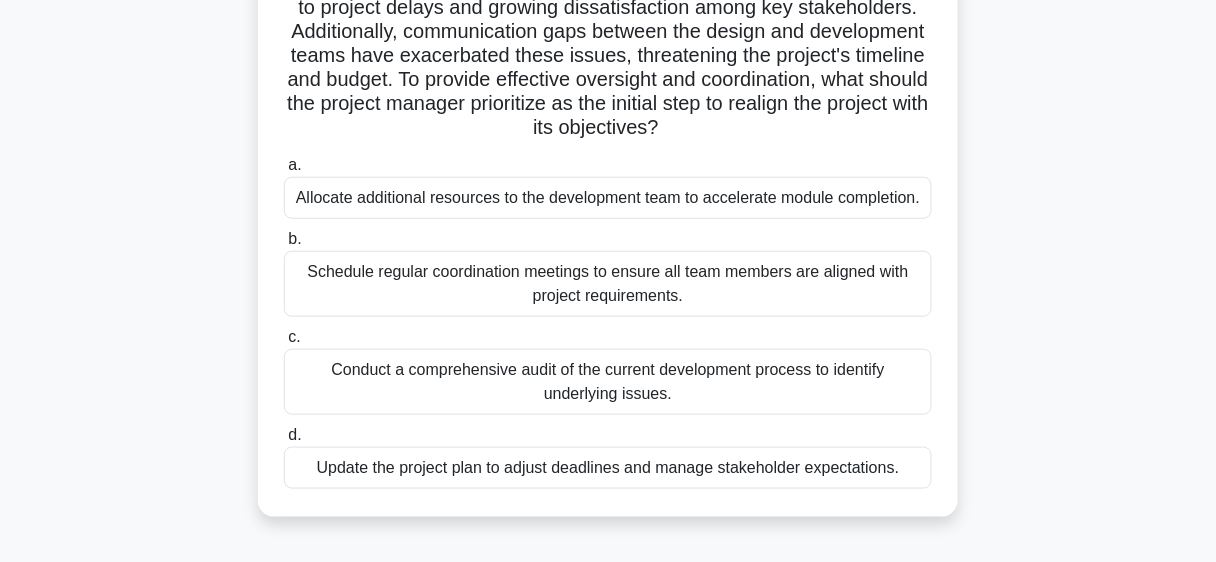 scroll, scrollTop: 299, scrollLeft: 0, axis: vertical 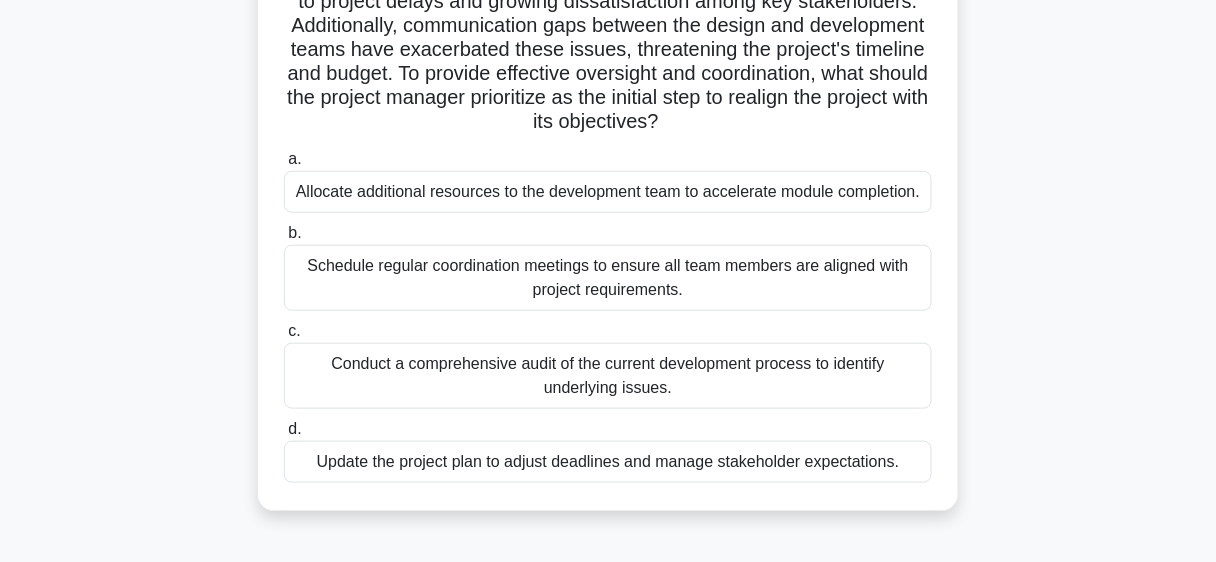 click on "Schedule regular coordination meetings to ensure all team members are aligned with project requirements." at bounding box center (608, 278) 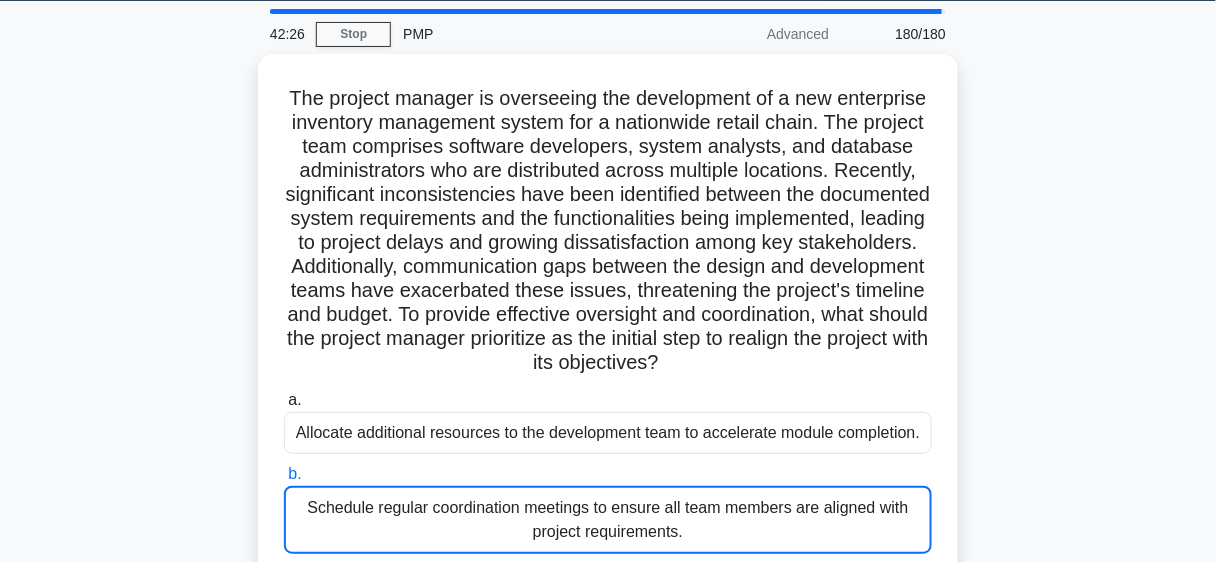 scroll, scrollTop: 0, scrollLeft: 0, axis: both 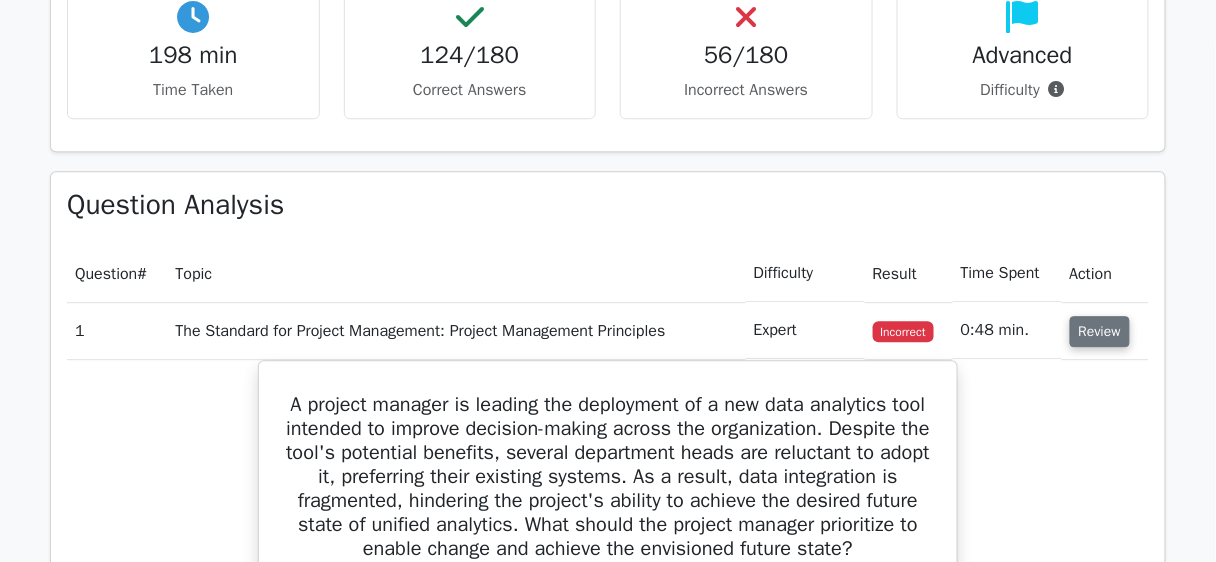 click on "Review" at bounding box center [1100, 331] 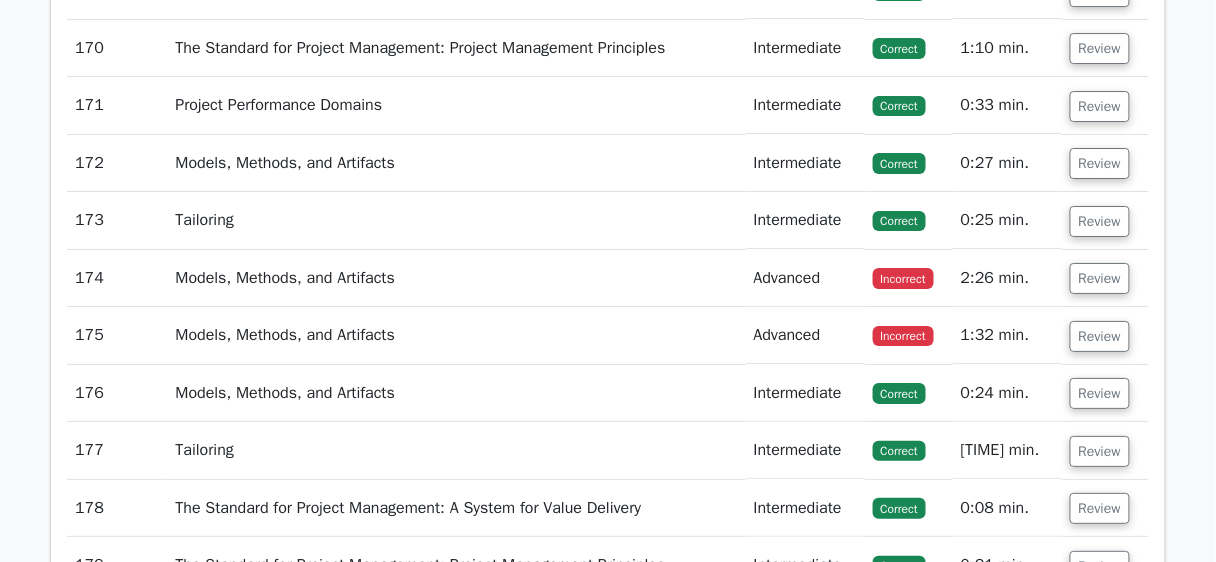 scroll, scrollTop: 11232, scrollLeft: 0, axis: vertical 